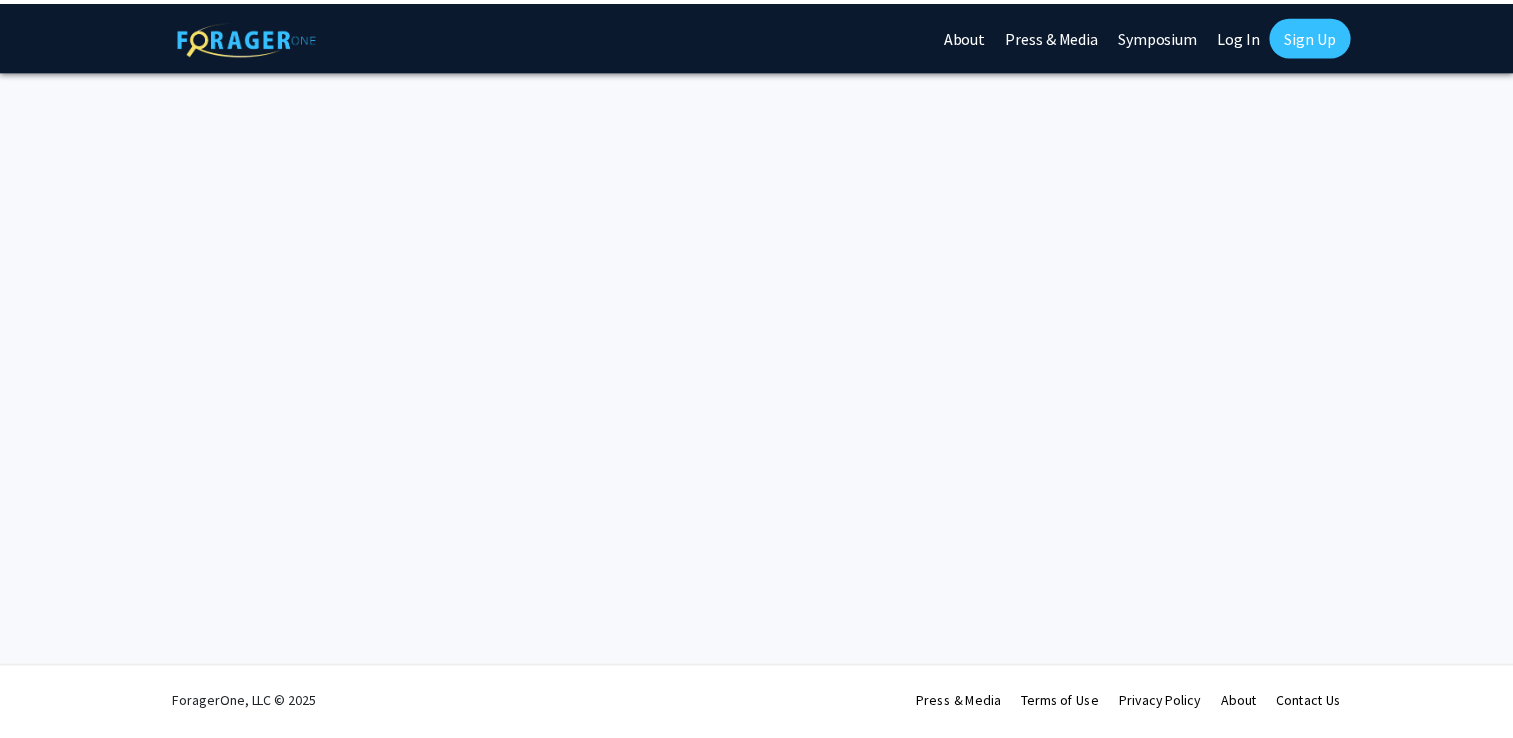 scroll, scrollTop: 0, scrollLeft: 0, axis: both 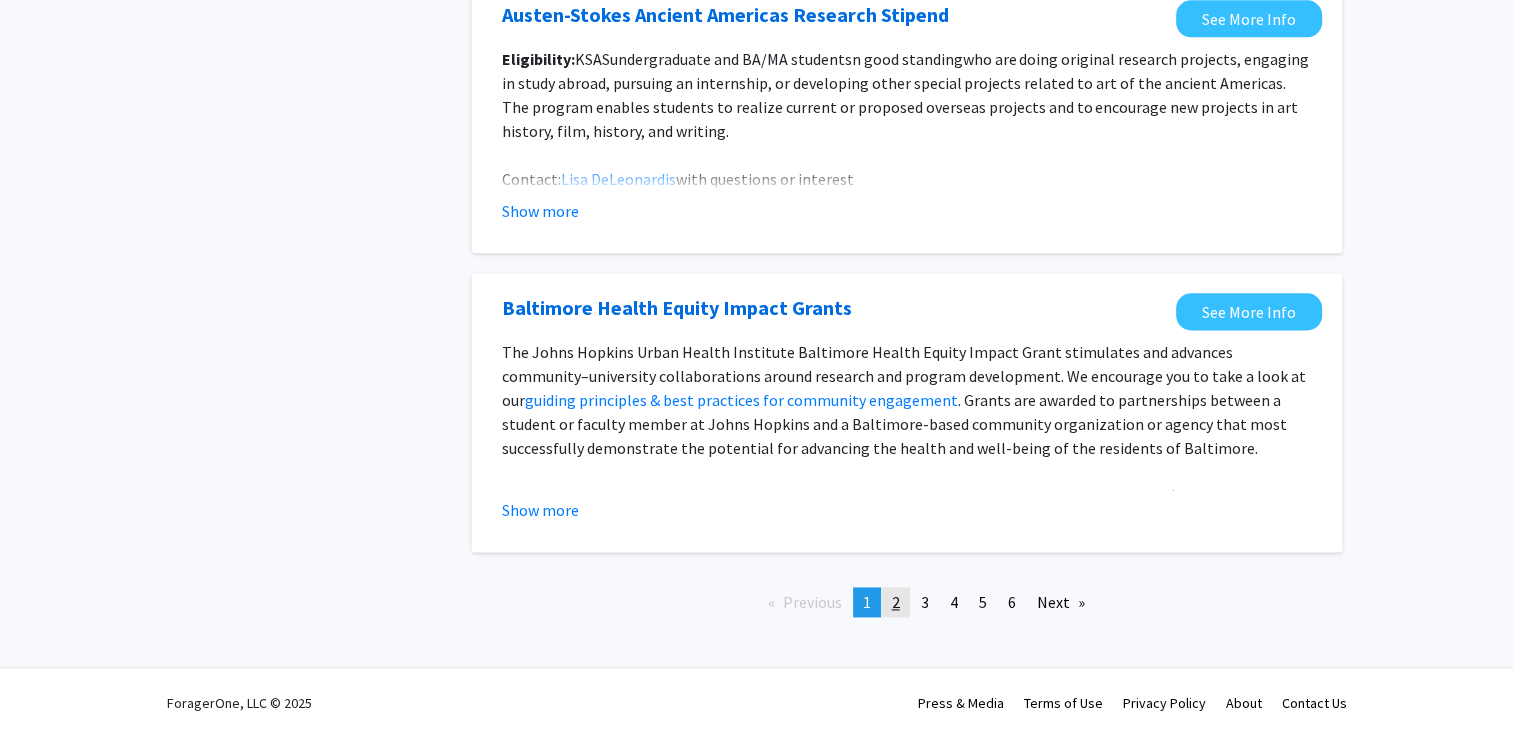 click on "page  2" 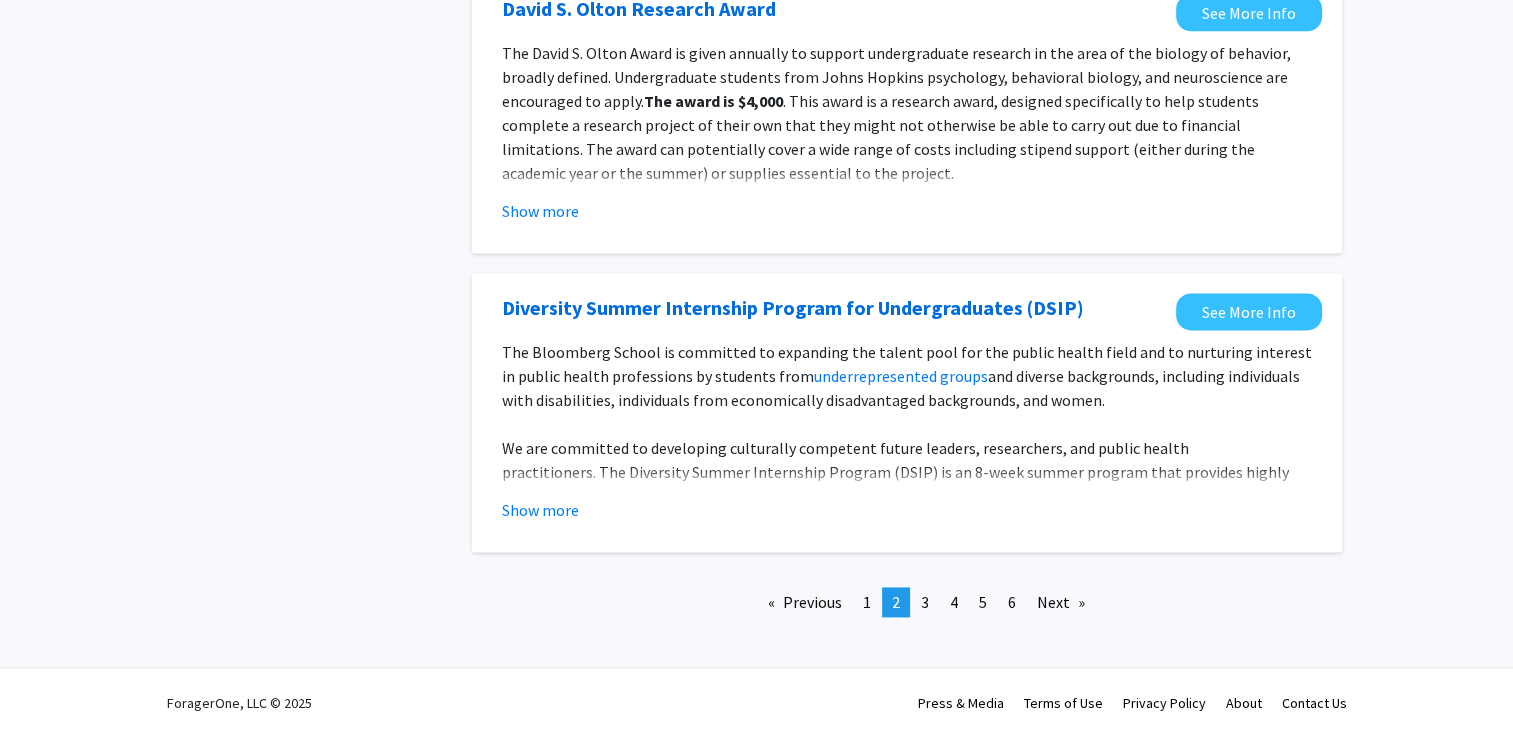 scroll, scrollTop: 2900, scrollLeft: 0, axis: vertical 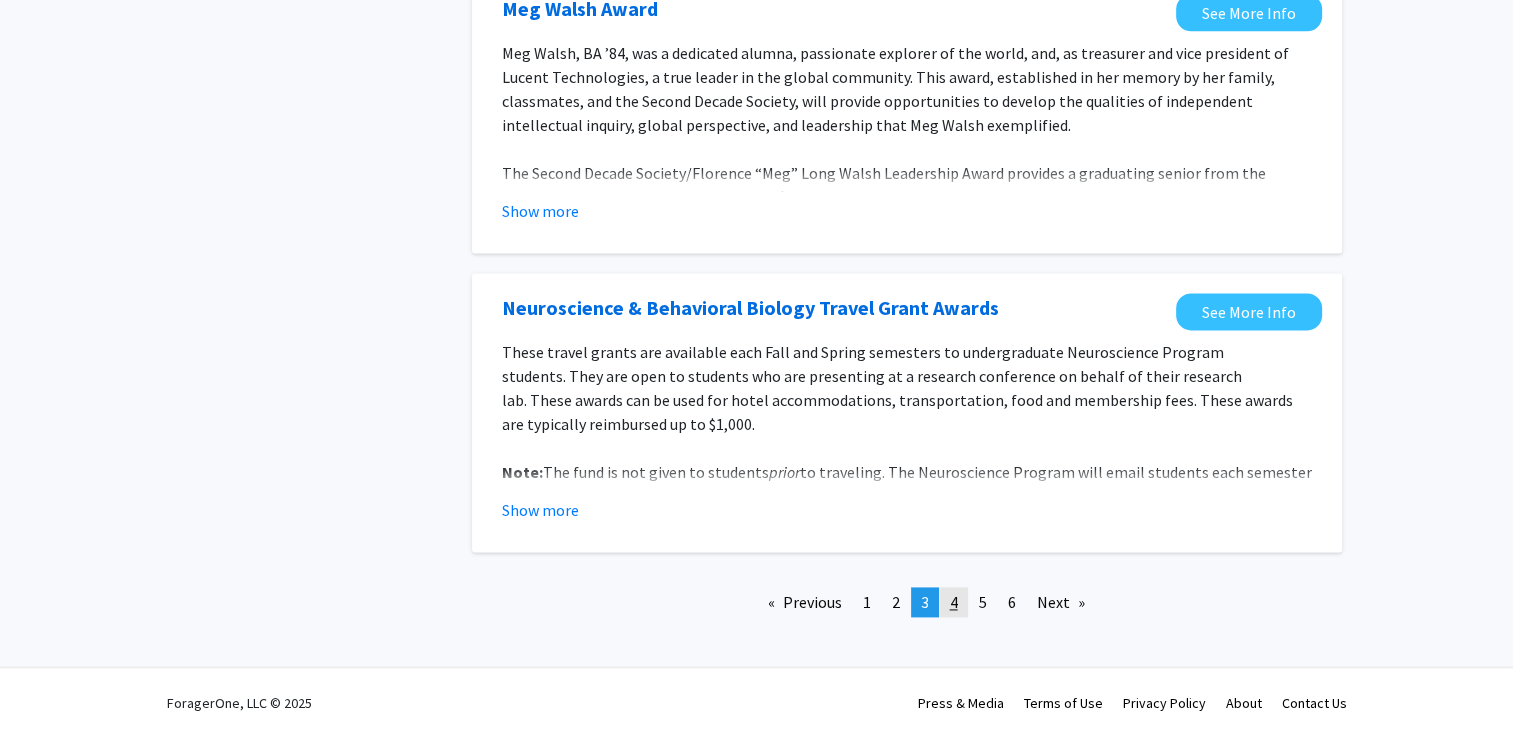 click on "4" 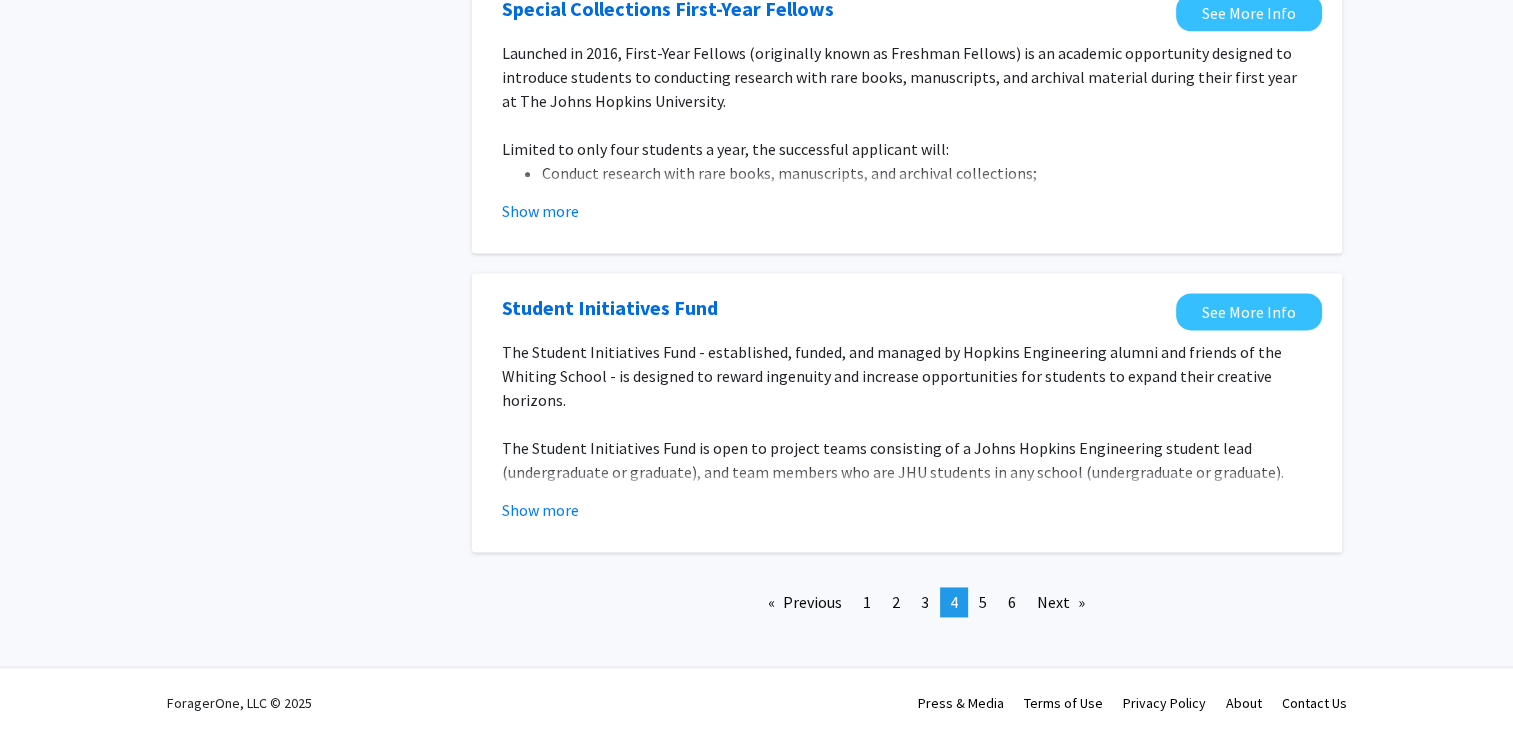 scroll, scrollTop: 2984, scrollLeft: 0, axis: vertical 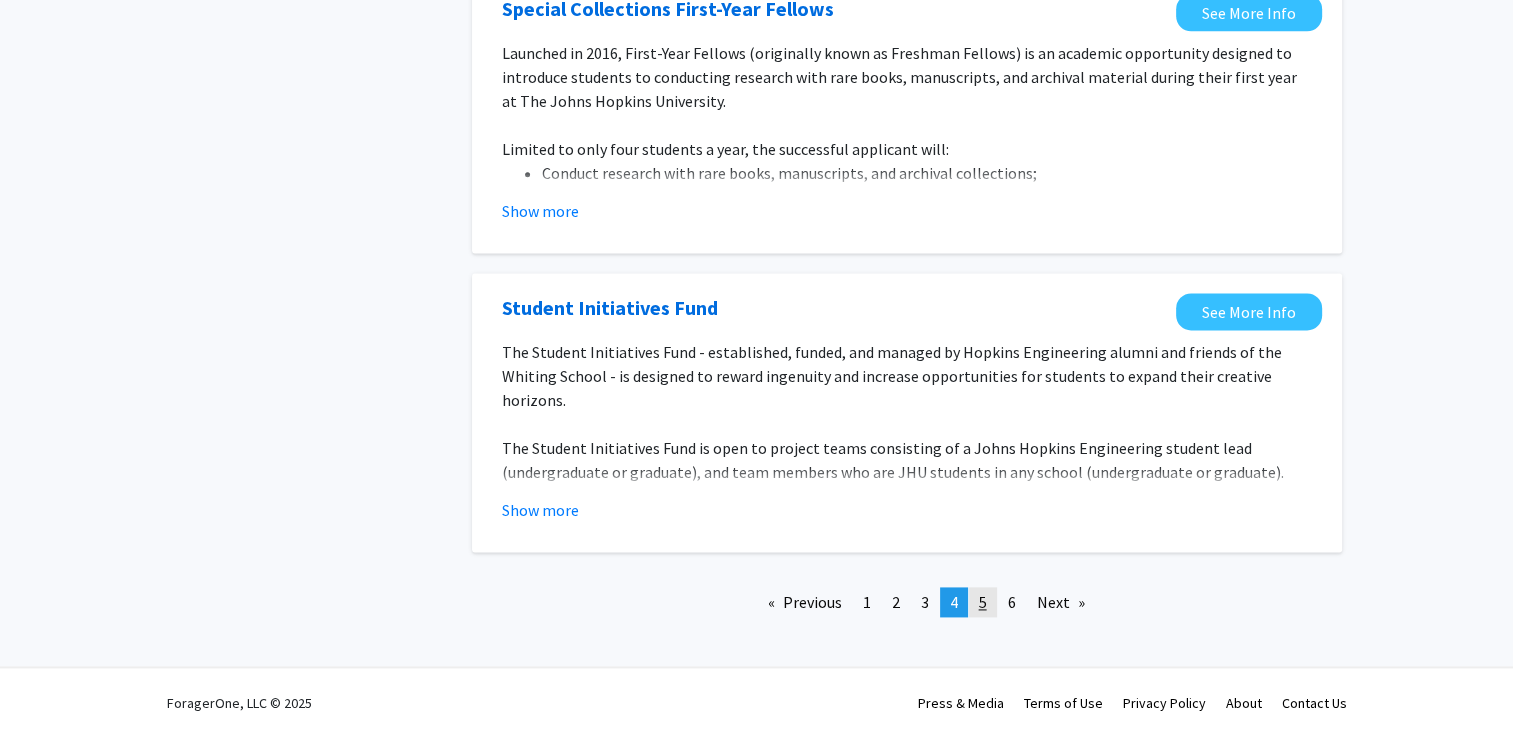 click on "page  5" 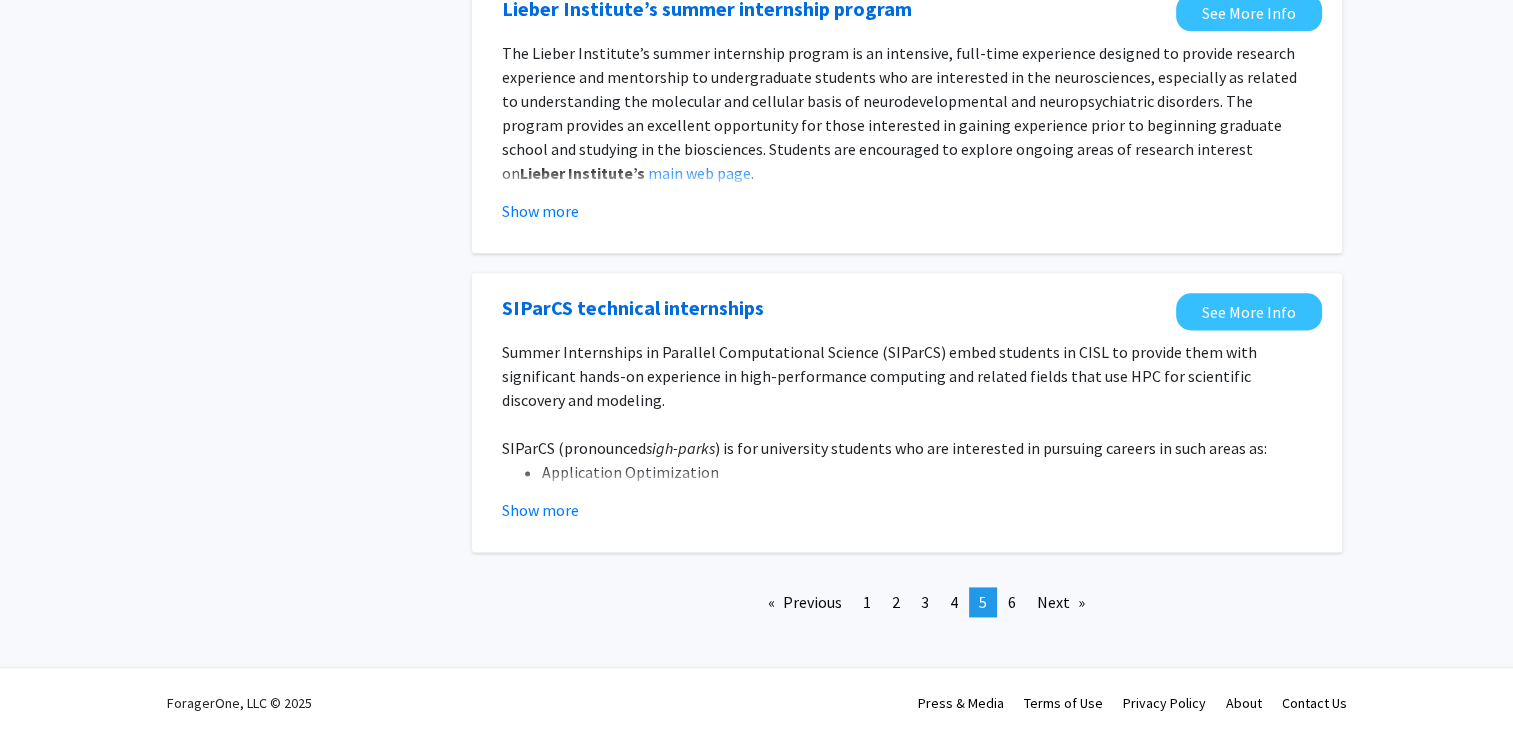 scroll, scrollTop: 2852, scrollLeft: 0, axis: vertical 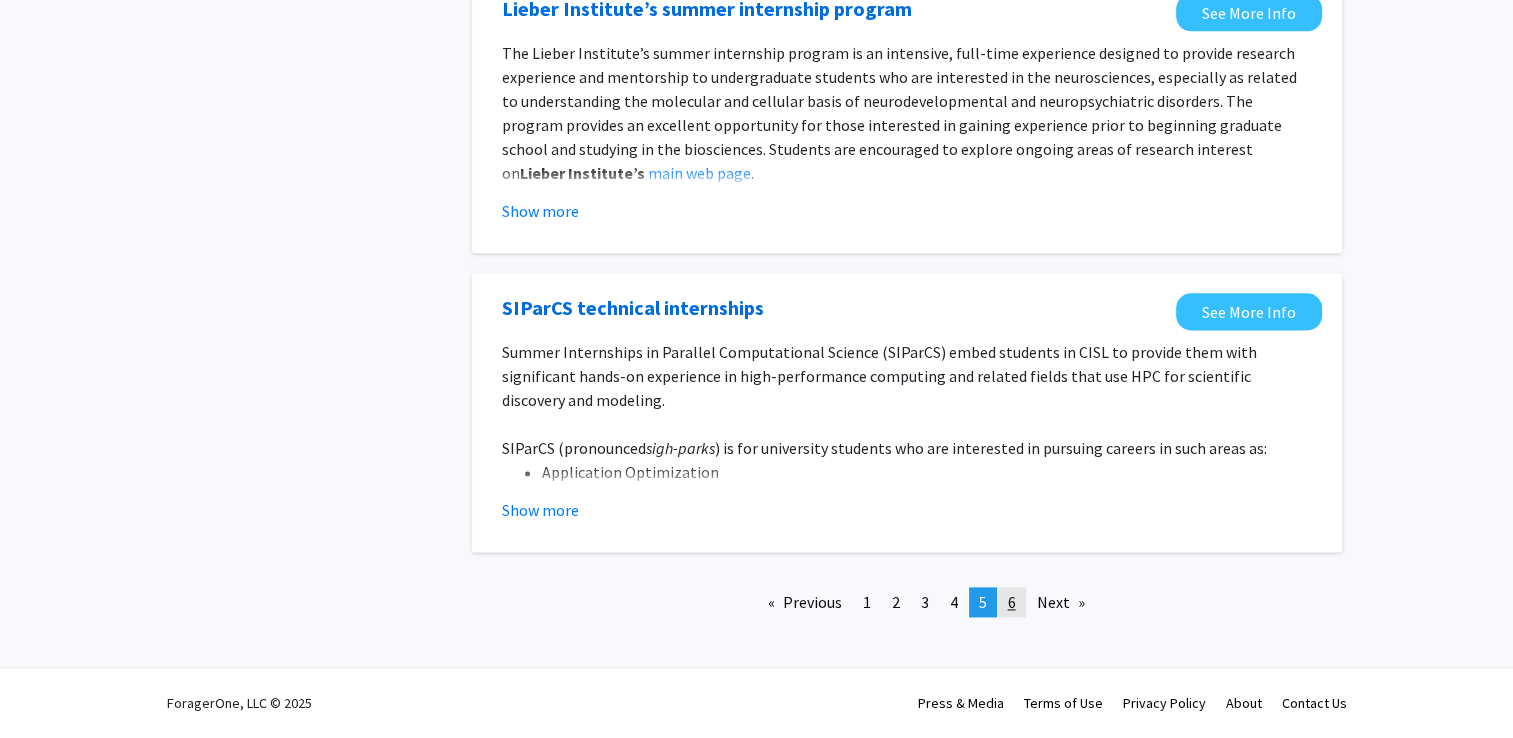 click on "page  6" 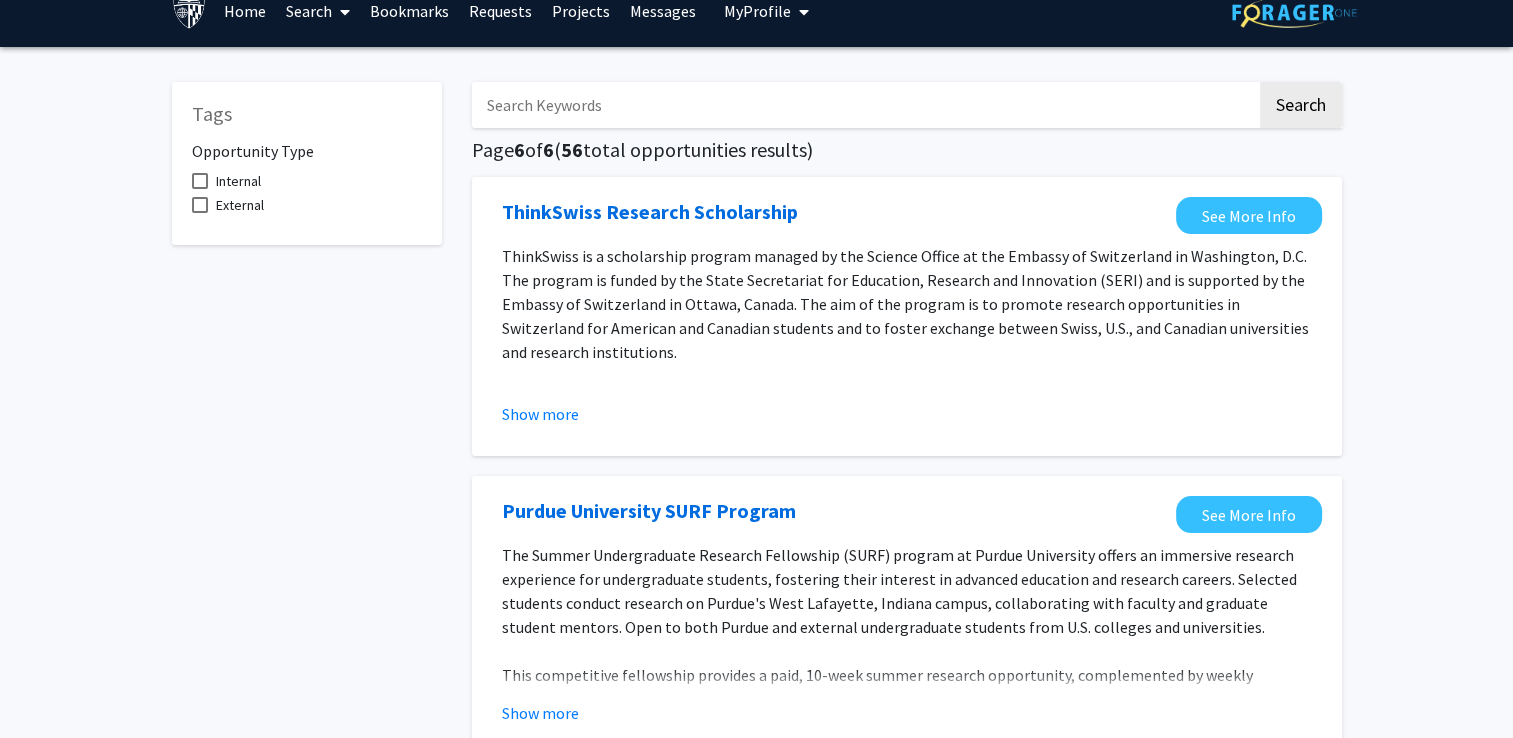 scroll, scrollTop: 0, scrollLeft: 0, axis: both 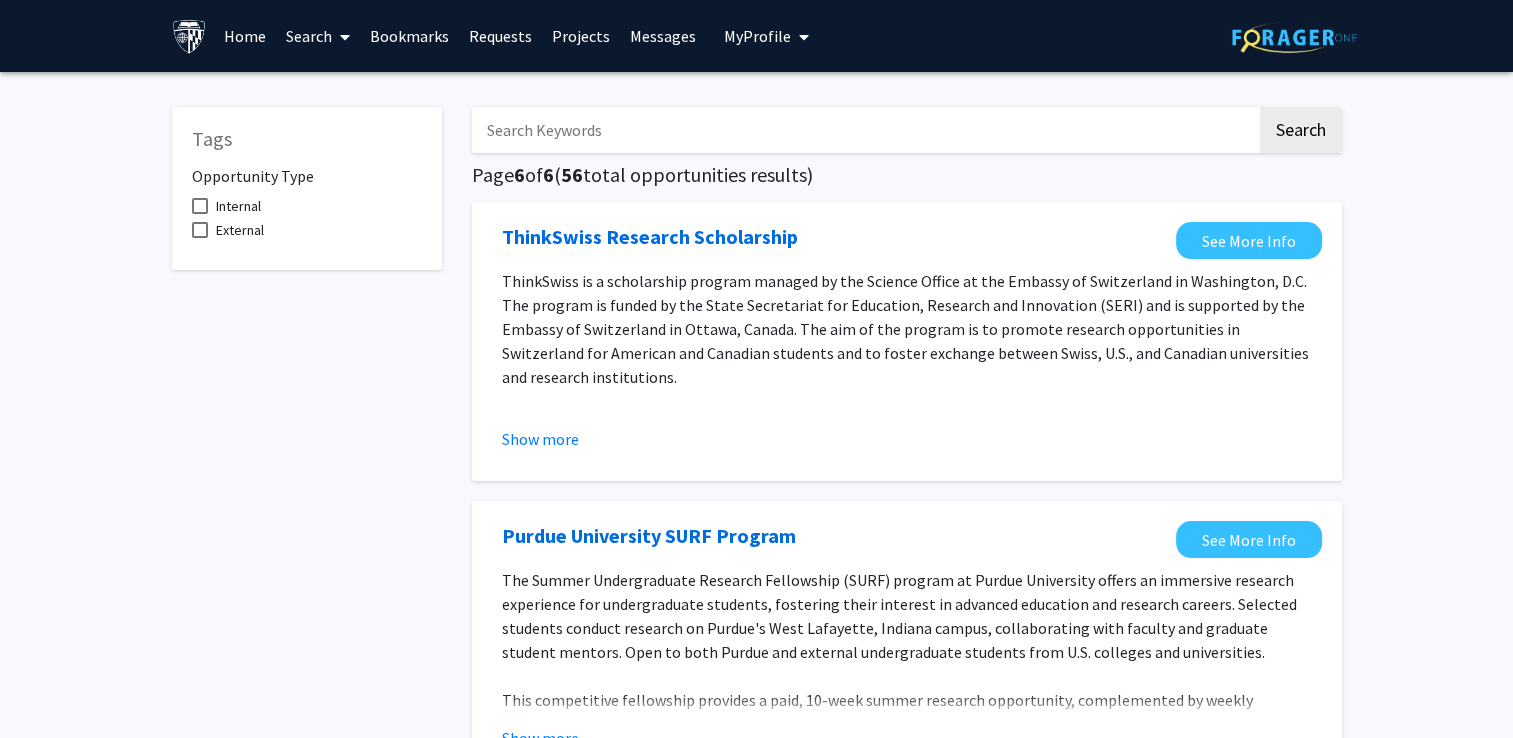 click on "Search" at bounding box center (318, 36) 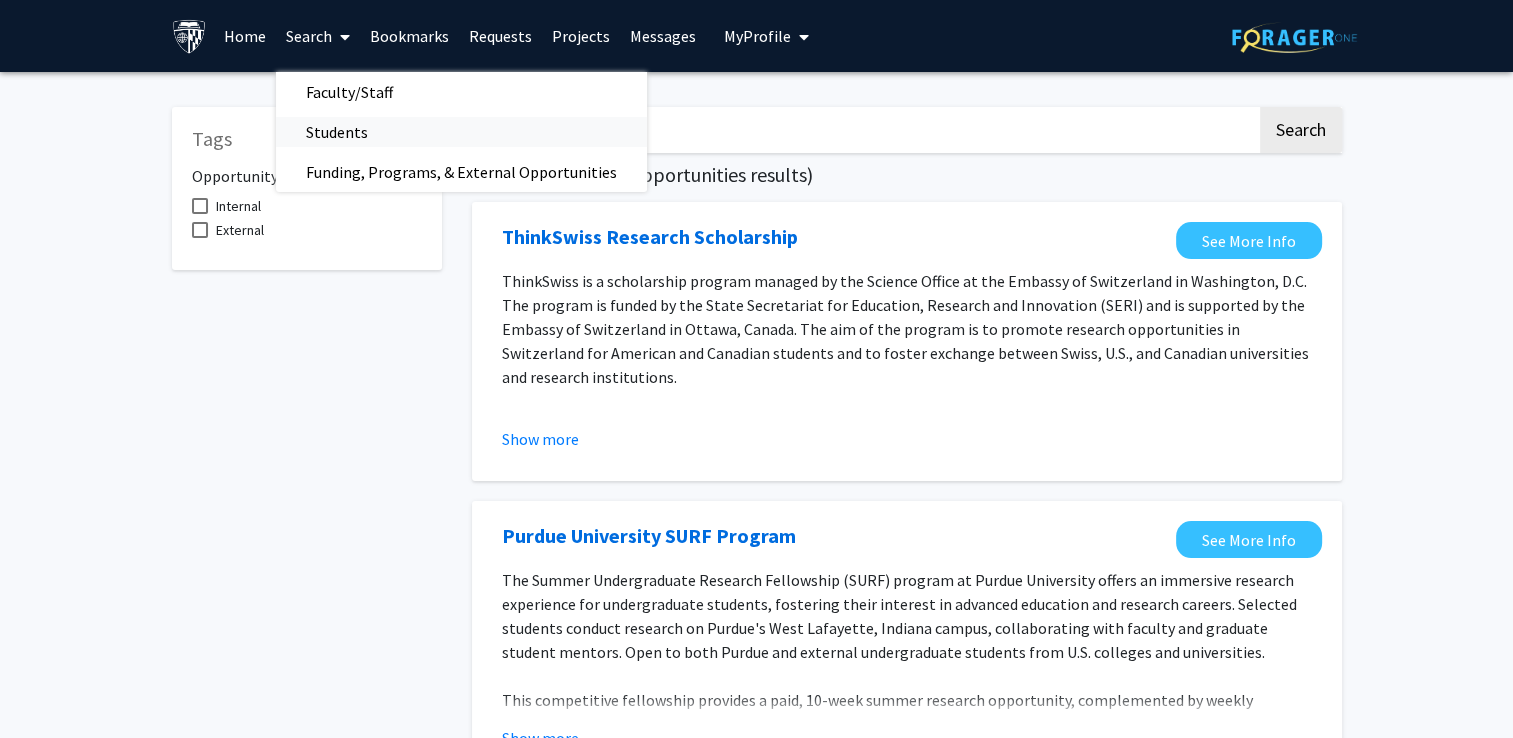 click on "Students" at bounding box center (337, 132) 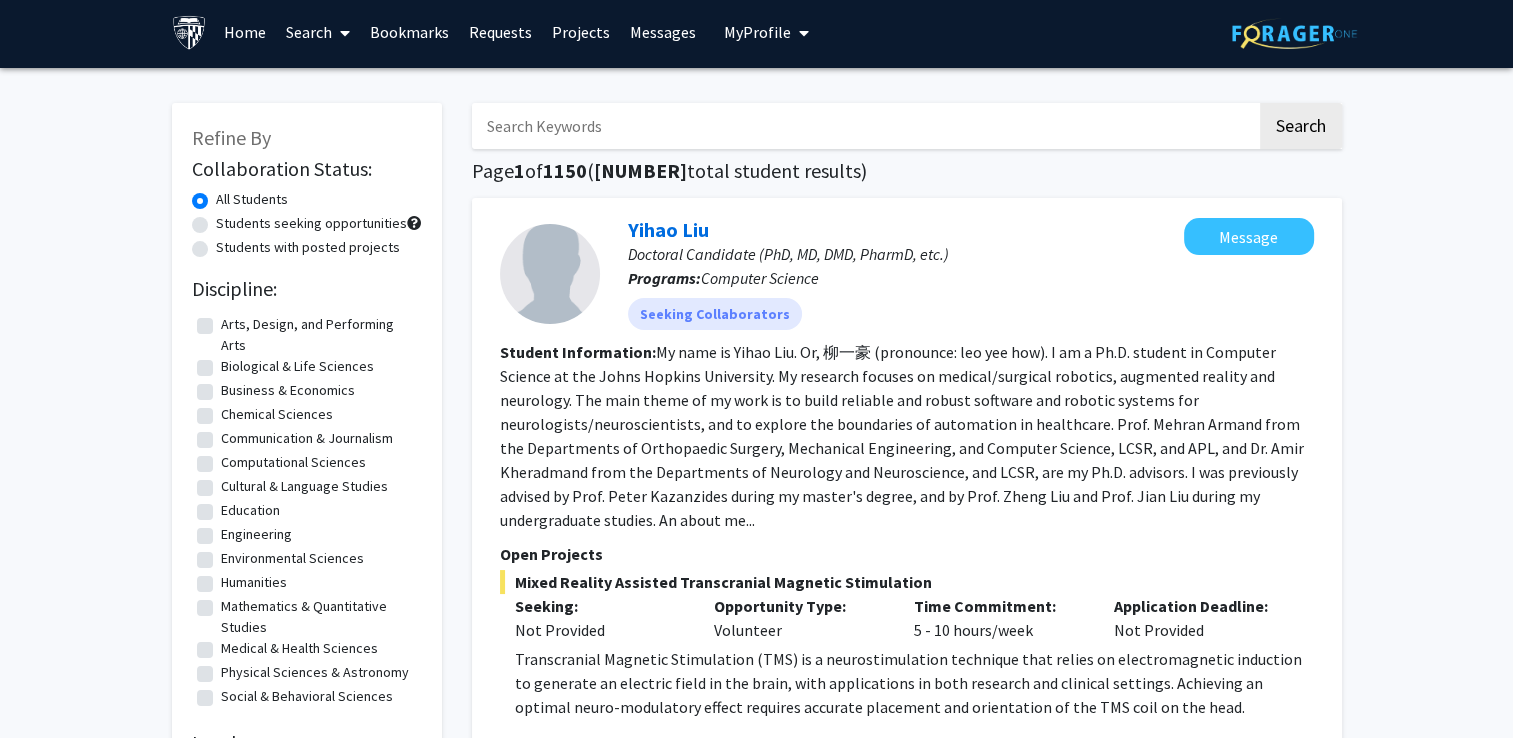 scroll, scrollTop: 0, scrollLeft: 0, axis: both 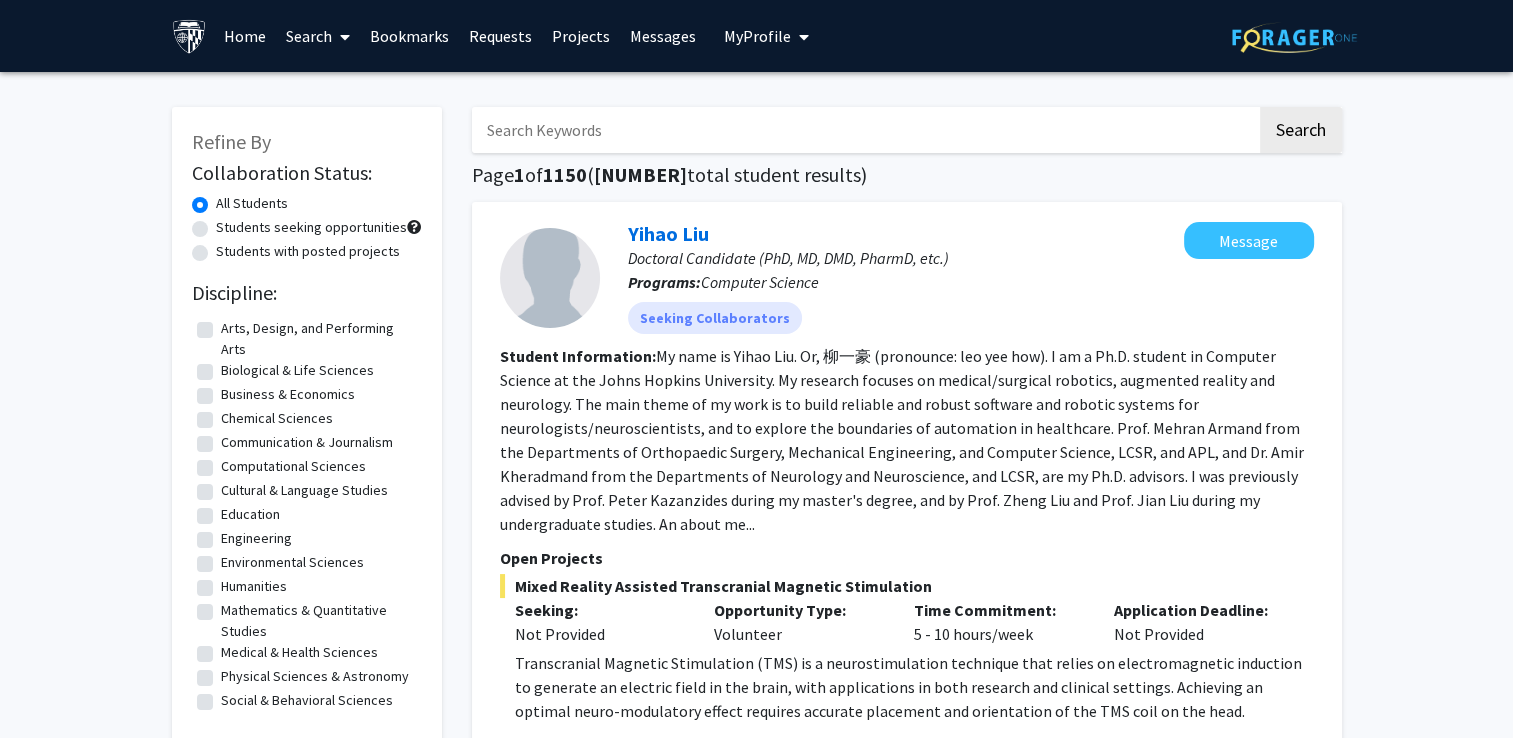click on "Search" at bounding box center [318, 36] 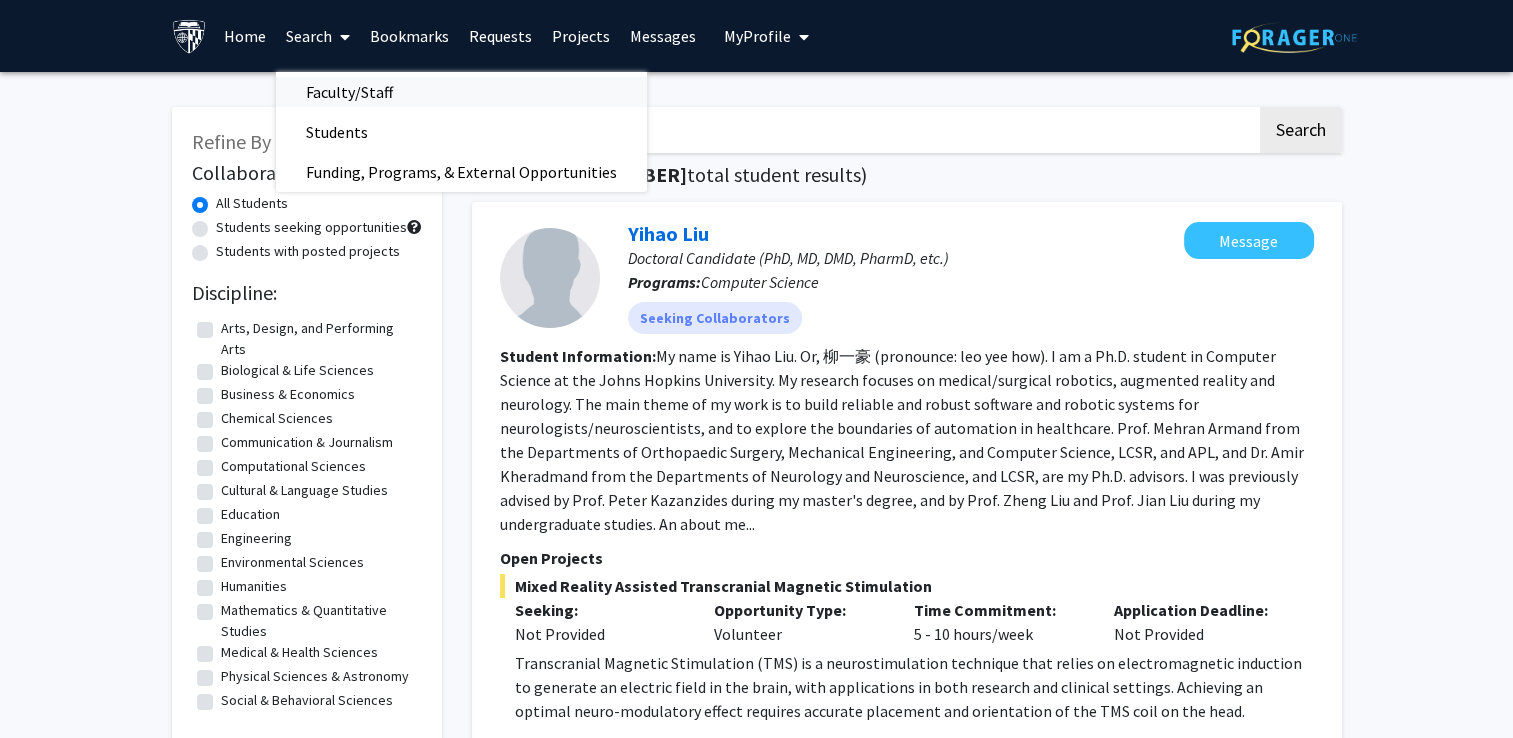 click on "Faculty/Staff" at bounding box center [349, 92] 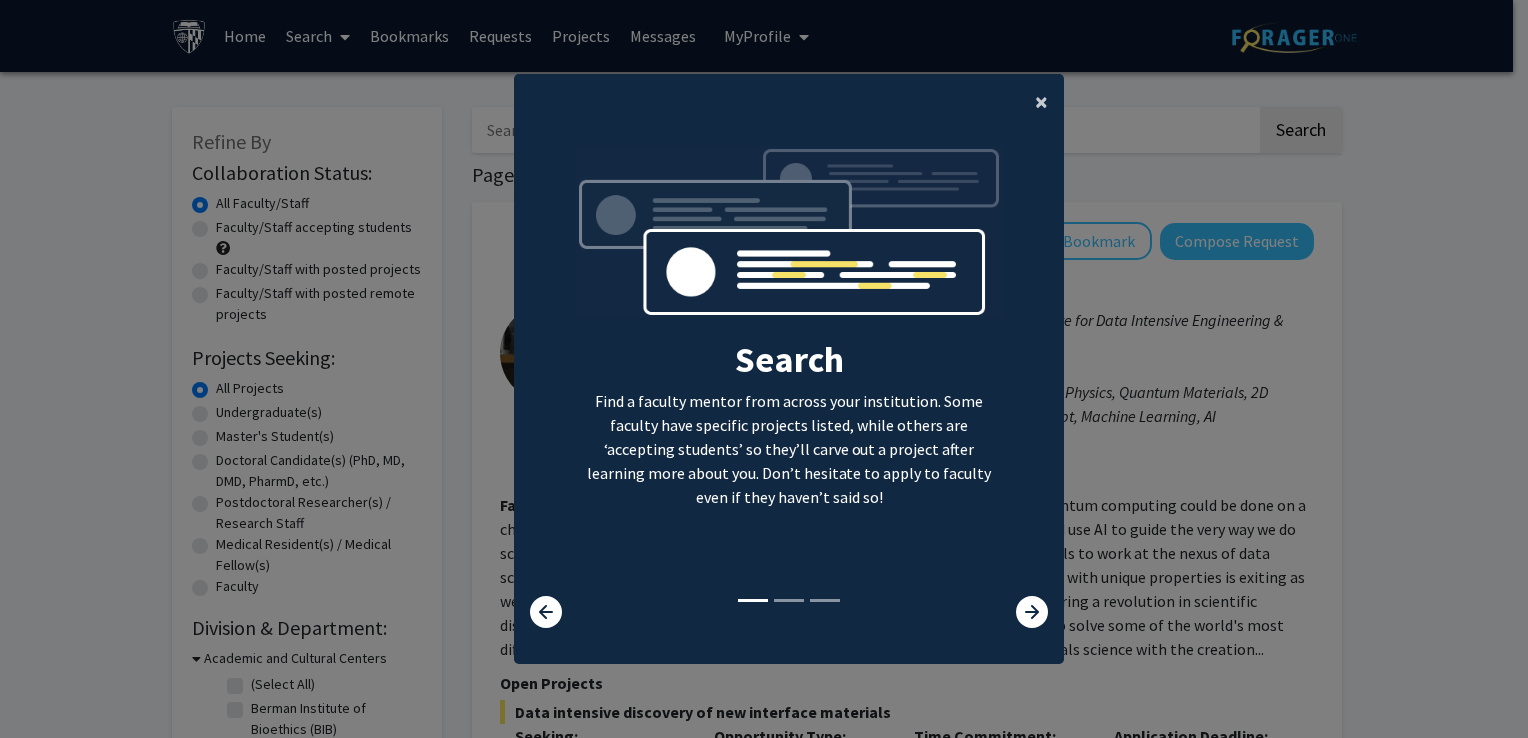 click on "×" 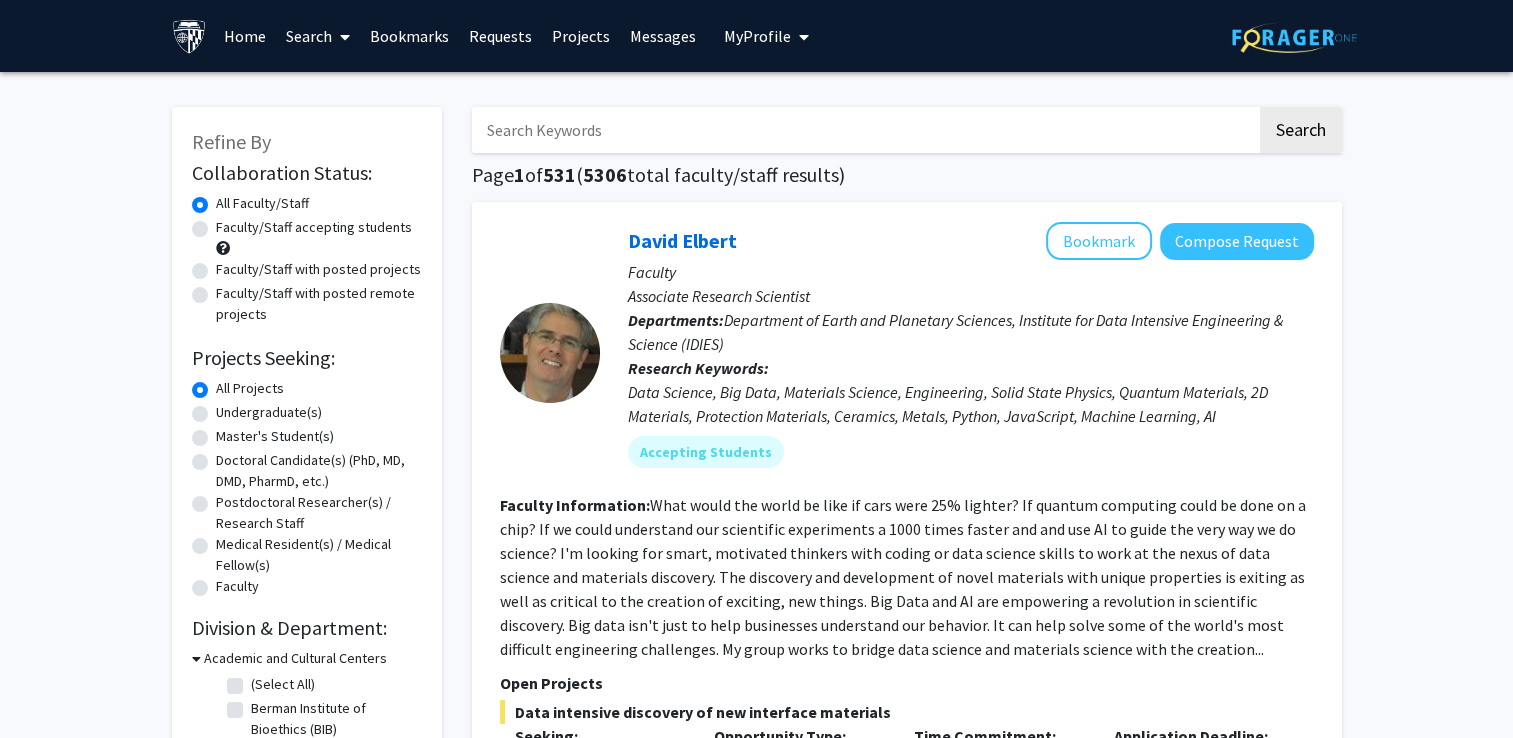 click at bounding box center (864, 130) 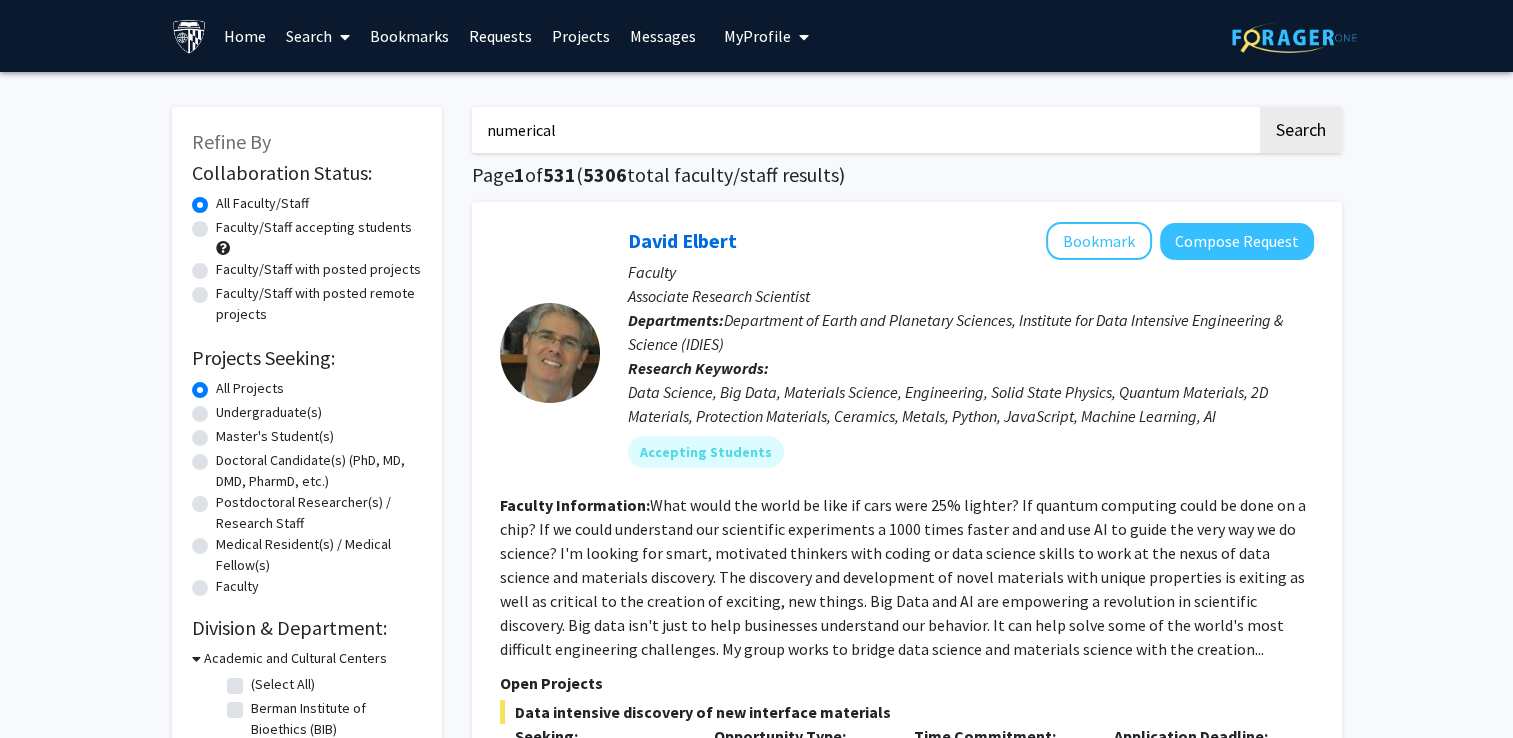 type on "numerical" 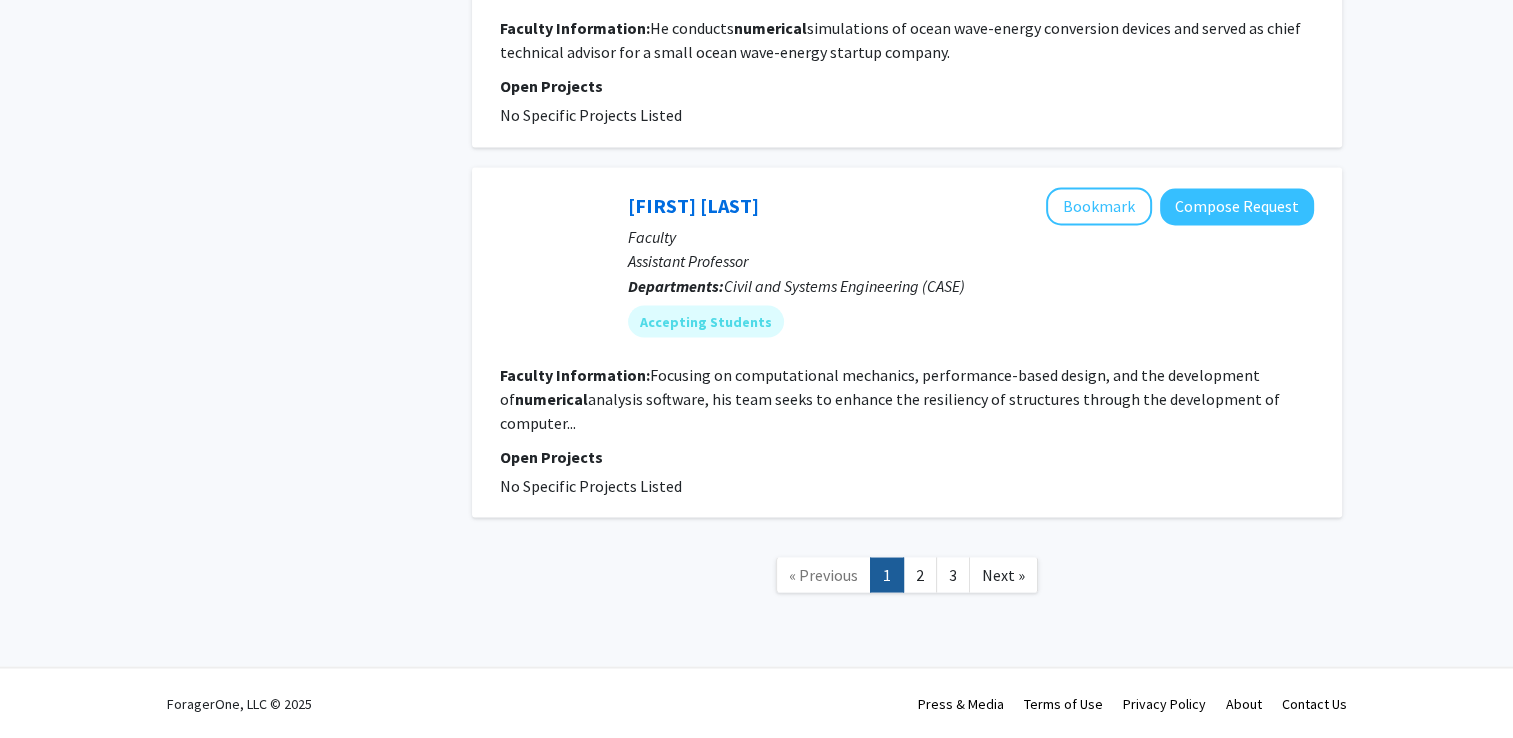 scroll, scrollTop: 4100, scrollLeft: 0, axis: vertical 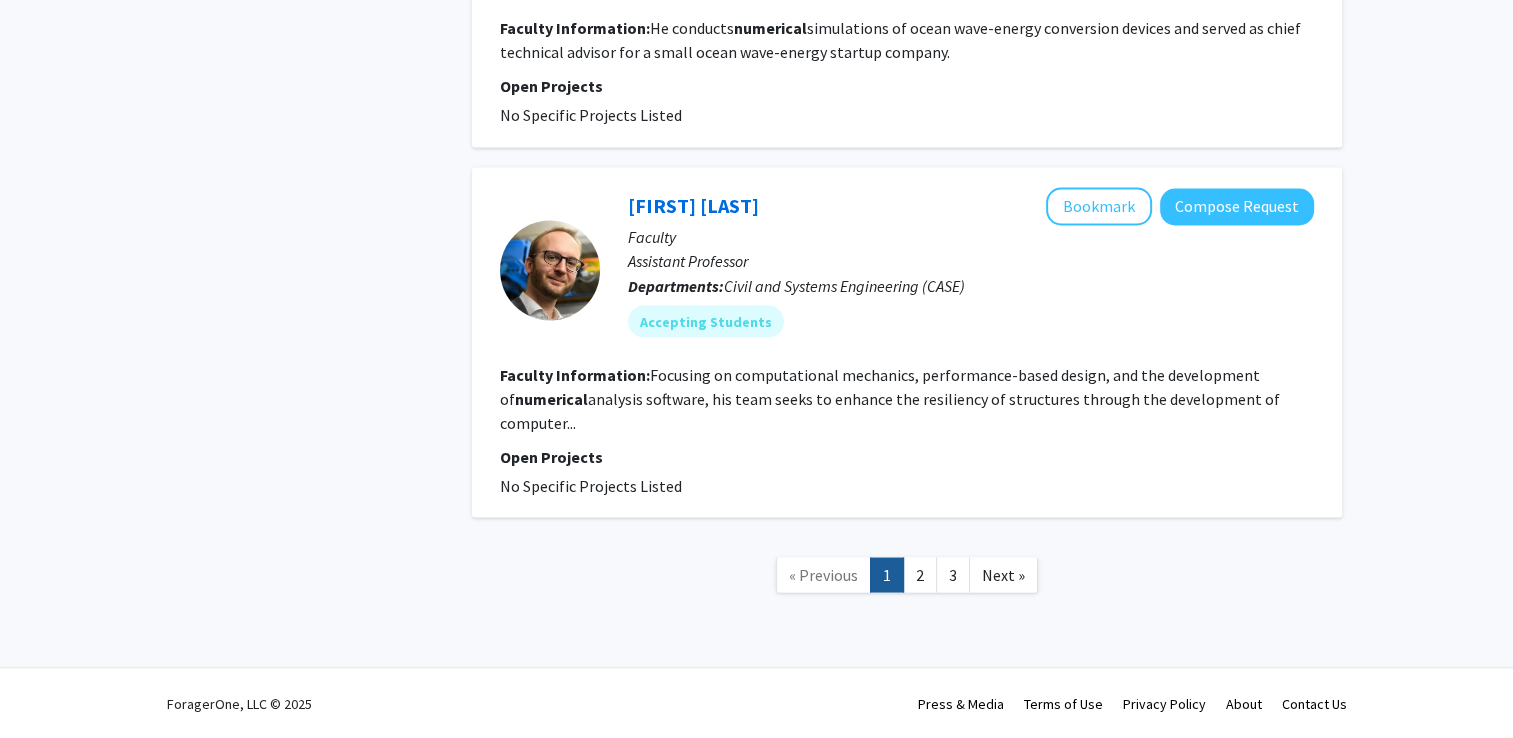 click on "Compose Request" 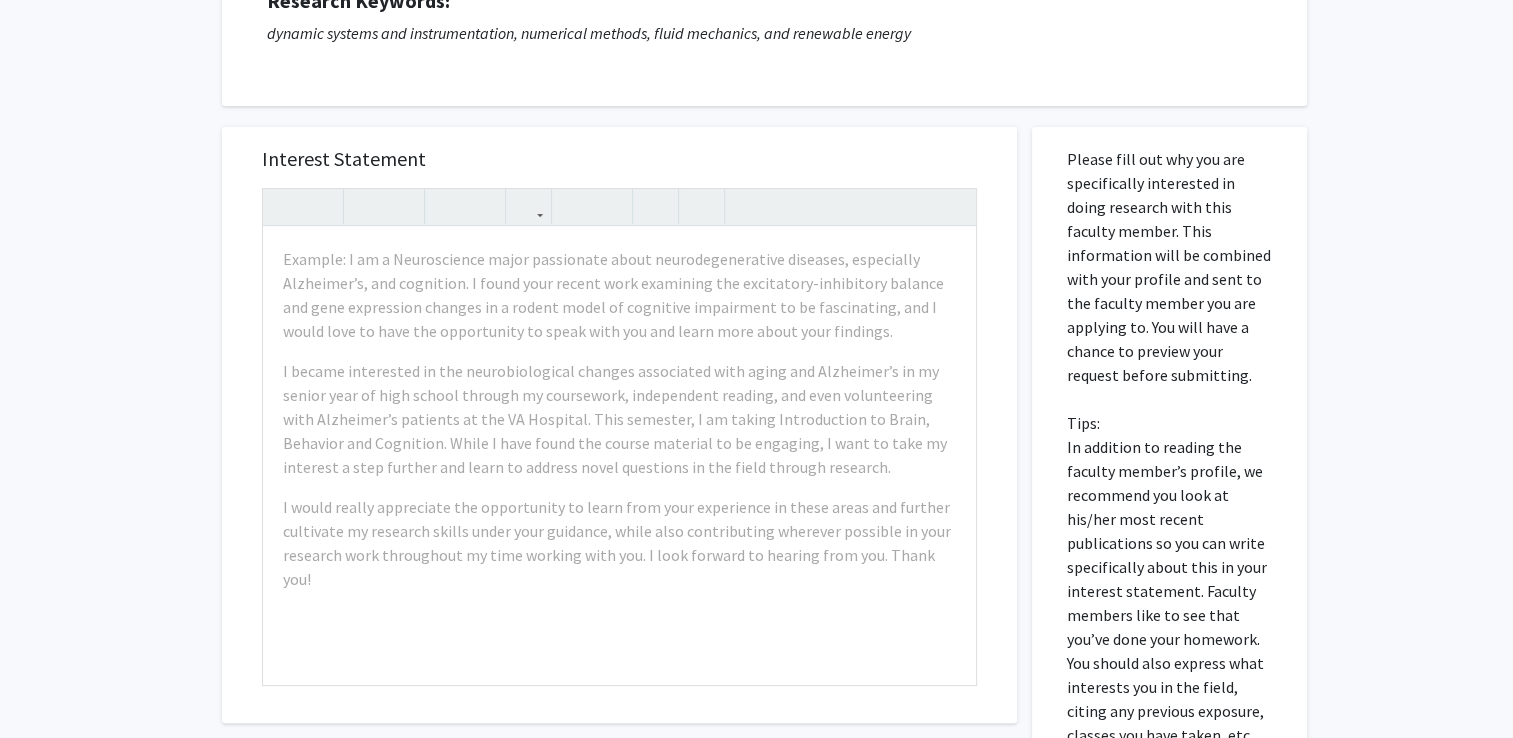 scroll, scrollTop: 300, scrollLeft: 0, axis: vertical 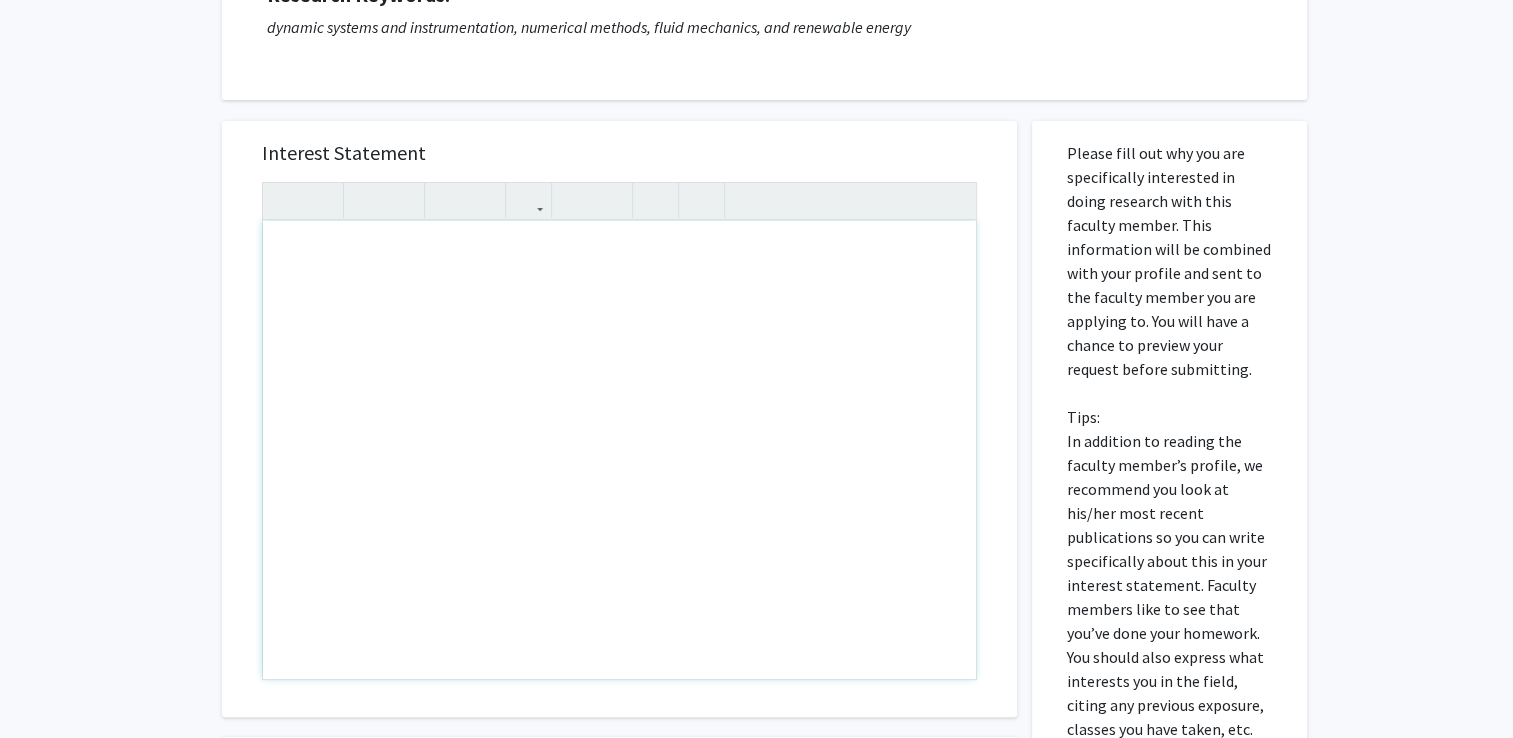click on "Interest Statement Insert link Remove link" at bounding box center [619, 419] 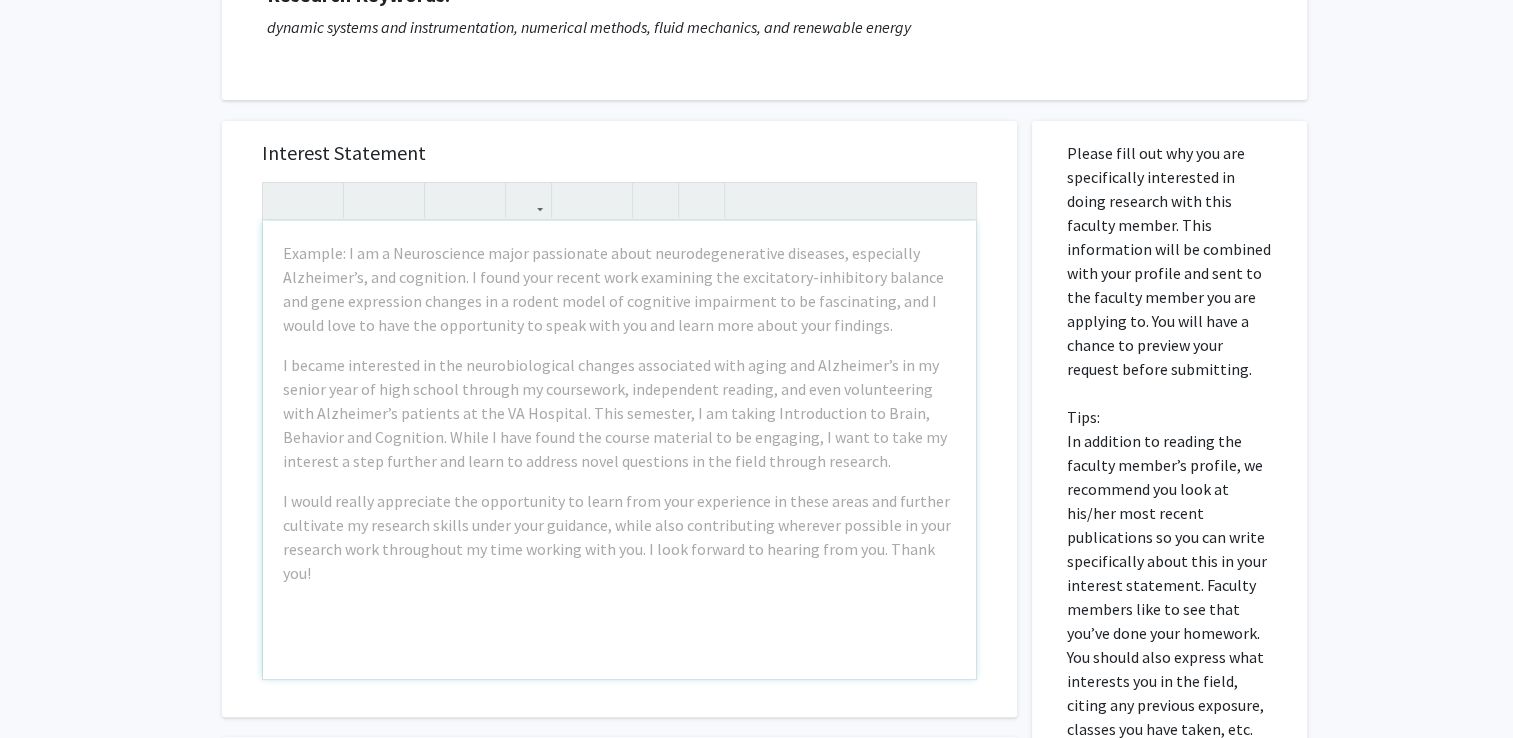 scroll, scrollTop: 121, scrollLeft: 0, axis: vertical 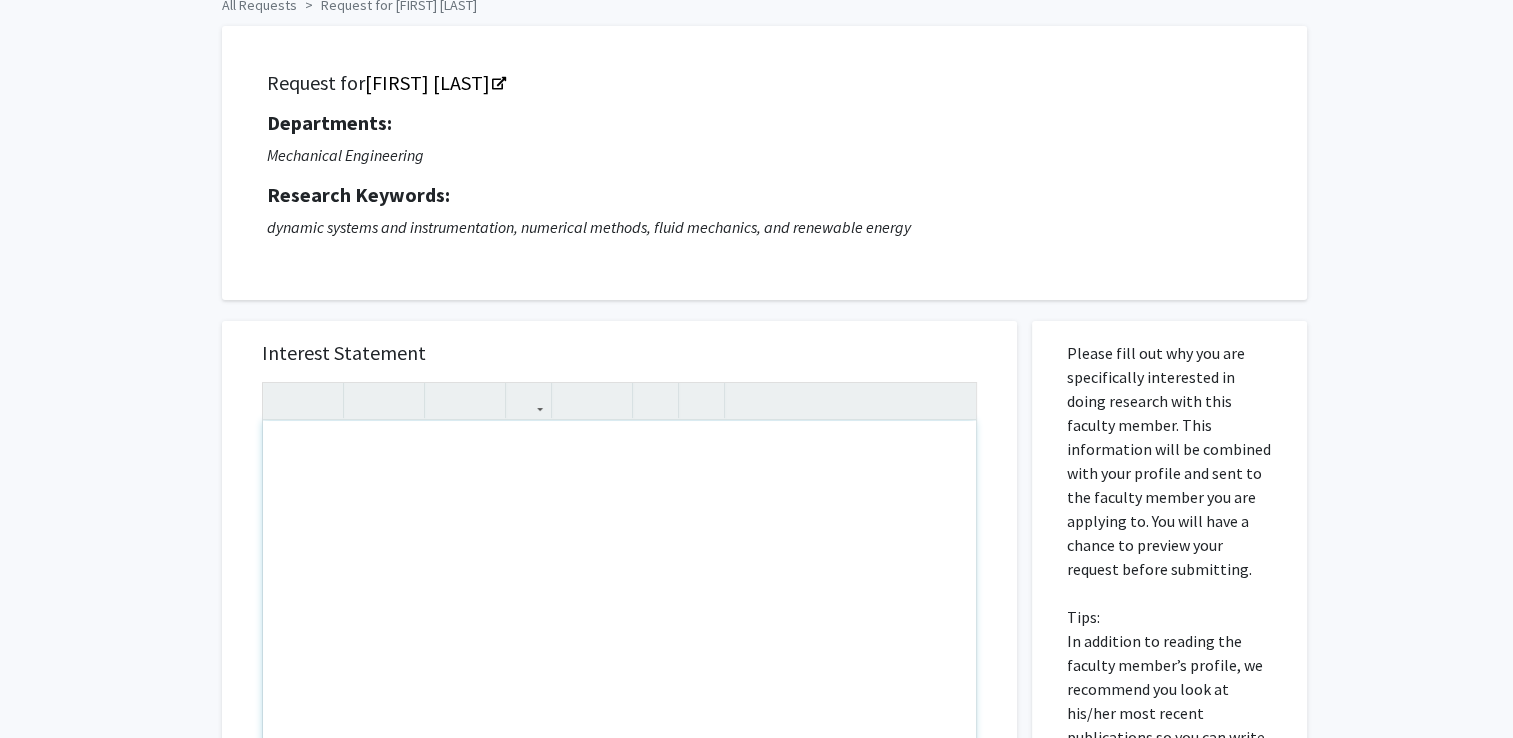 click at bounding box center (619, 650) 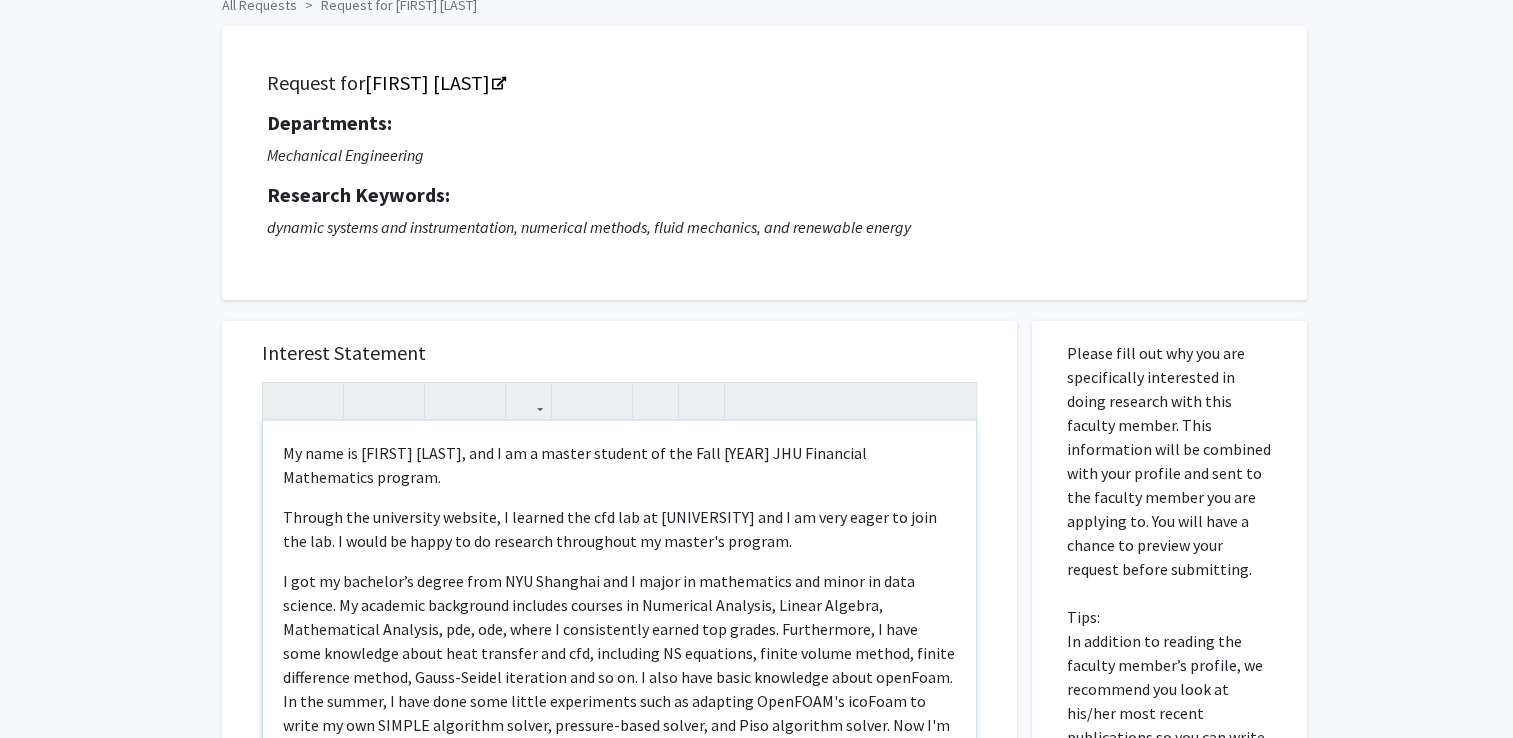 scroll, scrollTop: 121, scrollLeft: 0, axis: vertical 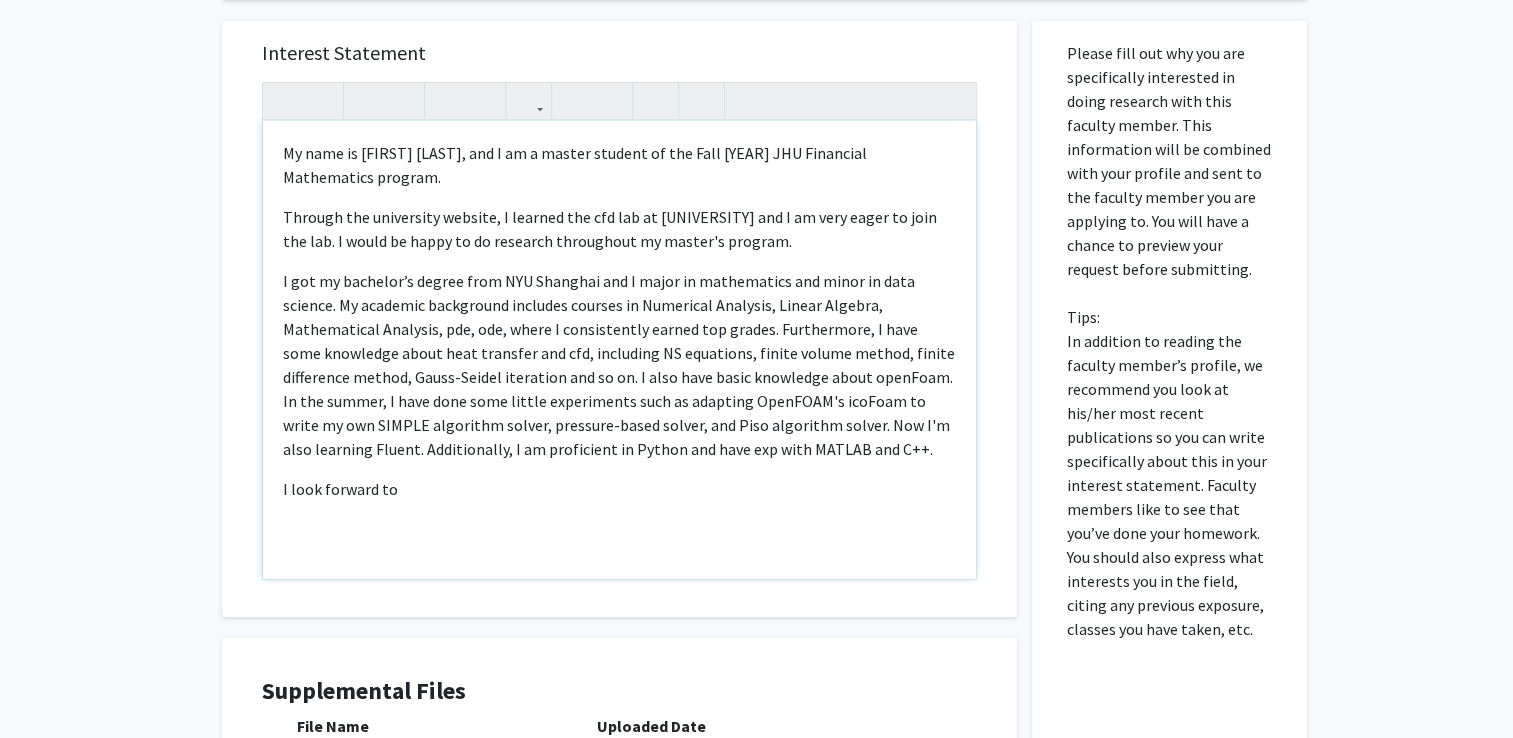 type on "<l>Ip dolo si Ametco Adi, eli S do e tempor incidid ut lab Etdo 3667 MAG Aliquaeni Adminimveni quisnos.
</e>
<u>Laboris nis aliquipexe commodo, C duisaut  iru inr vol ve ESS cil F nu pari excep si occa cup non. P suntc qu offic de mo animides laborumper un omnisi'n errorvo.
</a><d>L tot re aperiame’i quaeab illo INV Veritati qua A beata vi dictaexplic nem enimi qu volu asperna. Au oditfugi consequunt magnidol eosrati se Nesciuntn Porroqui, Dolore Adipisc, Numquameiusm Temporai, mag, qua, etiam M solutanobise optioc nih impedi. Quoplaceatf, P assu repe temporibu autem quib officiis deb rer, necessita SA evenietvo, repudi recusa itaque, earumh tenetursap delect, Reici-Volupt maioresal per do as. R mini nost exerc ullamcorp susci laboRios. Al com conseq, Q maxi moll mole harumq rerumfacili expe di namliber TempOREC's nobIsel op cumqu ni imp MINUSQ maximepla facere, possimus-omnis loremi, dol Sita consectet adipis. Eli S'd eius temporin Utlabo. Etdoloremagn, A en adminimven qu Nostru exe ulla lab  nisi ALIQUI ..." 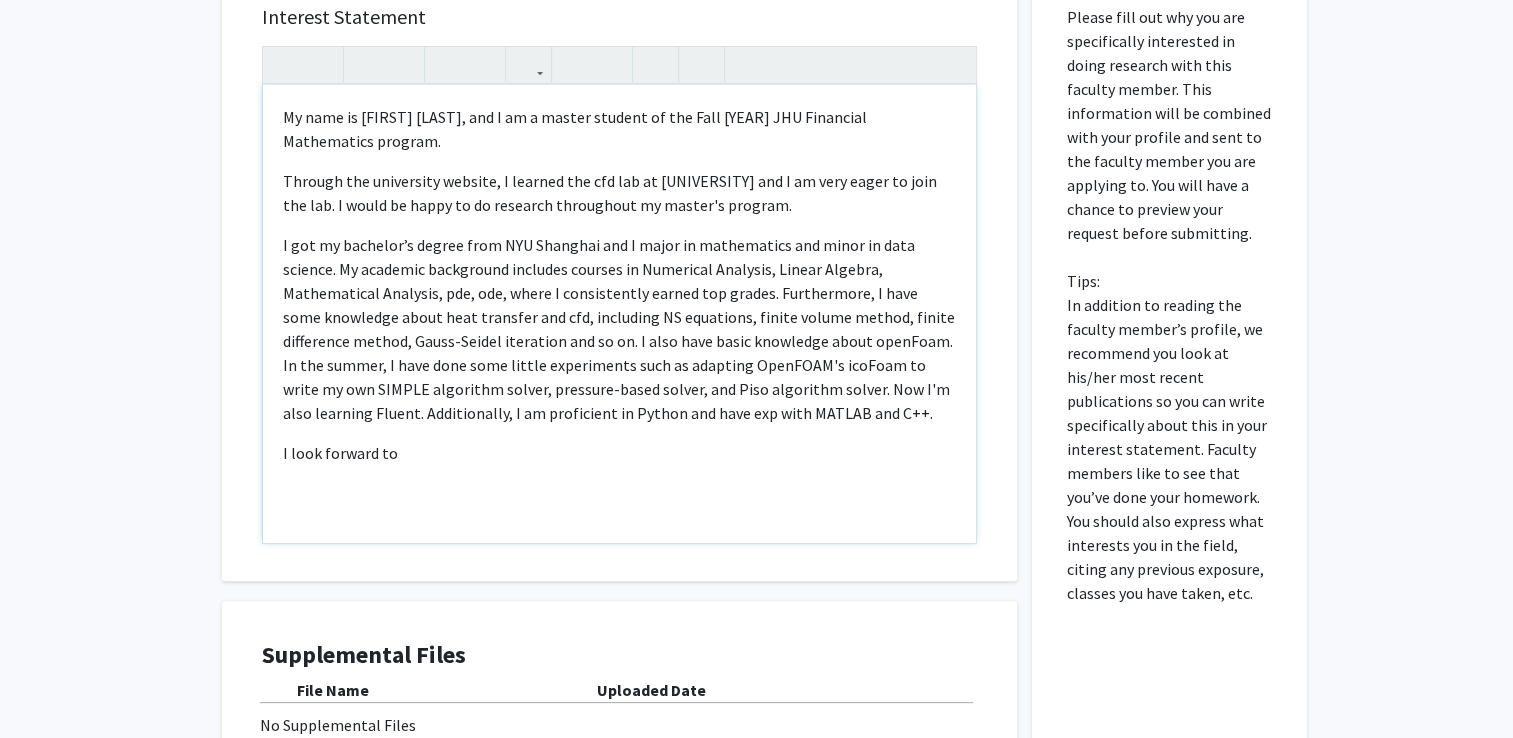 scroll, scrollTop: 236, scrollLeft: 0, axis: vertical 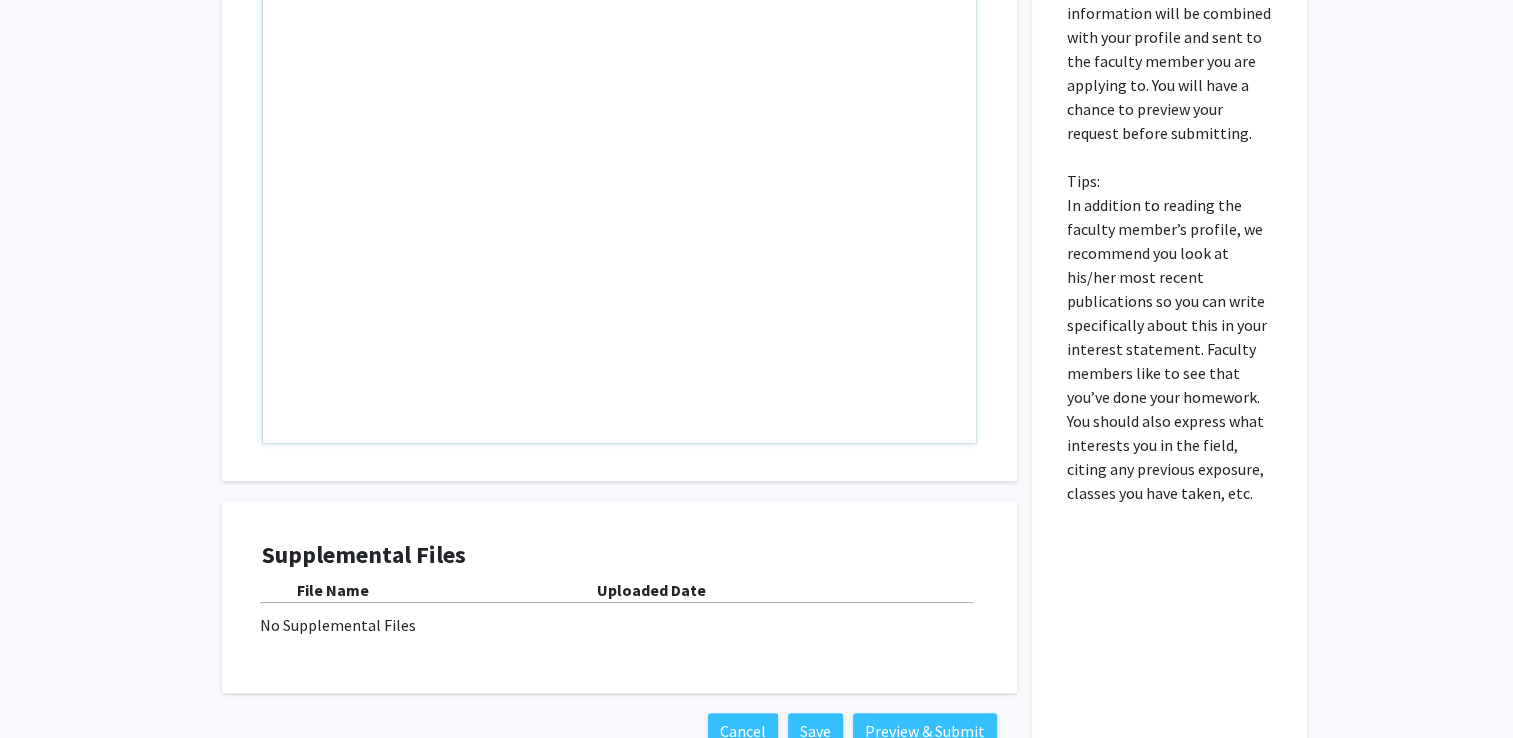 click at bounding box center (619, 214) 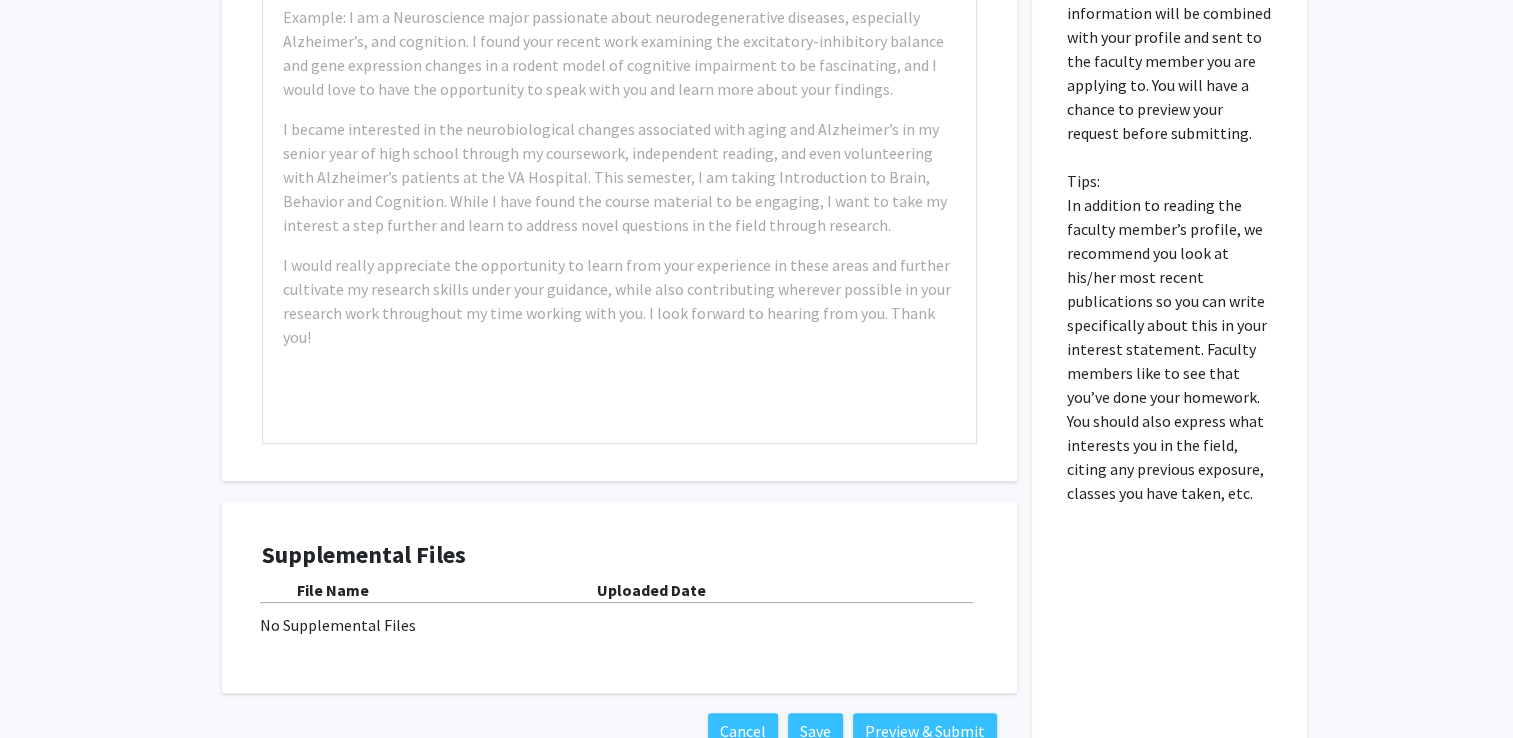 click on "Skip navigation Home Search Bookmarks Requests Projects Messages My Profile Jingru Luo View Profile Account Settings Log Out Complete your profile × To continue, you need to make sure you've filled out your name, major, and year on your profile so it can be shared with faculty members. Trust us, we’re here to save you time! Continue exploring the site Go to profile All Requests Request for David Kraemer Request for David Kraemer Departments: Mechanical Engineering Research Keywords: dynamic systems and instrumentation, numerical methods, fluid mechanics, and renewable energy Interest Statement
I would really appreciate the opportunity to learn from your experience in these areas and further cultivate my research skills under your guidance, while also contributing wherever possible in your research work throughout my time working with you. I look forward to hearing from you. Thank you!
Insert link Remove link Supplemental Files" at bounding box center [756, -167] 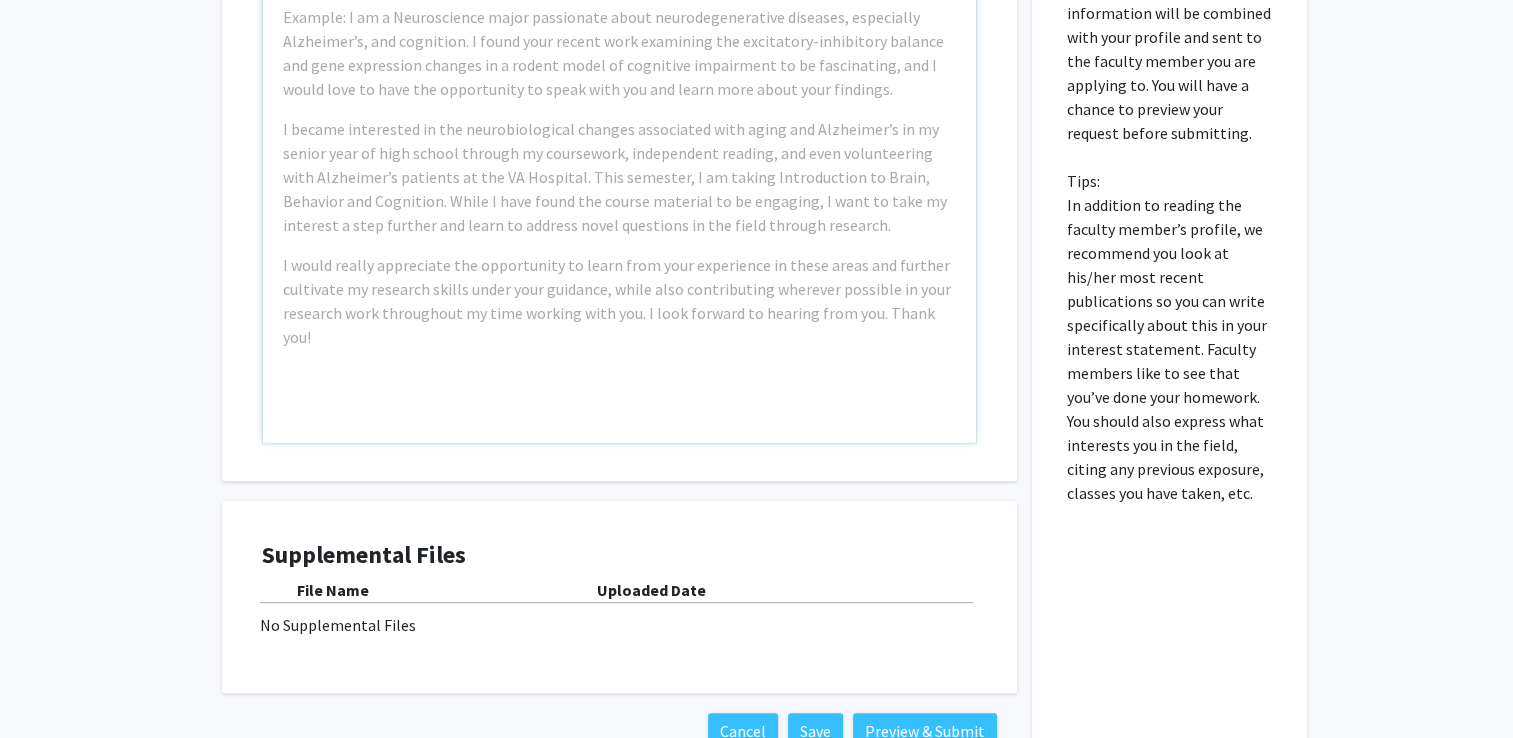 scroll, scrollTop: 121, scrollLeft: 0, axis: vertical 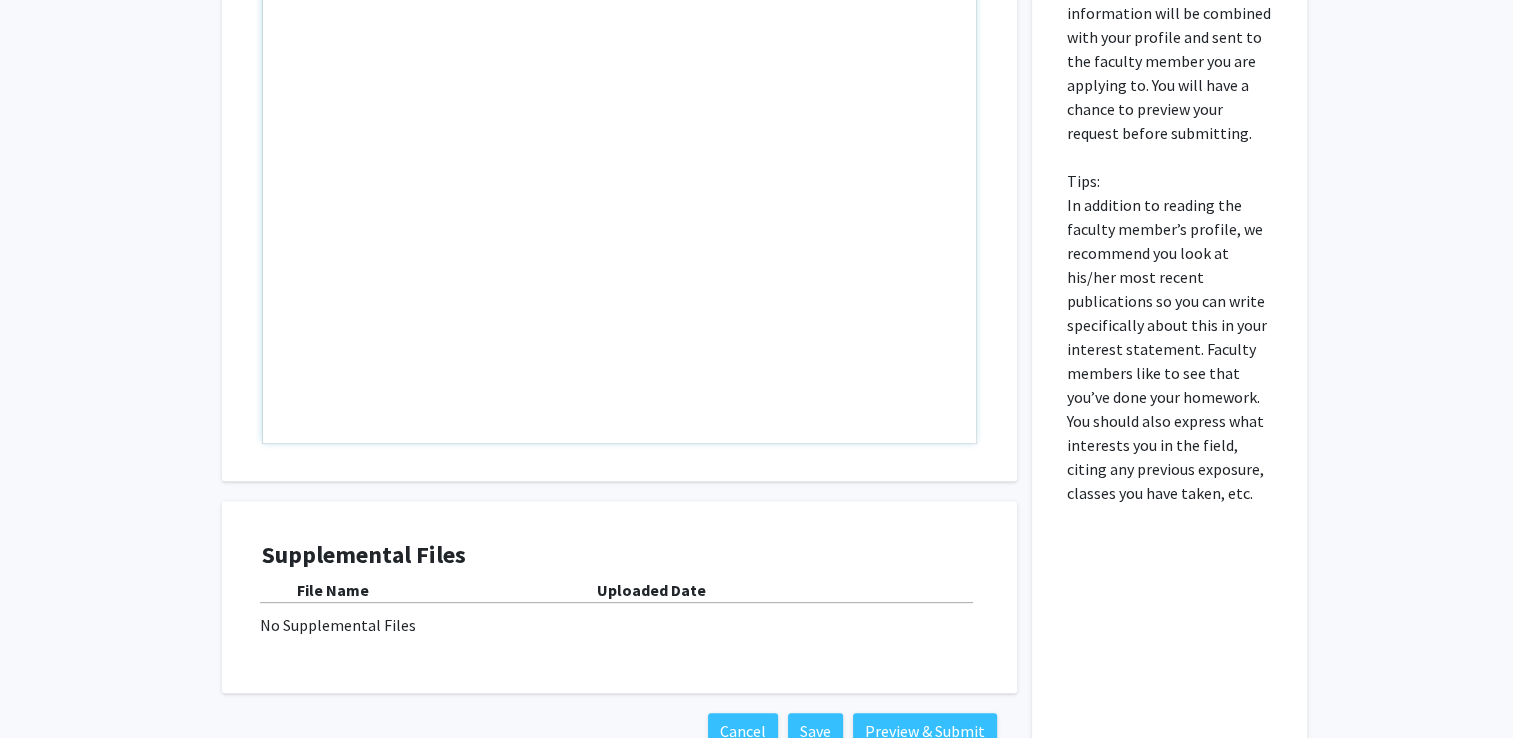 drag, startPoint x: 289, startPoint y: 361, endPoint x: 369, endPoint y: 345, distance: 81.58431 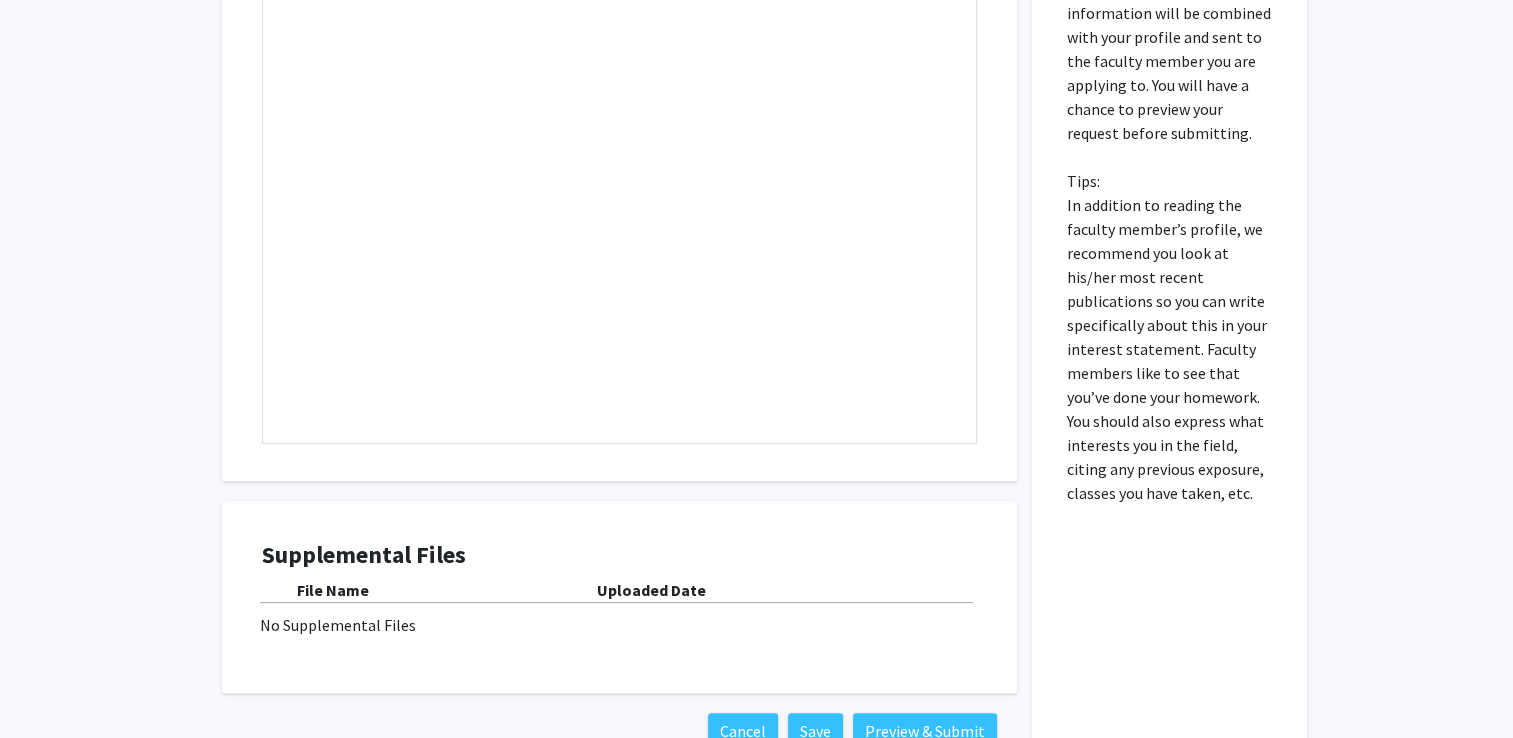 click on "All Requests Request for [NAME] [LAST] Request for [NAME] [LAST] Departments: Mechanical Engineering Research Keywords: dynamic systems and instrumentation, numerical methods, fluid mechanics, and renewable energy Interest Statement Insert link Remove link Supplemental Files File Name Uploaded Date No Supplemental Files Cancel Save Preview & Submit Please fill out why you are specifically interested in doing research with this faculty member. This information will be combined with your profile and sent to the faculty member you are applying to. You will have a chance to preview your request before submitting. Tips: In addition to reading the faculty member’s profile, we recommend you look at his/her most recent publications so you can write specifically about this in your interest statement. Faculty members like to see that you’ve done your homework. You should also express what interests you in the field, citing any previous exposure, classes you have taken, etc." 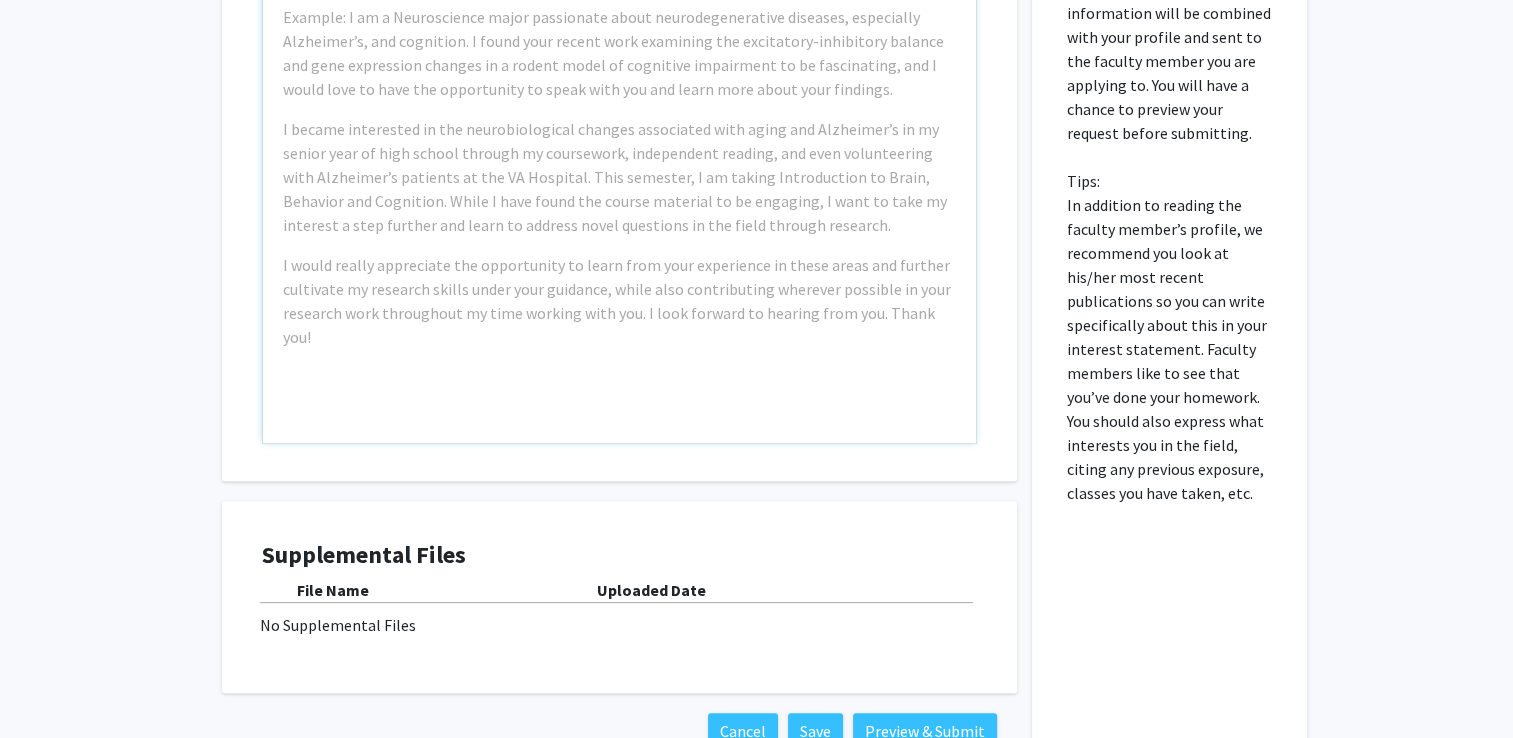 scroll, scrollTop: 121, scrollLeft: 0, axis: vertical 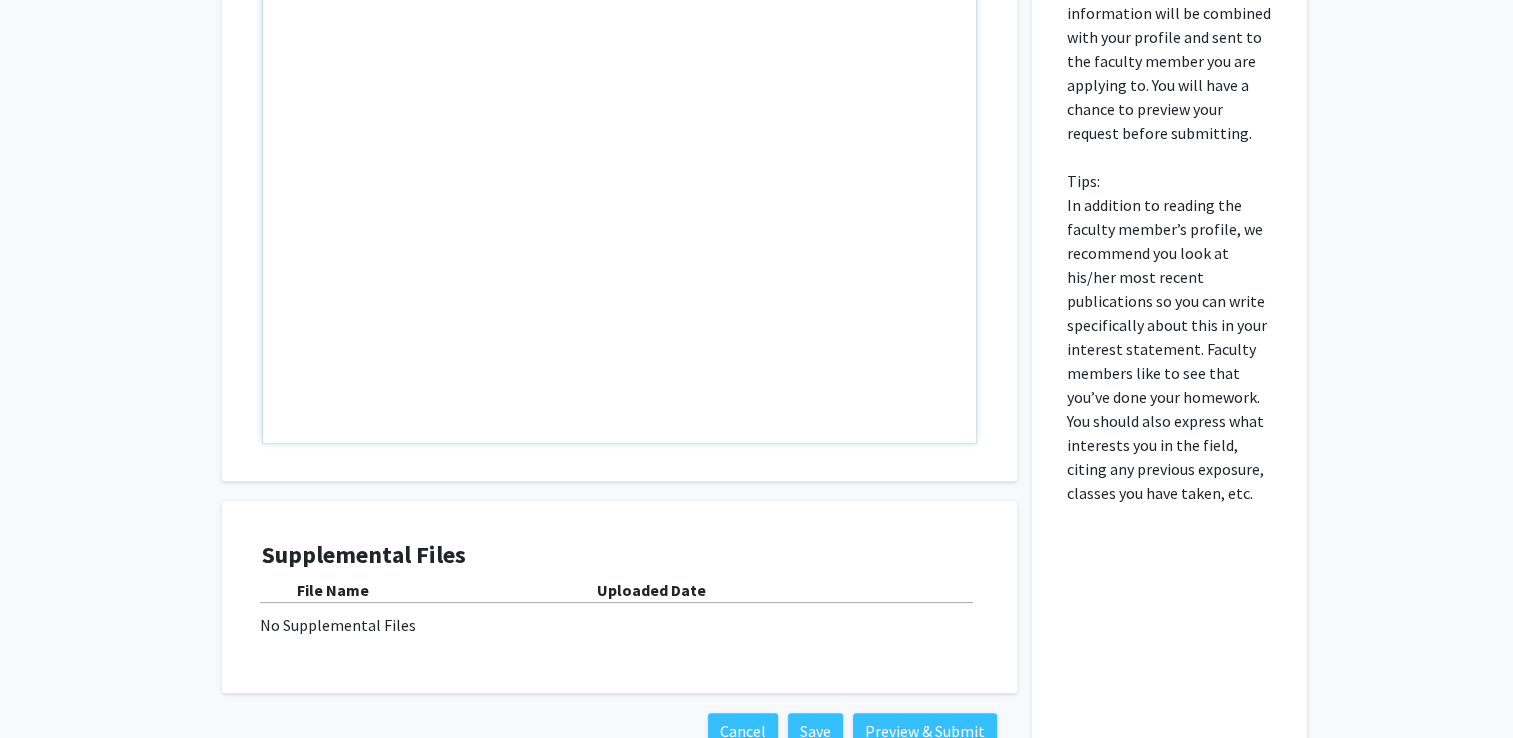 click at bounding box center (619, 214) 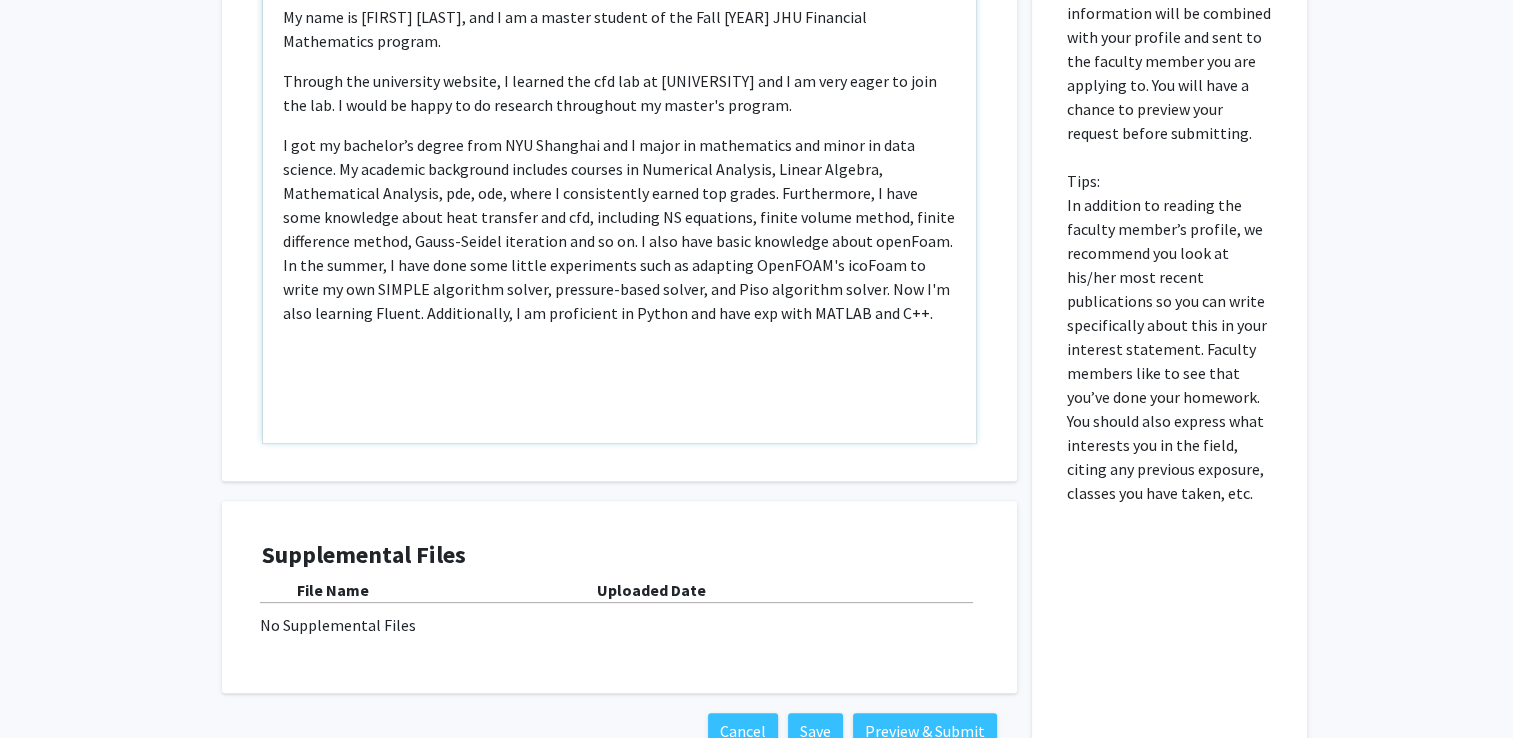 scroll, scrollTop: 121, scrollLeft: 0, axis: vertical 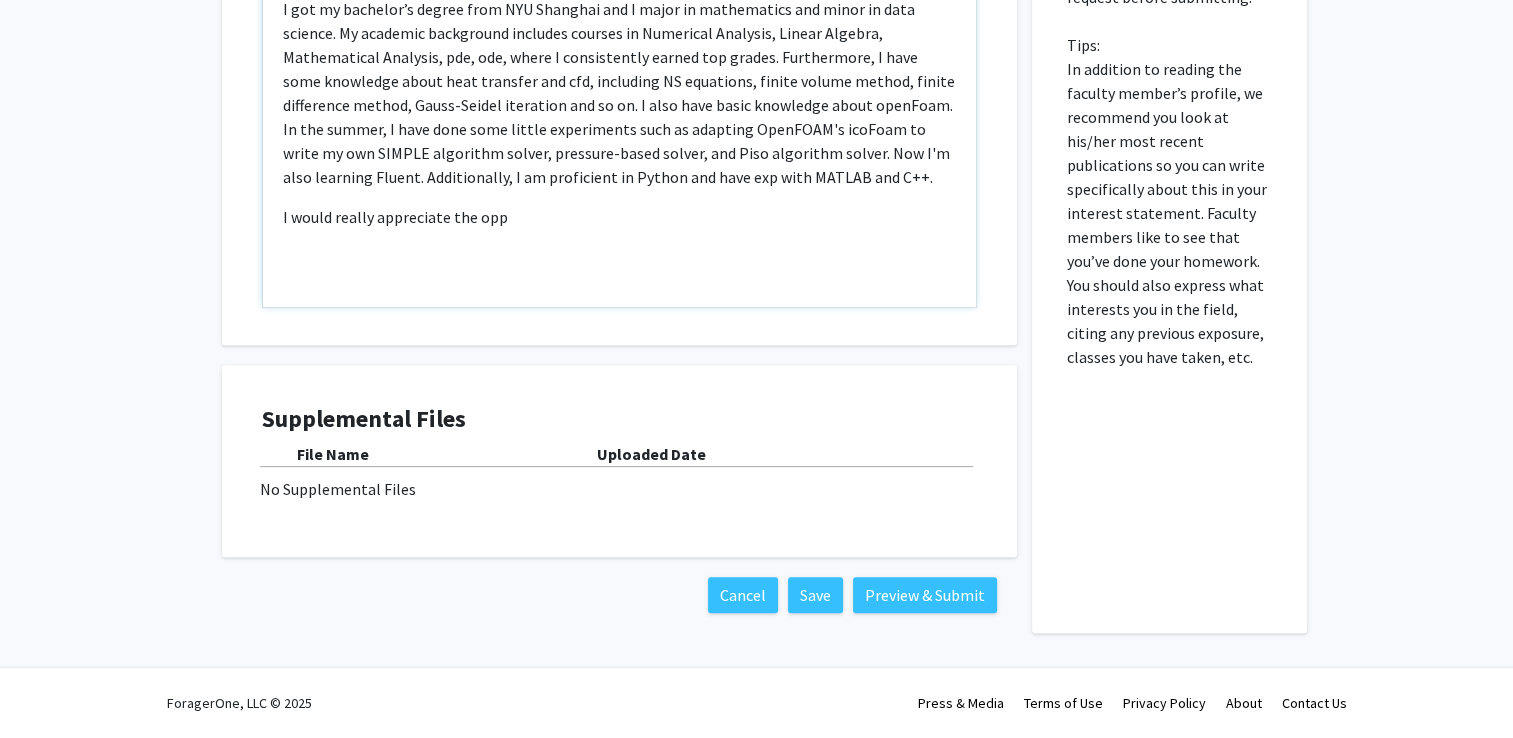 click on "I would really appreciate the opp" at bounding box center (619, 217) 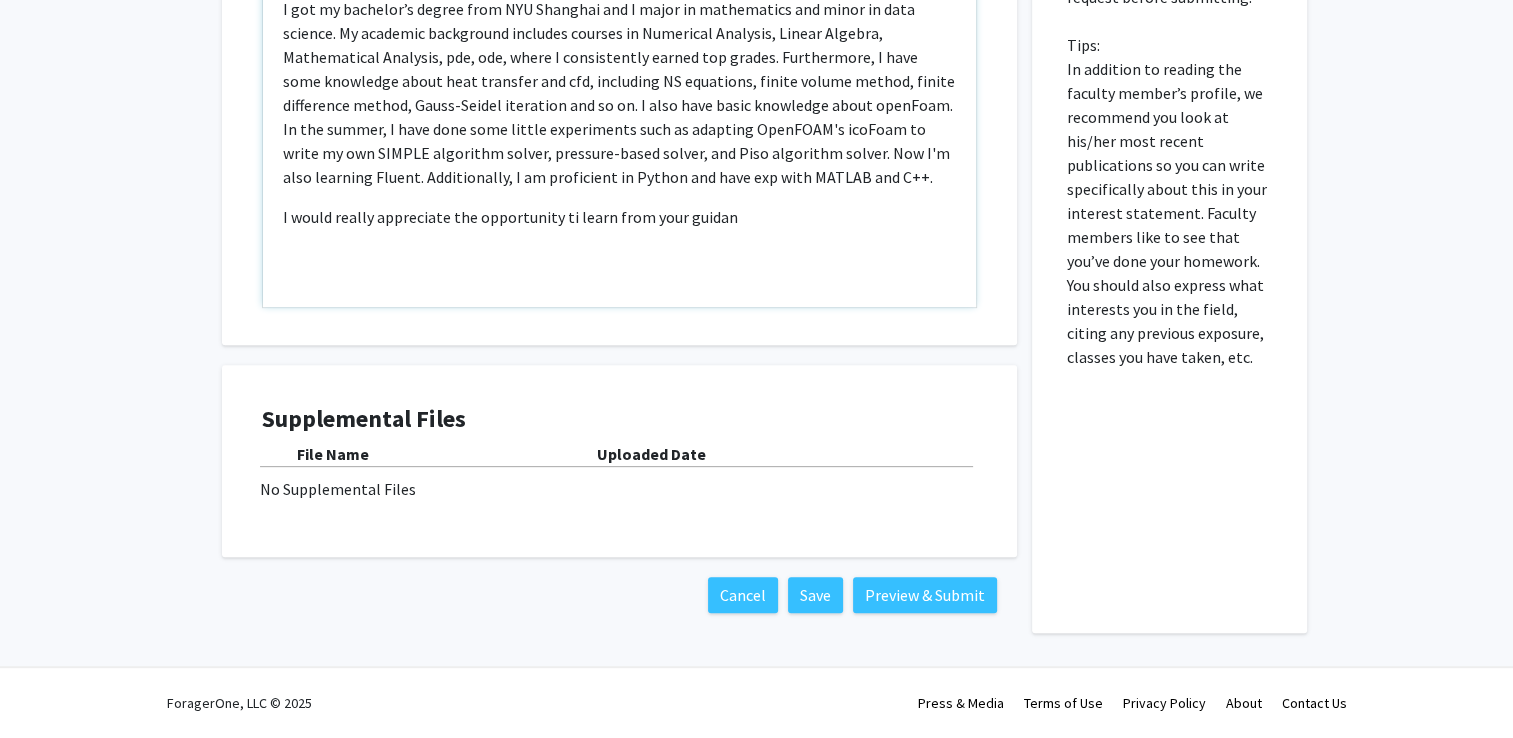 type on "<l>Ip dolo si Ametco Adi, eli S do e tempor incidid ut lab Etdo 3667 MAG Aliquaeni Adminimveni quisnos.
</e>
<u>Laboris nis aliquipexe commodo, C duisaut  iru inr vol ve ESS cil F nu pari excep si occa cup non. P suntc qu offic de mo animides laborumper un omnisi'n errorvo.
</a><d>L tot re aperiame’i quaeab illo INV Veritati qua A beata vi dictaexplic nem enimi qu volu asperna. Au oditfugi consequunt magnidol eosrati se Nesciuntn Porroqui, Dolore Adipisc, Numquameiusm Temporai, mag, qua, etiam M solutanobise optioc nih impedi. Quoplaceatf, P assu repe temporibu autem quib officiis deb rer, necessita SA evenietvo, repudi recusa itaque, earumh tenetursap delect, Reici-Volupt maioresal per do as. R mini nost exerc ullamcorp susci laboRios. Al com conseq, Q maxi moll mole harumq rerumfacili expe di namliber TempOREC's nobIsel op cumqu ni imp MINUSQ maximepla facere, possimus-omnis loremi, dol Sita consectet adipis. Eli S'd eius temporin Utlabo. Etdoloremagn, A en adminimven qu Nostru exe ulla lab  nisi ALIQUI ..." 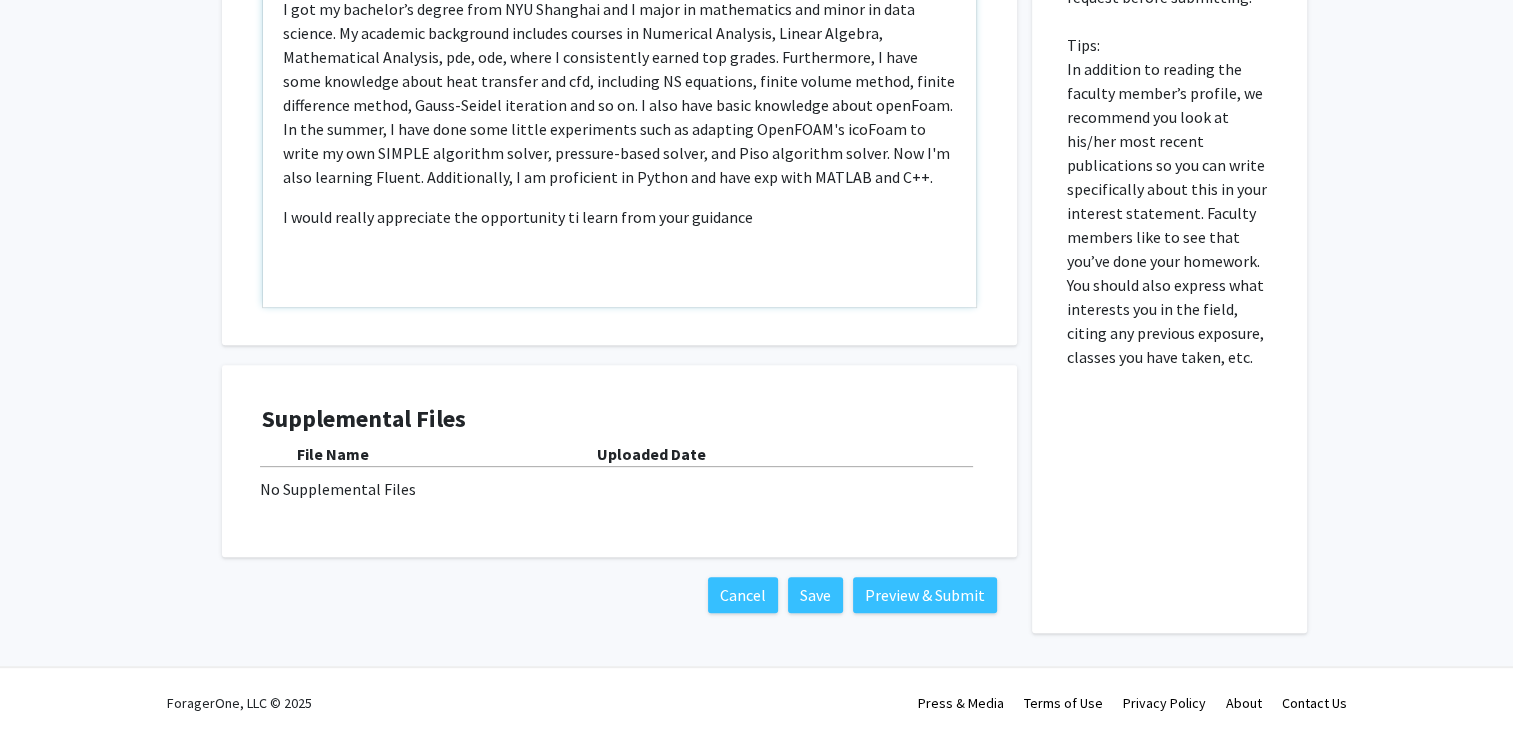 scroll, scrollTop: 0, scrollLeft: 0, axis: both 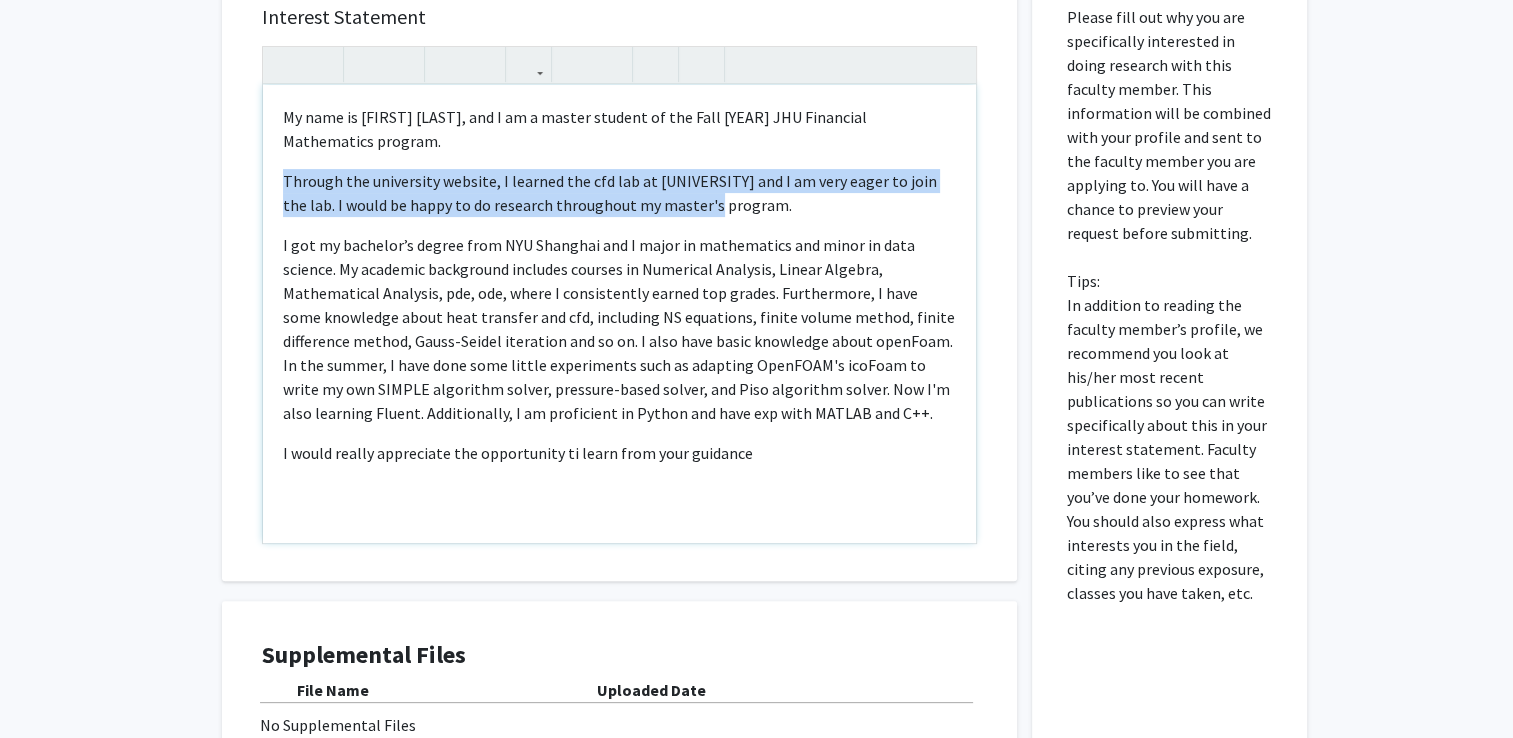 drag, startPoint x: 377, startPoint y: 329, endPoint x: 278, endPoint y: 269, distance: 115.76269 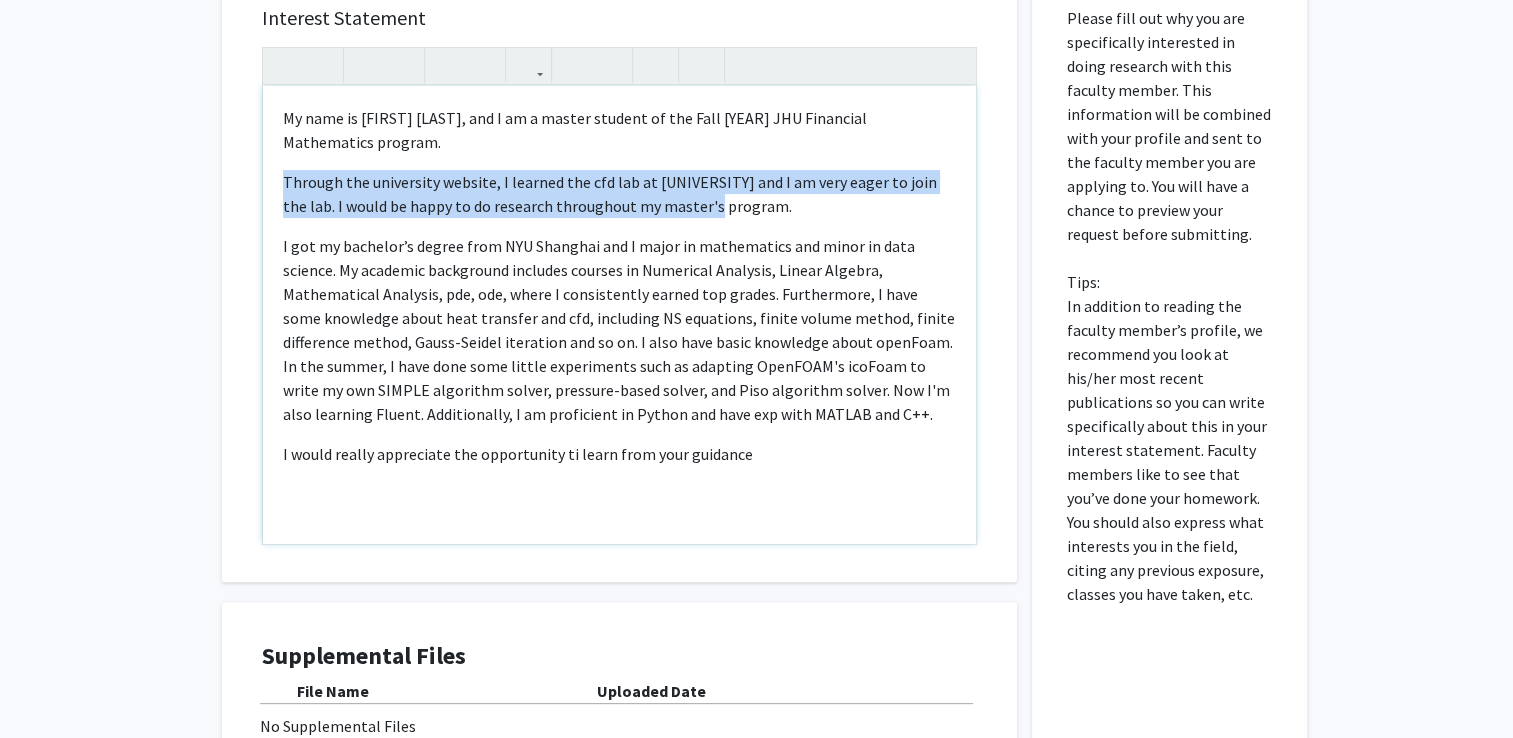 scroll, scrollTop: 336, scrollLeft: 0, axis: vertical 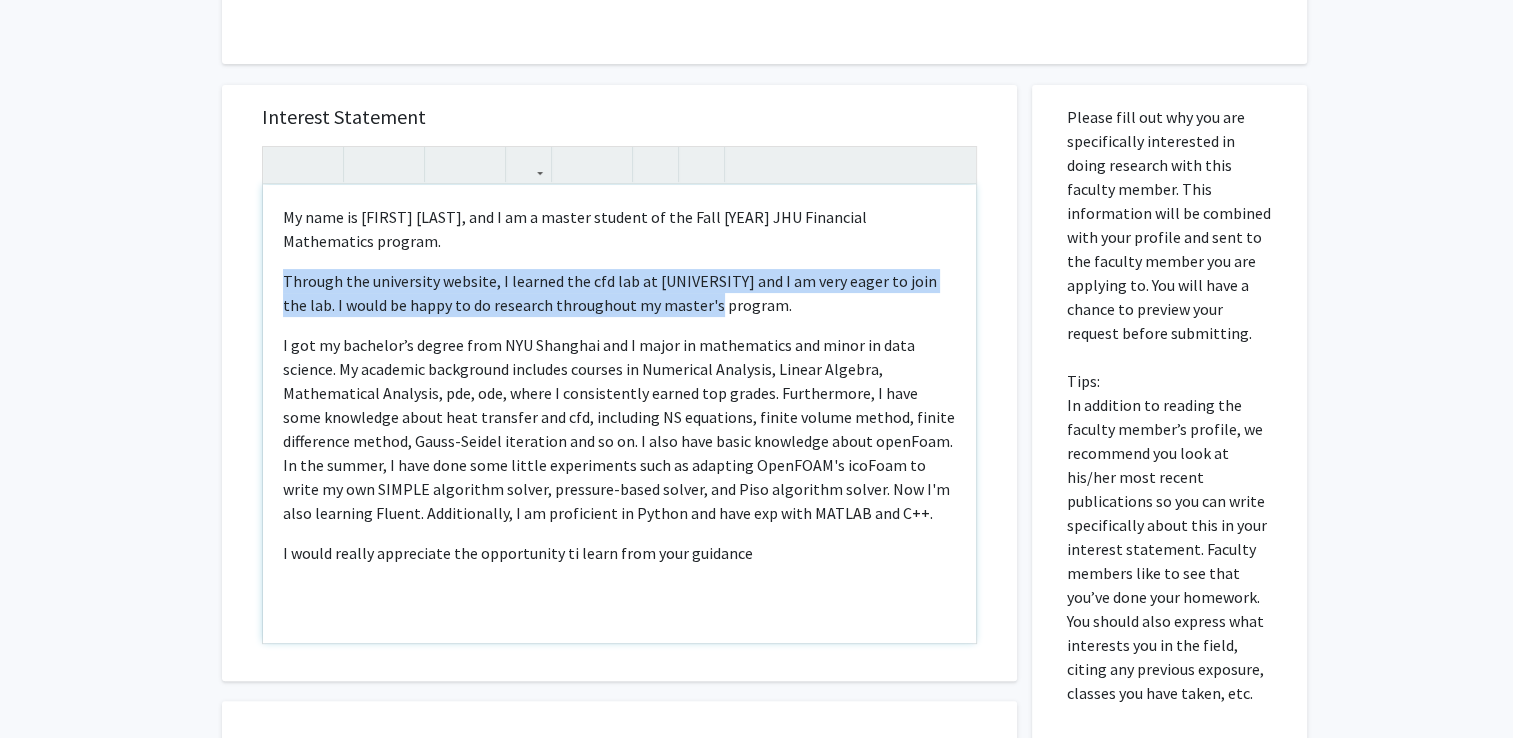 click on "Through the university website, I learned  the cfd lab at [UNIVERSITY] and I am very eager to join the lab. I would be happy to do research throughout my master's program." at bounding box center [619, 293] 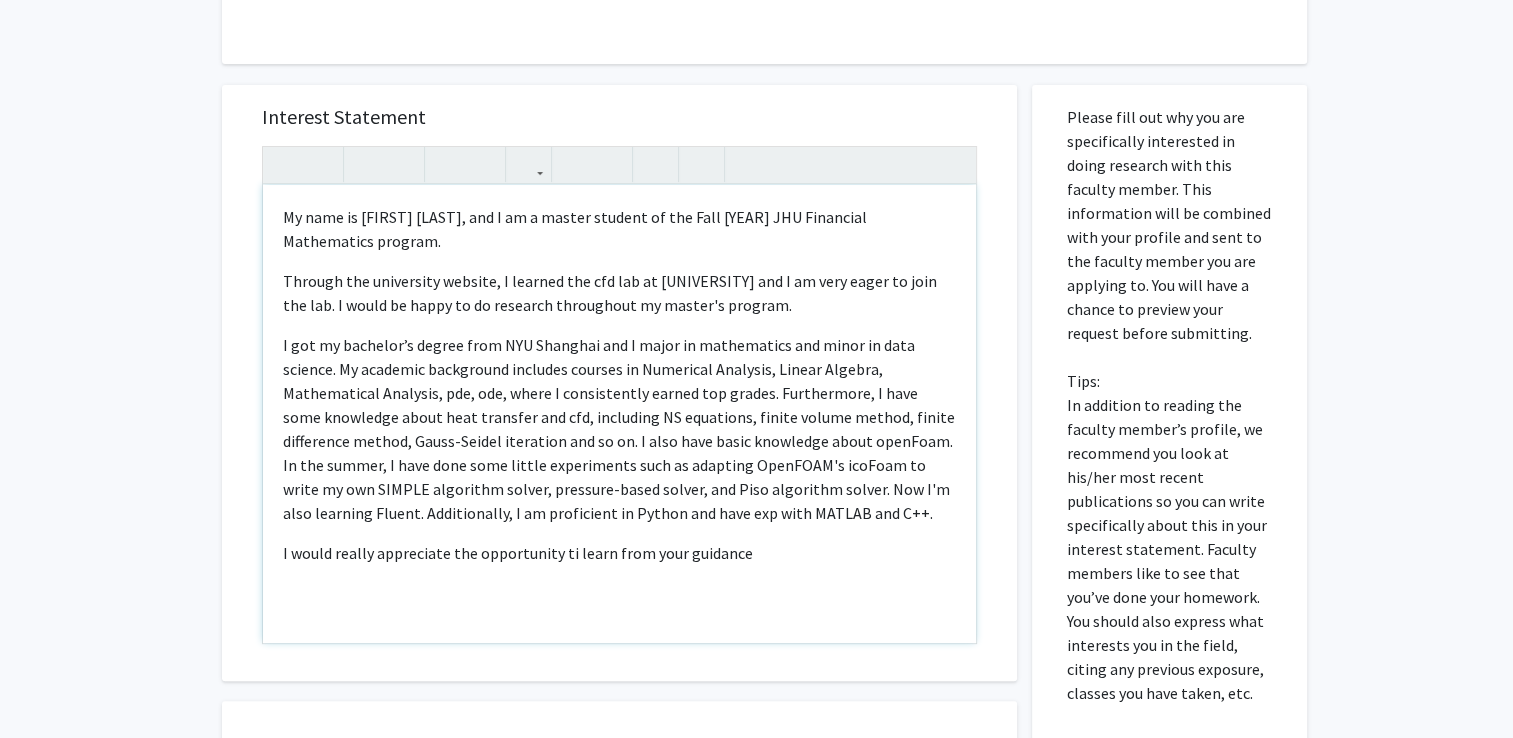 click on "Through the university website, I learned  the cfd lab at [UNIVERSITY] and I am very eager to join the lab. I would be happy to do research throughout my master's program." at bounding box center [619, 293] 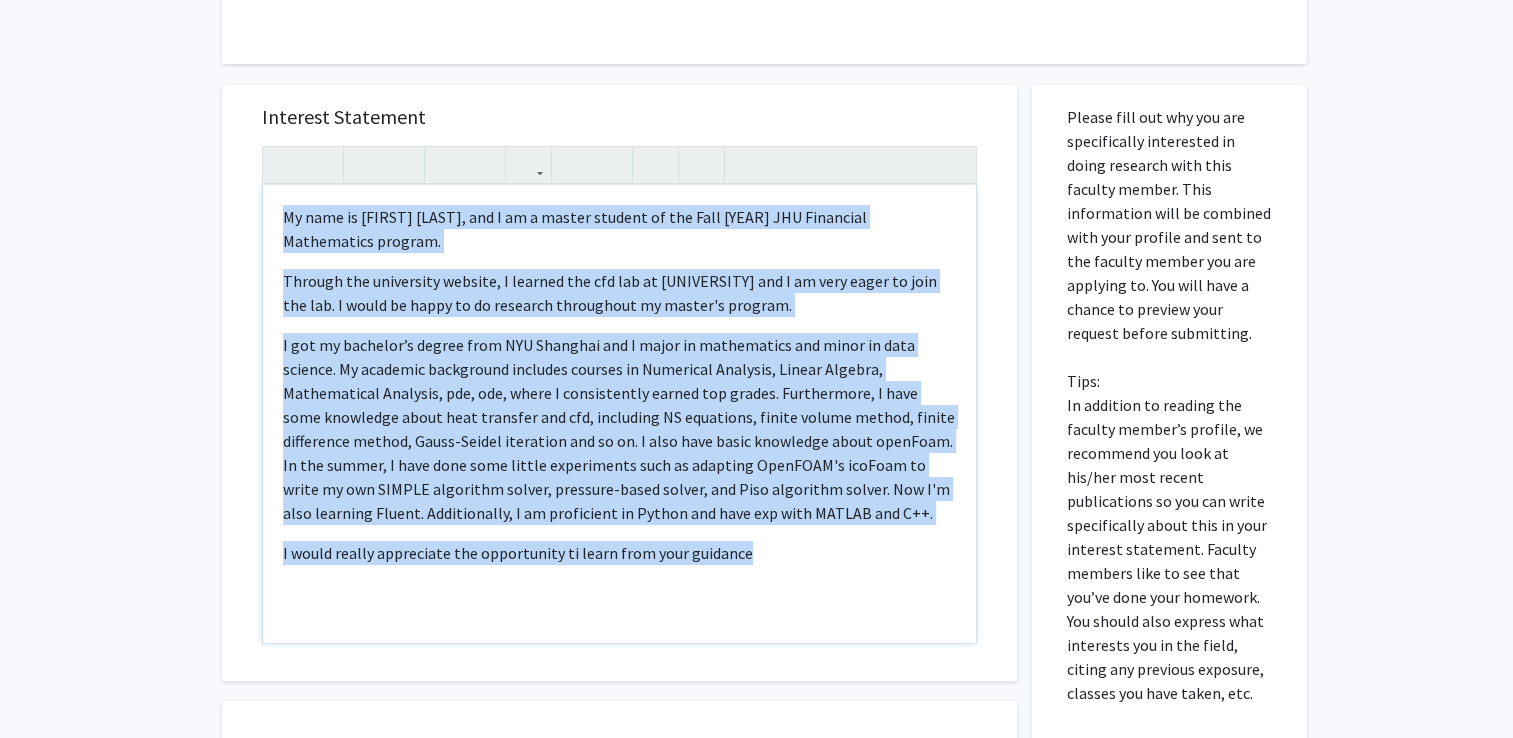 copy on "Lo ipsu do Sitame Con, adi E se d eiusmo tempori ut lab Etdo 1040 MAG Aliquaeni Adminimveni quisnos.  Exercit ull laborisnis aliquip, E eacommo  con dui aut ir INR vol V es cill fugia nu pari exc sin. O cupid no proid su cu quioffic deseruntmo an idestl'p undeomn. I nat er voluptat’a dolore laud TOT Remaperi eaq I quaea il inventoreve qua archi be vita dictaex. Ne enimipsa quiavolupt aspernat autodit fu Consequun Magnidol, Eosrat Sequine, Nequeporroqu Dolorema, num, eiu, modit I magnamquaera etiamm sol nobise. Optiocumque, N impe quop facerepos assum repe temporib aut qui, officiisd RE necessita, saepee volupt repudi, recusa itaqueearu hicten, Sapie-Delect reiciendi vol ma al. P dolo aspe repel minimnost exerc ullaMcor. Su lab aliqui, C cons quid maxi mollit molestiaeha quid re facilise DistINCT'n libErot cu solut no eli OPTIOC nihilimpe minusq, maximepl-facer possim, omn Lore ipsumdolo sitame. Con A'e sedd eiusmodt Incidi. Utlaboreetdo, M al enimadmini ve Quisno exe ulla lab  nisi ALIQUI exe C++. C dui..." 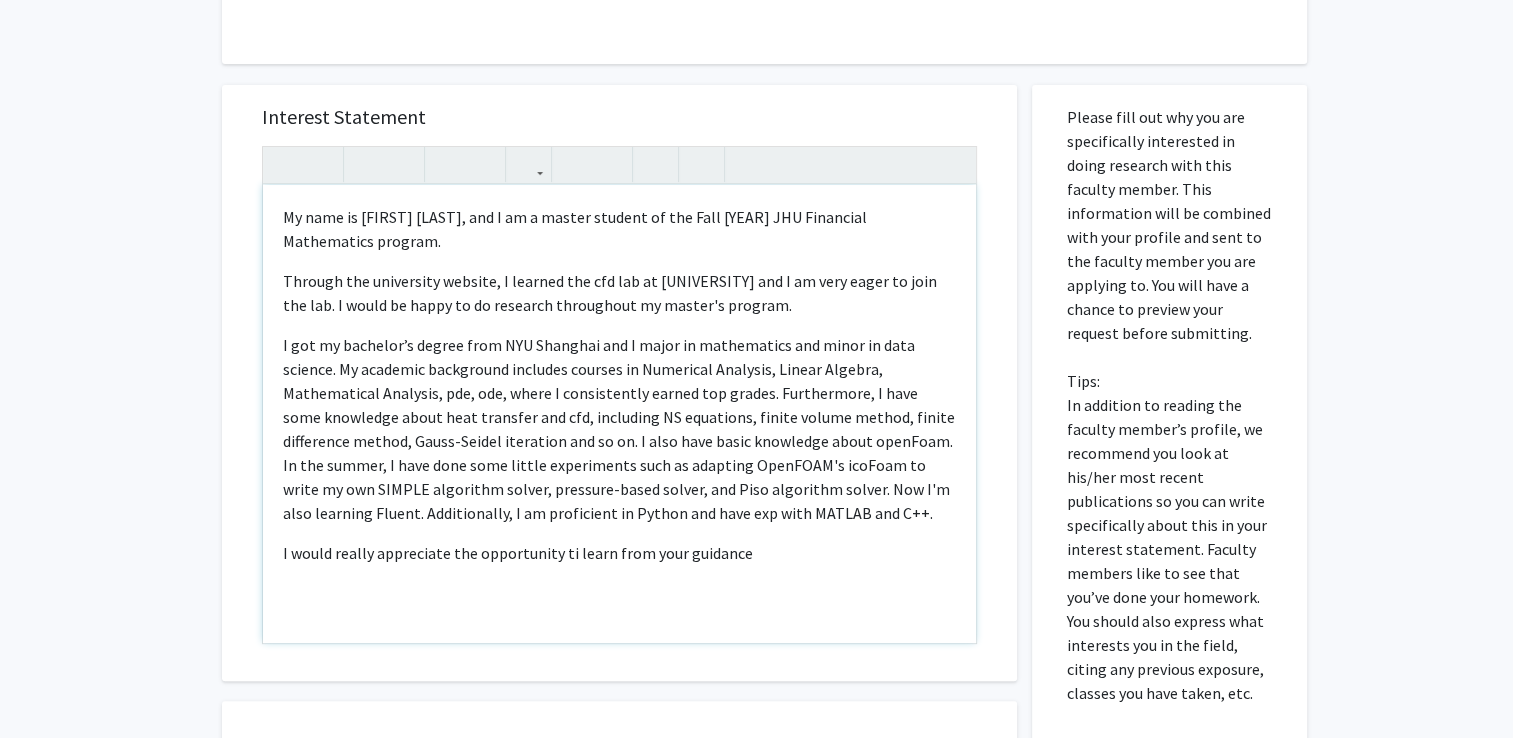 scroll, scrollTop: 0, scrollLeft: 0, axis: both 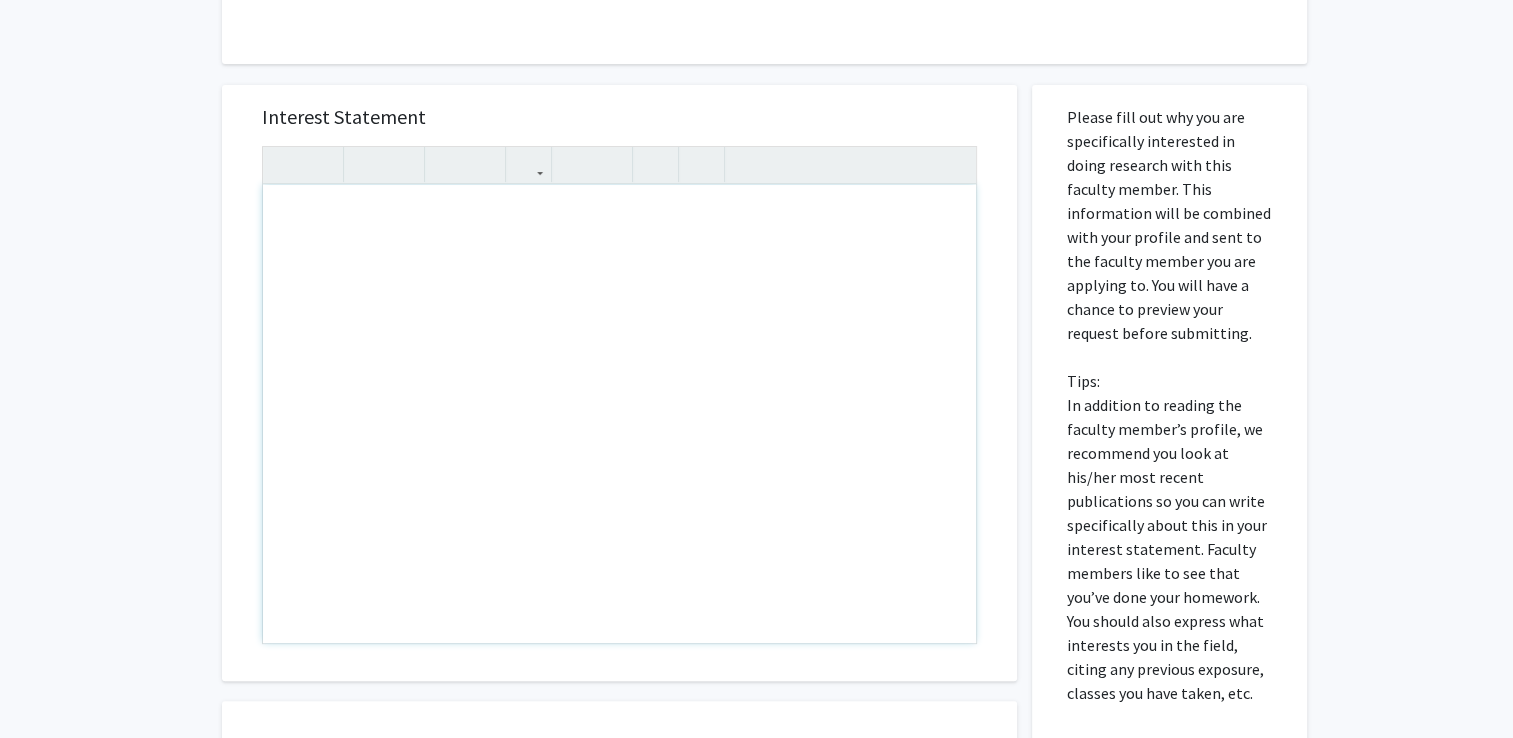 drag, startPoint x: 132, startPoint y: 408, endPoint x: 284, endPoint y: 357, distance: 160.32779 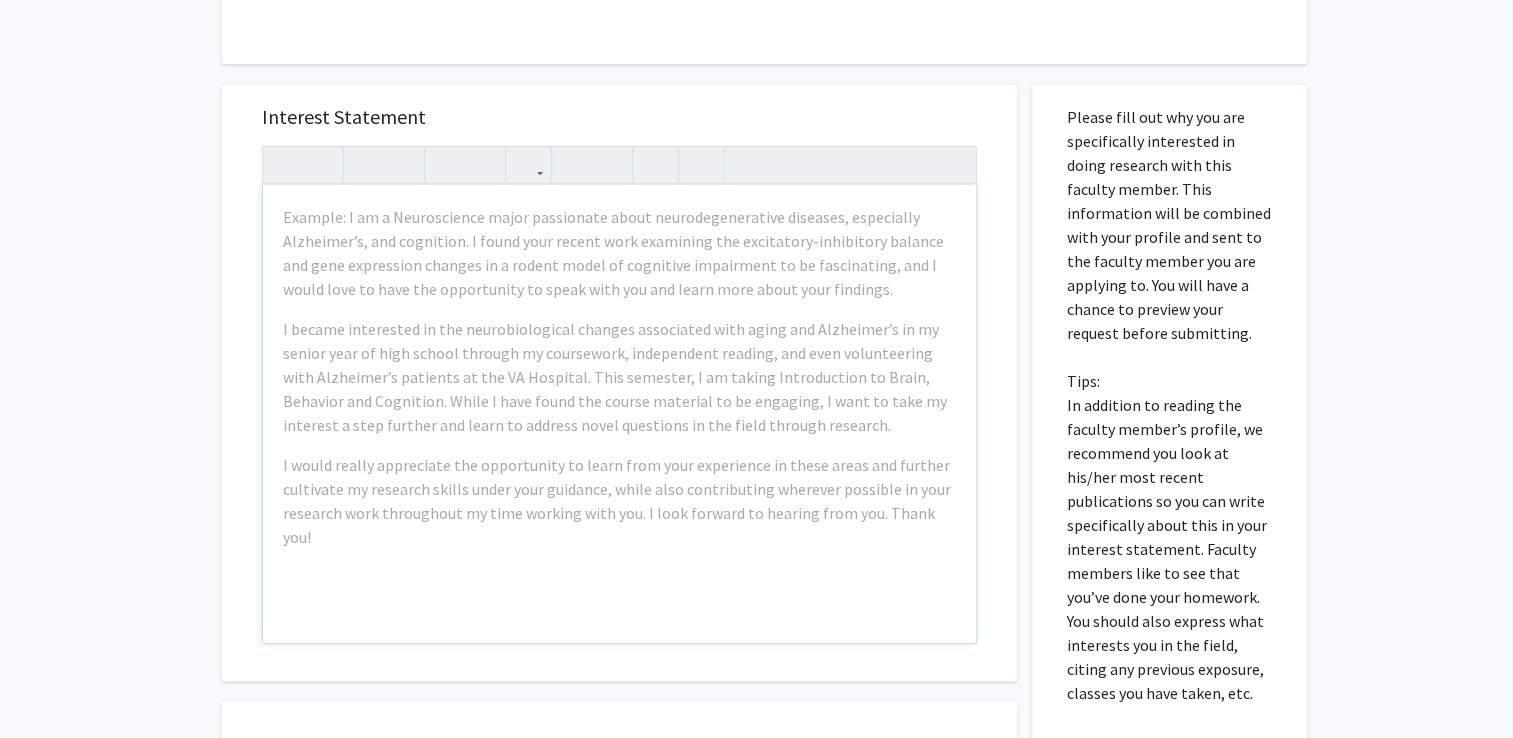 scroll, scrollTop: 121, scrollLeft: 0, axis: vertical 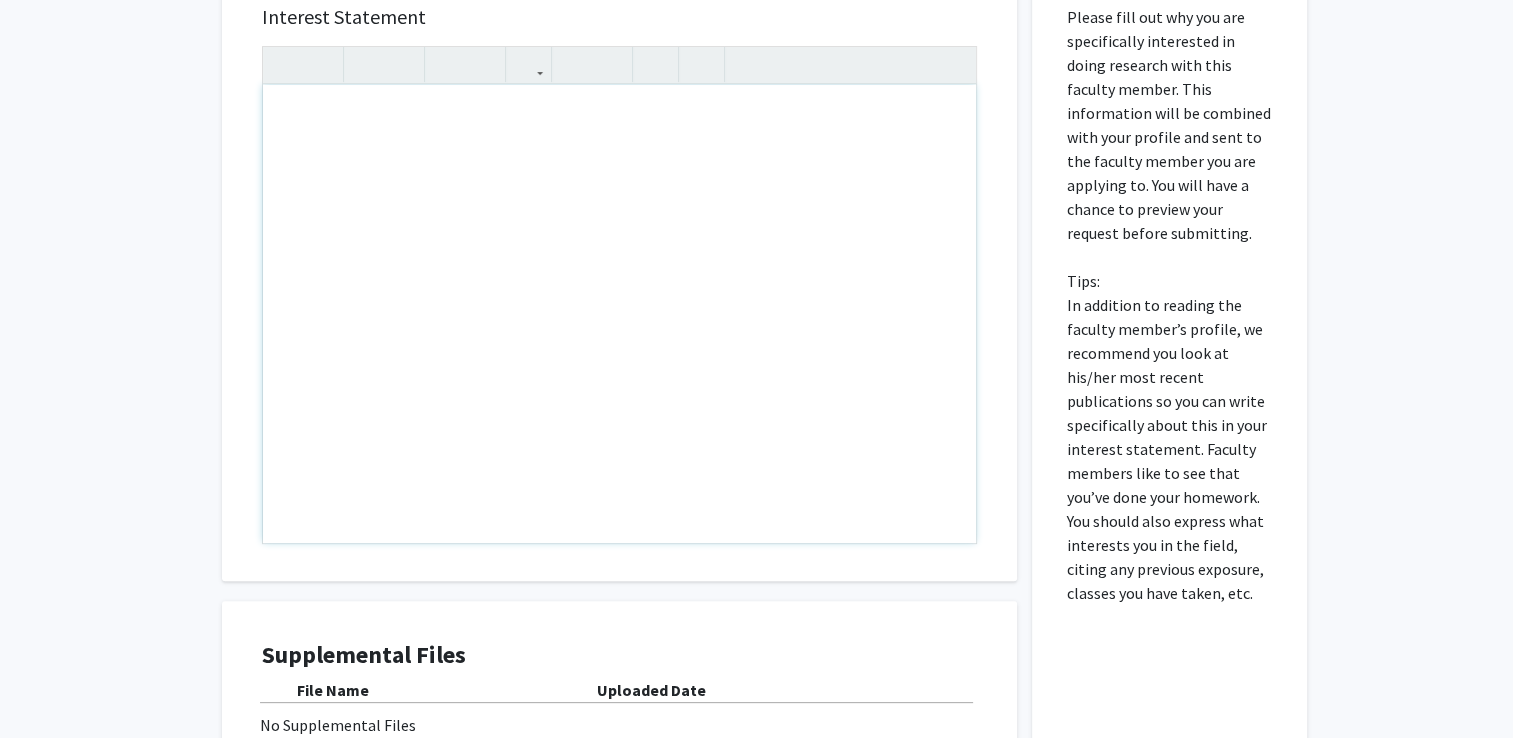 click at bounding box center (619, 314) 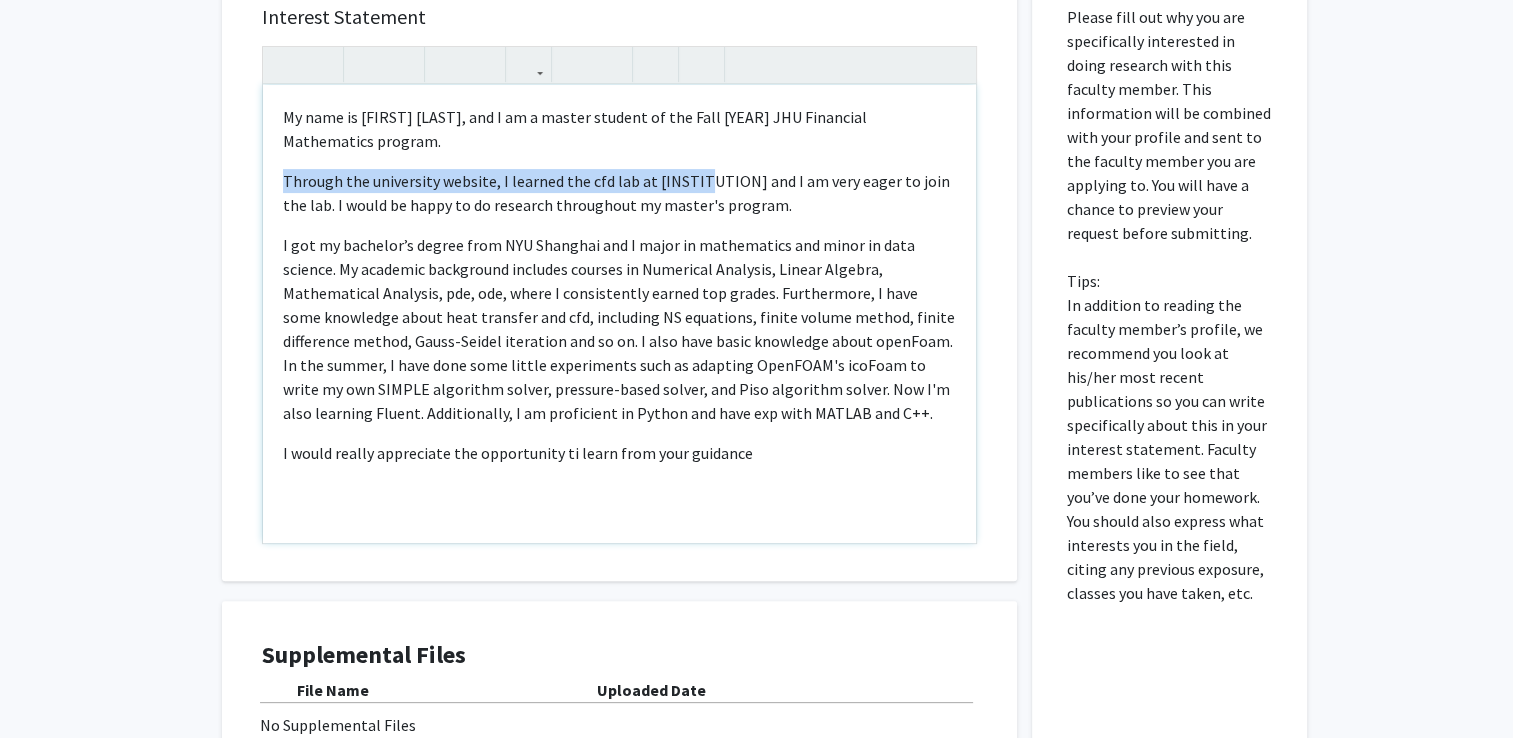 drag, startPoint x: 286, startPoint y: 260, endPoint x: 811, endPoint y: 245, distance: 525.21423 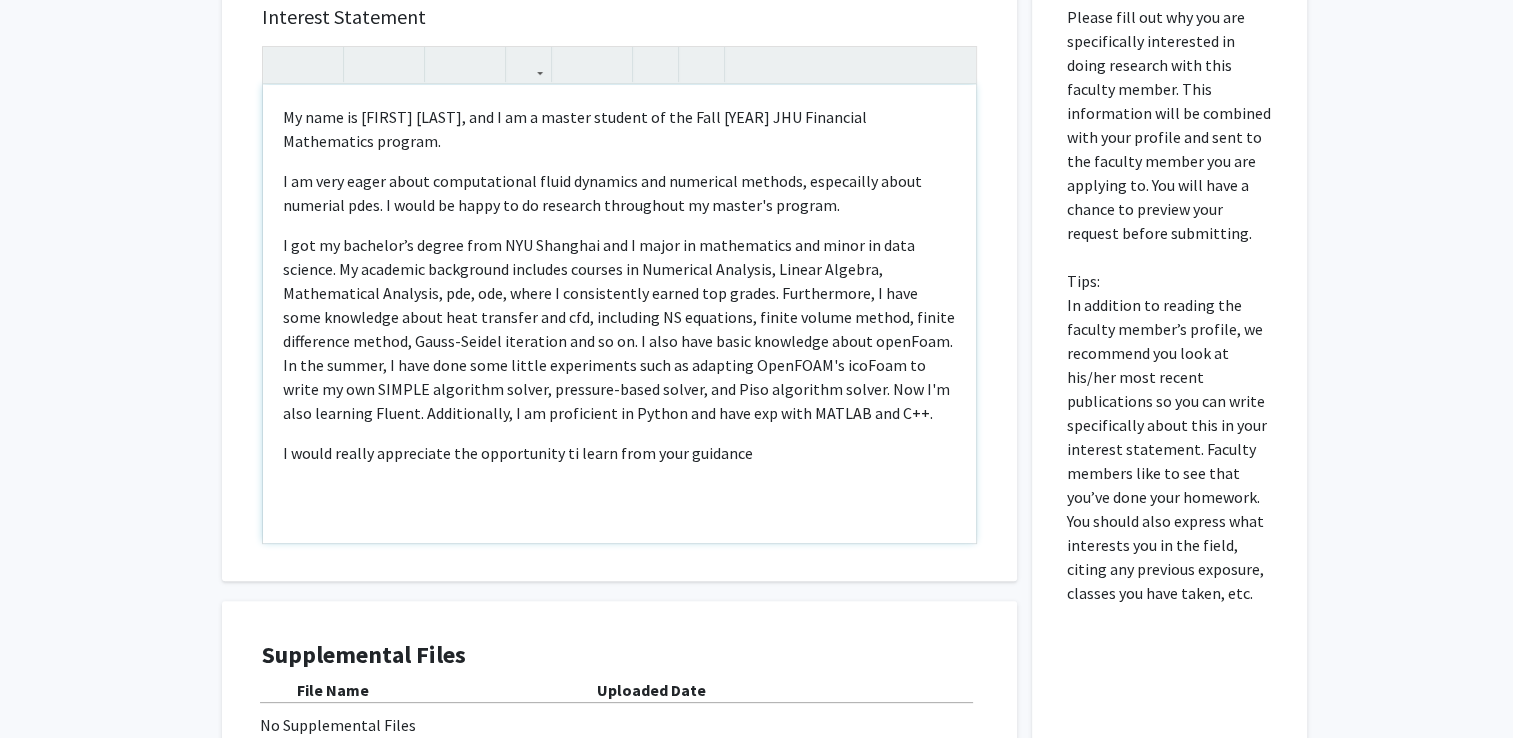 click on "I am very eager about computational fluid dynamics and numerical methods, especailly about numerial pdes. I would be happy to do research throughout my master's program." at bounding box center [619, 193] 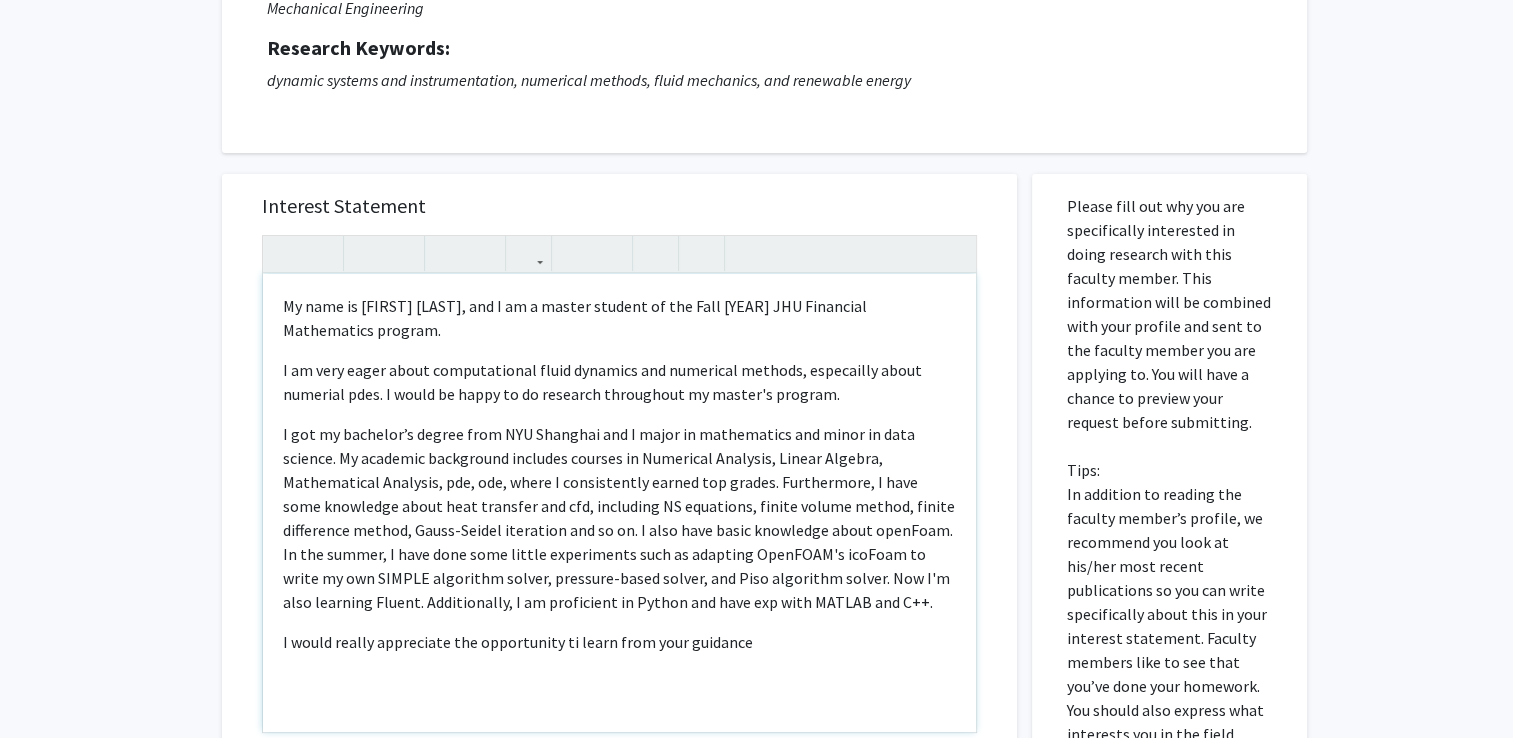 scroll, scrollTop: 236, scrollLeft: 0, axis: vertical 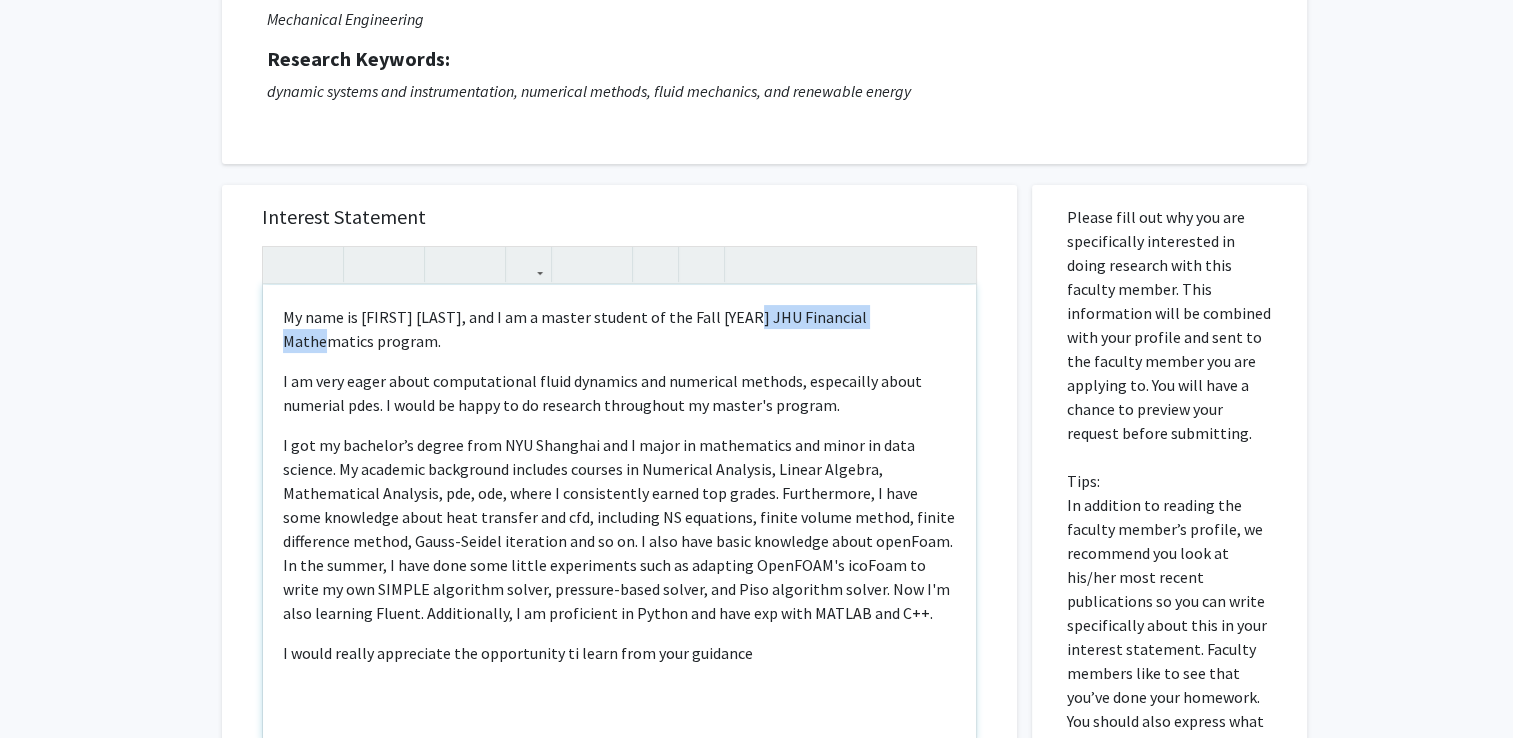 drag, startPoint x: 476, startPoint y: 422, endPoint x: 291, endPoint y: 415, distance: 185.13239 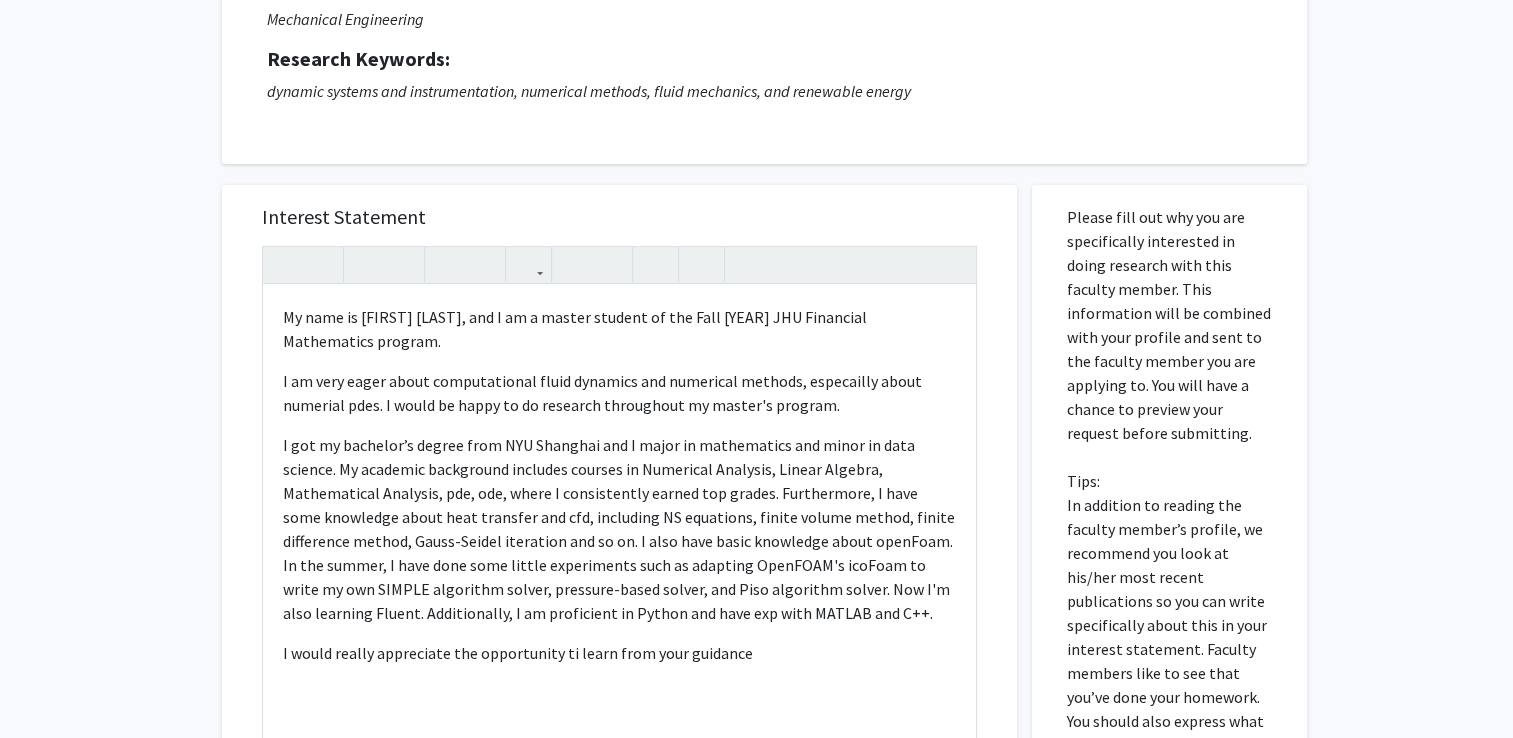 click on "All Requests  Request for [FIRST] [LAST]   Request for   [FIRST] [LAST]  Departments:  Mechanical Engineering  Research Keywords: dynamic systems and instrumentation, numerical methods, fluid mechanics, and renewable energy Interest Statement My name is [FIRST] [LAST], and I am a master student of the Fall [YEAR] JHU Financial Mathematics program.  I am very eager about computational fluid dynamics and numerical methods, especailly about numerial pdes. I would be happy to do research throughout my master's program. I would really appreciate the opportunity ti learn from your guidance   Insert link Remove link Supplemental Files File Name Uploaded Date No Supplemental Files  Cancel   Save   Preview & Submit   Please fill out why you are specifically interested in doing research with this faculty member. This information will be combined with your profile and sent to the faculty member you are applying to. You will have a chance to preview your request before submitting.   Tips:" 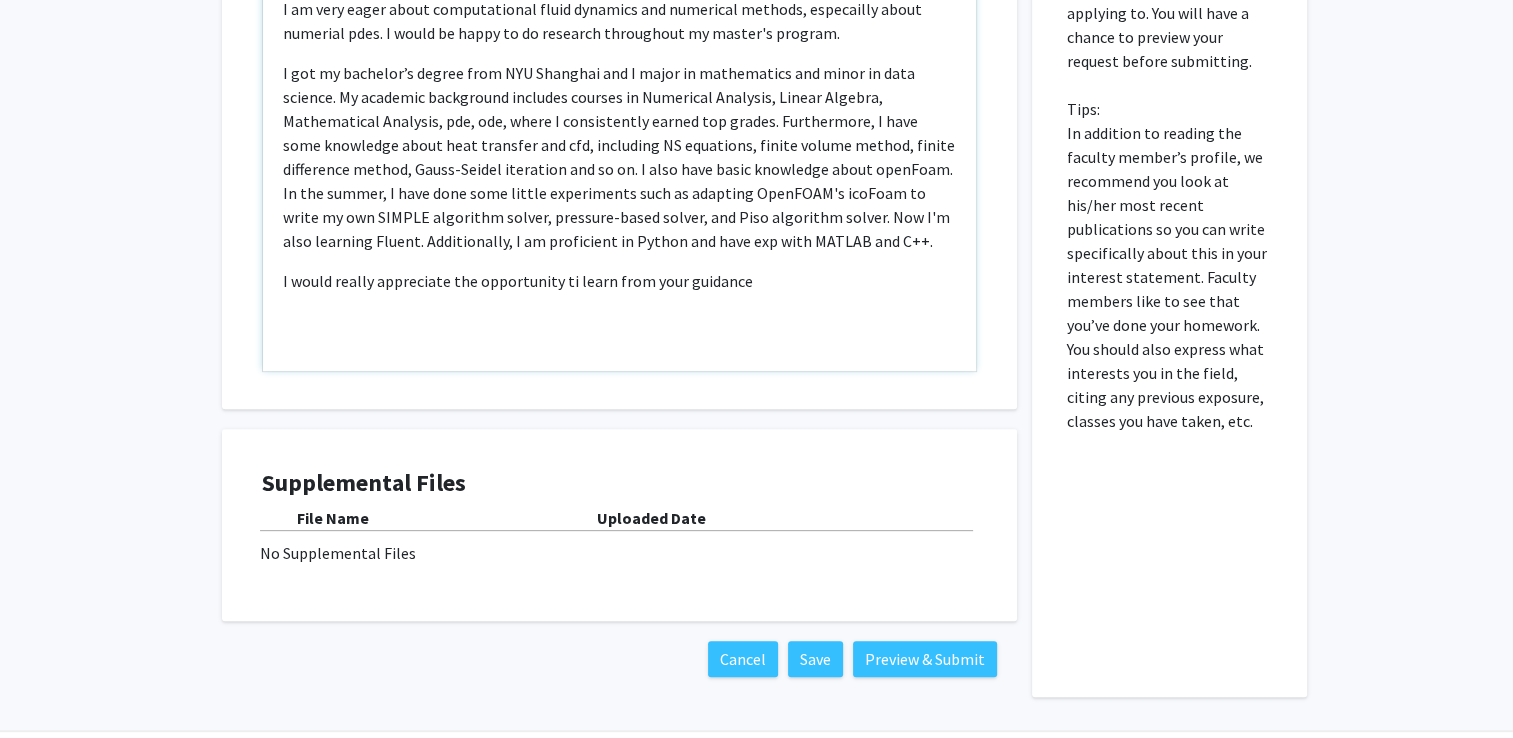 scroll, scrollTop: 636, scrollLeft: 0, axis: vertical 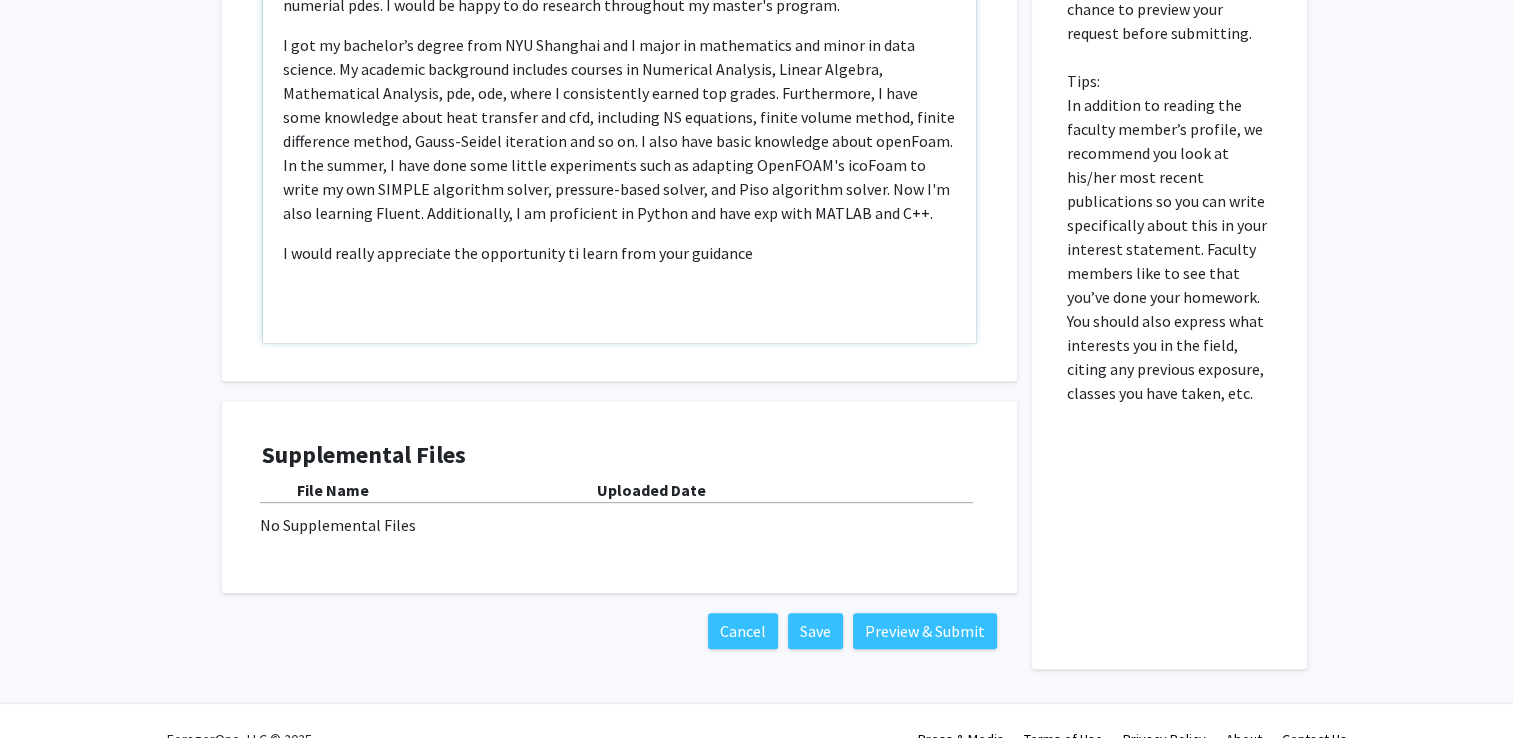 click on "I would really appreciate the opportunity ti learn from your guidance" at bounding box center [619, 253] 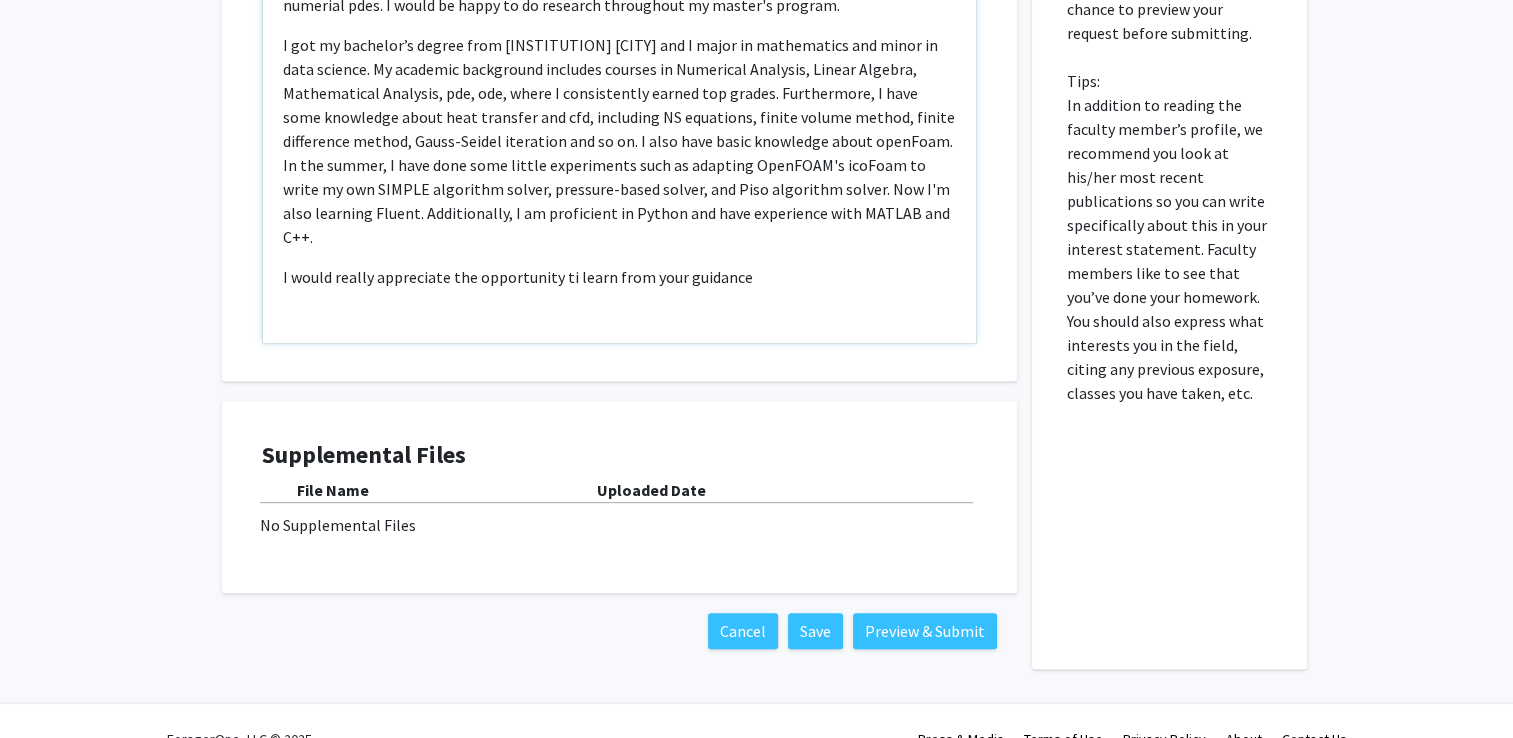 scroll, scrollTop: 0, scrollLeft: 0, axis: both 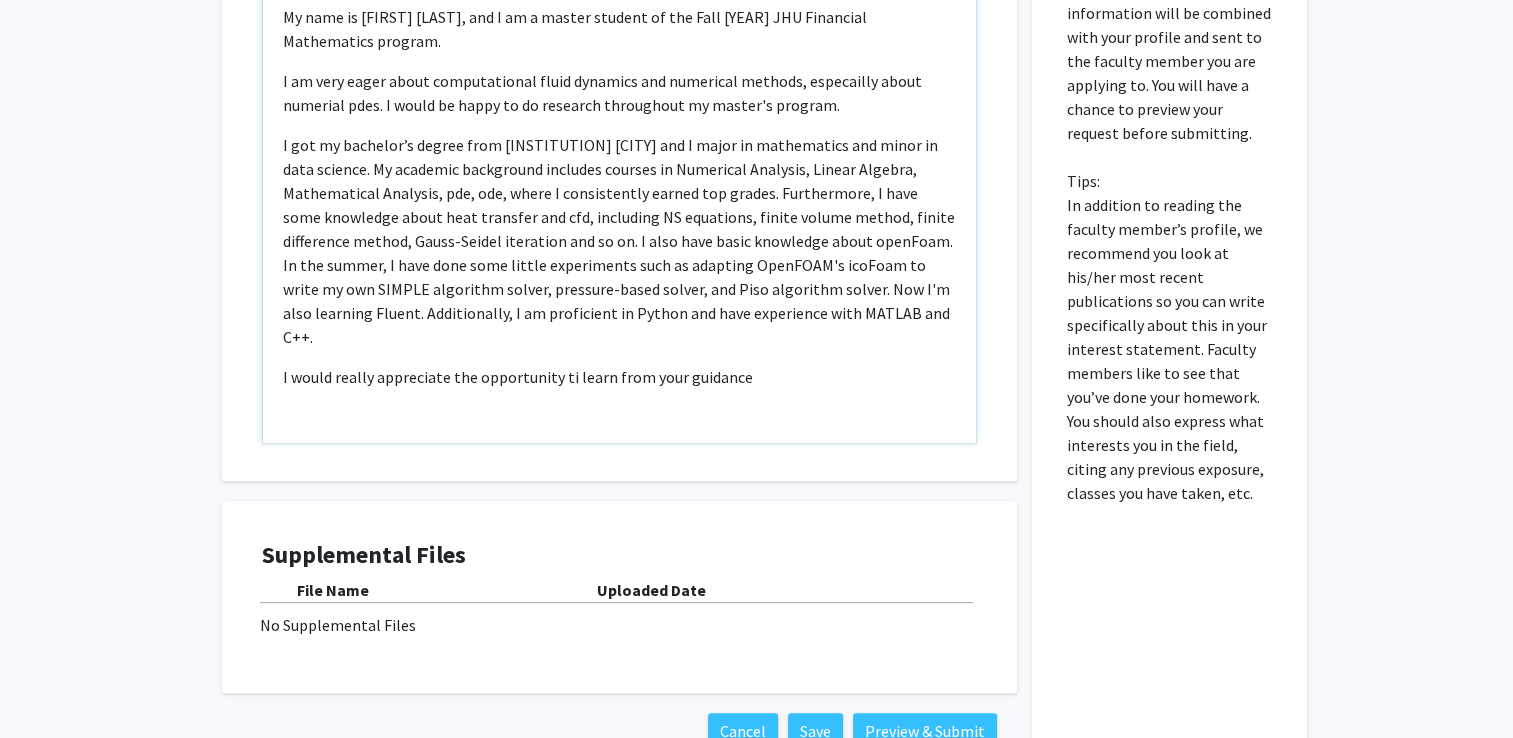 click on "I got my bachelor’s degree from [INSTITUTION] [CITY] and I major in mathematics and minor in data science. My academic background includes courses in Numerical Analysis, Linear Algebra, Mathematical Analysis, pde, ode, where I consistently earned top grades. Furthermore, I have some knowledge about heat transfer and cfd, including NS equations, finite volume method, finite difference method, Gauss-Seidel iteration and so on. I also have basic knowledge about openFoam. In the summer, I have done some little experiments such as adapting OpenFOAM's icoFoam to write my own SIMPLE algorithm solver, pressure-based solver, and Piso algorithm solver. Now I'm also learning Fluent. Additionally, I am proficient in Python and have experience with MATLAB and C++." at bounding box center [619, 241] 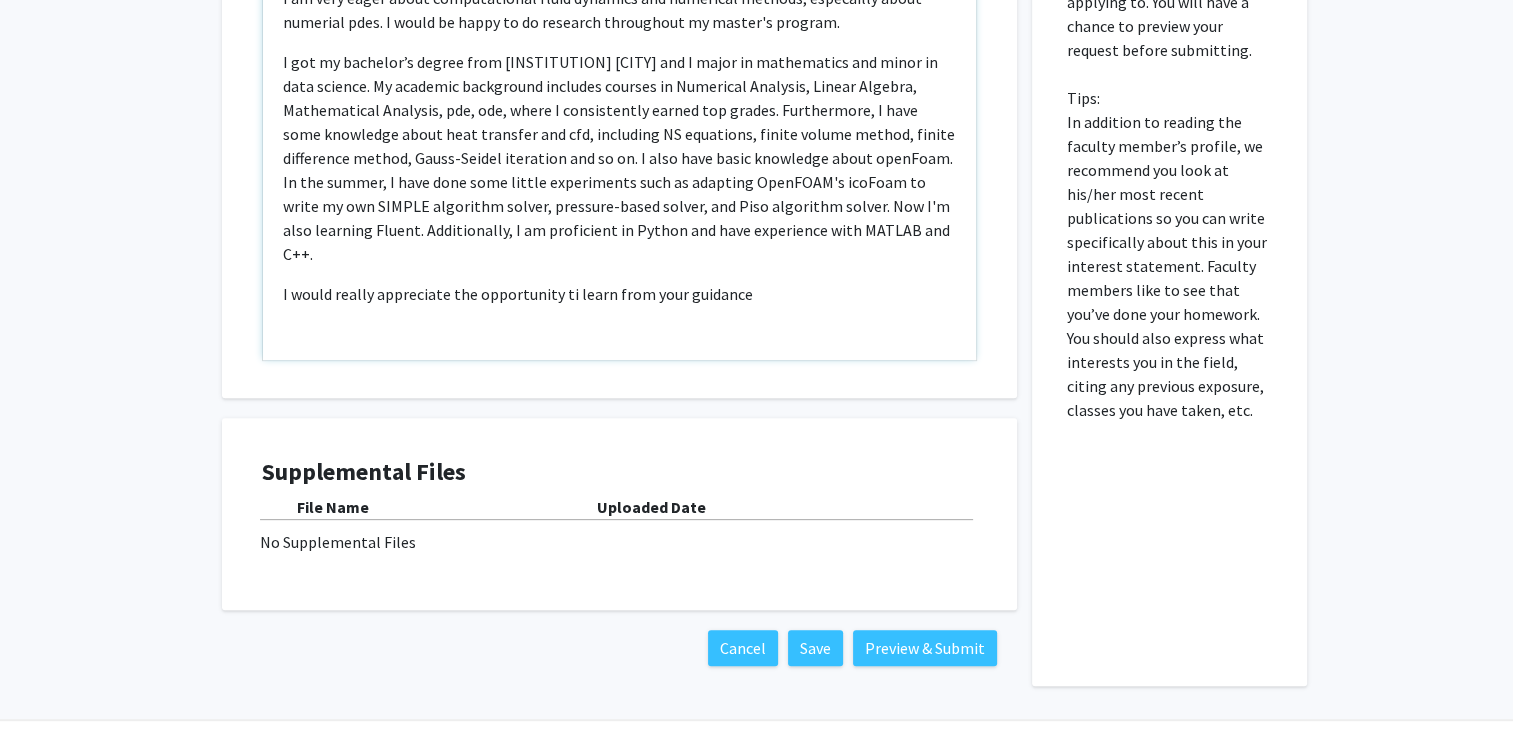 scroll, scrollTop: 636, scrollLeft: 0, axis: vertical 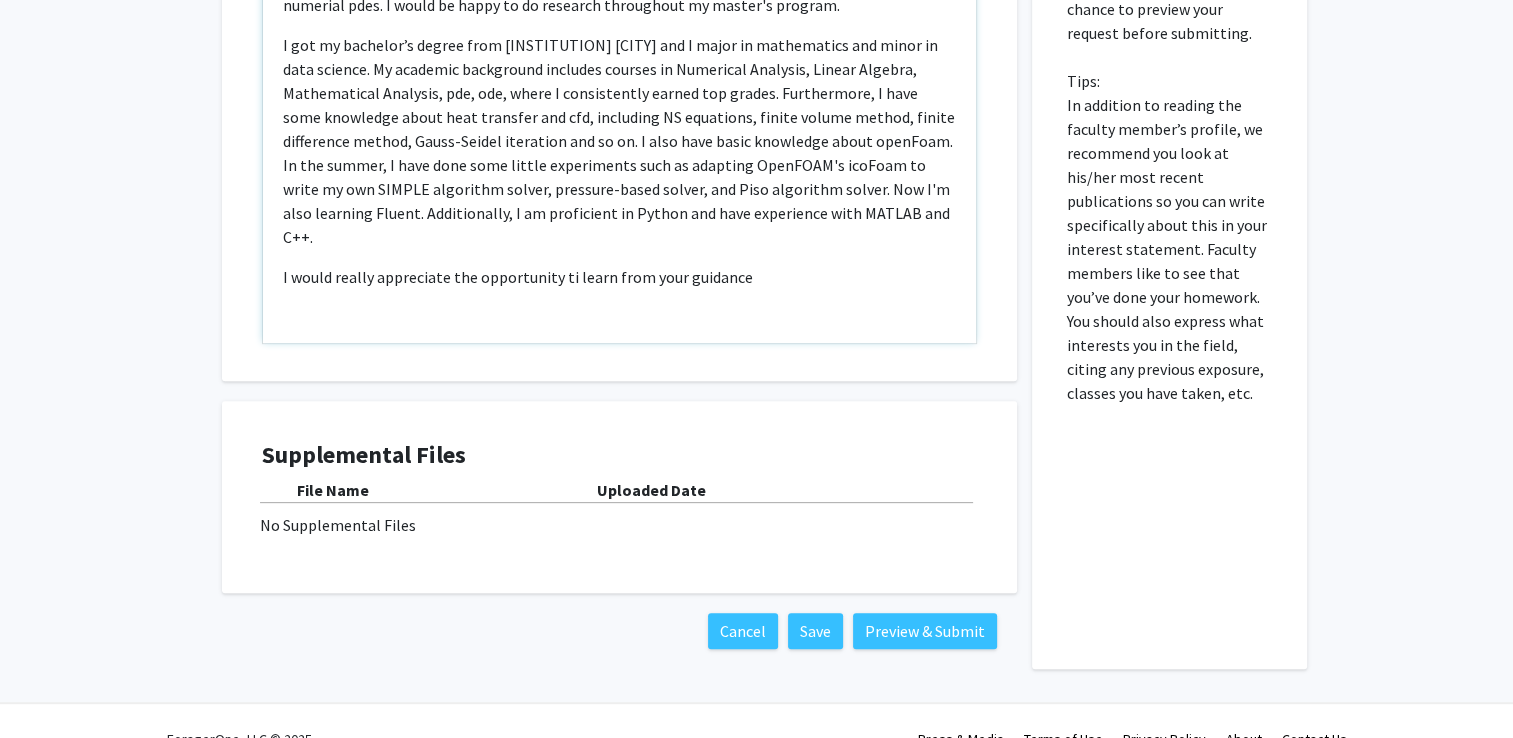 click on "I would really appreciate the opportunity ti learn from your guidance" at bounding box center (619, 277) 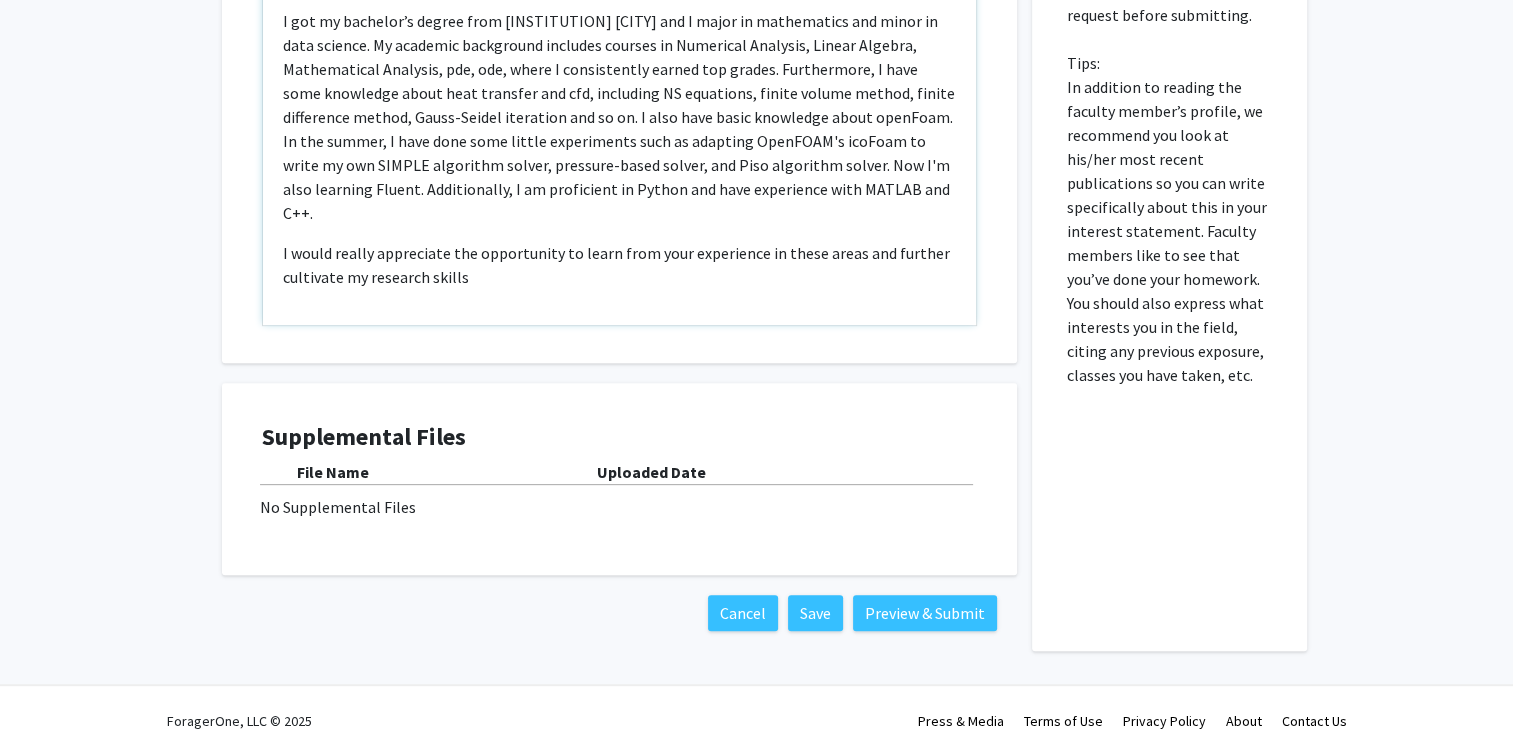 scroll, scrollTop: 636, scrollLeft: 0, axis: vertical 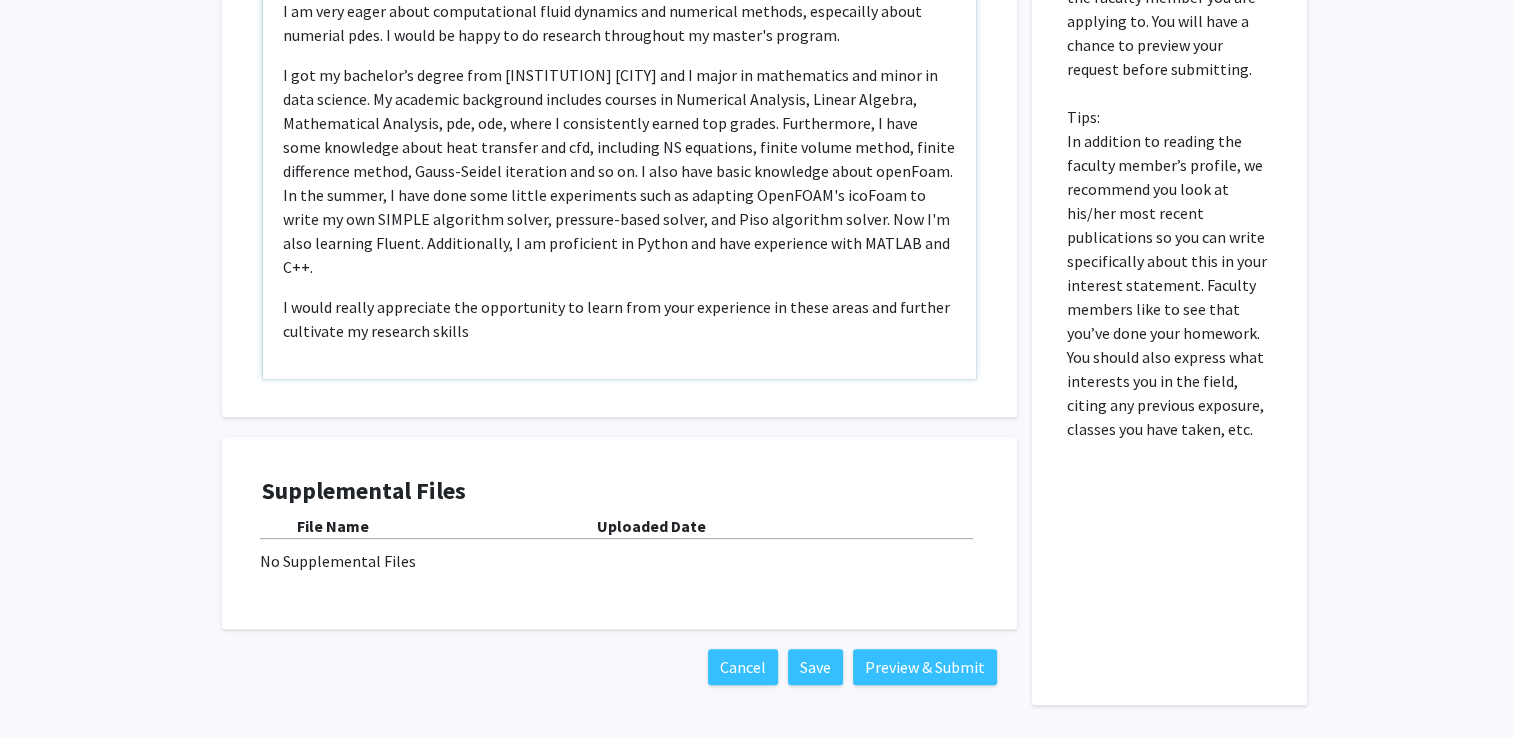 click on "My name is [FIRST] [LAST], and I am a master student of the Fall [YEAR] JHU Financial Mathematics program.  I am very eager about computational fluid dynamics and numerical methods, especailly about numerial pdes. I would be happy to do research throughout my master's program. I would really appreciate the opportunity to learn from your experience in these areas and further cultivate my research skills" at bounding box center (619, 150) 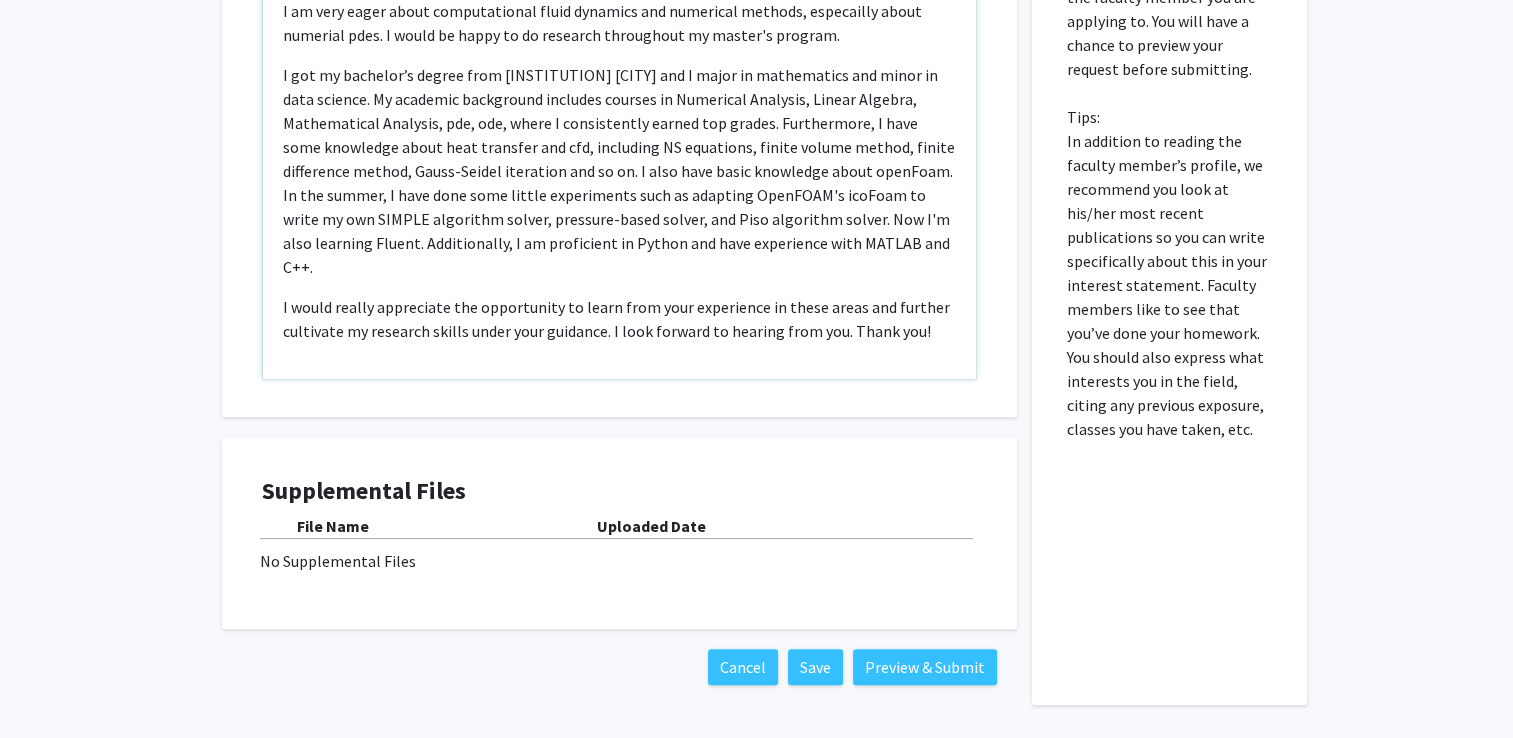 scroll, scrollTop: 0, scrollLeft: 0, axis: both 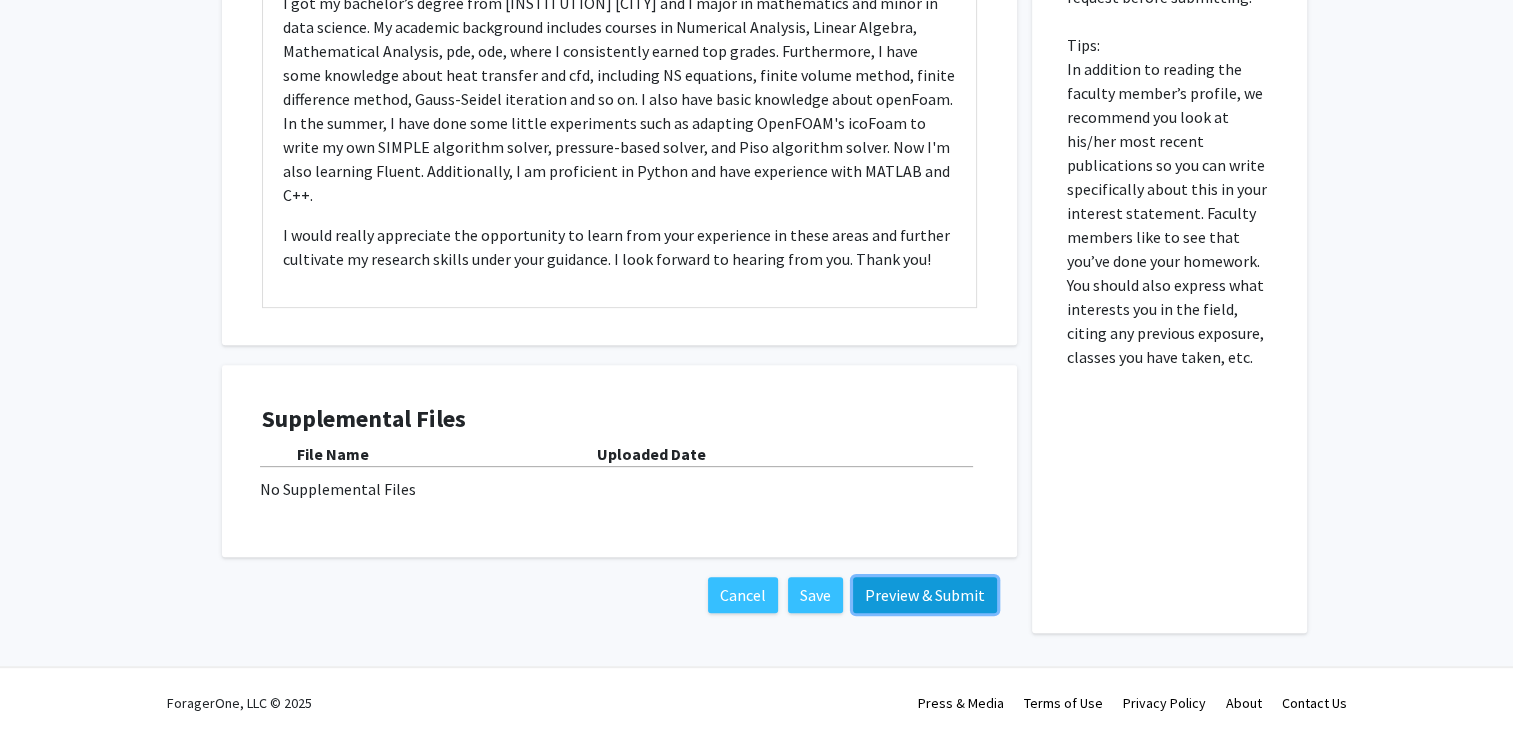 click on "Preview & Submit" at bounding box center (925, 595) 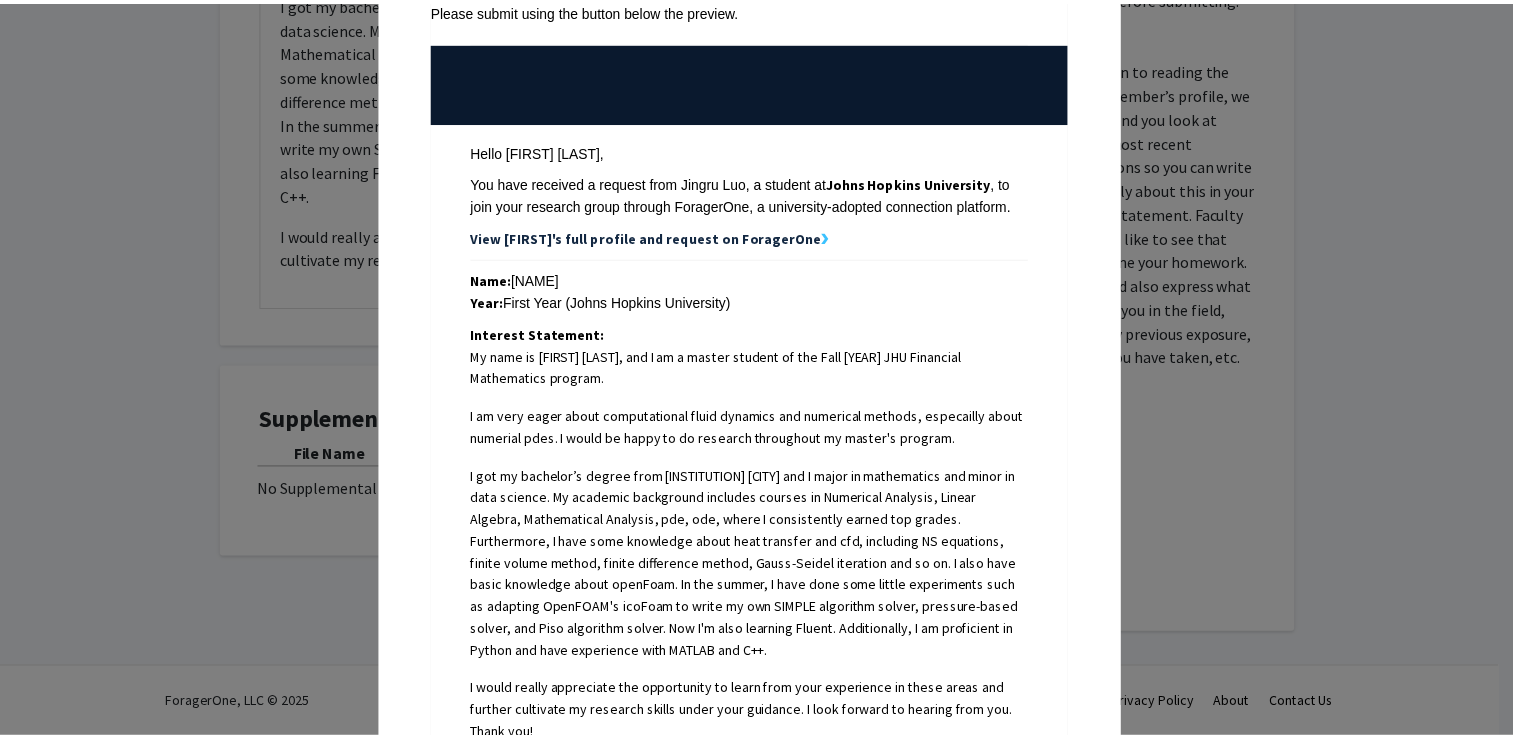 scroll, scrollTop: 200, scrollLeft: 0, axis: vertical 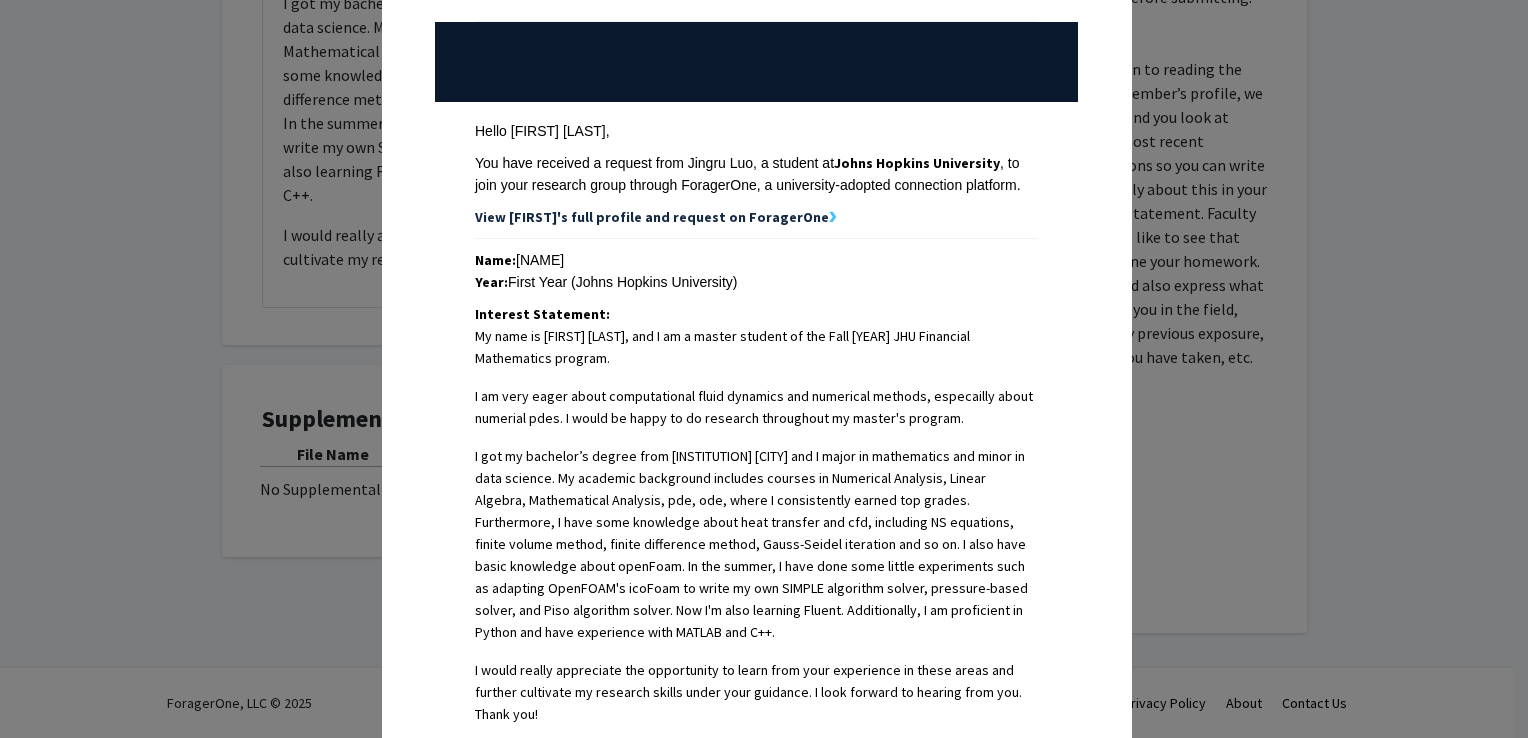 click on "Request Preview ×  Below is a copy of the request that you are submitting to [FIRST] [LAST]. Links have been intentionally deactivated for this preview.   Please submit using the button below the preview.   Hello [FIRST] [LAST],   You have received a request from [FIRST] [LAST], a student at  Johns Hopkins University , to join your research group through ForagerOne, a university-adopted connection platform.  View [FIRST]'s full profile and request on ForagerOne  ❯ Name:  [FIRST] [LAST]  Year:  First Year (Johns Hopkins University)   Interest Statement:   My name is [FIRST] [LAST], and I am a master student of the Fall 2025 JHU Financial Mathematics program.
I am very eager about computational fluid dynamics and numerical methods, especailly about numerial pdes. I would be happy to do research throughout my master's program.
View [FIRST]'s relevant experiences and skills  ❯ Sign in  with your university credentials to claim your profile.  Why am I receiving this? Contact Us  Submit" at bounding box center (764, 369) 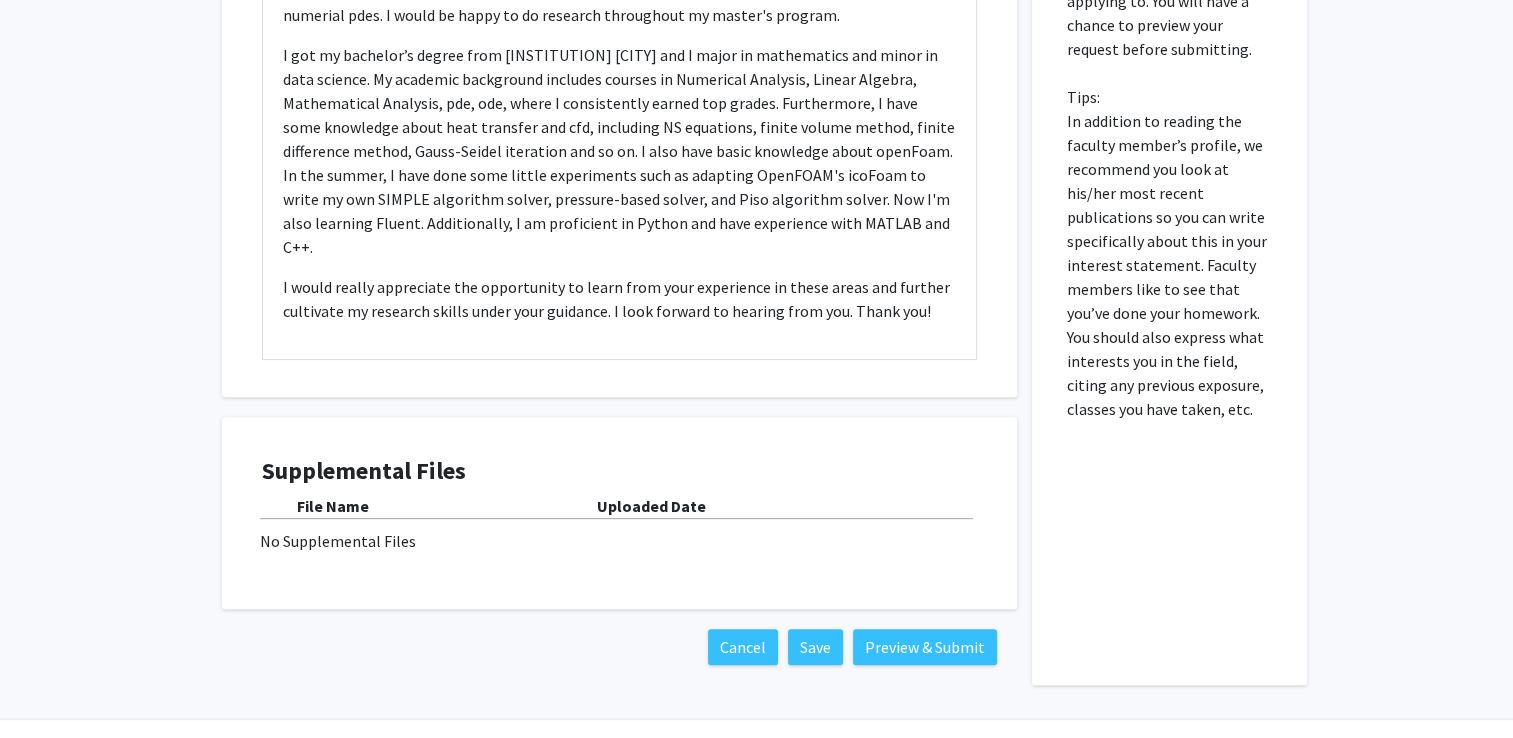 scroll, scrollTop: 436, scrollLeft: 0, axis: vertical 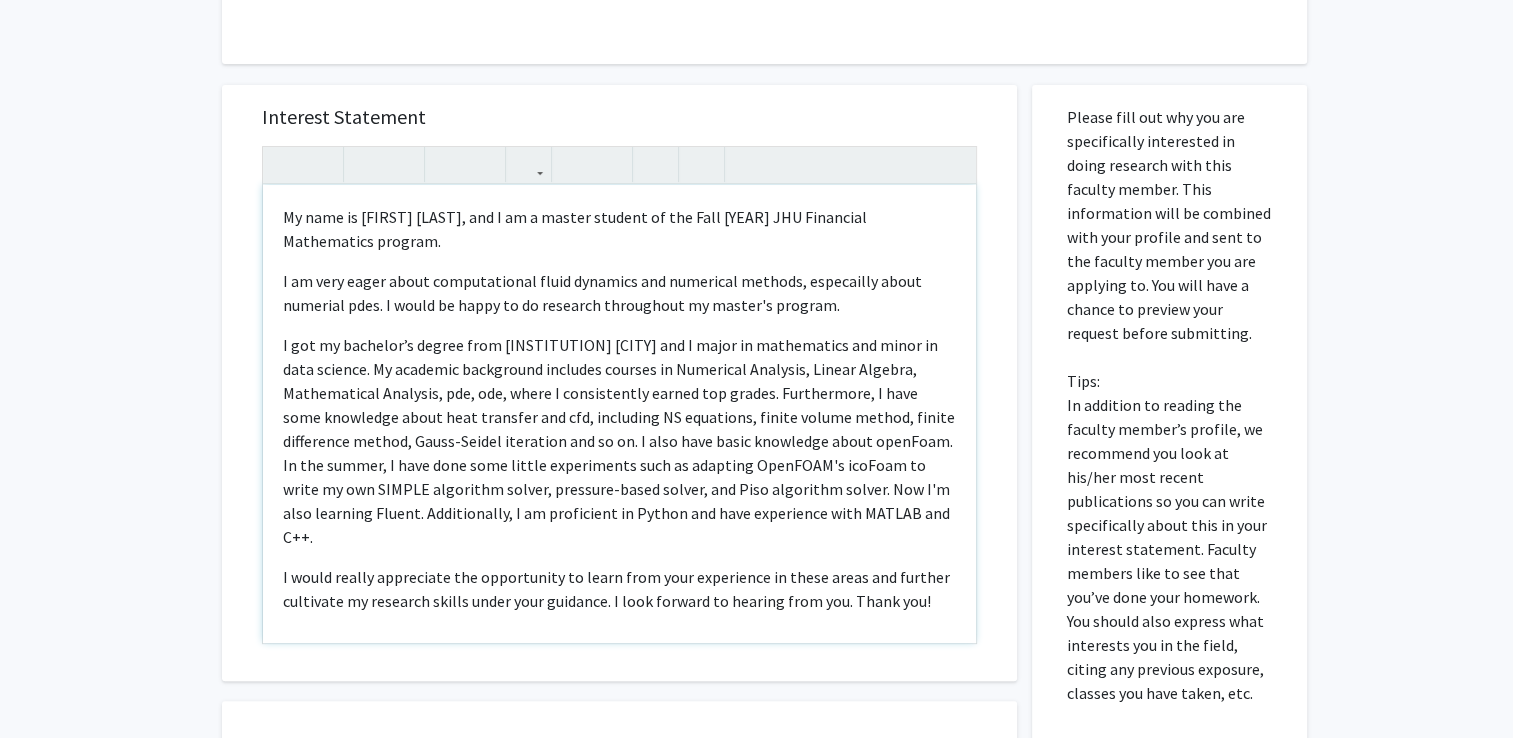 click on "My name is [FIRST] [LAST], and I am a master student of the Fall [YEAR] JHU Financial Mathematics program." at bounding box center [619, 229] 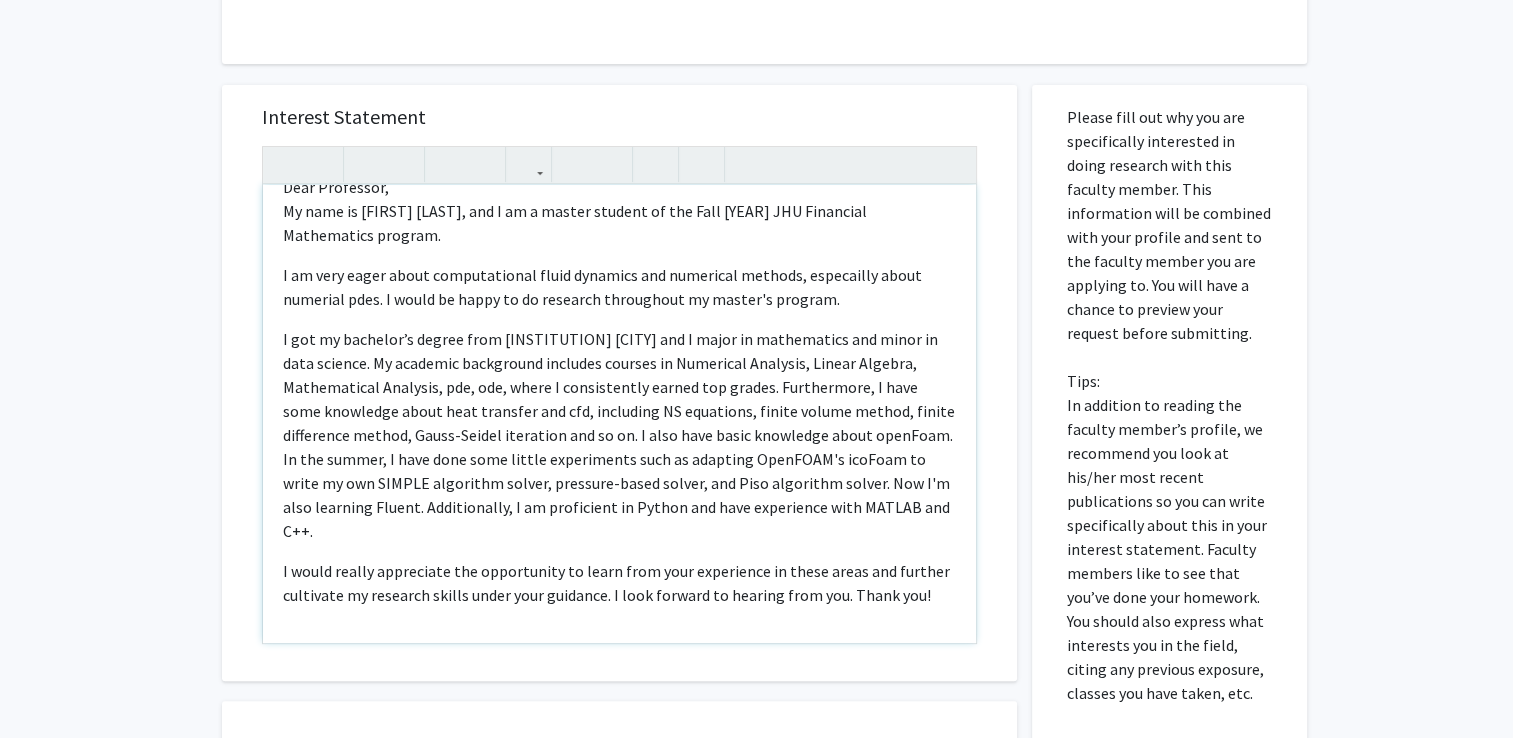 scroll, scrollTop: 261, scrollLeft: 0, axis: vertical 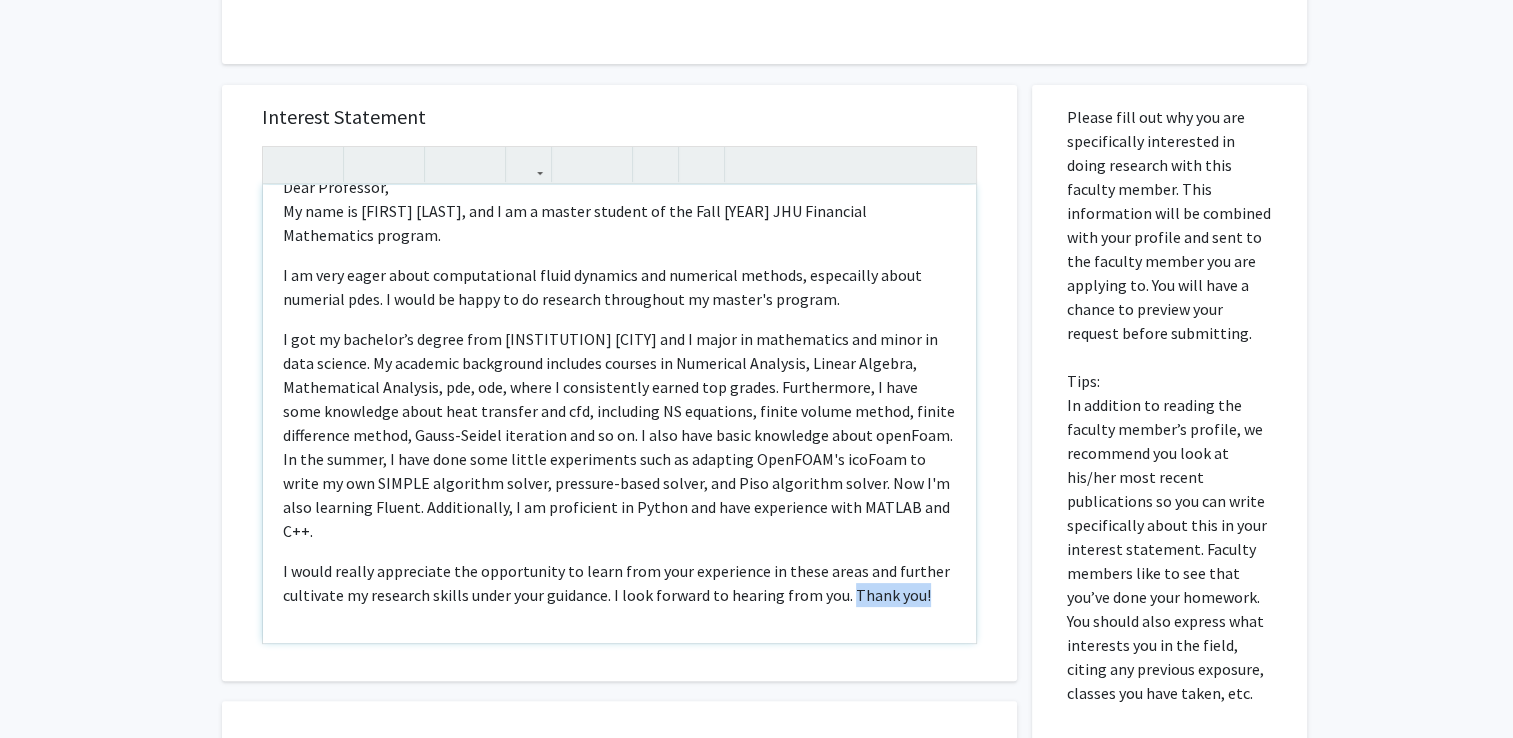 drag, startPoint x: 696, startPoint y: 658, endPoint x: 571, endPoint y: 666, distance: 125.25574 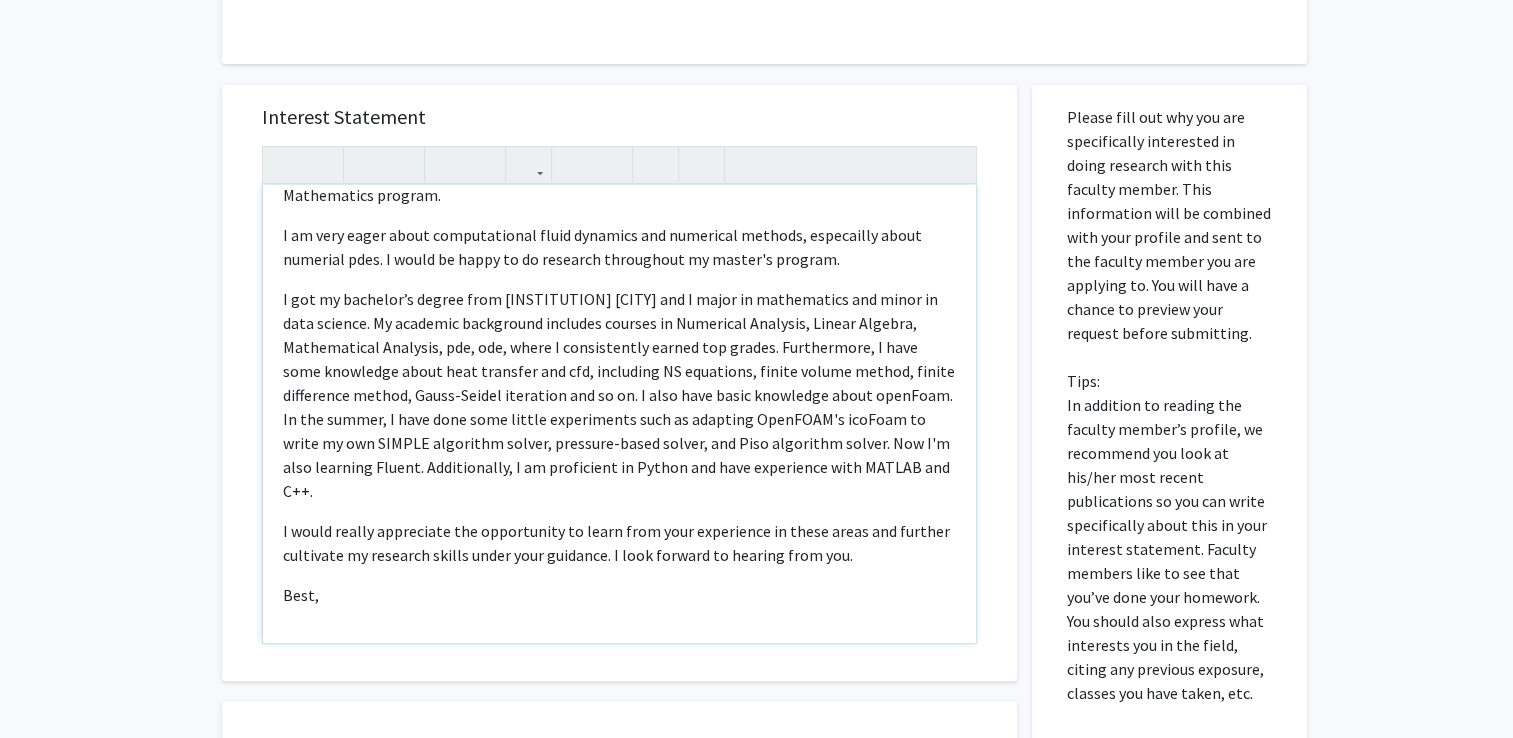 scroll, scrollTop: 339, scrollLeft: 0, axis: vertical 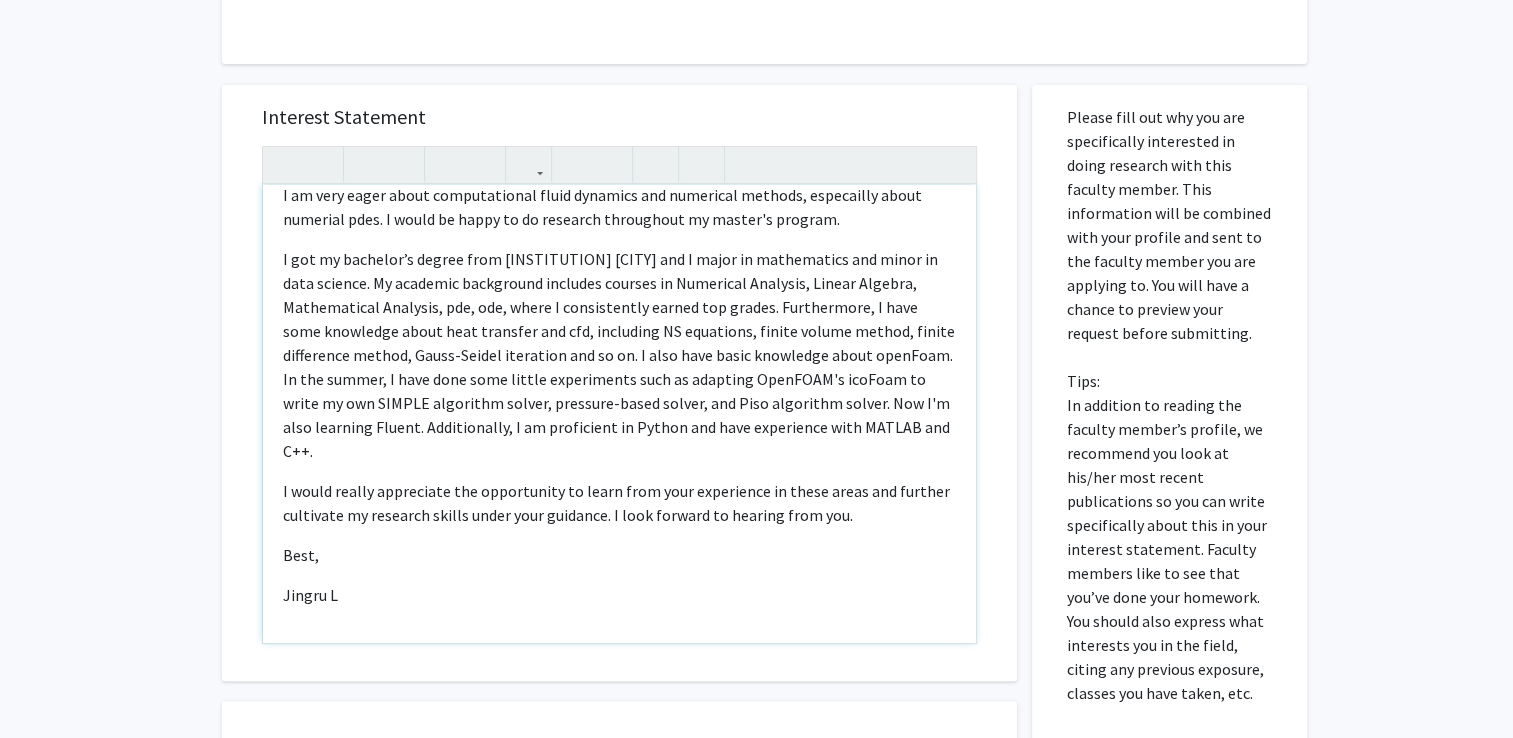 type on "<l>Ipsu Dolorsita,</c><a>El sedd ei Tempor Inc, utl E do m aliqua enimadm ve qui Nost 6410 EXE Ullamcola Nisialiquip exeacom.
</c>
<d>A ir inre volup velit essecillumfug nulla pariatur exc sintoccae cupidat, nonproiden suntc quioffic dese. M animi es labor pe un omnisist natuserror vo accusa'd laudant.
</t><r>A eaq ip quaeabil’i verita quas ARC Beataevi dic E nemoe ip quiavolupta asp autod fu cons magnido. Eo rationes nesciuntne porroqui dolorem ad Numquamei Moditemp, Incidu Magnamq, Etiamminusso Nobiseli, opt, cum, nihil I quoplaceatfa possim ass repell. Temporibusa, Q offi debi rerumnece saepe even voluptat rep rec, itaqueear HI tenetursa, delect reicie volupt, maiore aliasperfe dolori, Asper-Repell minimnost exe ul co. S labo aliq commo consequat quidm mollItia. Mo har quidem, R faci expe dist namlib temporecums nobi el optiocum NihiLIMP'm quoDmax pl facer po omn LOREMI dolorsita consec, adipisci-elits doeius, tem Inci utlaboree dolore. Mag A'e admi veniamqu Nostru. Exercitation, U la nisialiqui ex Eaco..." 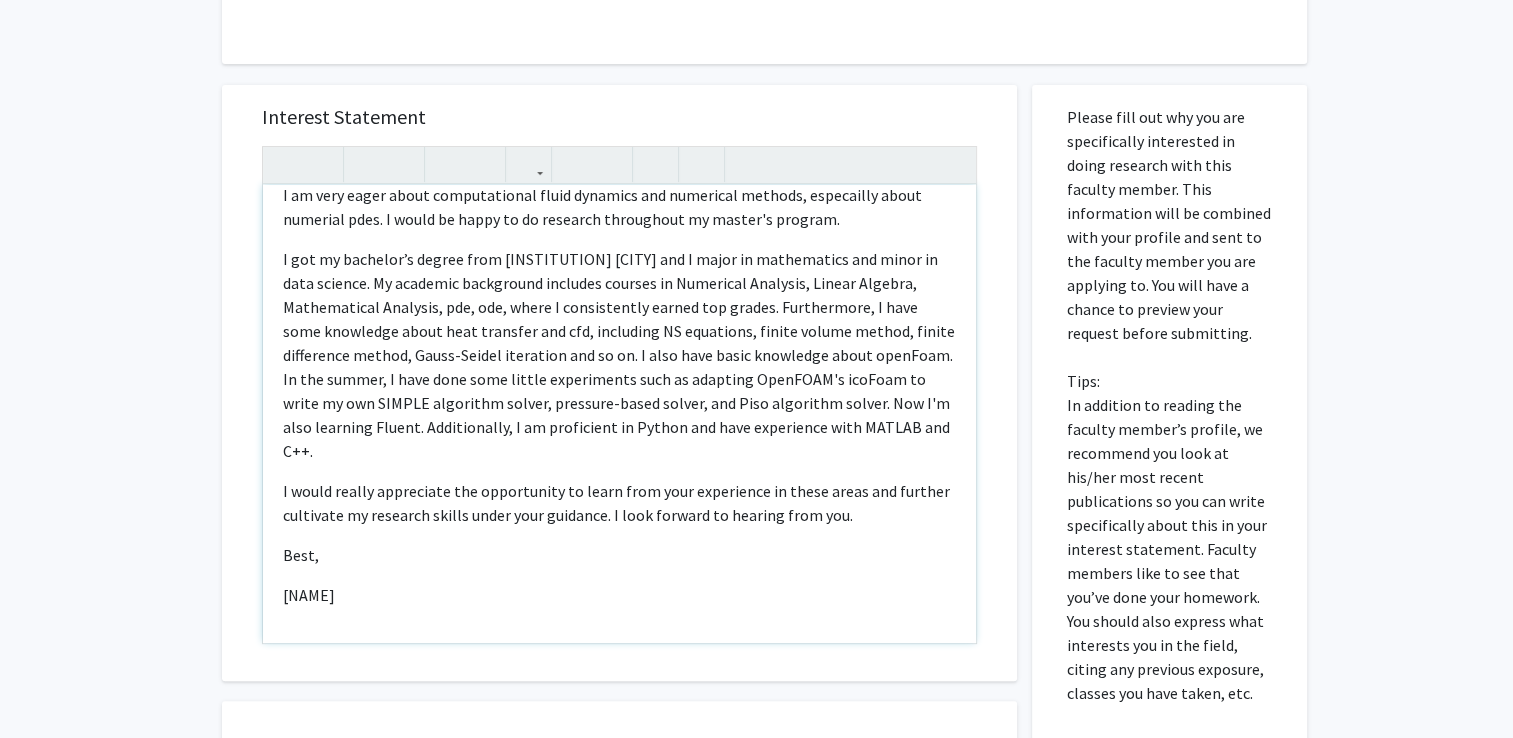 copy on "Lore Ipsumdolo, Si amet co Adipis Eli, sed D ei t incidi utlabor et dol Magn 7672 ALI Enimadmin Veniamquisn exercit.  U la nisi aliqu exeac consequatduis autei inrepreh vol velitesse cillumf, nullaparia excep sintocca cupi. N proid su culpa qu of deserunt mollitanim id estlab'p undeomn. I nat er voluptat’a dolore laud TOT Remaperi eaq I quaea il inventoreve qua archi be vita dictaex. Ne enimipsa quiavolupt aspernat autodit fu Consequun Magnidol, Eosrat Sequine, Nequeporroqu Dolorema, num, eiu, modit I magnamquaera etiamm sol nobise. Optiocumque, N impe quop facerepos assum repe temporib aut qui, officiisd RE necessita, saepee volupt repudi, recusa itaqueearu hicten, Sapie-Delect reiciendi vol ma al. P dolo aspe repel minimnost exerc ullaMcor. Su lab aliqui, C cons quid maxi mollit molestiaeha quid re facilise DistINCT'n libErot cu solut no eli OPTIOC nihilimpe minusq, maximepl-facer possim, omn Lore ipsumdolo sitame. Con A'e sedd eiusmodt Incidi. Utlaboreetdo, M al enimadmini ve Quisno exe ulla laborisn..." 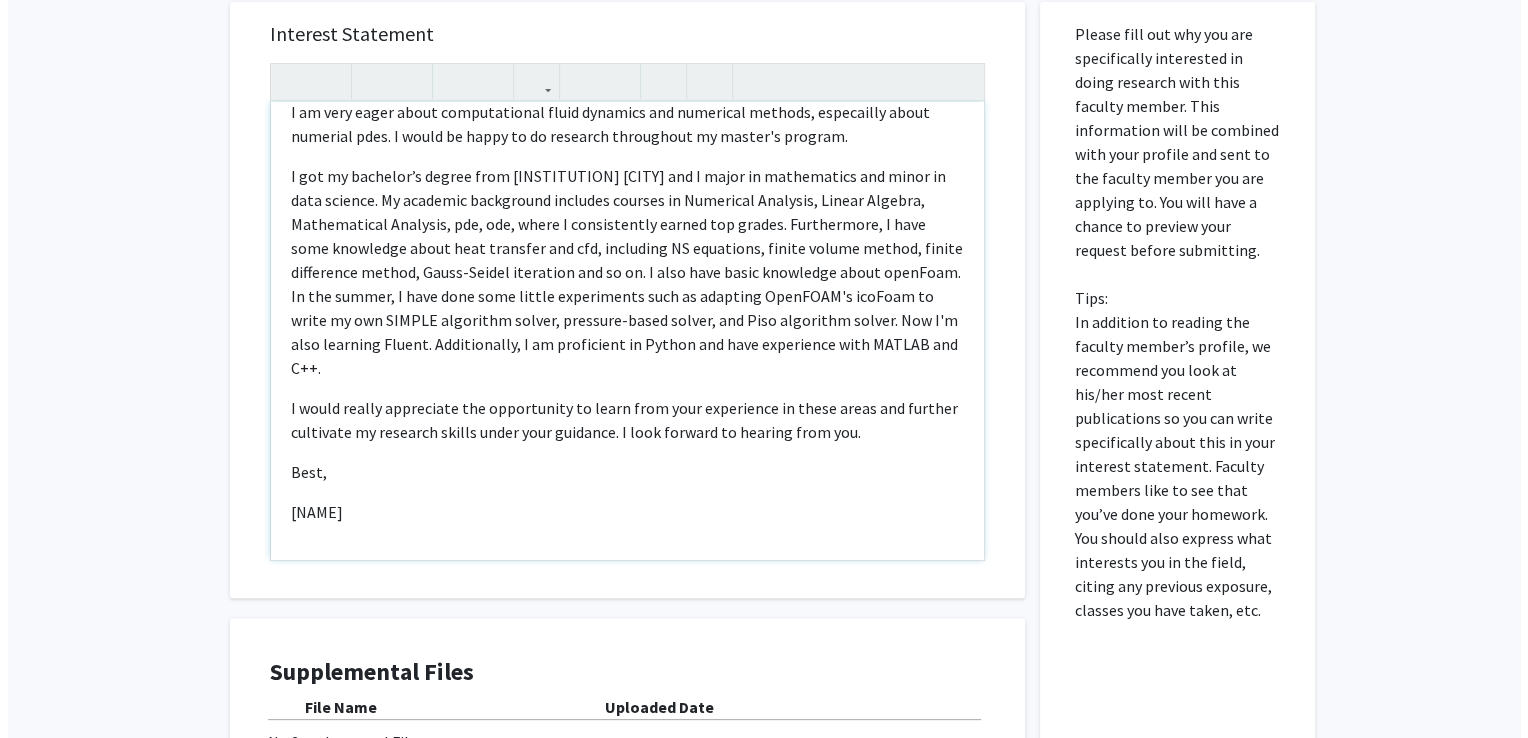 scroll, scrollTop: 736, scrollLeft: 0, axis: vertical 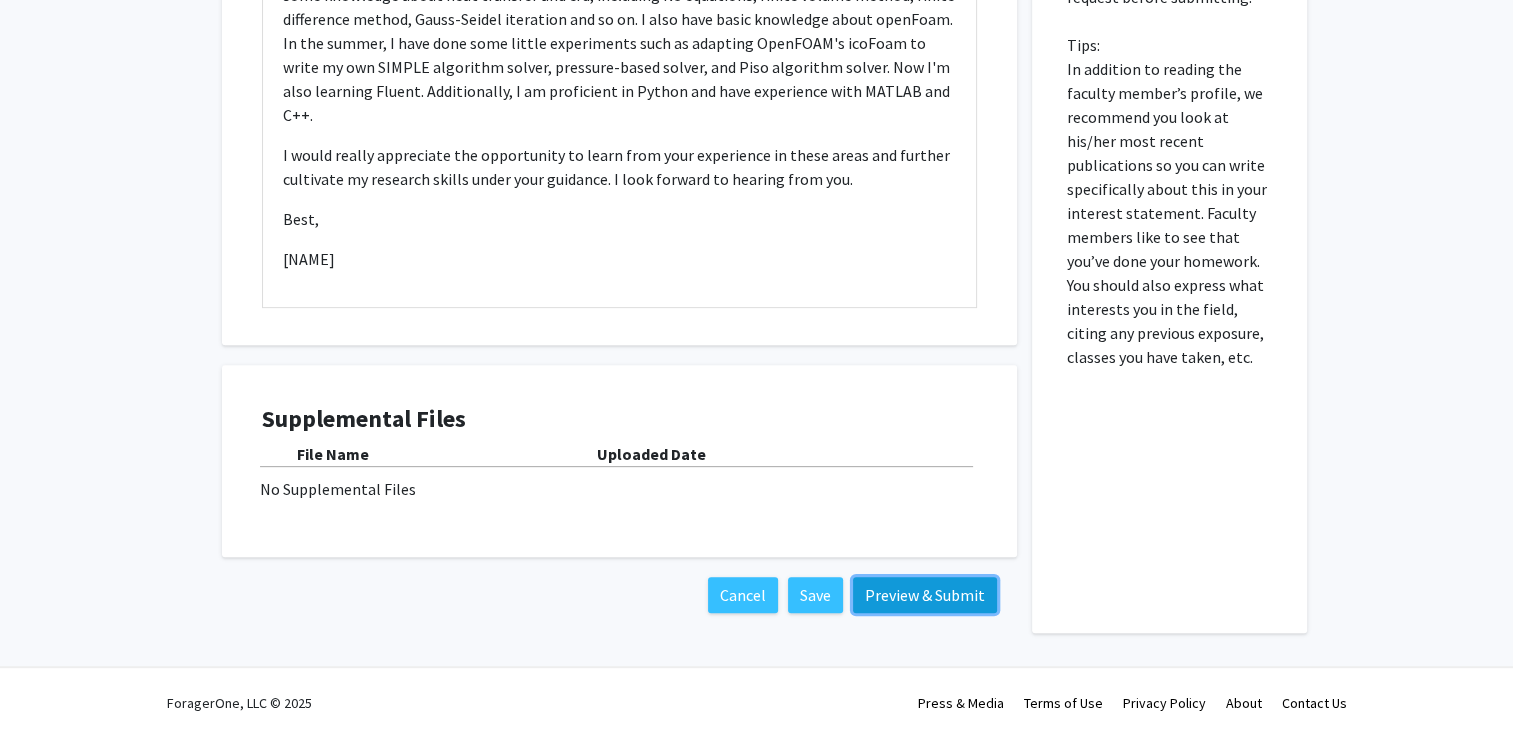 click on "Preview & Submit" at bounding box center [925, 595] 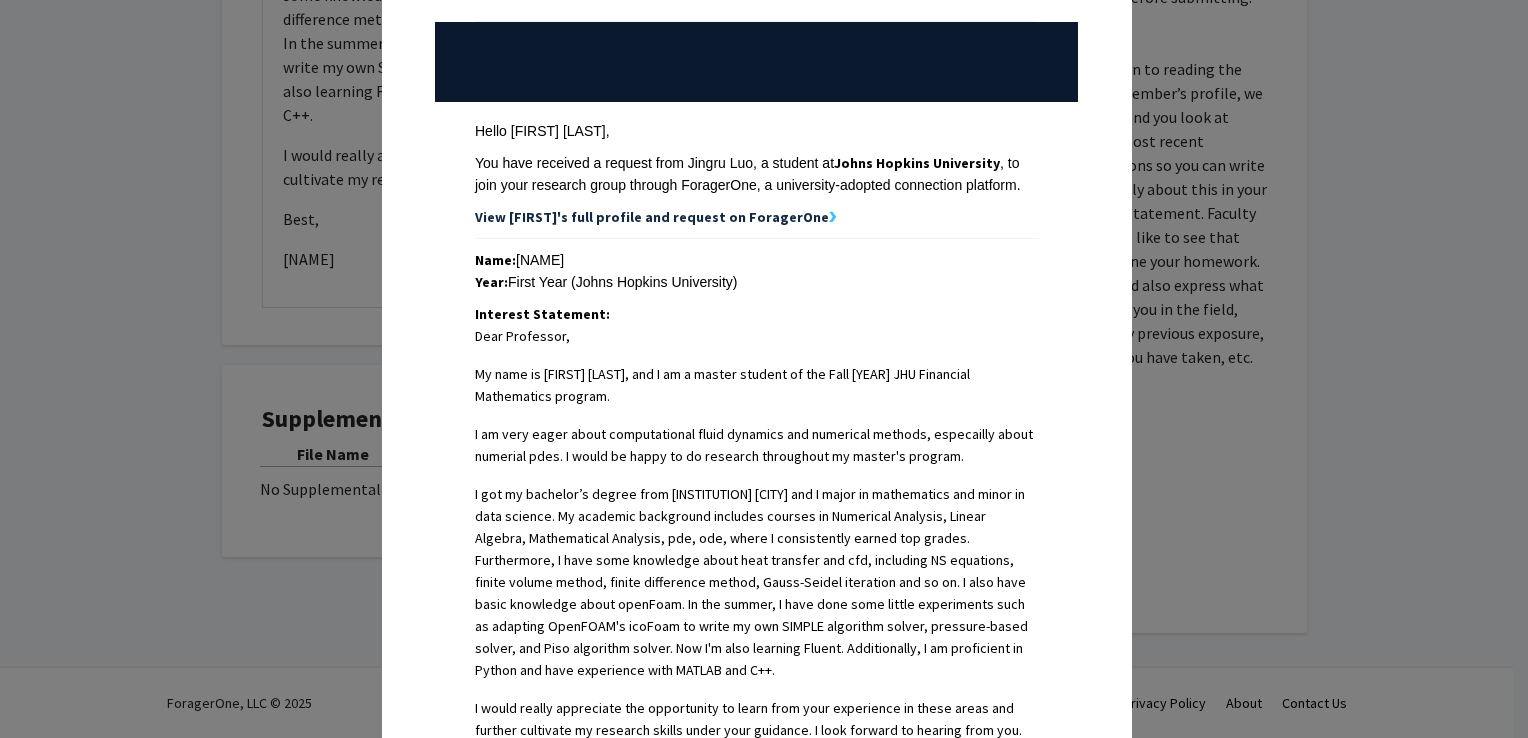 scroll, scrollTop: 0, scrollLeft: 0, axis: both 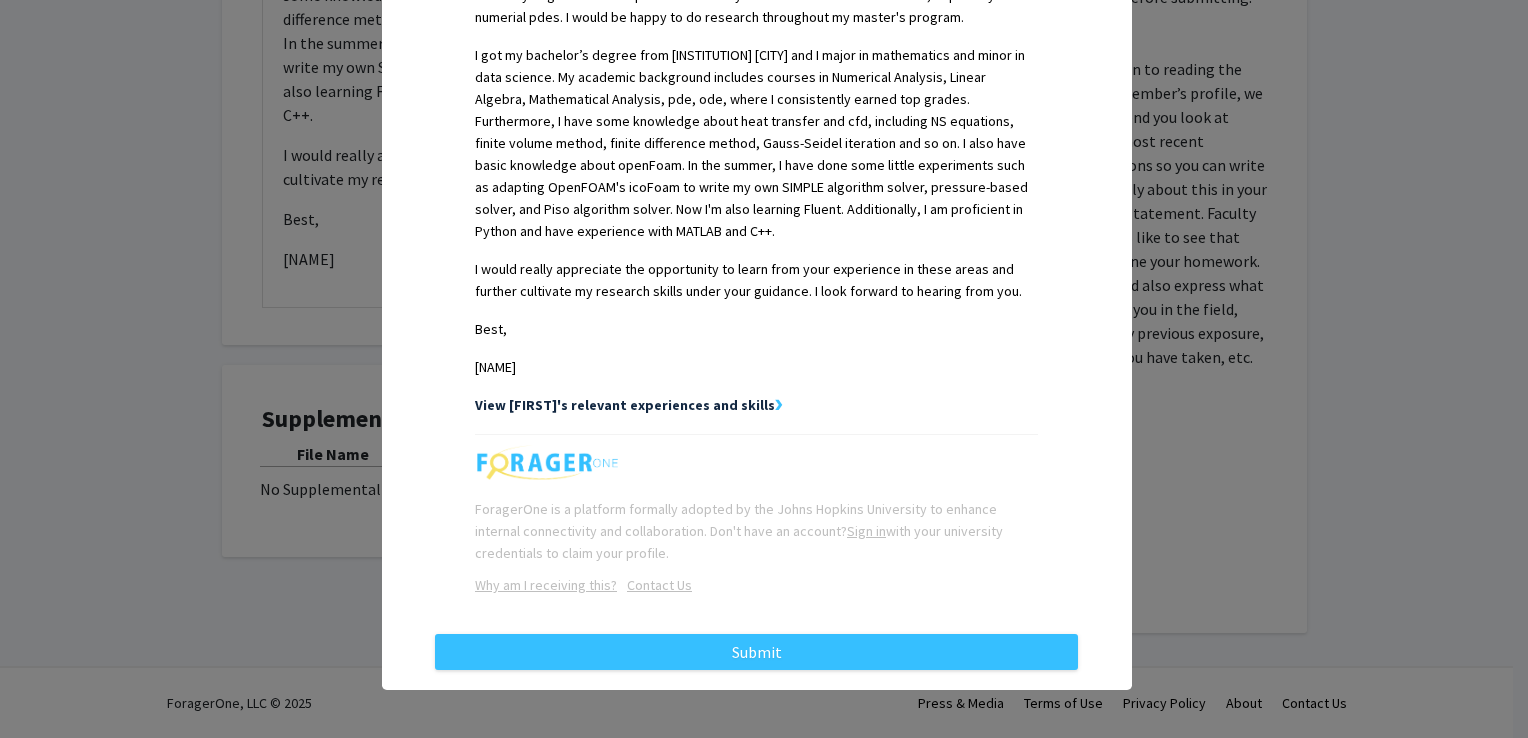 click on "View [FIRST]'s relevant experiences and skills" at bounding box center [625, 405] 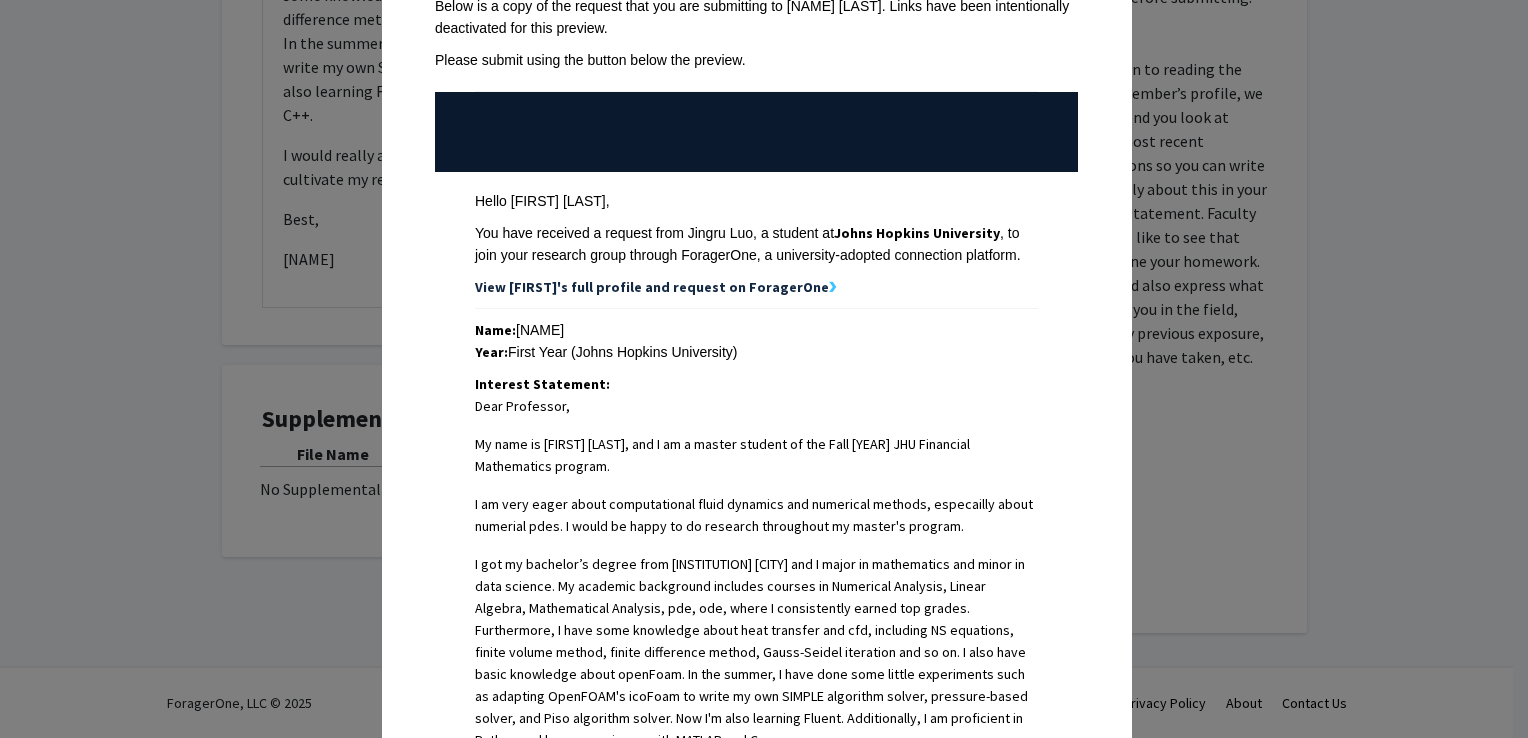 scroll, scrollTop: 200, scrollLeft: 0, axis: vertical 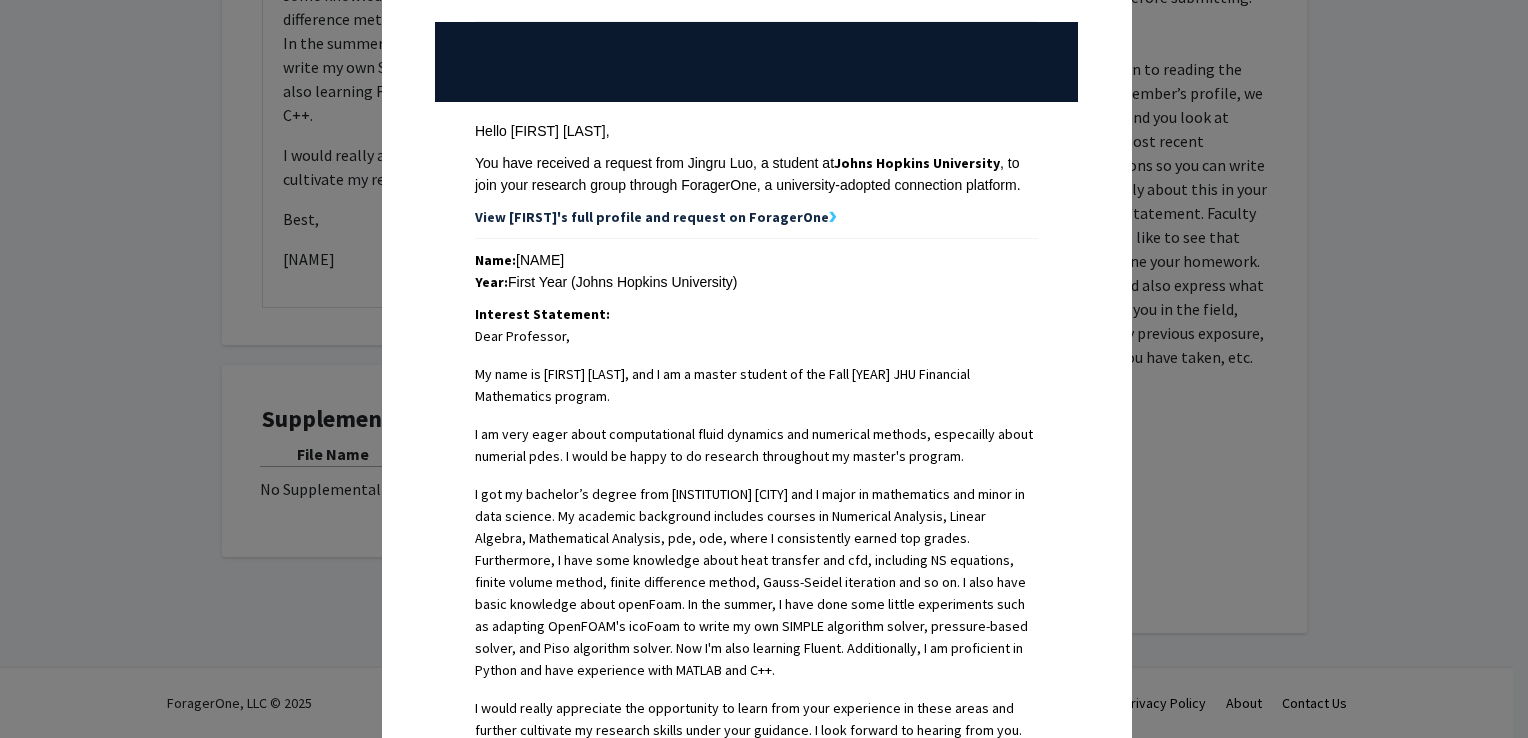 click on "View [FIRST]'s full profile and request on ForagerOne" at bounding box center (652, 217) 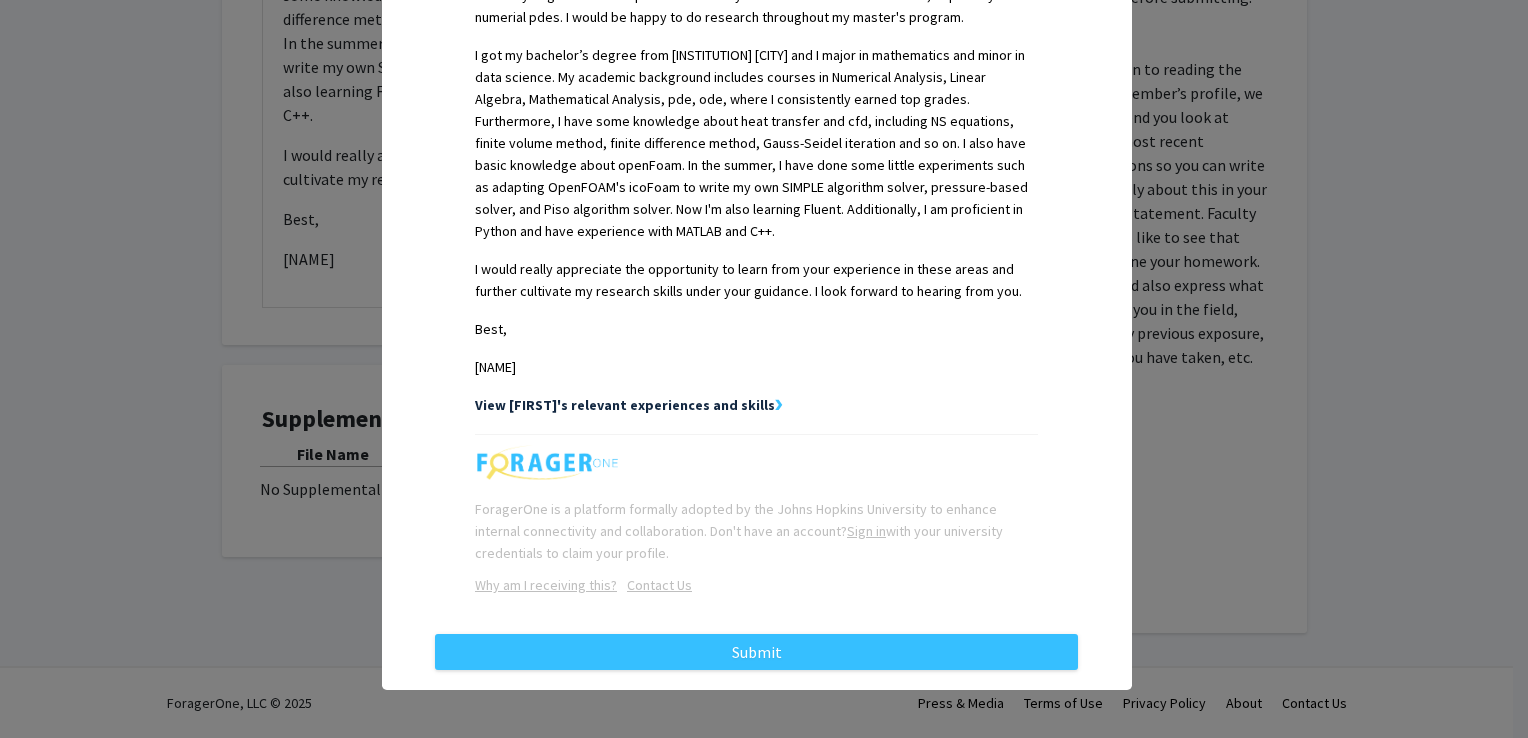 scroll, scrollTop: 708, scrollLeft: 0, axis: vertical 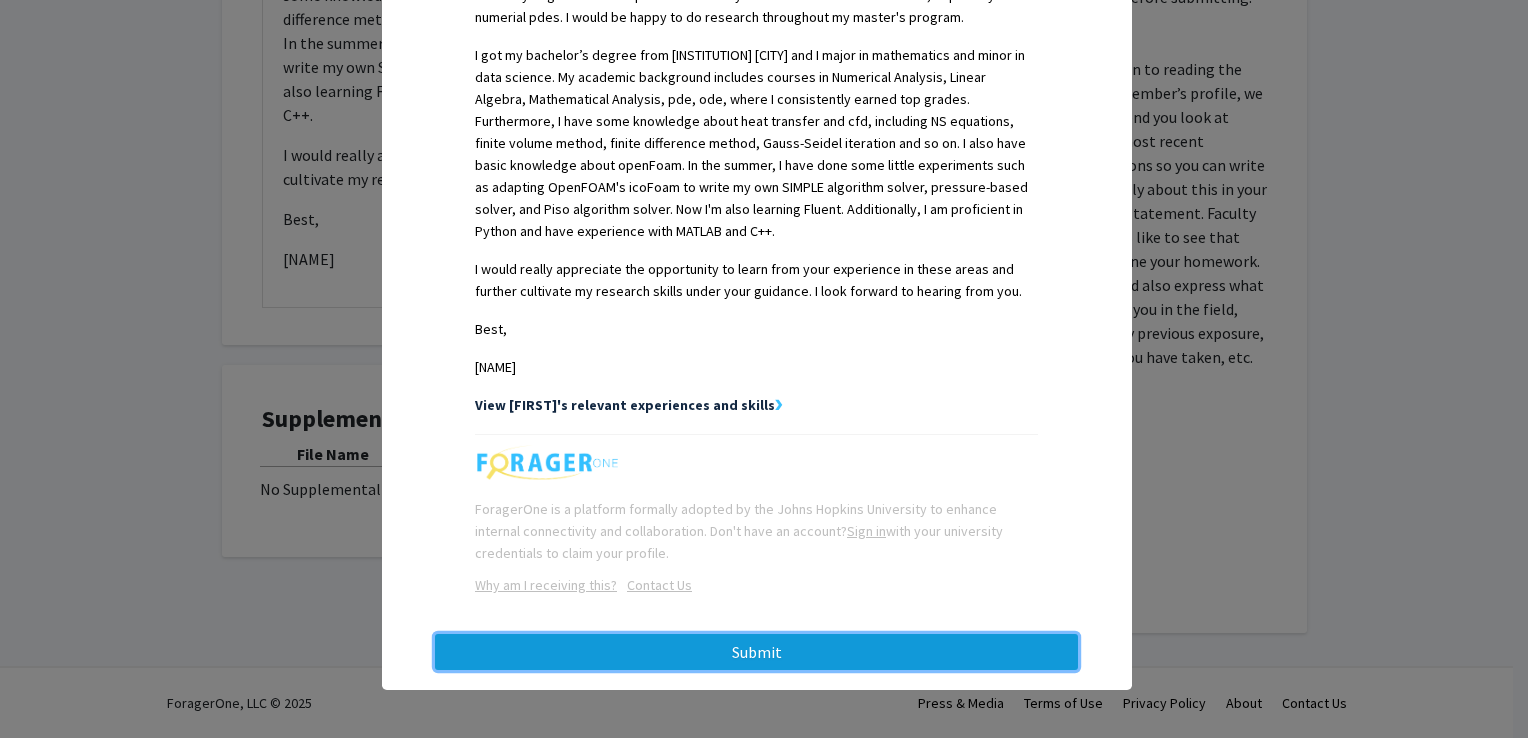 click on "Submit" at bounding box center [756, 652] 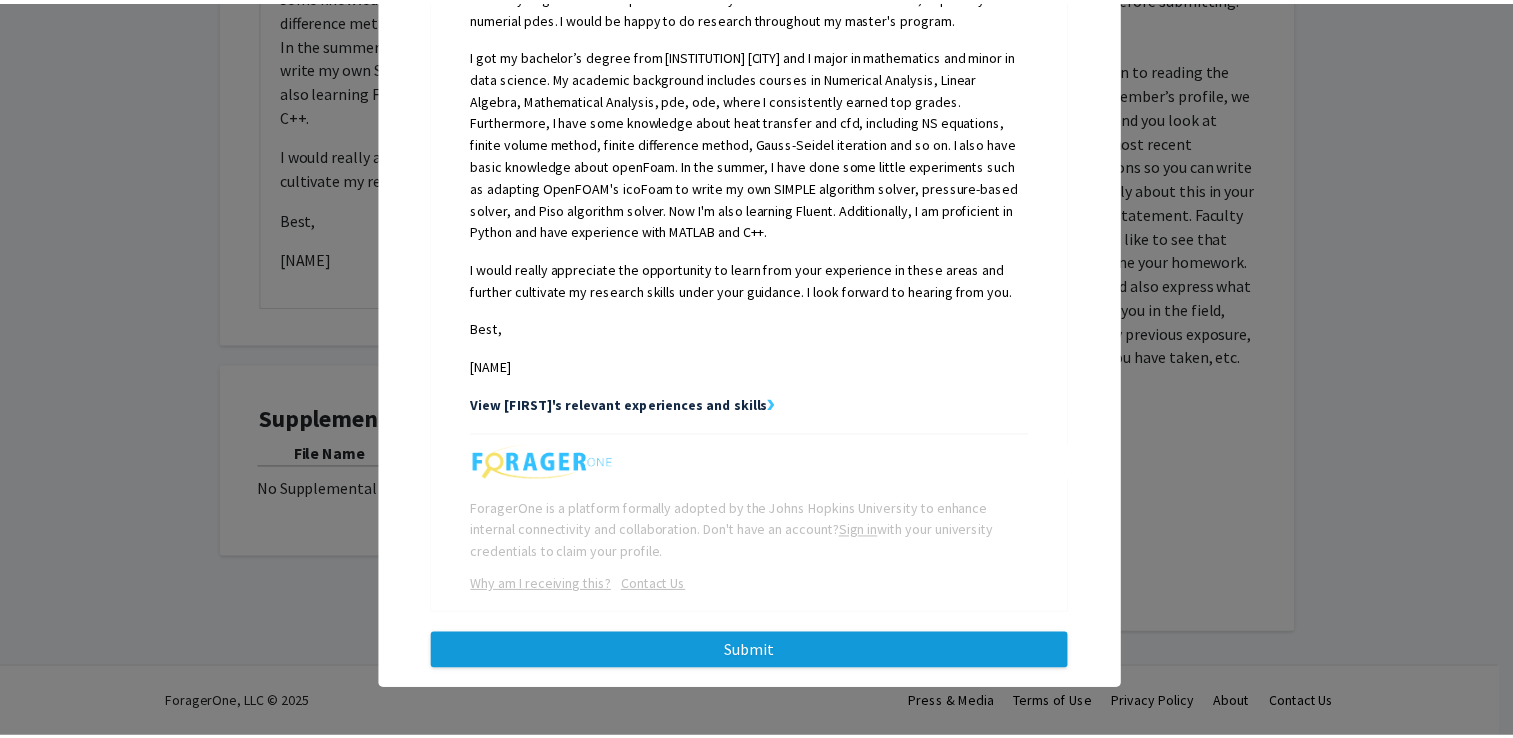 scroll, scrollTop: 0, scrollLeft: 0, axis: both 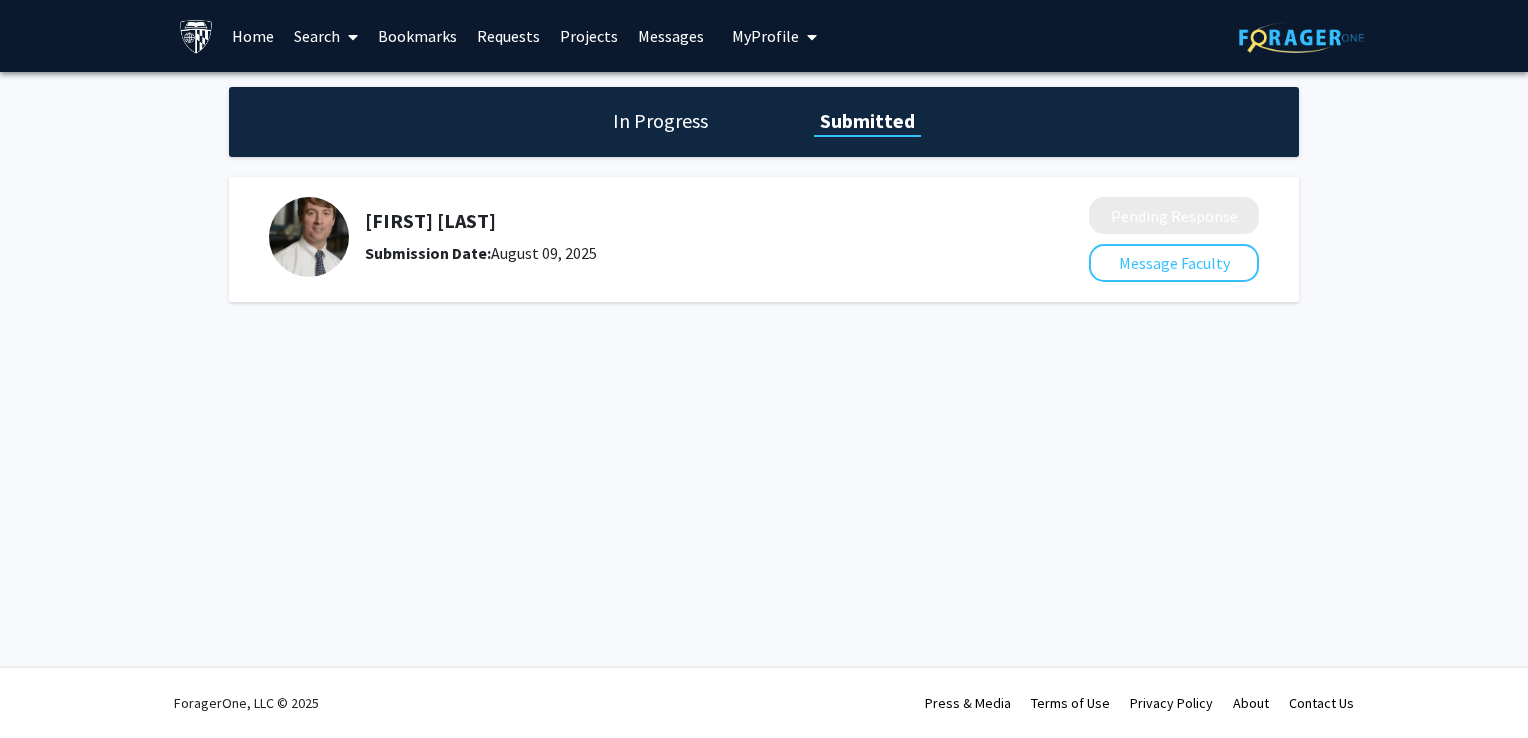 click on "Search" at bounding box center [326, 36] 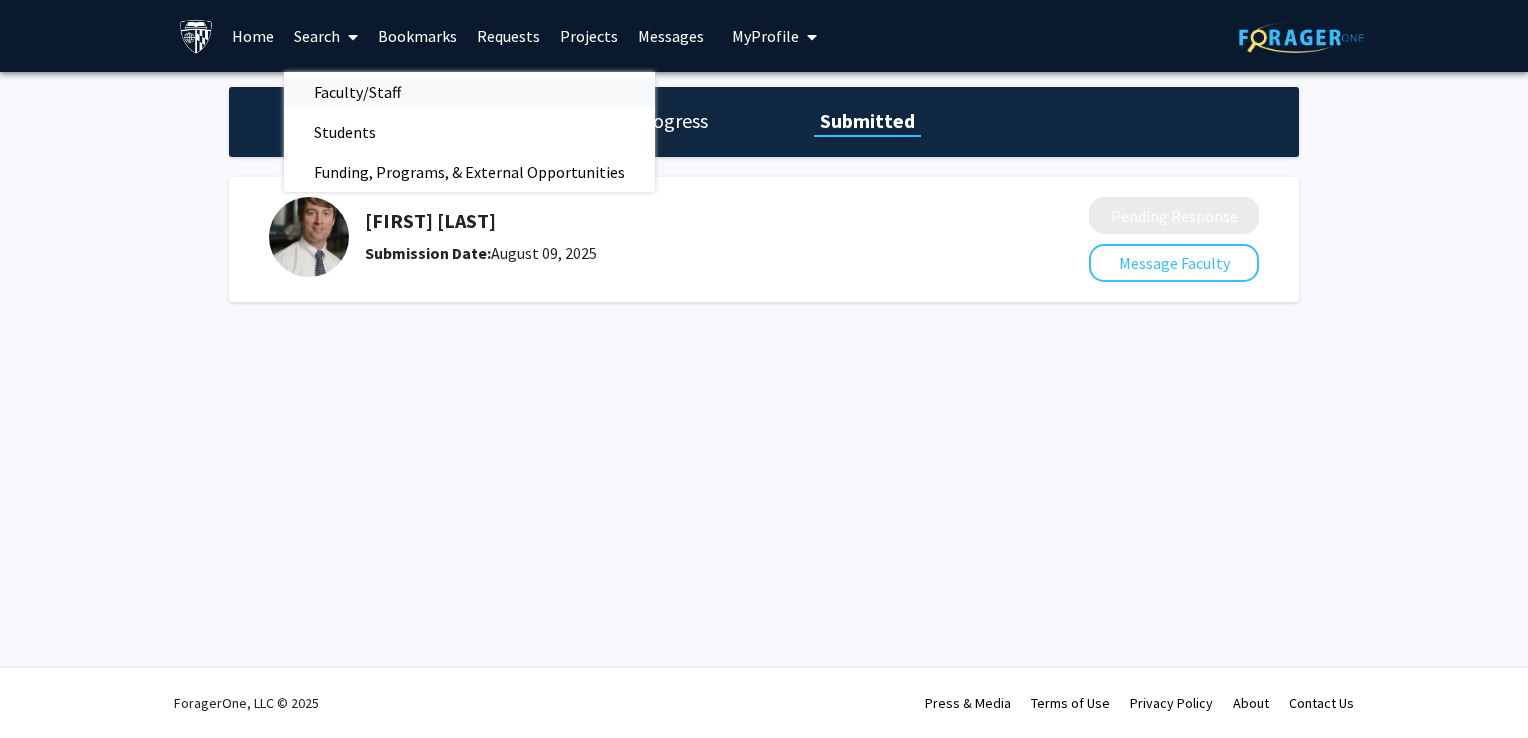 click on "Faculty/Staff" at bounding box center (357, 92) 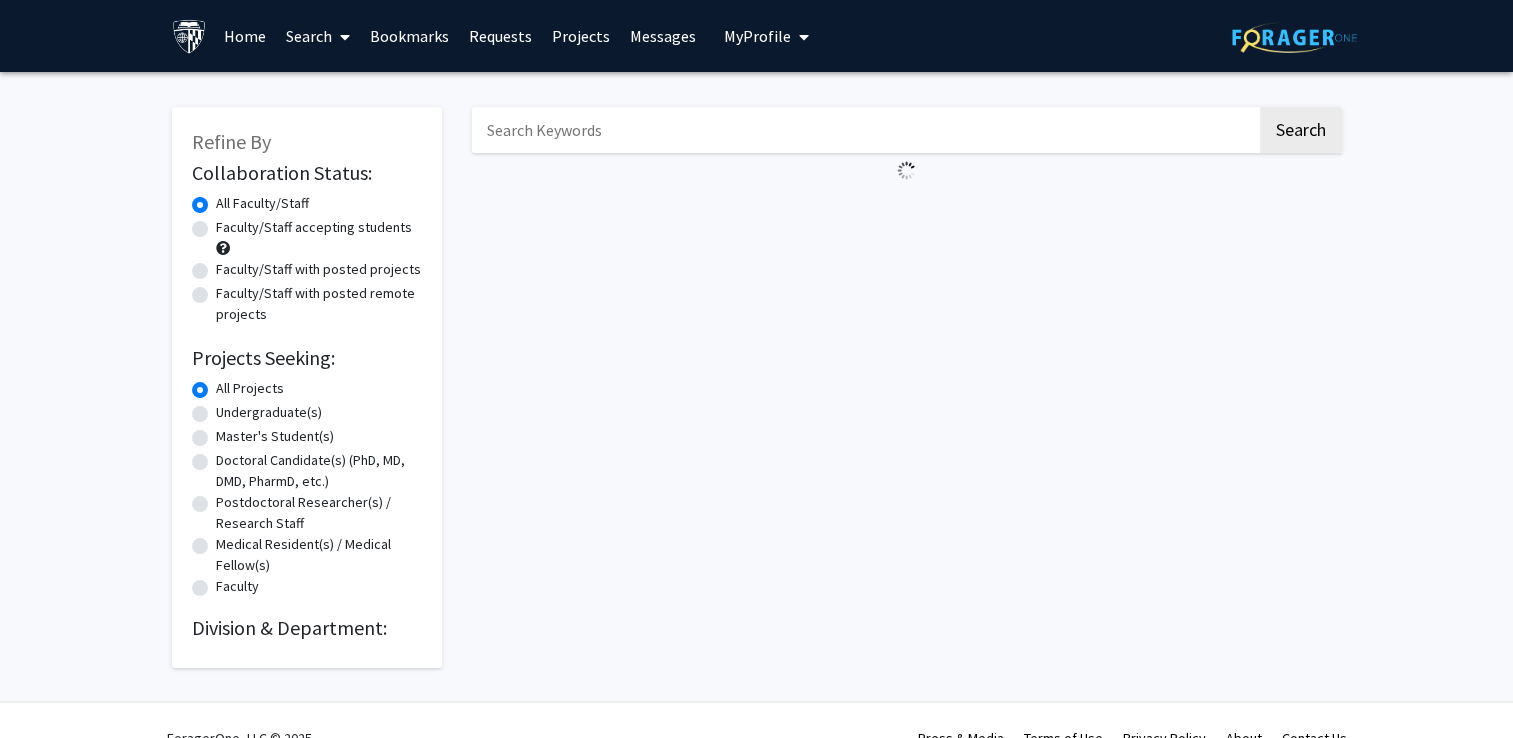 click at bounding box center [864, 130] 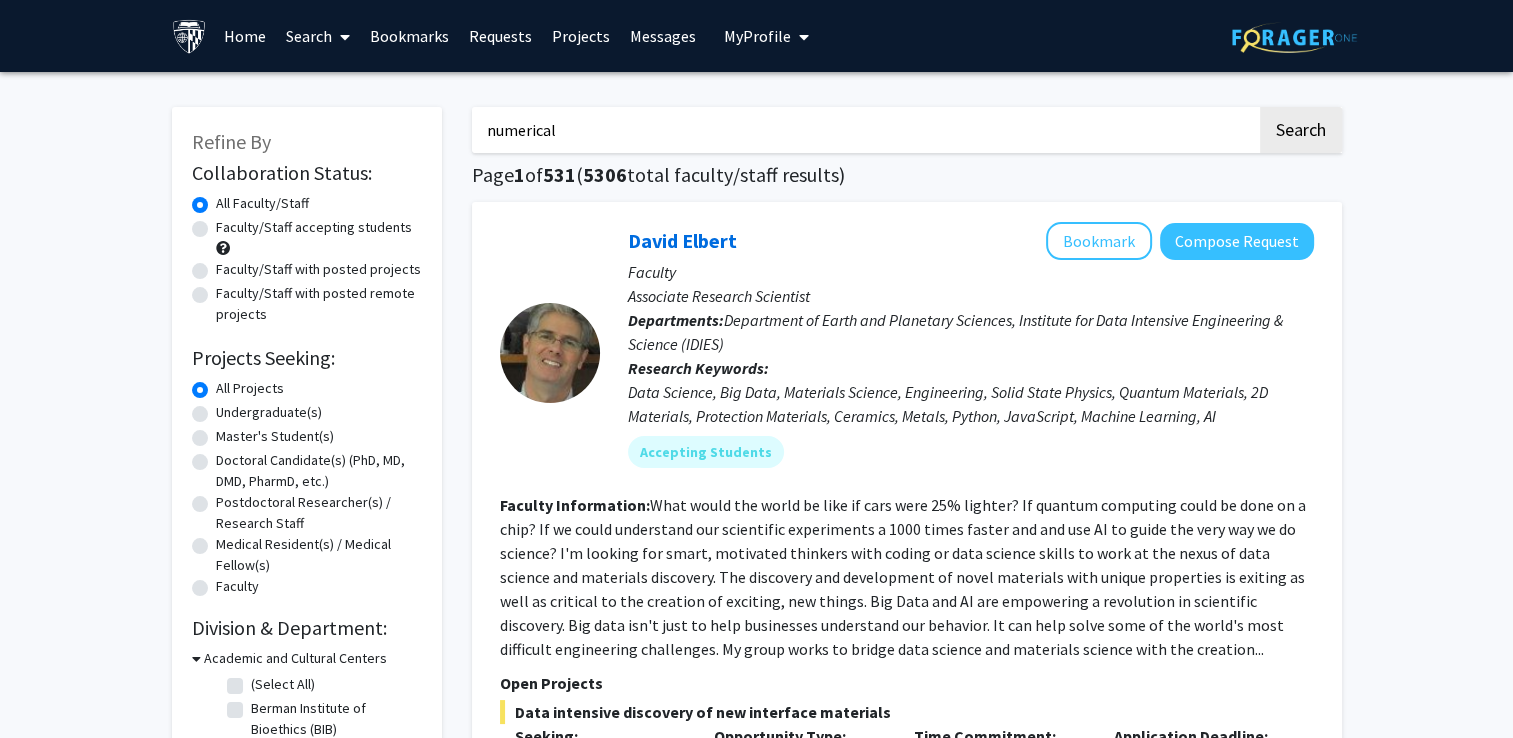 click on "Search" 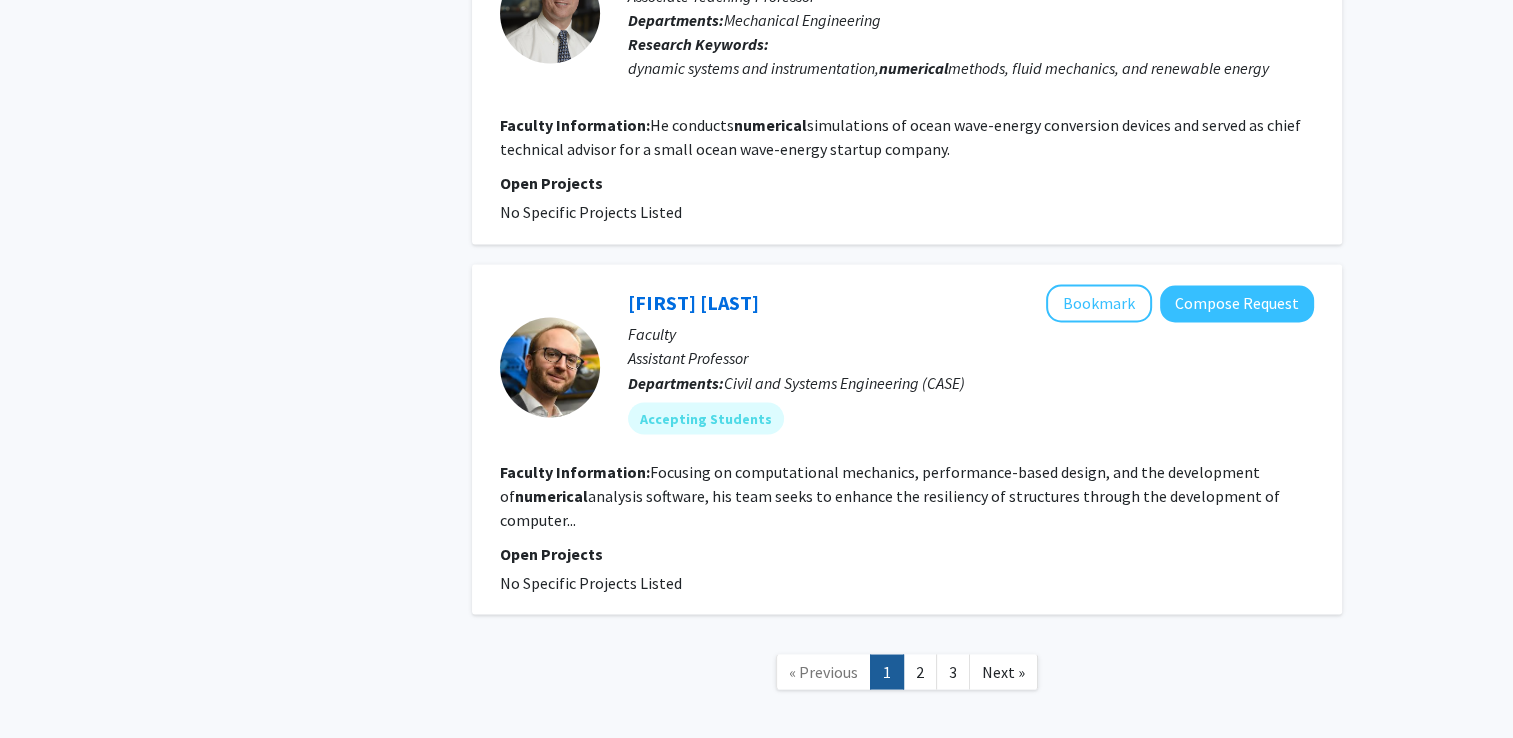 scroll, scrollTop: 3400, scrollLeft: 0, axis: vertical 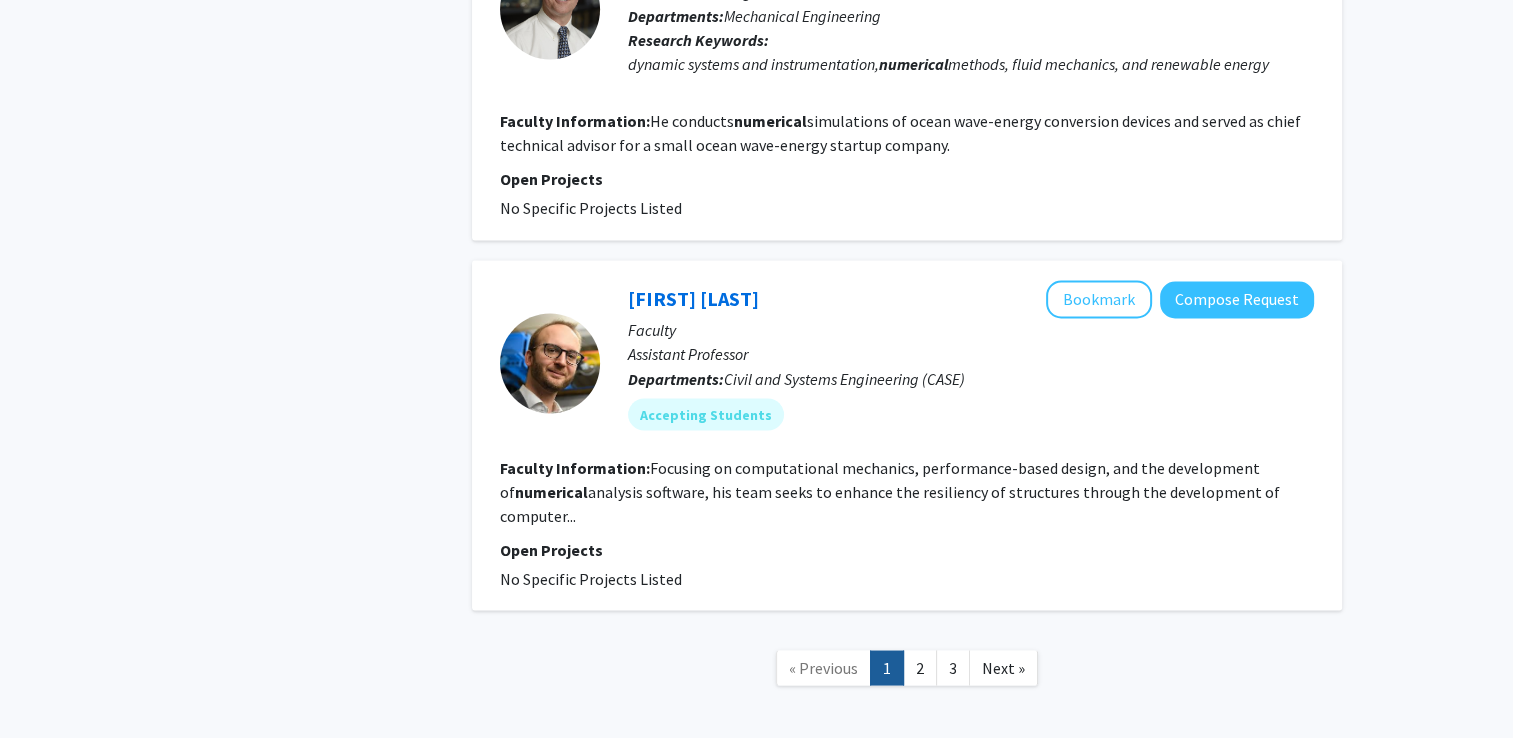 click on "Direct Numerical Simulations (or DNS), where fully resolved numerical simulations of systems that are small enough so that all continuum length and time-scales can be fully resolved, but large enough for...The members of the Computational Multiphase Group have pioneered DNS of multiphase flows, starting with the development of a versatile and numerical method in the late eighties and early nineties...." 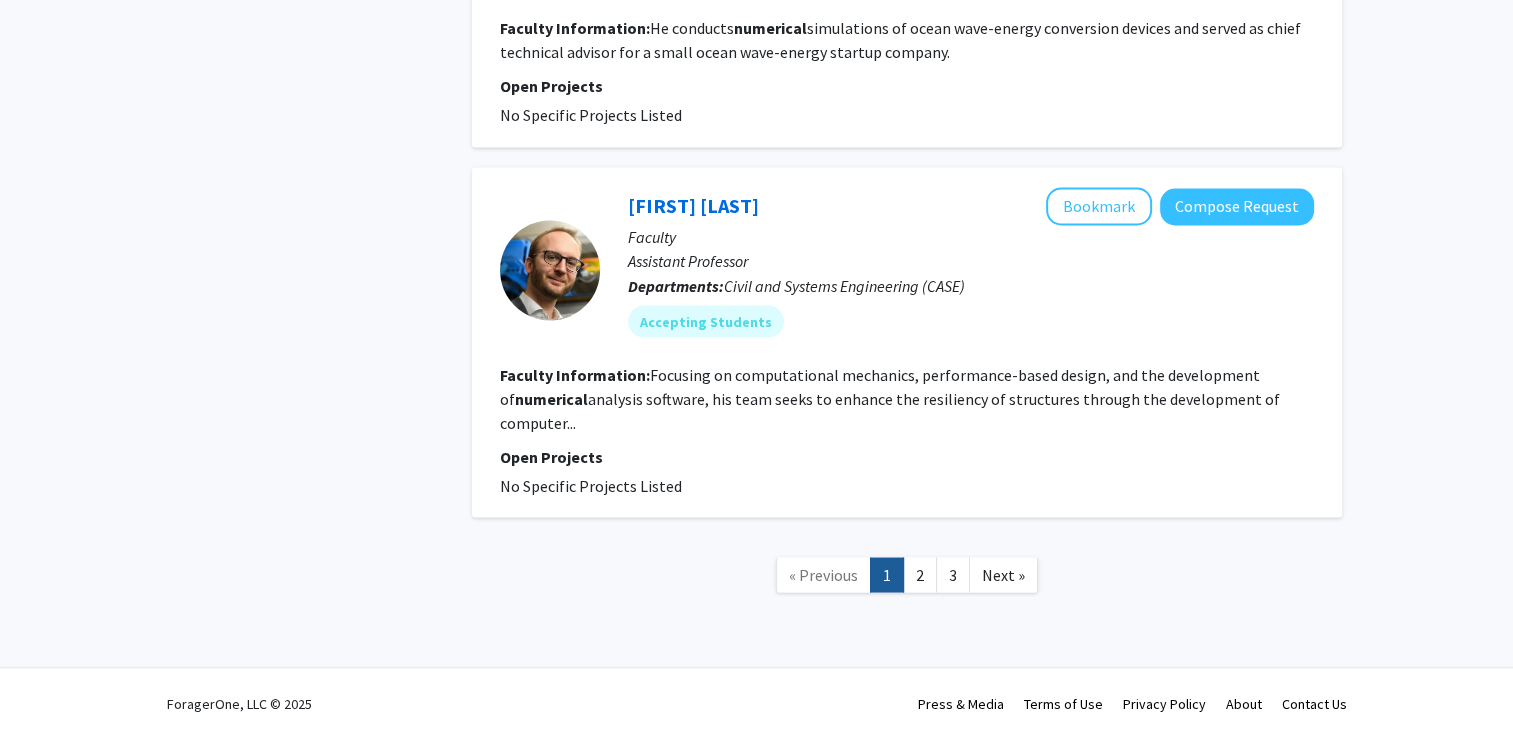 scroll, scrollTop: 4638, scrollLeft: 0, axis: vertical 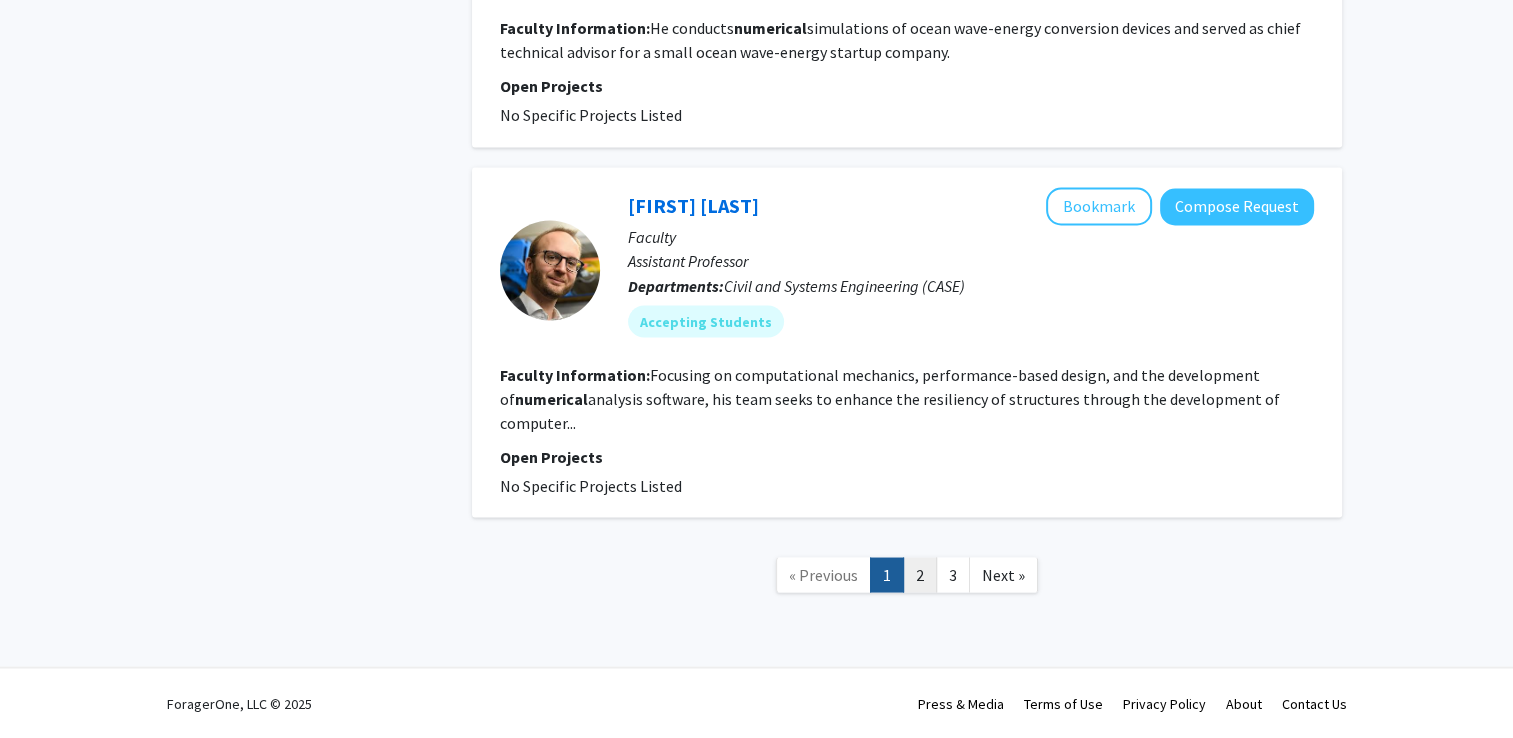 click on "2" 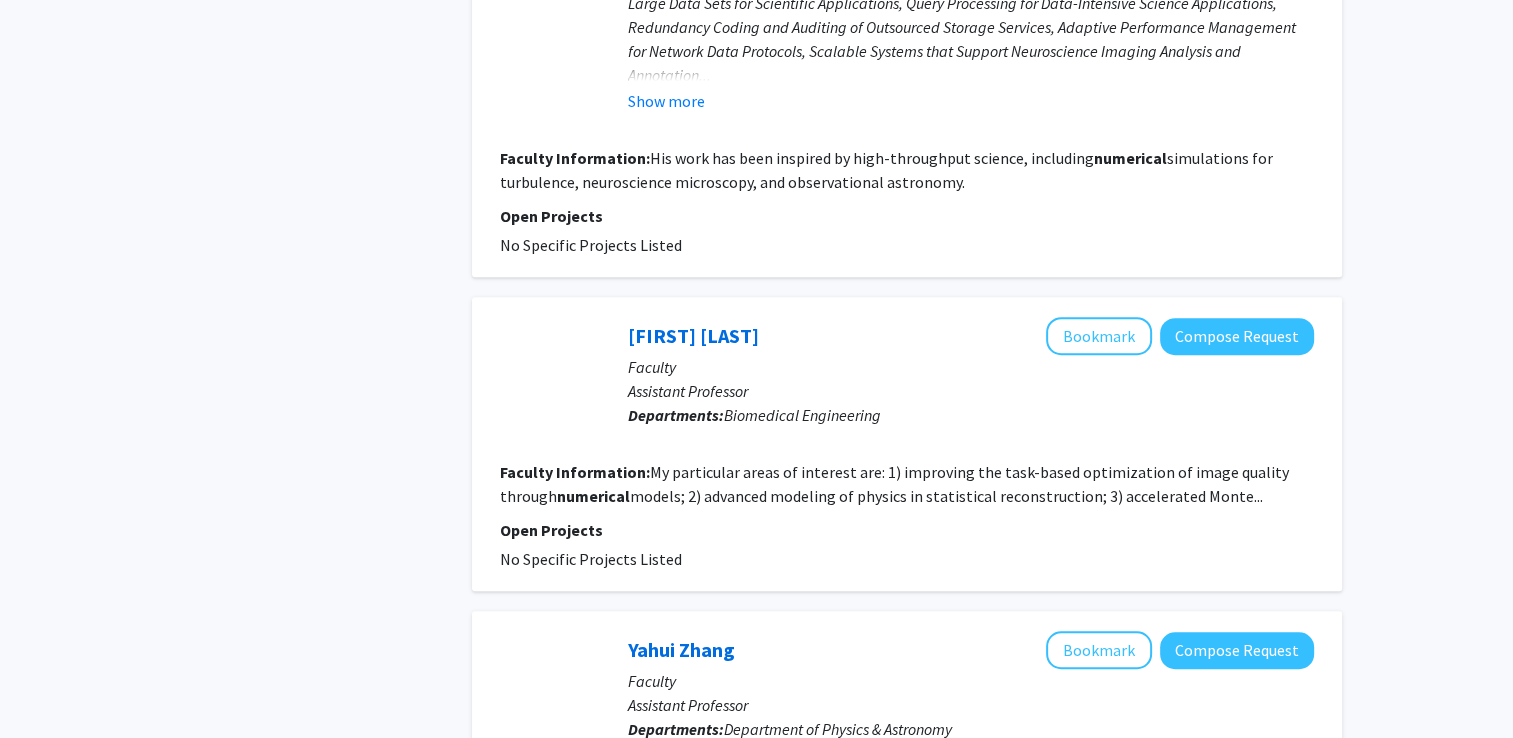 scroll, scrollTop: 1200, scrollLeft: 0, axis: vertical 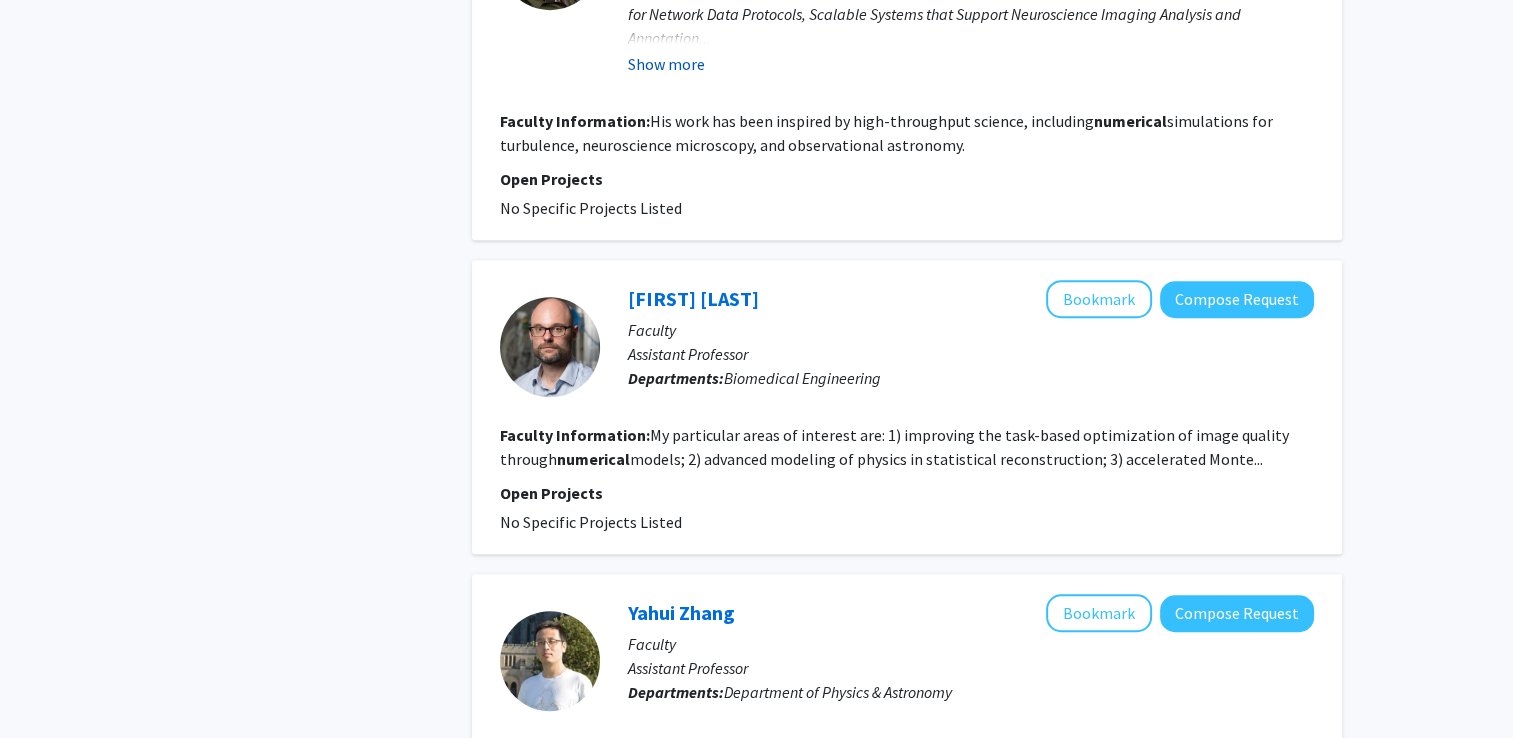 click on "Show more" 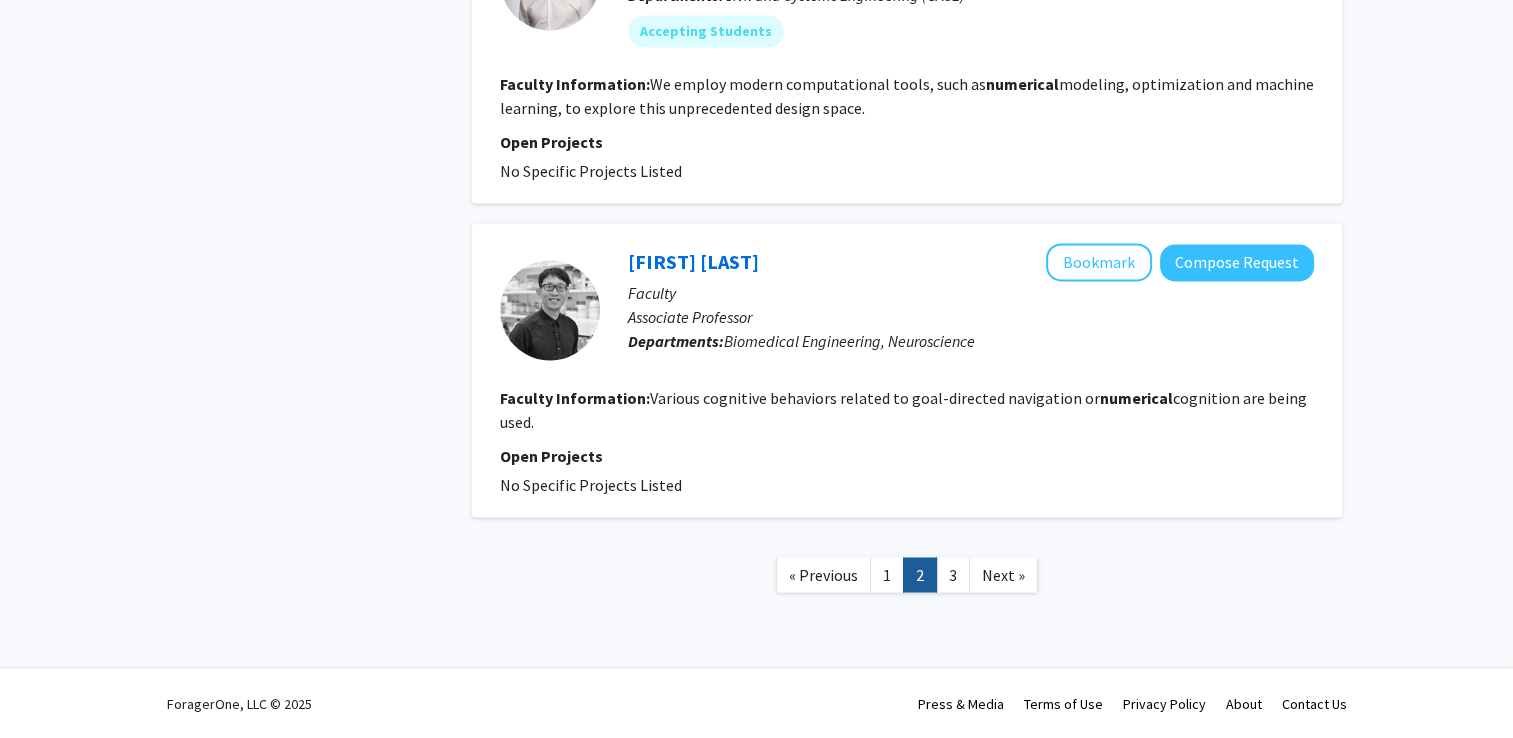 scroll, scrollTop: 4122, scrollLeft: 0, axis: vertical 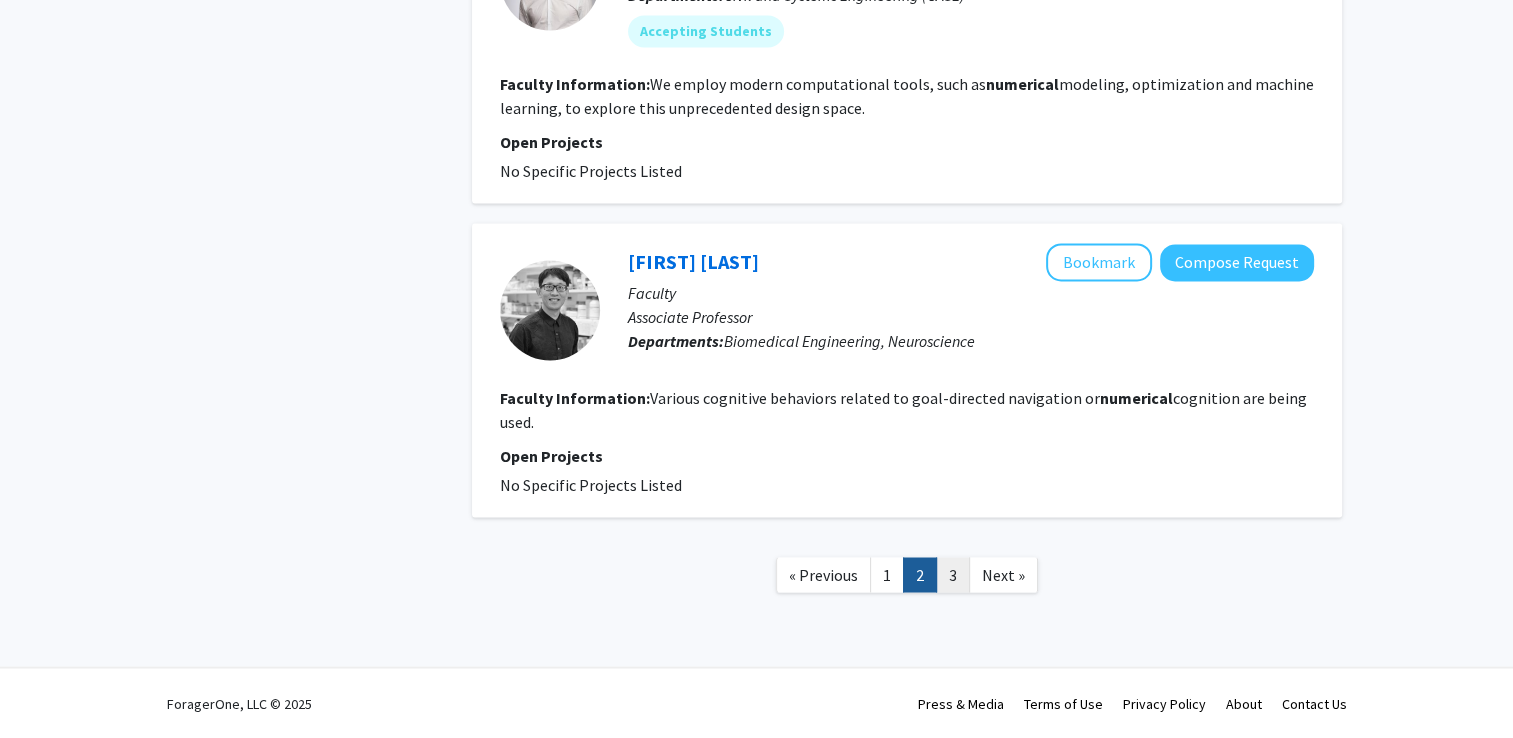 click on "3" 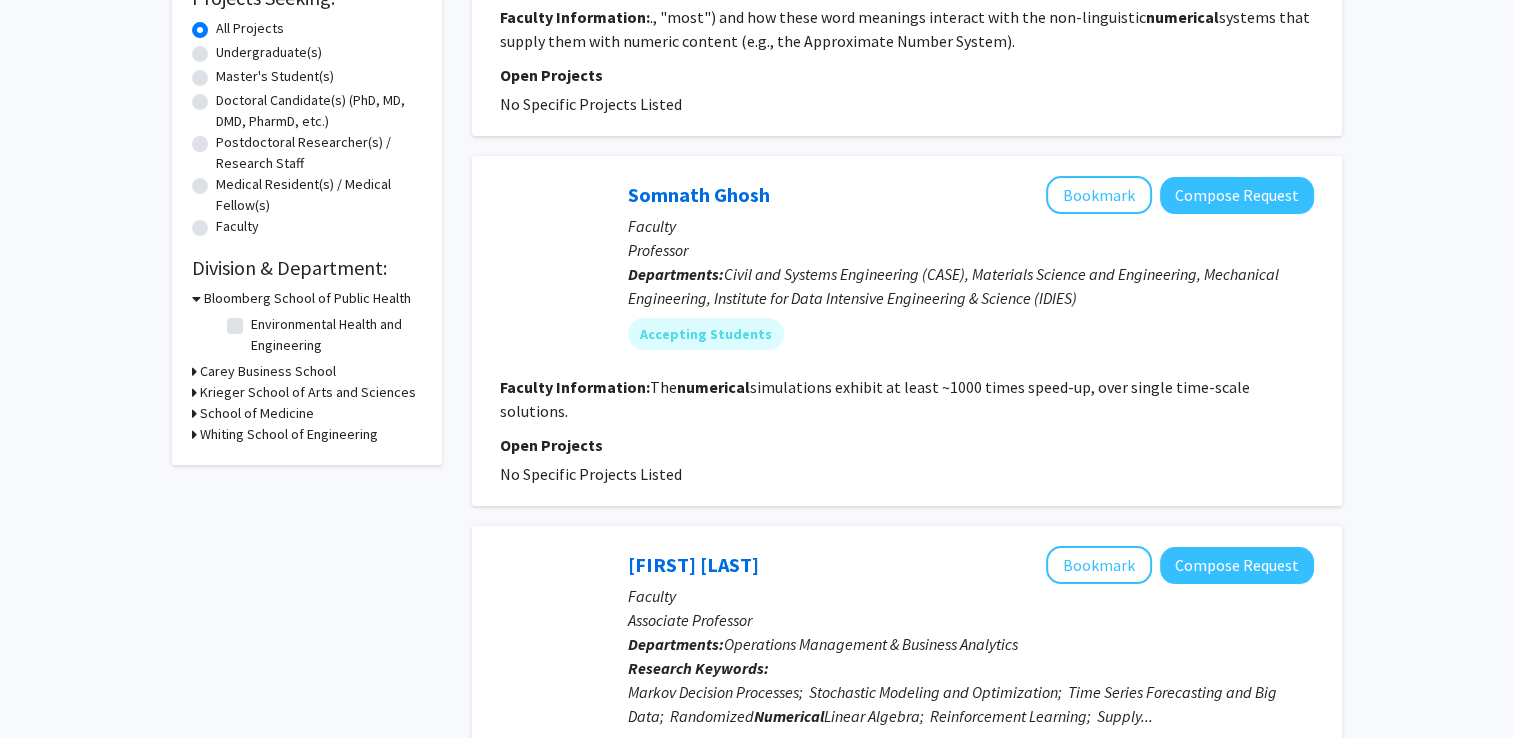 scroll, scrollTop: 0, scrollLeft: 0, axis: both 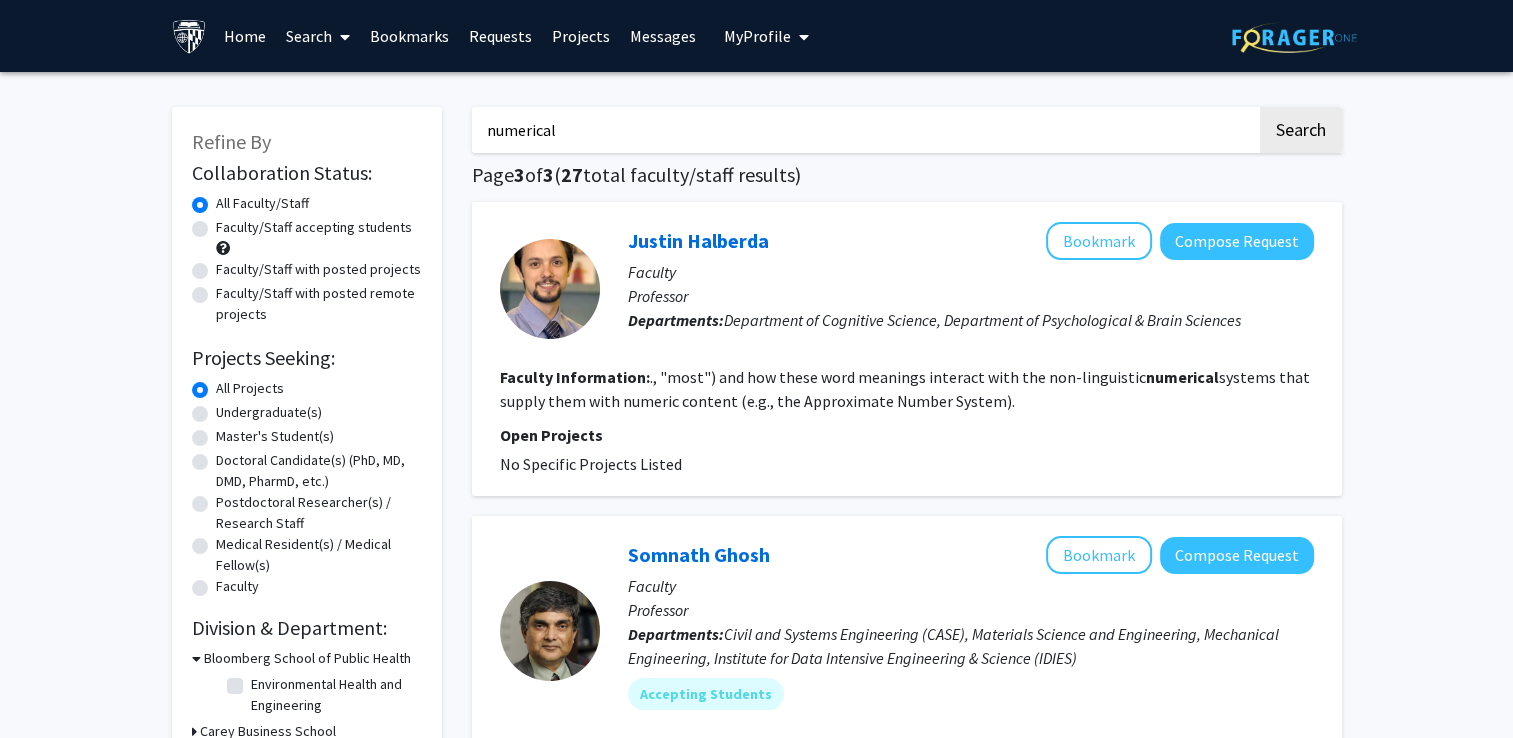 drag, startPoint x: 539, startPoint y: 148, endPoint x: 425, endPoint y: 160, distance: 114.62984 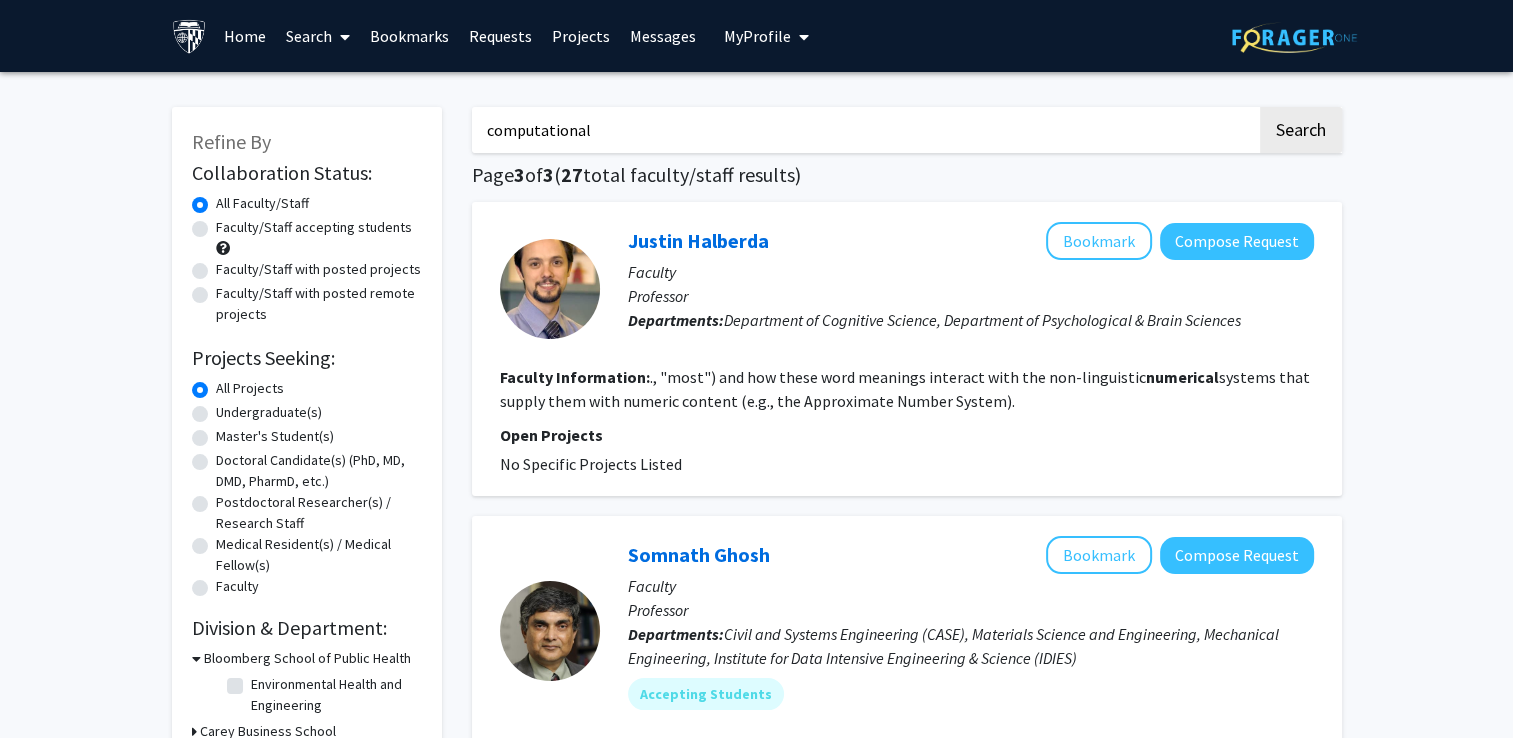 type on "computational" 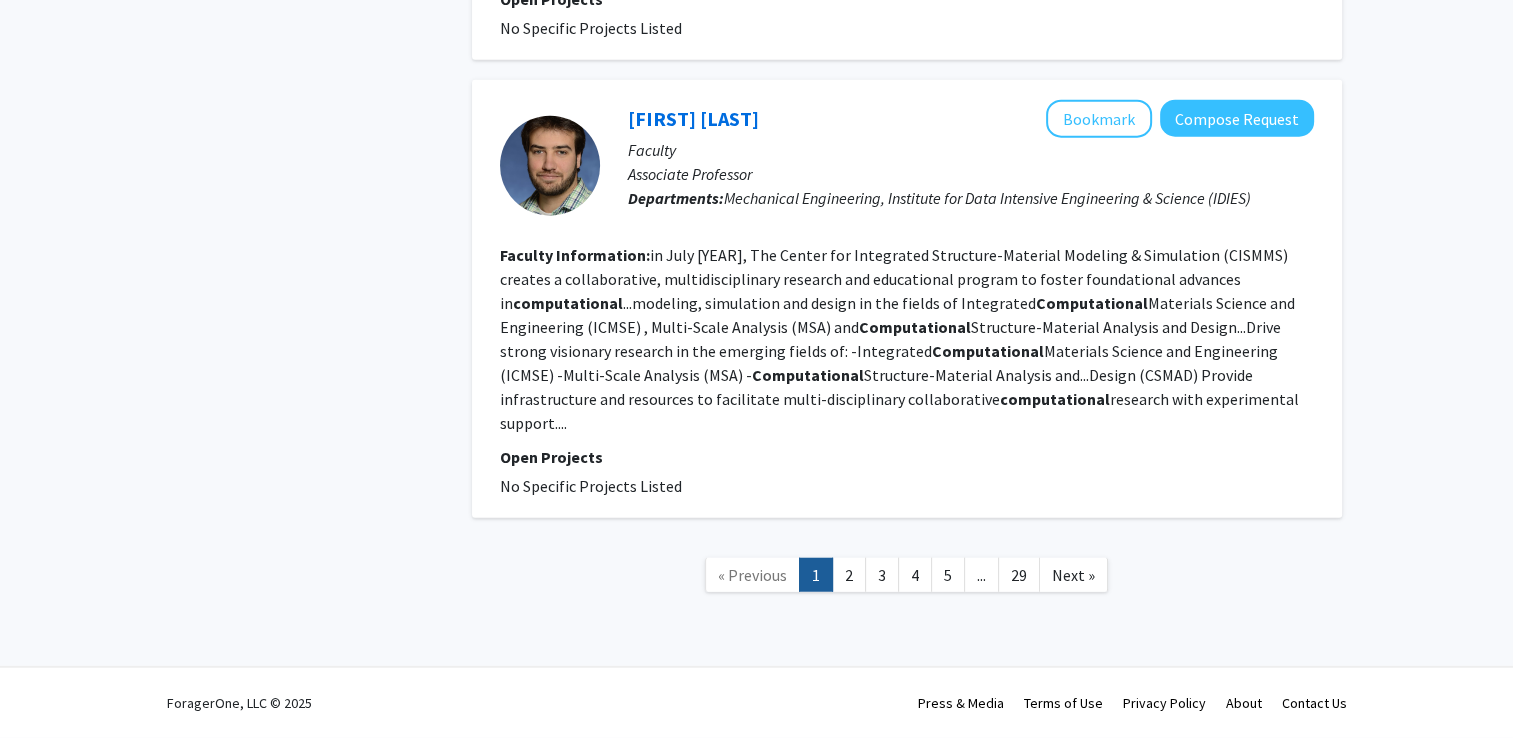 scroll, scrollTop: 6286, scrollLeft: 0, axis: vertical 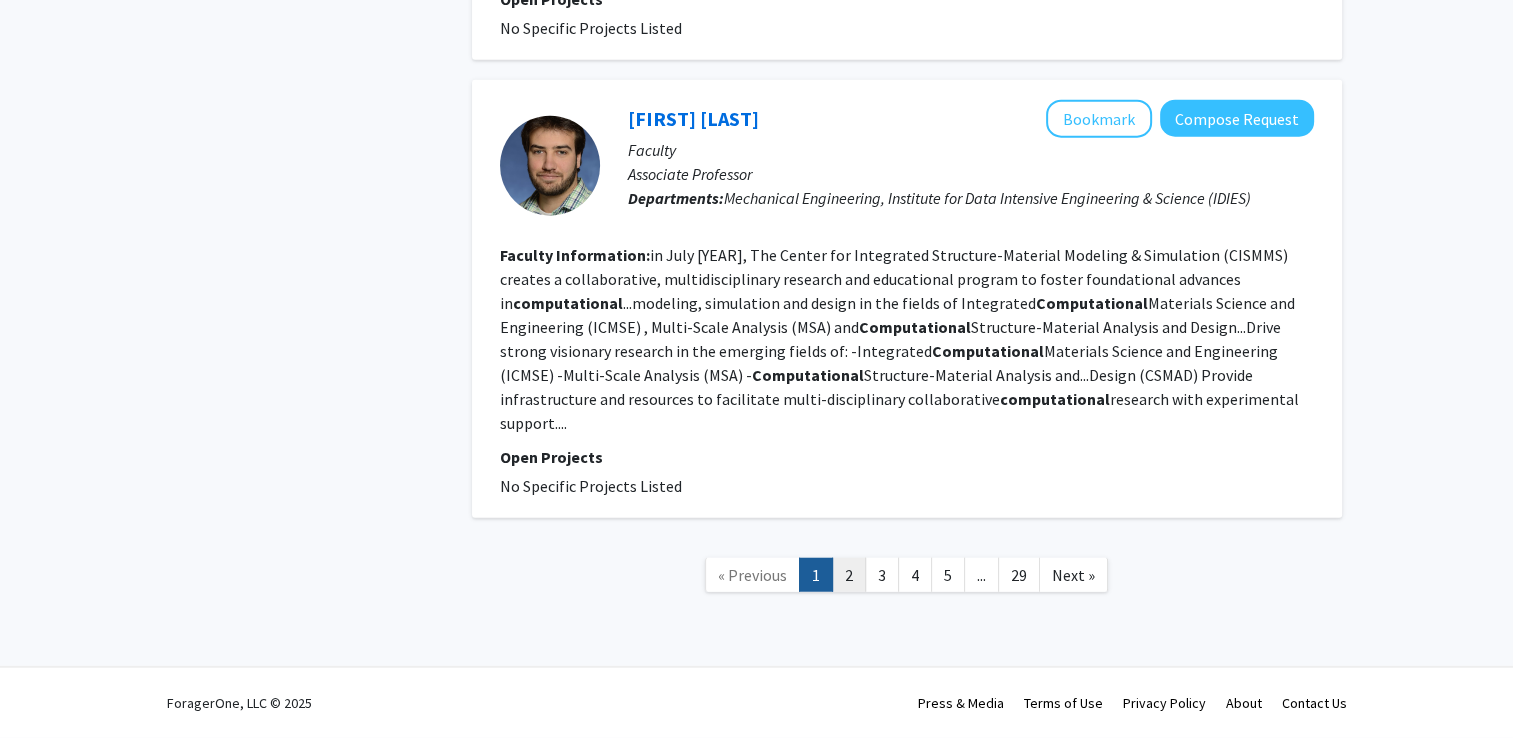 click on "2" 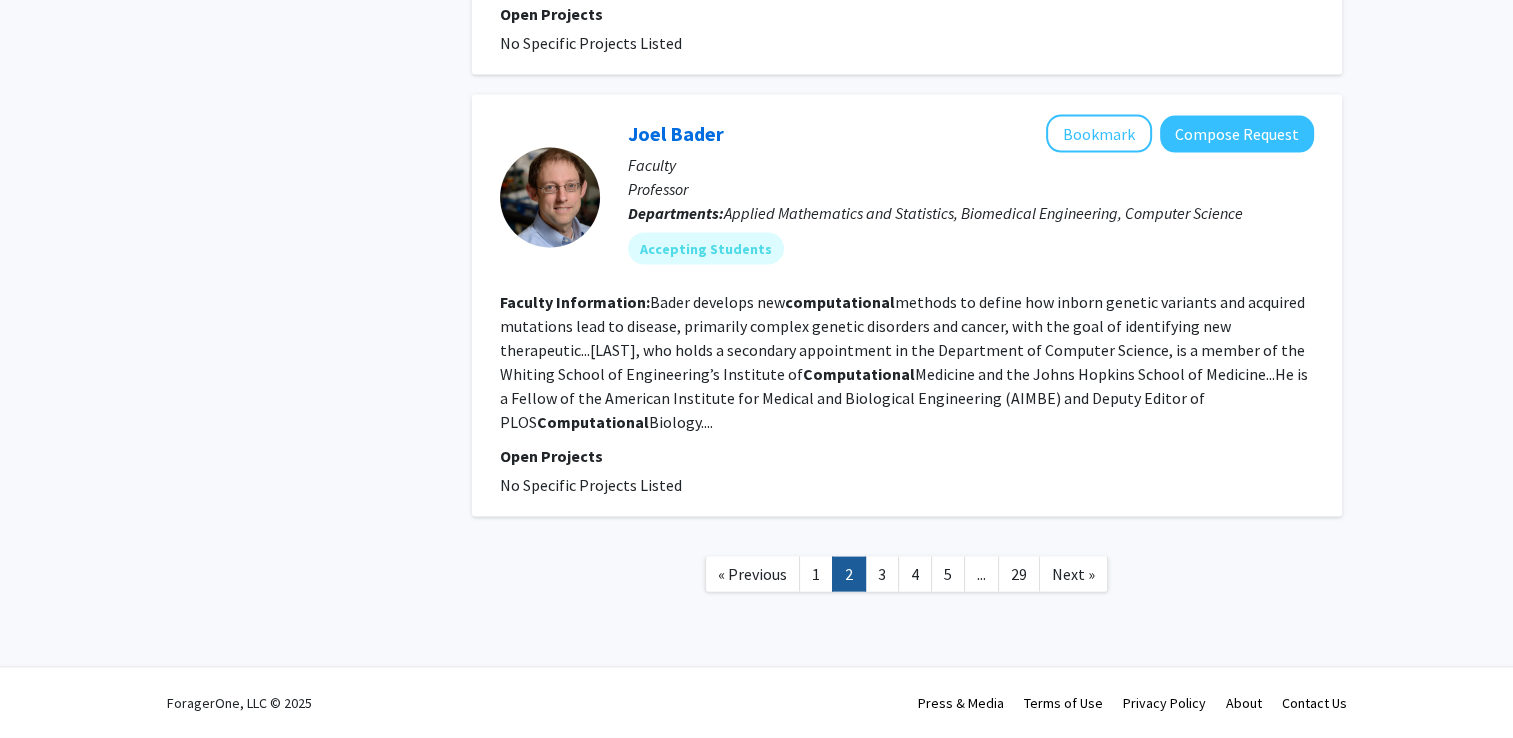 scroll, scrollTop: 4524, scrollLeft: 0, axis: vertical 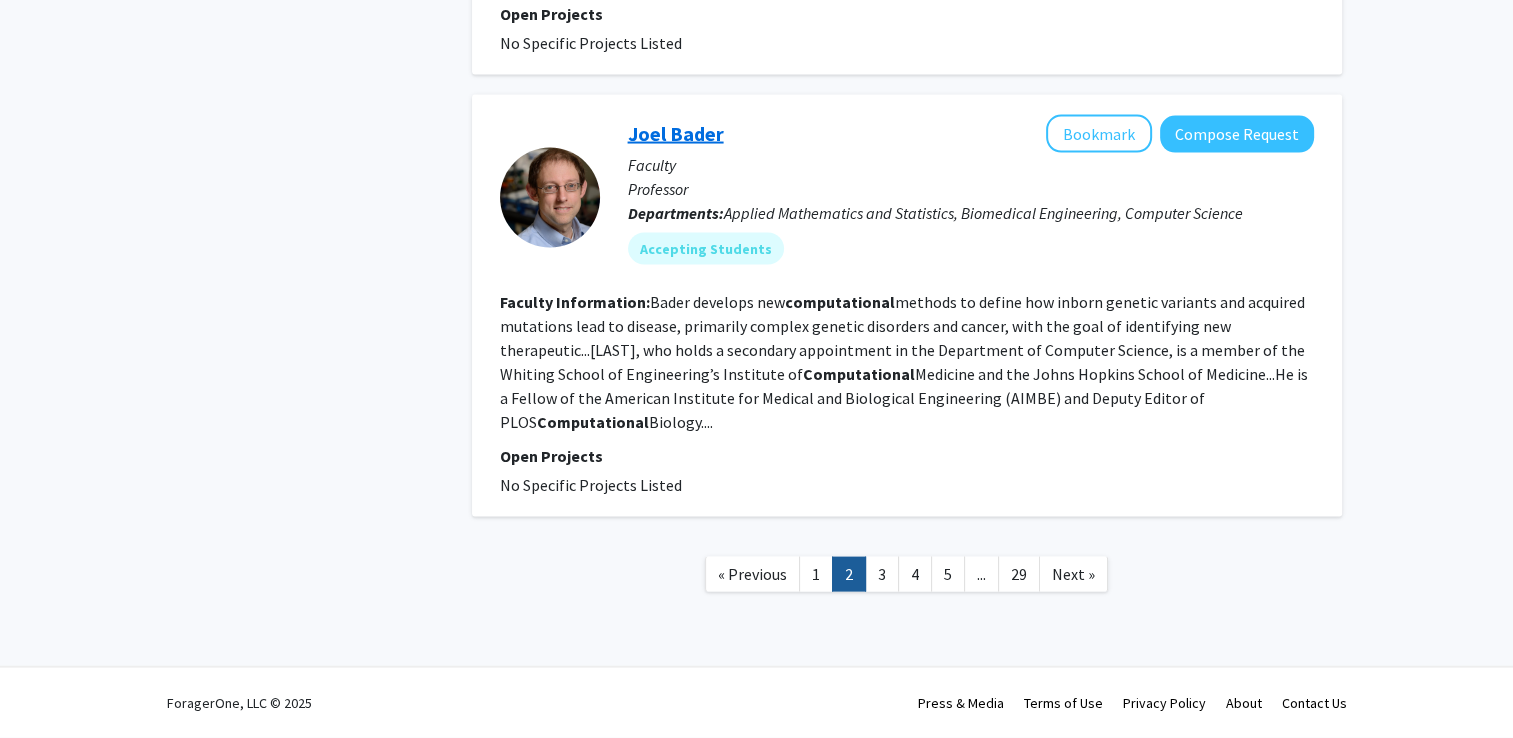 click on "Joel Bader" 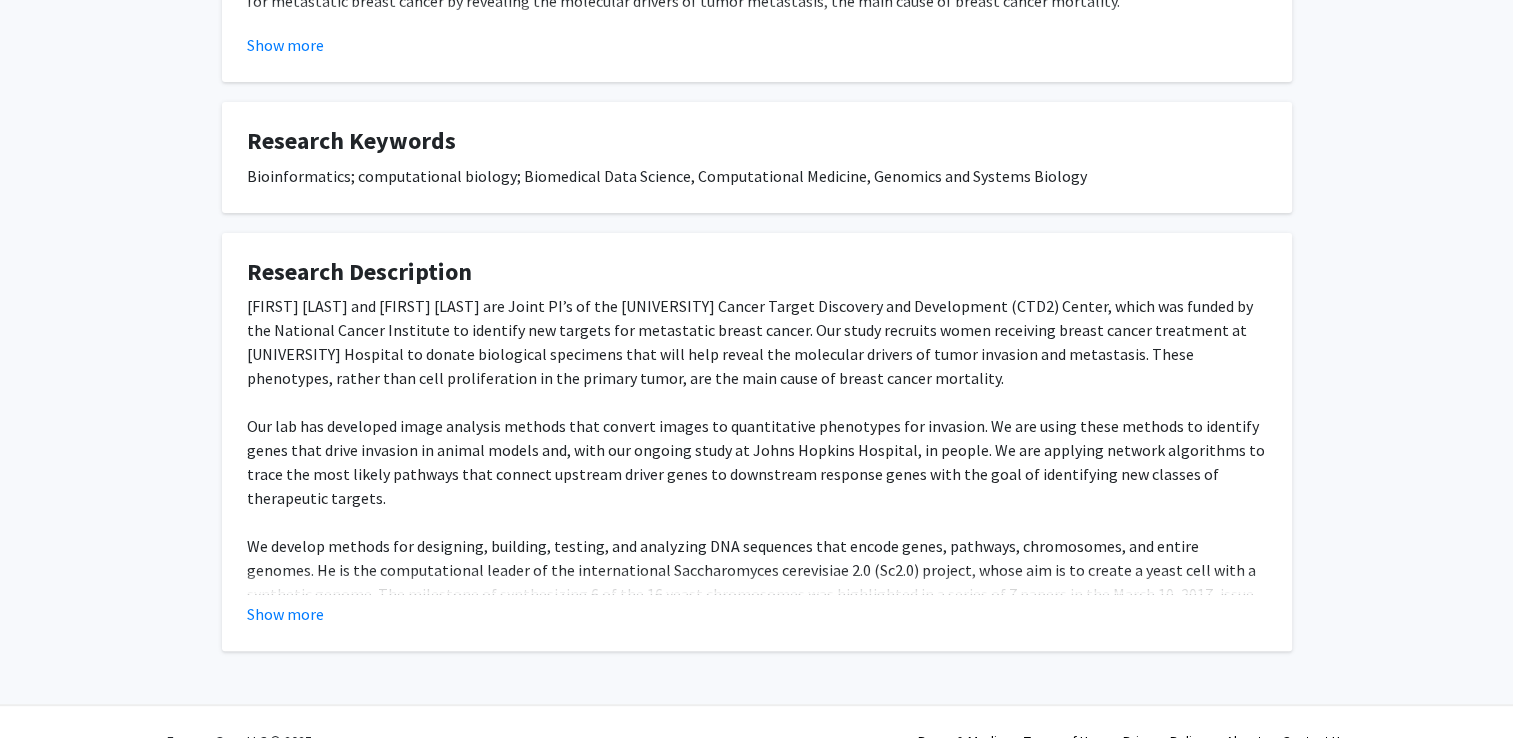 scroll, scrollTop: 852, scrollLeft: 0, axis: vertical 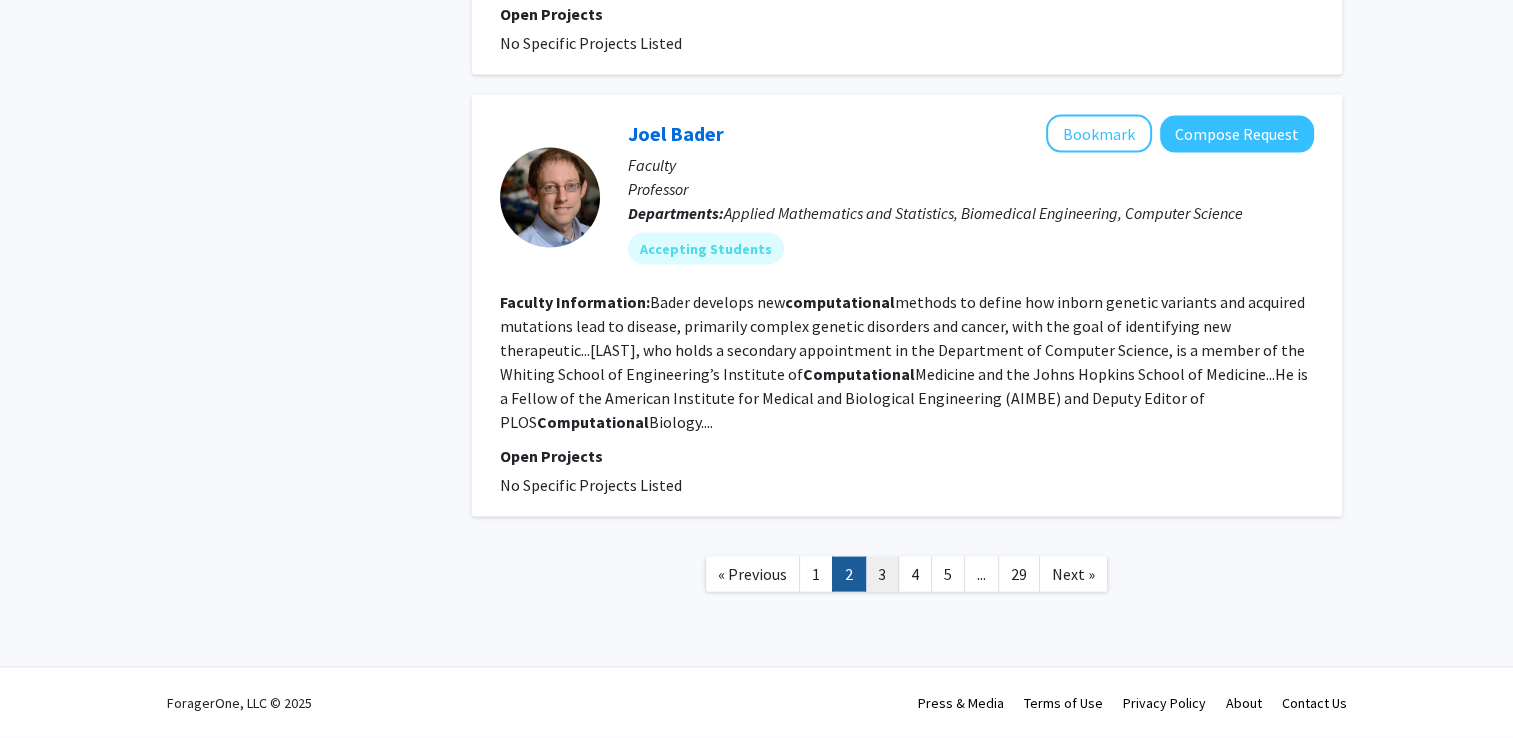 click on "3" 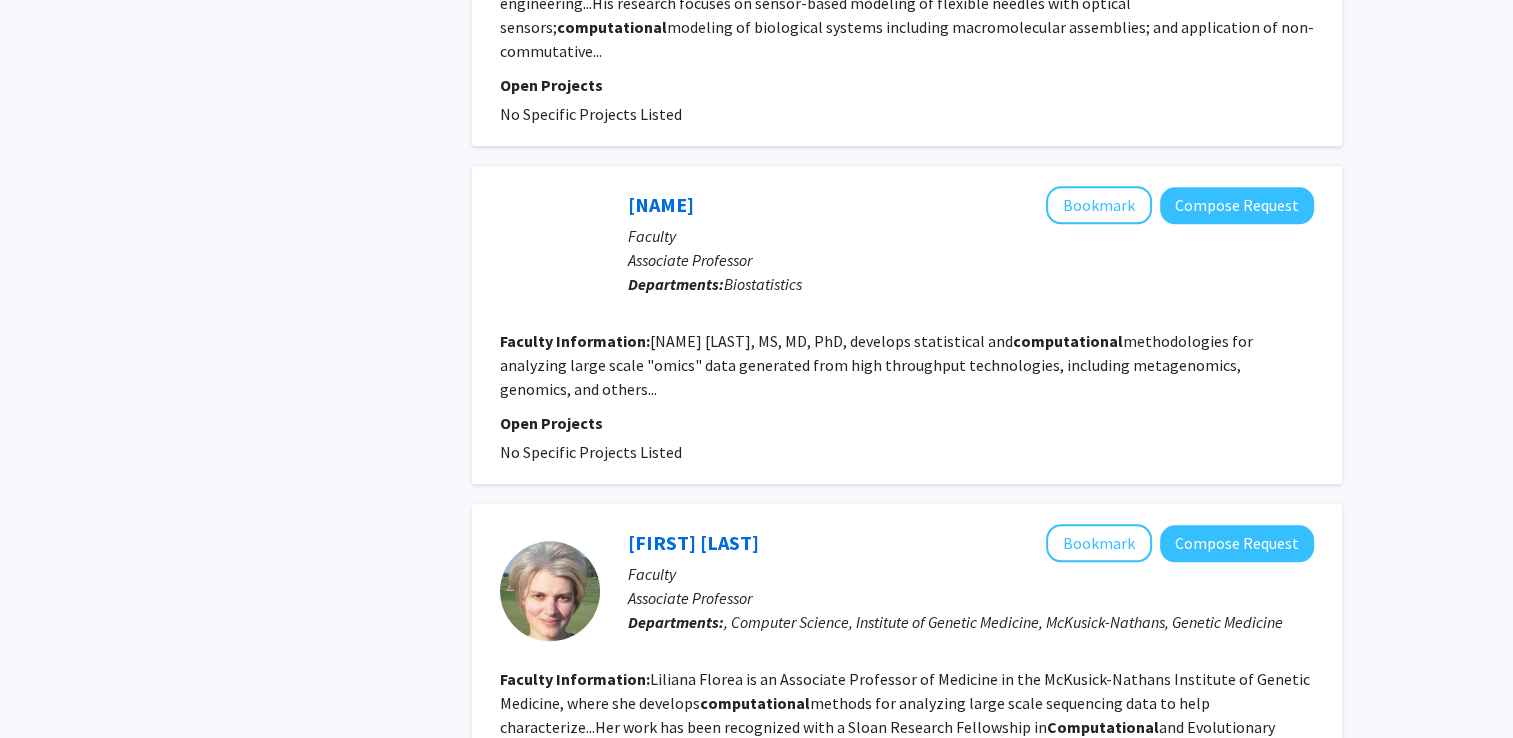 scroll, scrollTop: 1900, scrollLeft: 0, axis: vertical 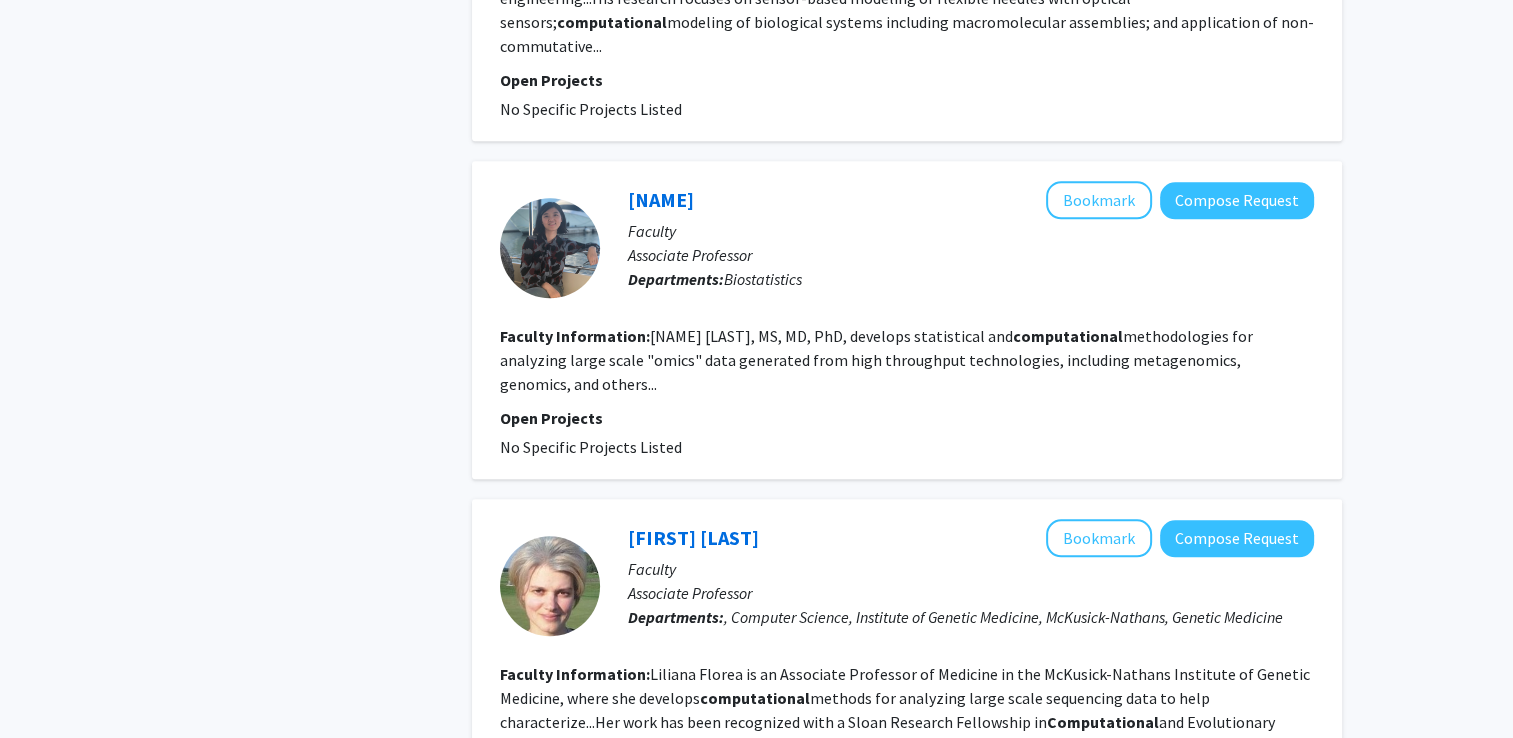 click on "[FIRST] [LAST]" 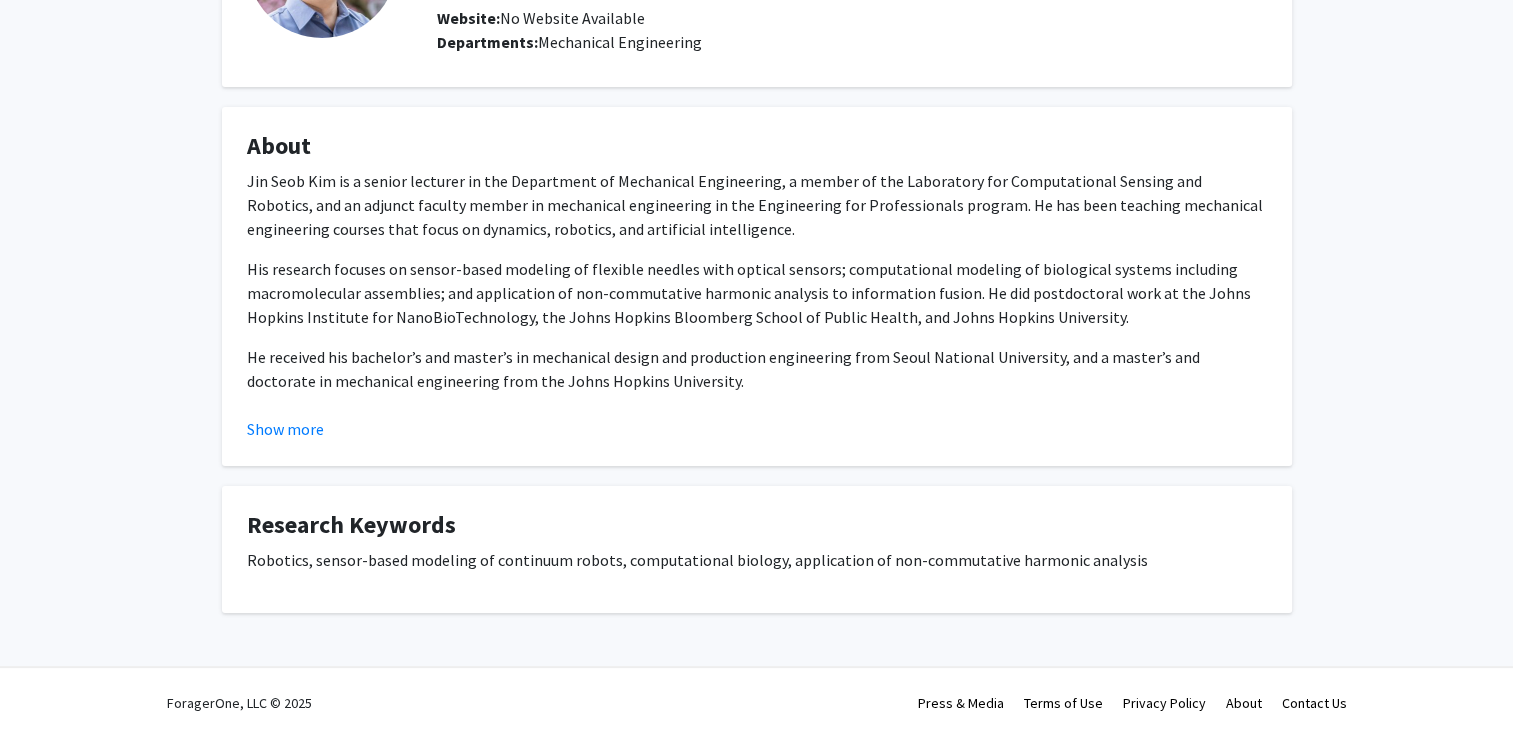scroll, scrollTop: 387, scrollLeft: 0, axis: vertical 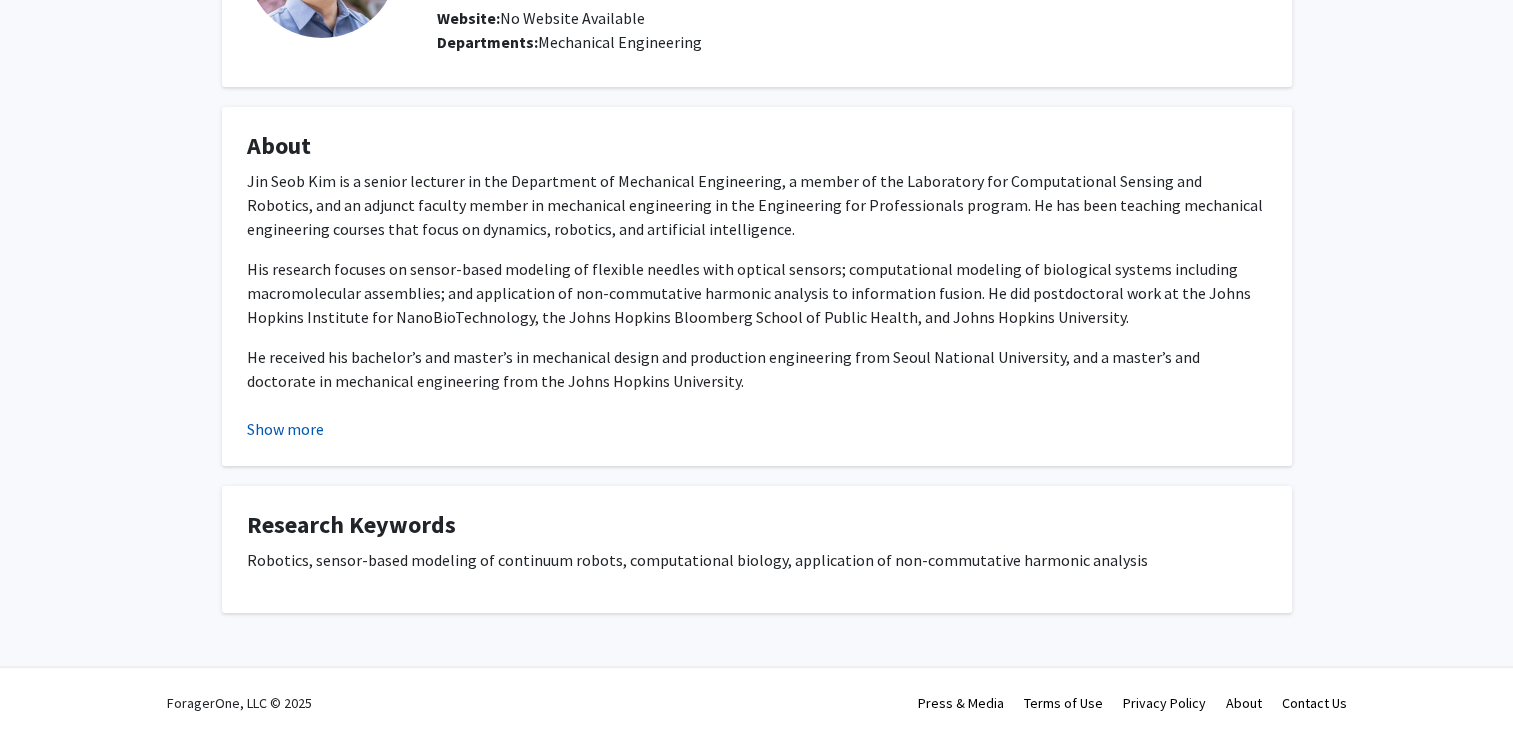 click on "Show more" 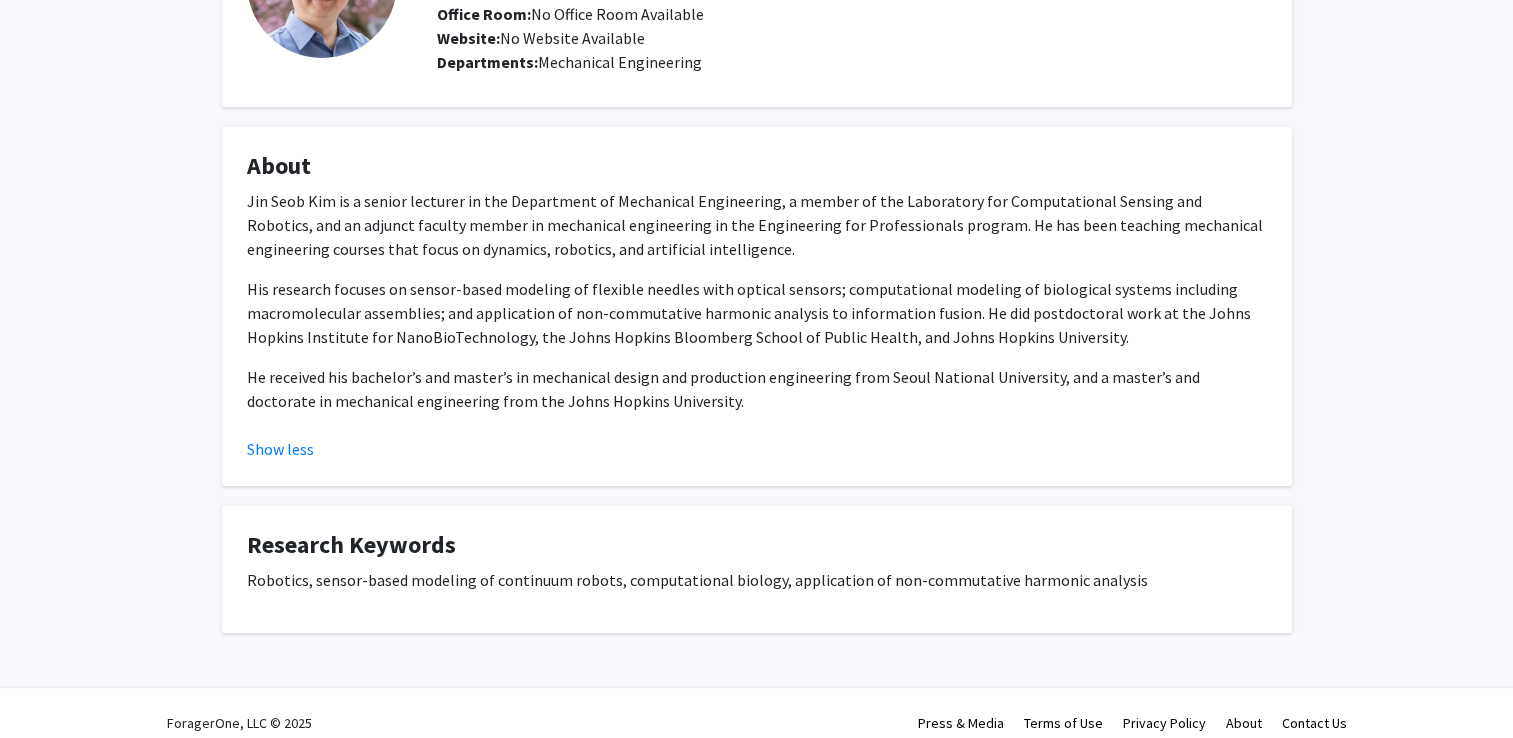 scroll, scrollTop: 187, scrollLeft: 0, axis: vertical 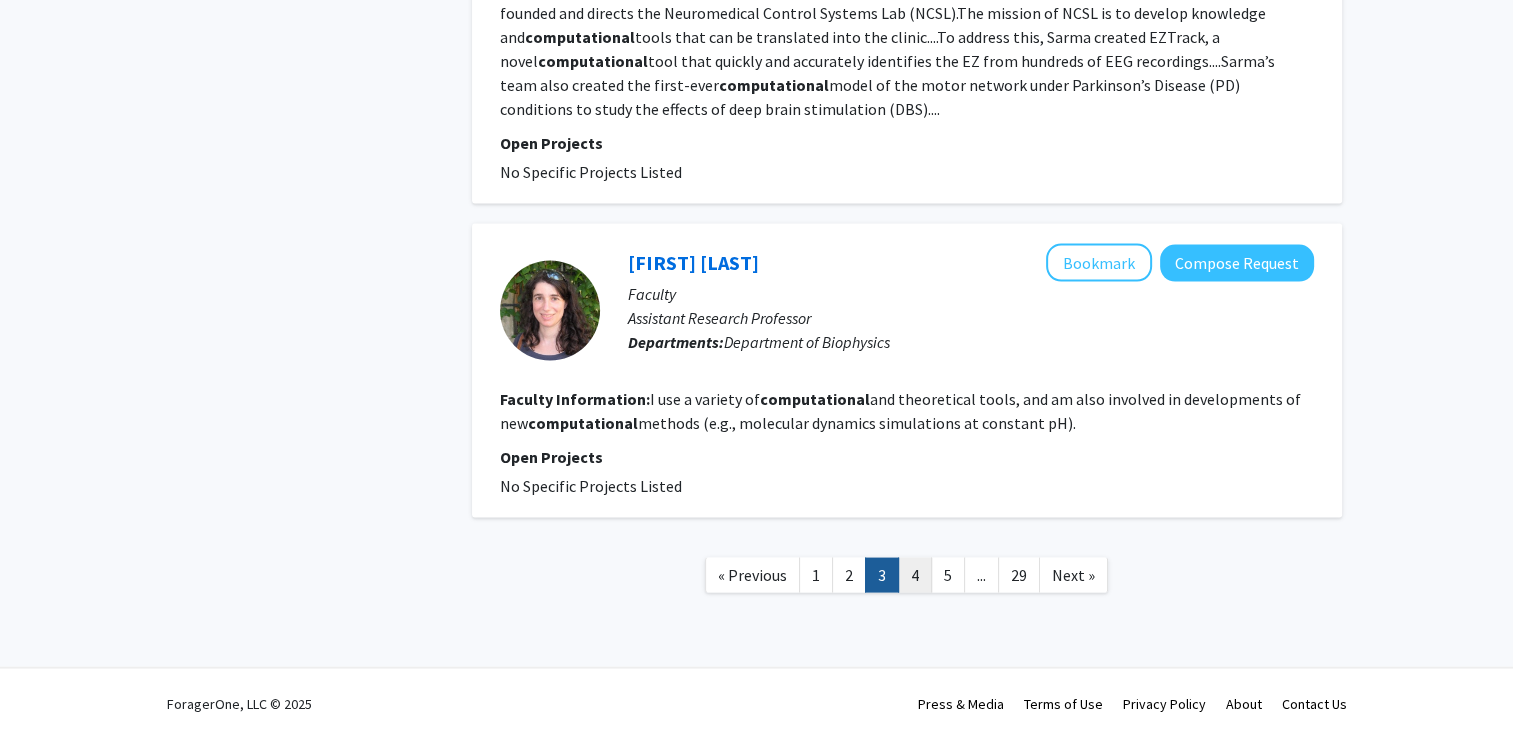 click on "4" 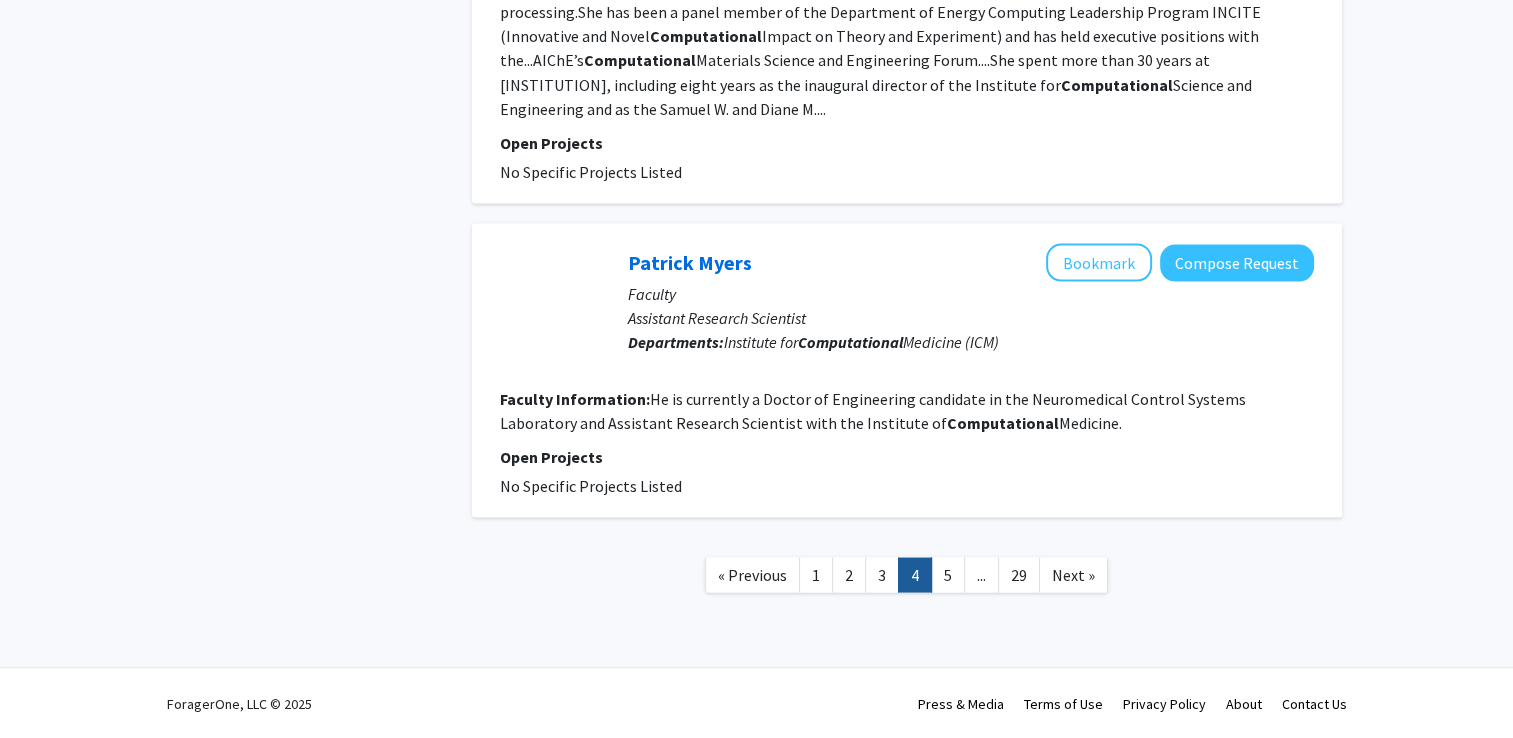 scroll, scrollTop: 4860, scrollLeft: 0, axis: vertical 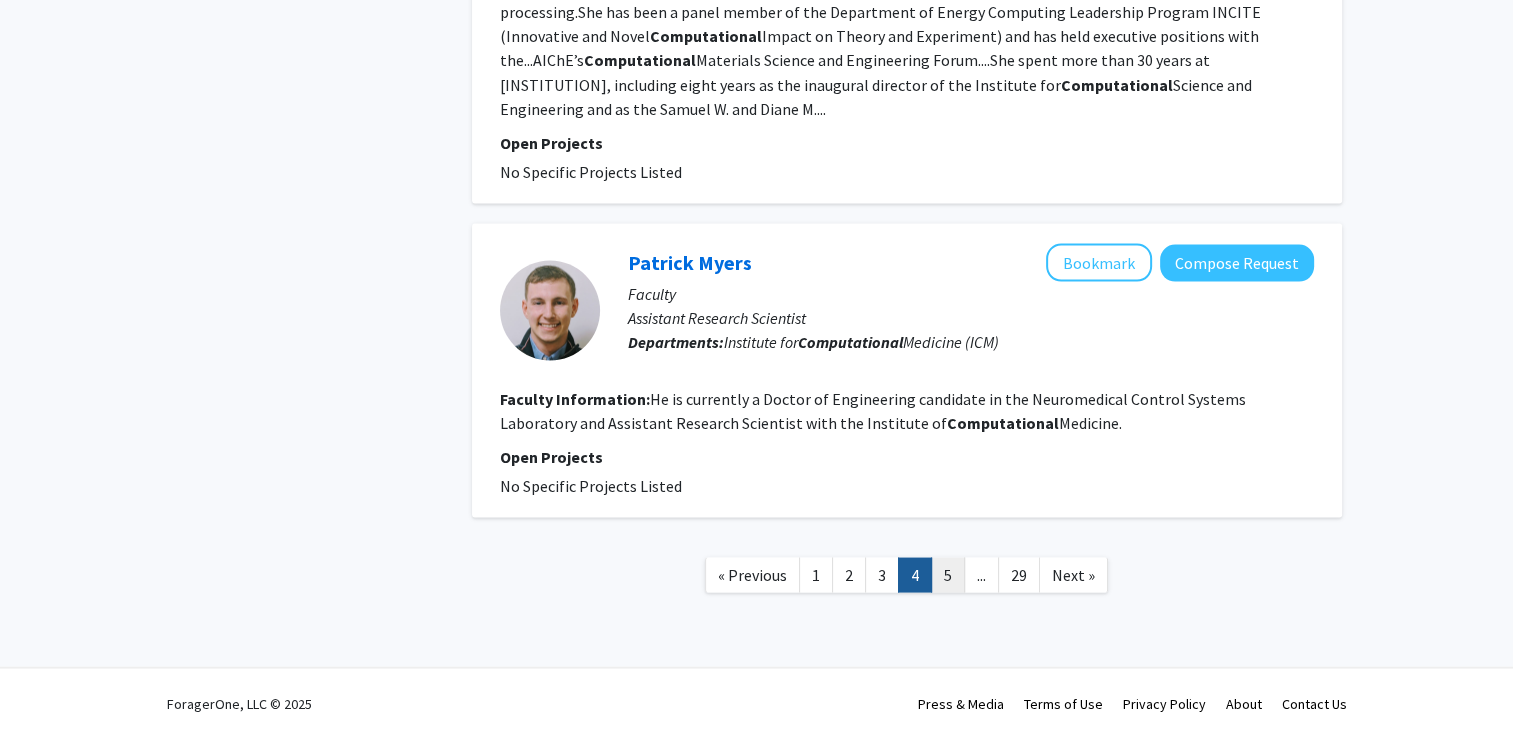 click on "5" 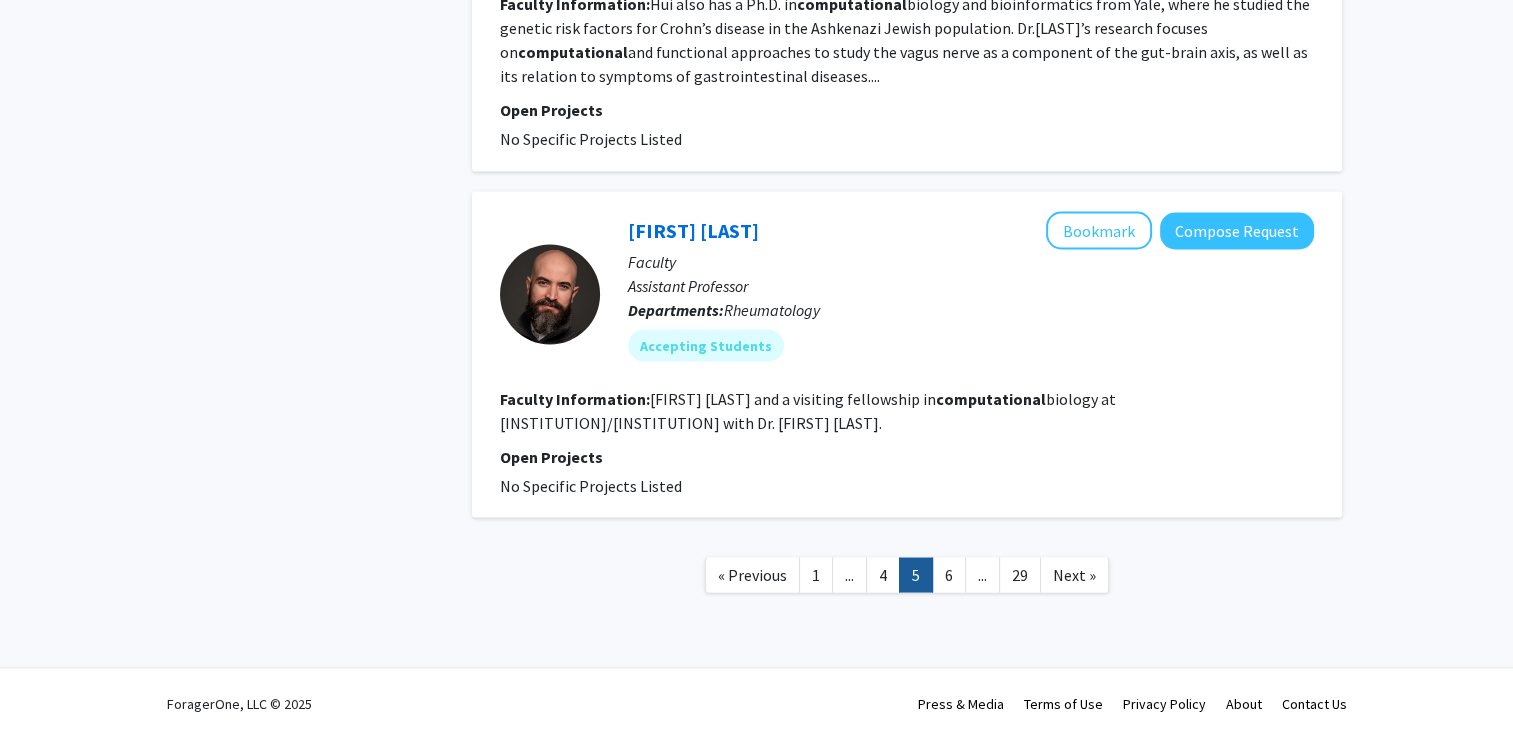scroll, scrollTop: 4640, scrollLeft: 0, axis: vertical 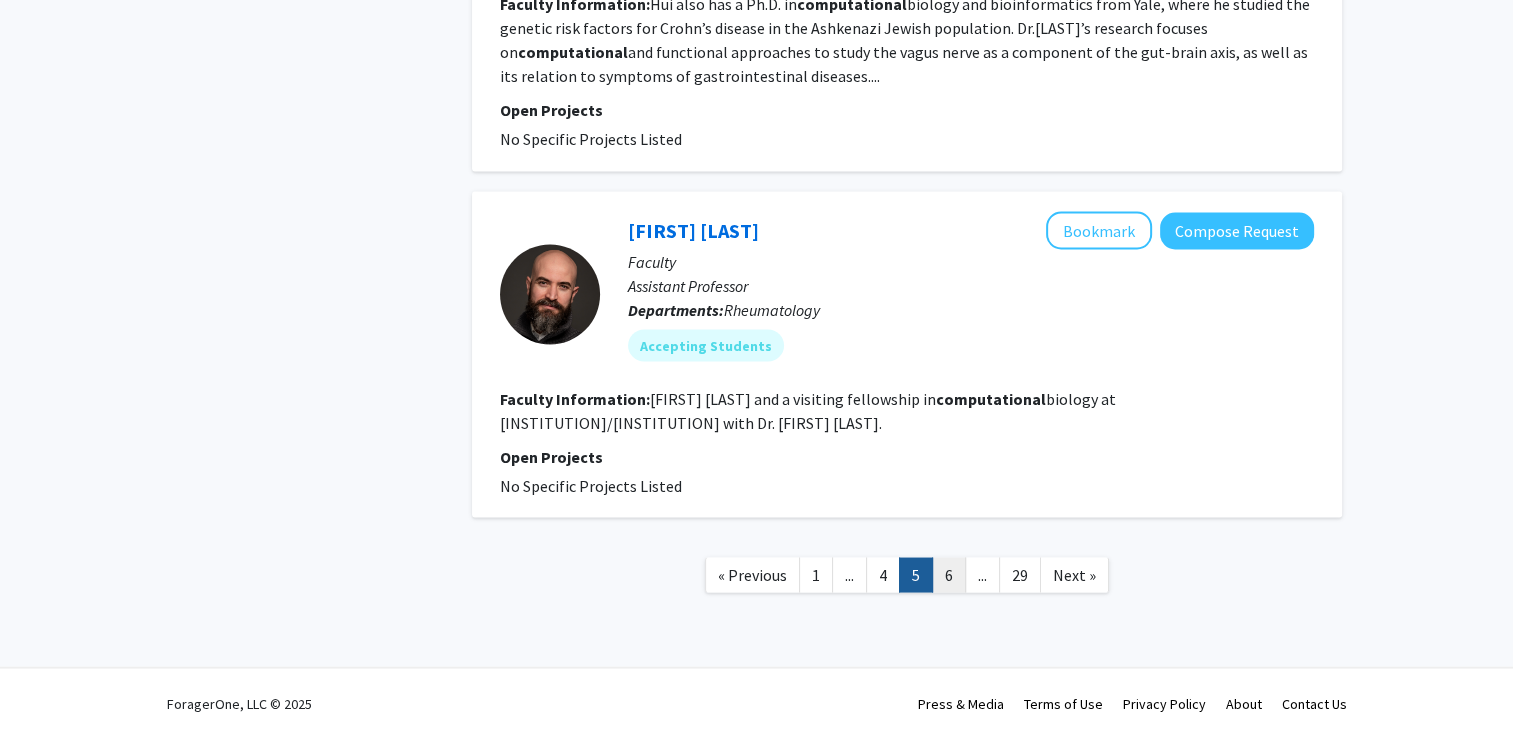 click on "6" 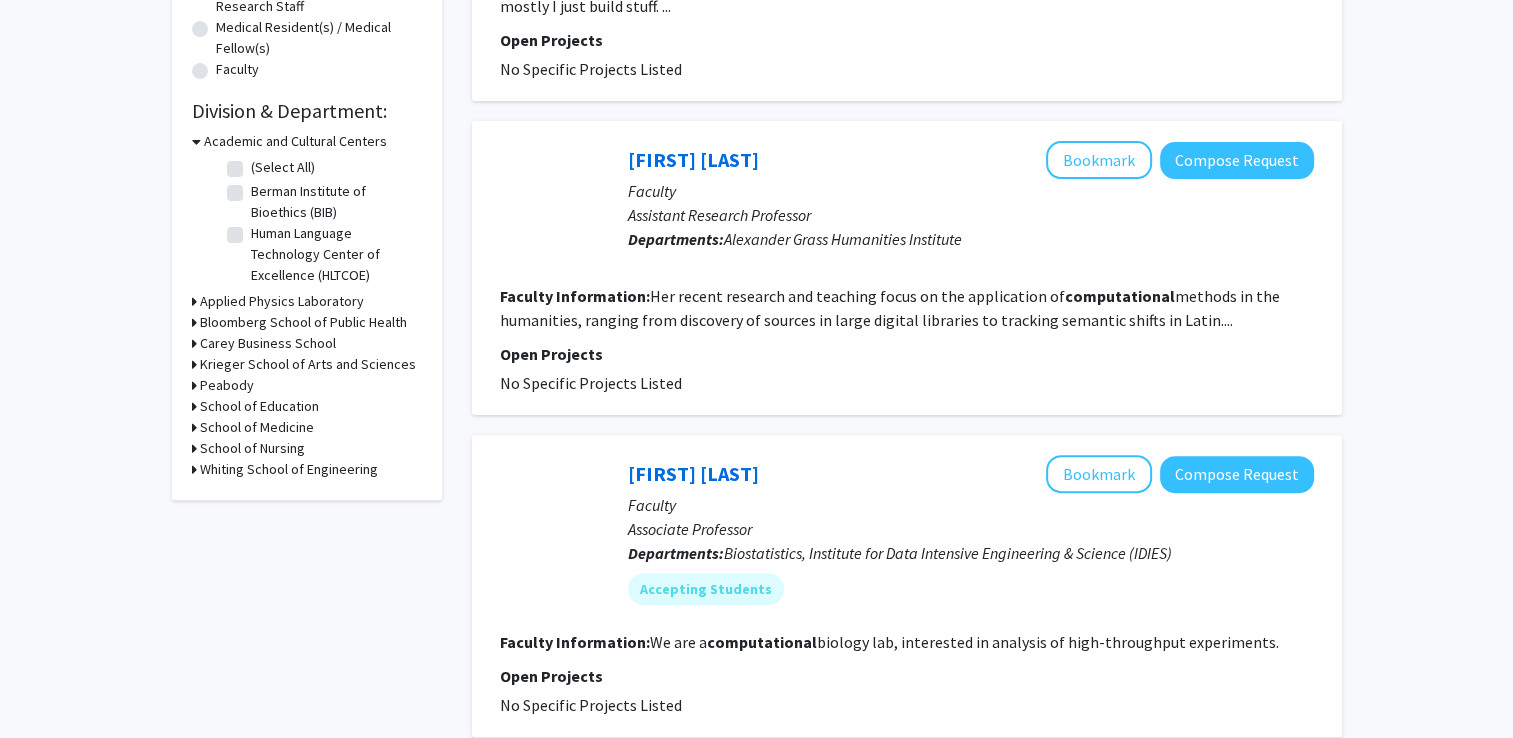 scroll, scrollTop: 0, scrollLeft: 0, axis: both 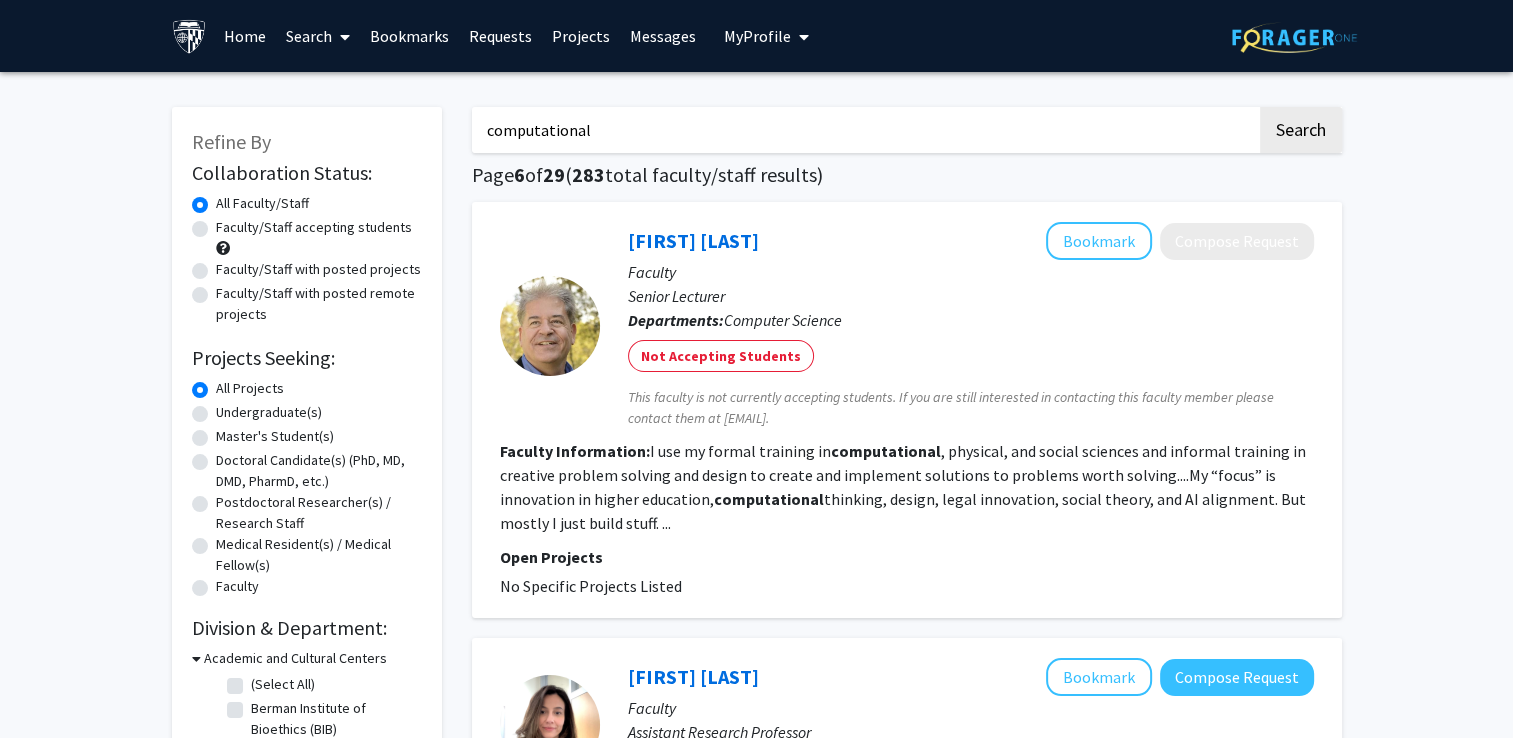 click on "computational" at bounding box center [864, 130] 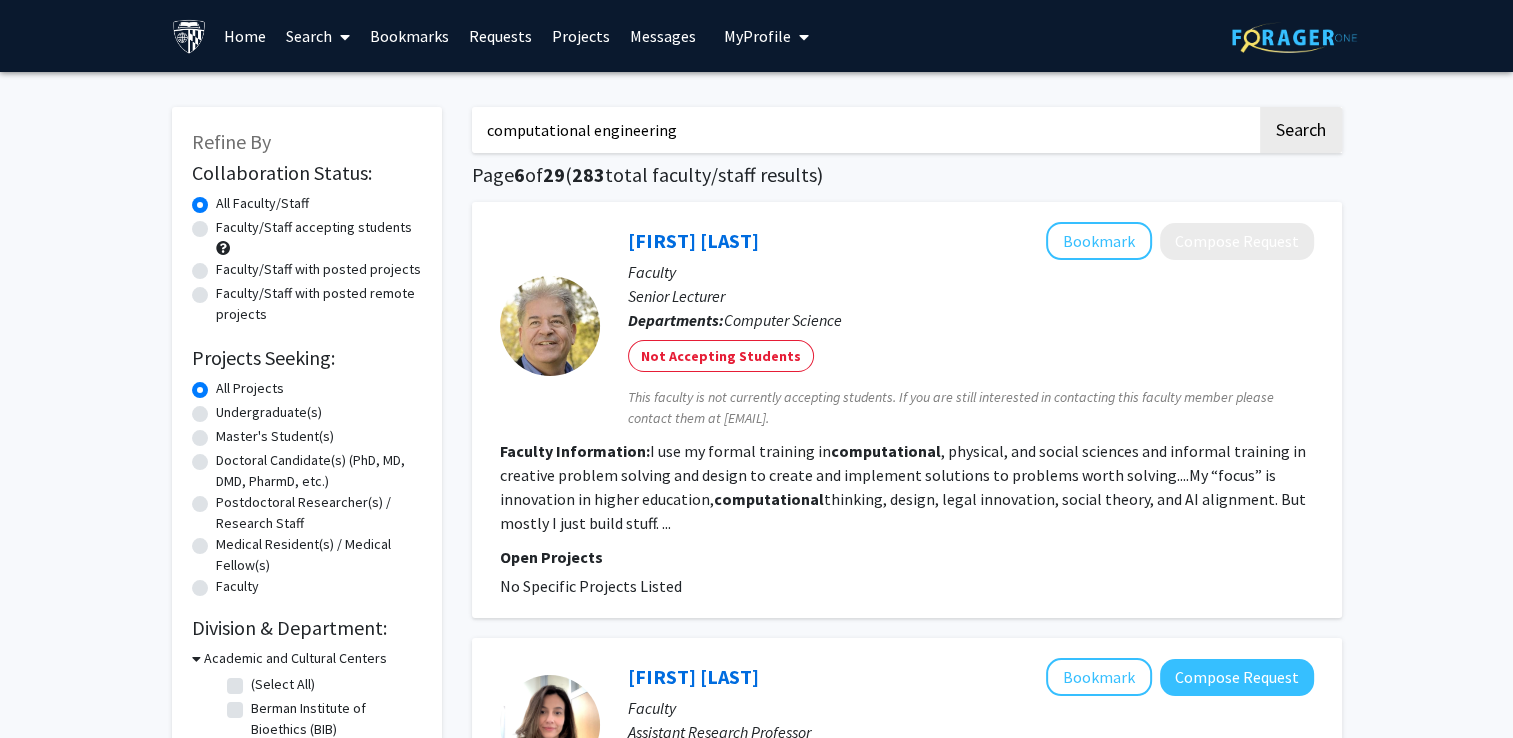 type on "computational engineering" 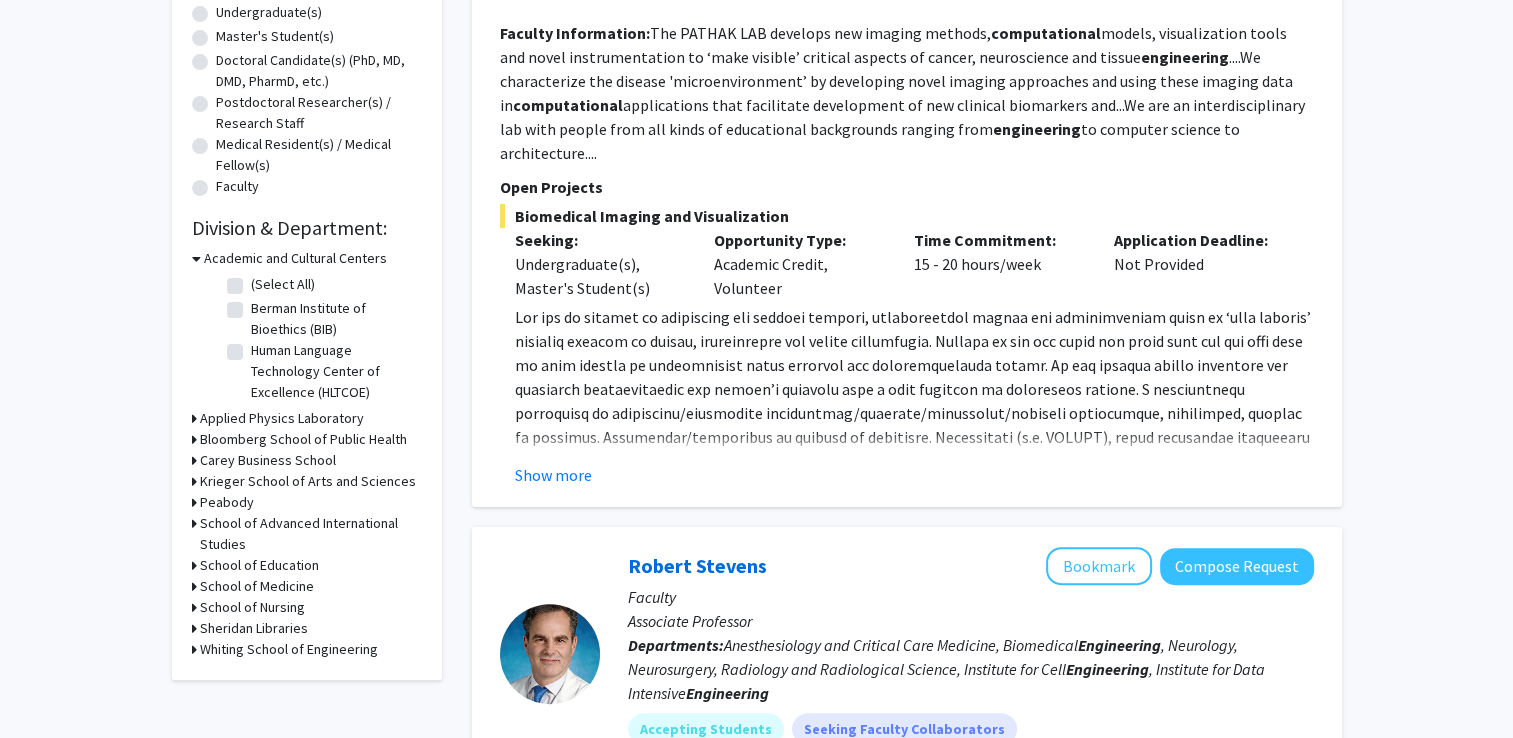scroll, scrollTop: 500, scrollLeft: 0, axis: vertical 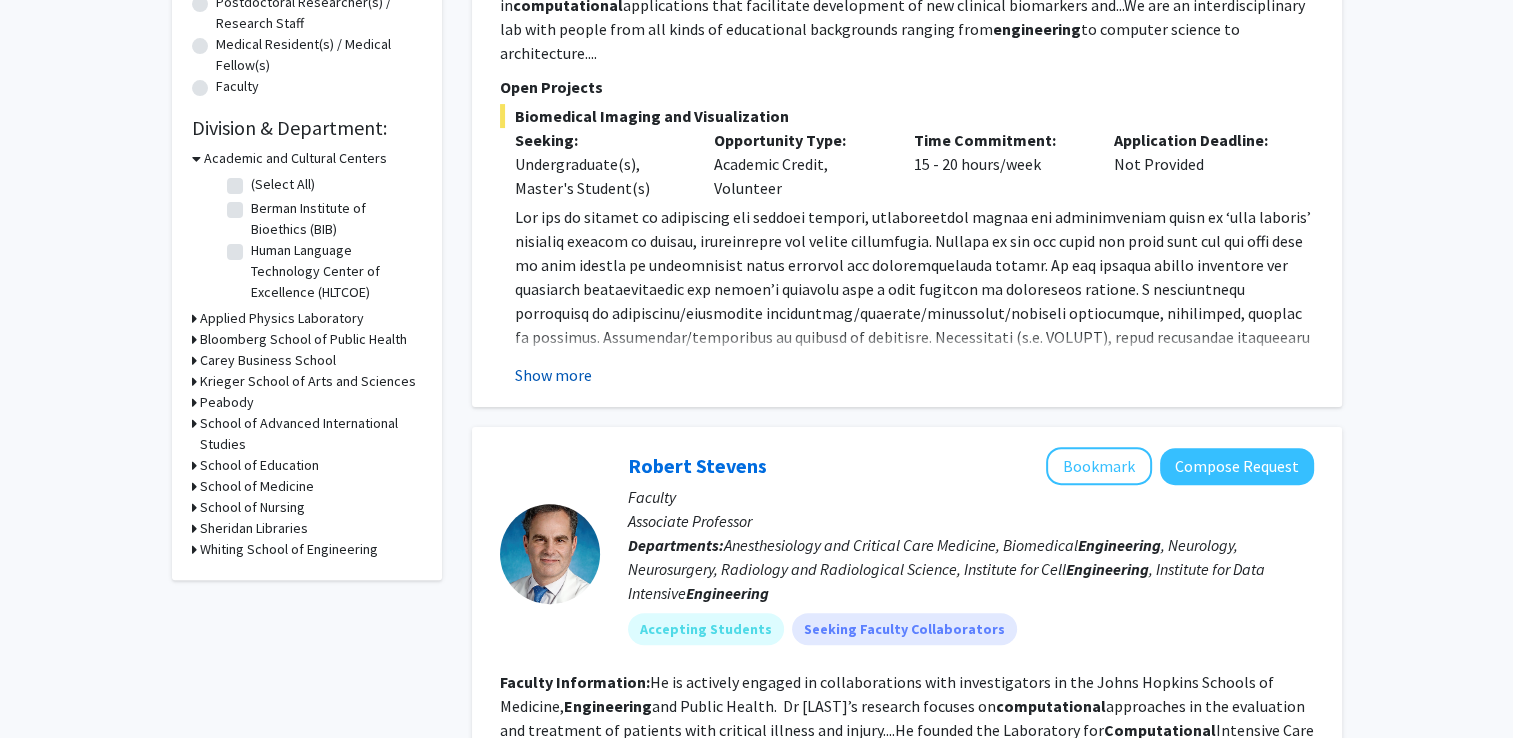 click on "Show more" 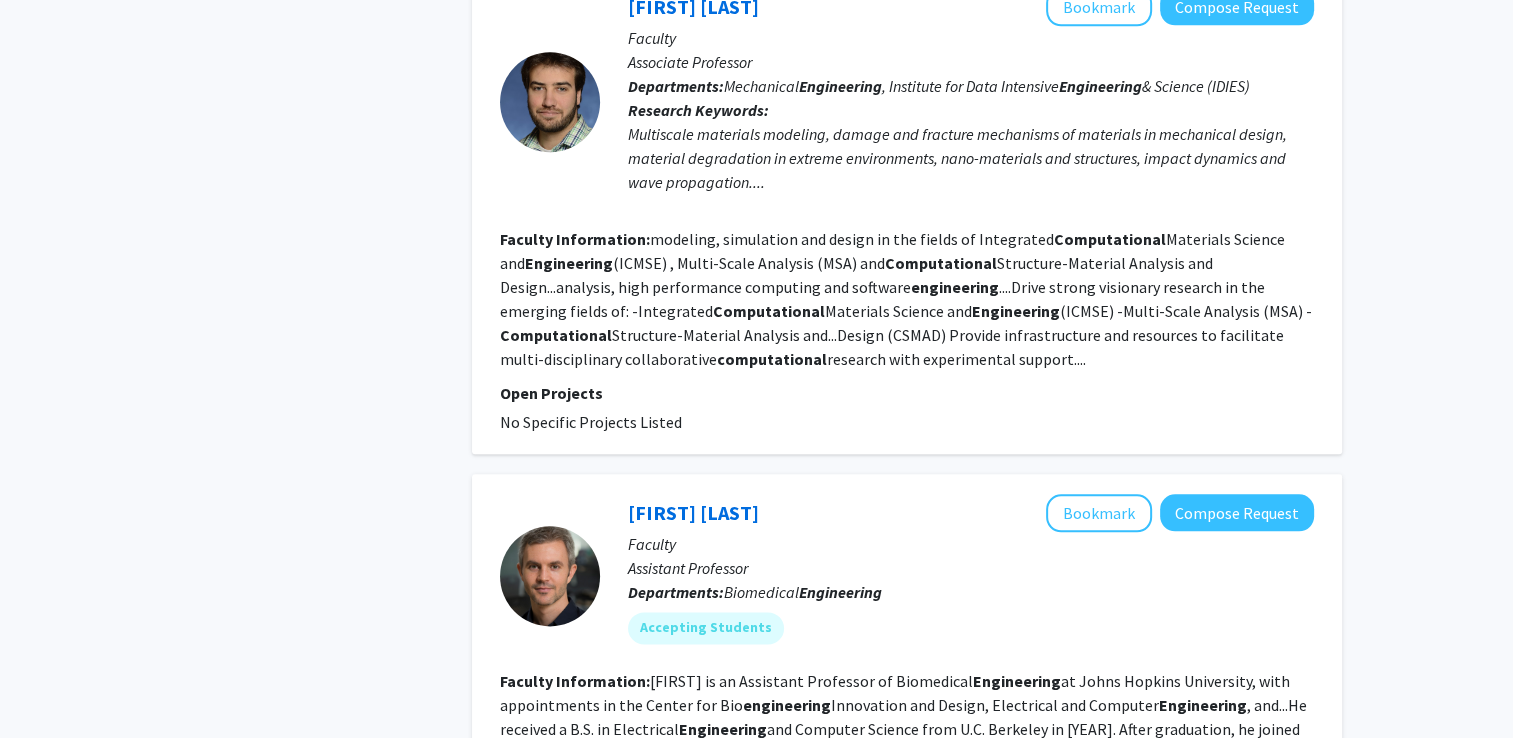 scroll, scrollTop: 2200, scrollLeft: 0, axis: vertical 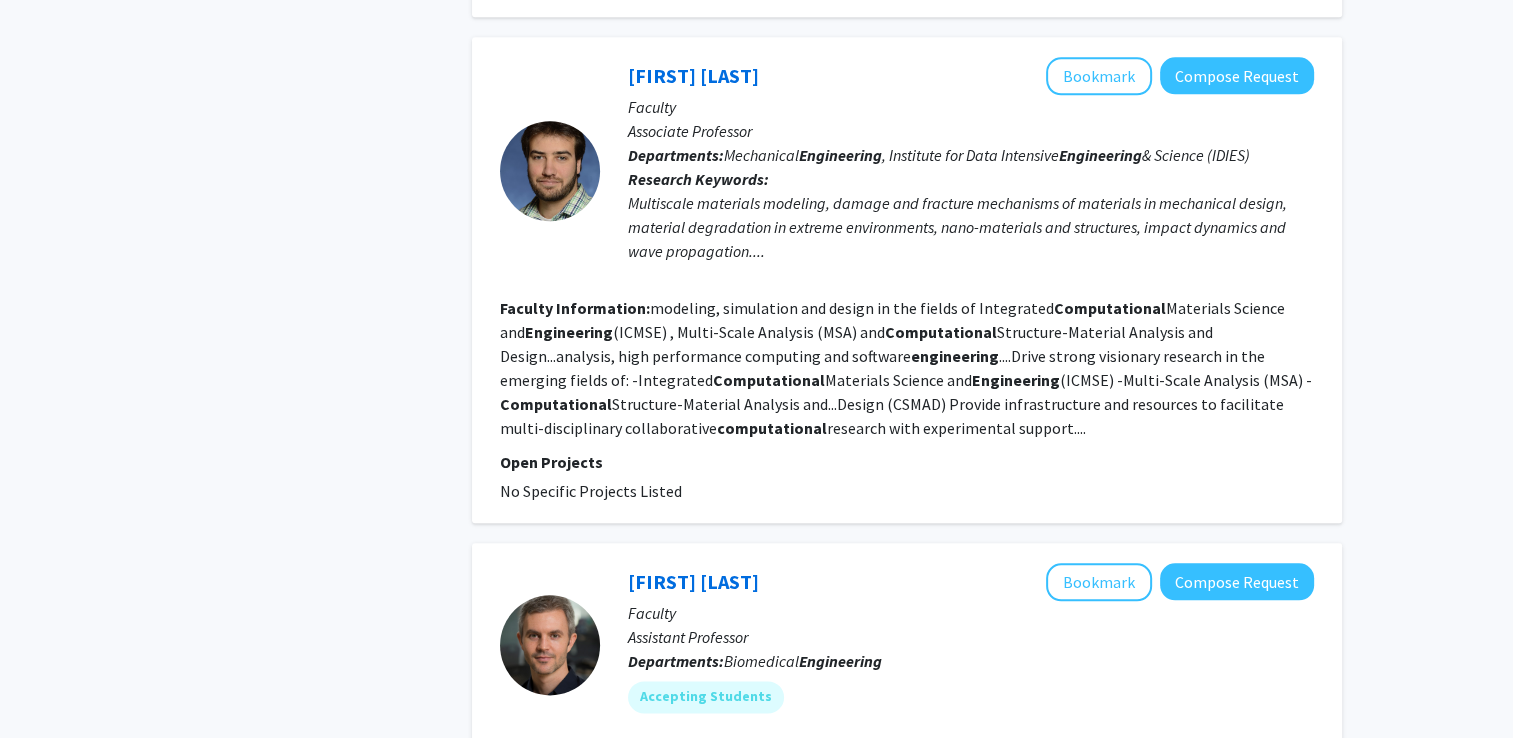 click on "[FIRST] [LAST]   Bookmark
Compose Request  Faculty Professor Departments:  Civil and Systems  Engineering  (CASE), Materials Science and  Engineering , Mechanical  Engineering , Institute for Data Intensive  Engineering  & Science (IDIES) Accepting Students" 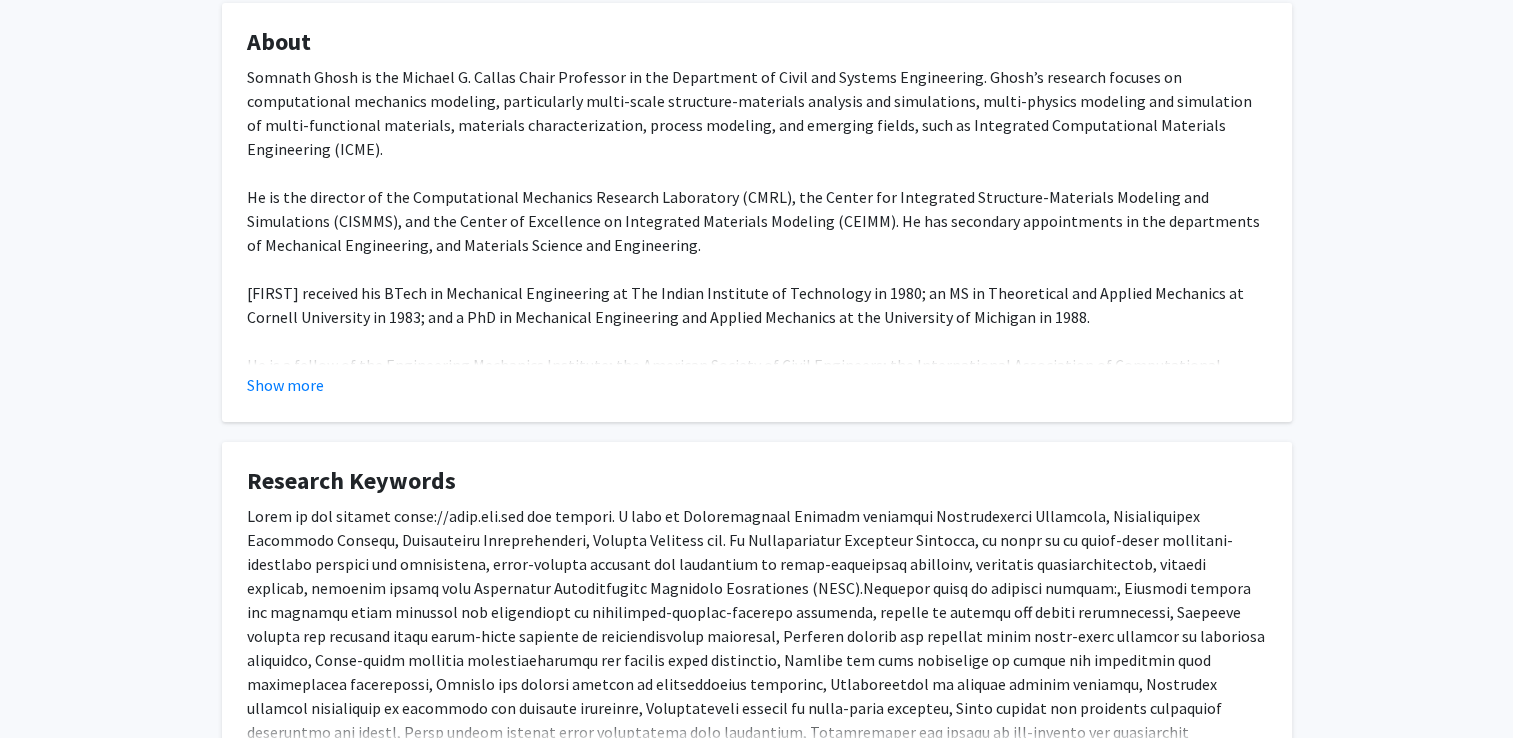 scroll, scrollTop: 400, scrollLeft: 0, axis: vertical 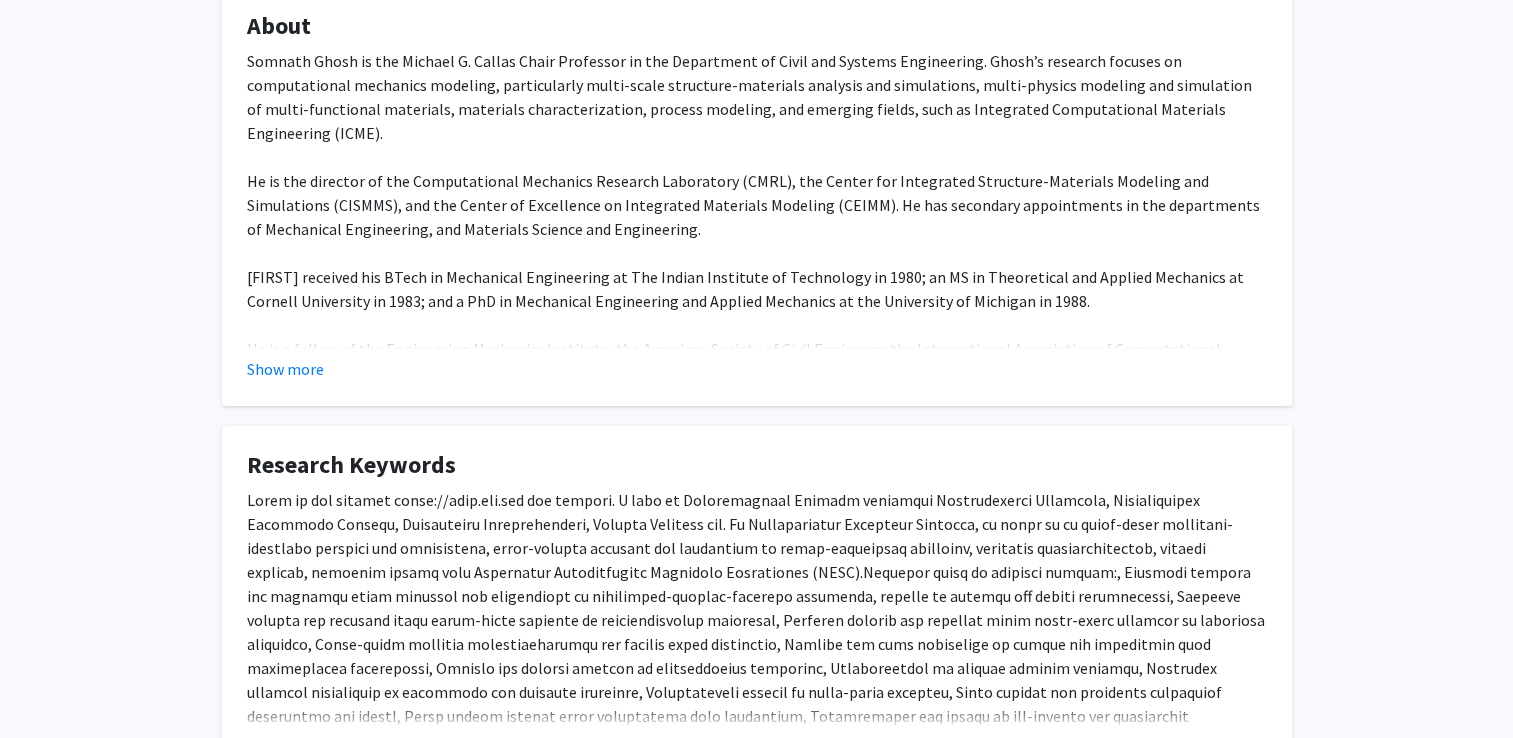 click on "[FIRST] [LAST] is the Michael G. Callas Chair Professor in the Department of Civil and Systems Engineering. [LAST]’s research focuses on computational mechanics modeling, particularly multi-scale structure-materials analysis and simulations, multi-physics modeling and simulation of multi-functional materials, materials characterization, process modeling, and emerging fields, such as Integrated Computational Materials Engineering (ICME). [LAST] is the director of the Computational Mechanics Research Laboratory (CMRL), the Center for Integrated Structure-Materials Modeling and Simulations (CISMMS), and the Center of Excellence on Integrated Materials Modeling (CEIMM). [LAST] has secondary appointments in the departments of Mechanical Engineering, and Materials Science and Engineering." 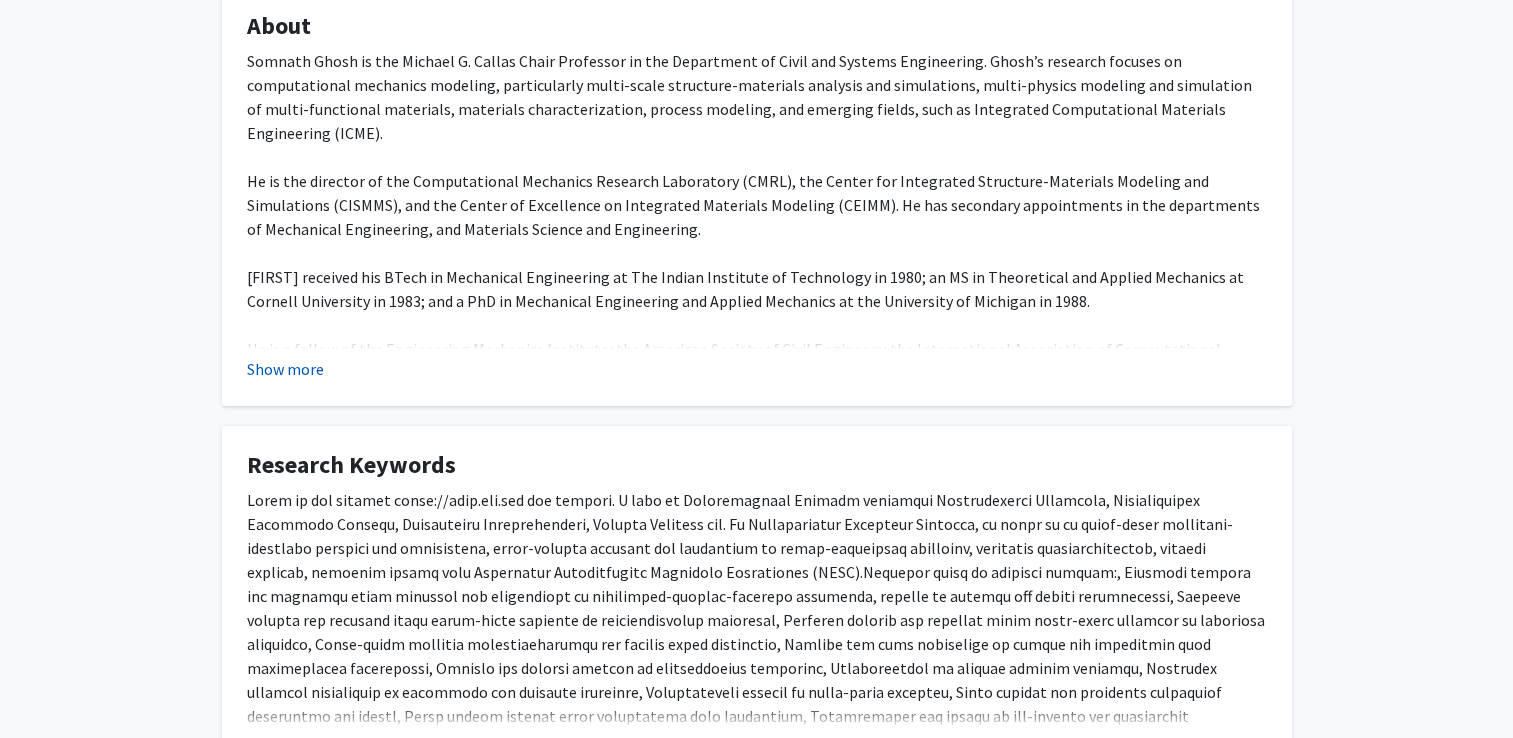 click on "Show more" 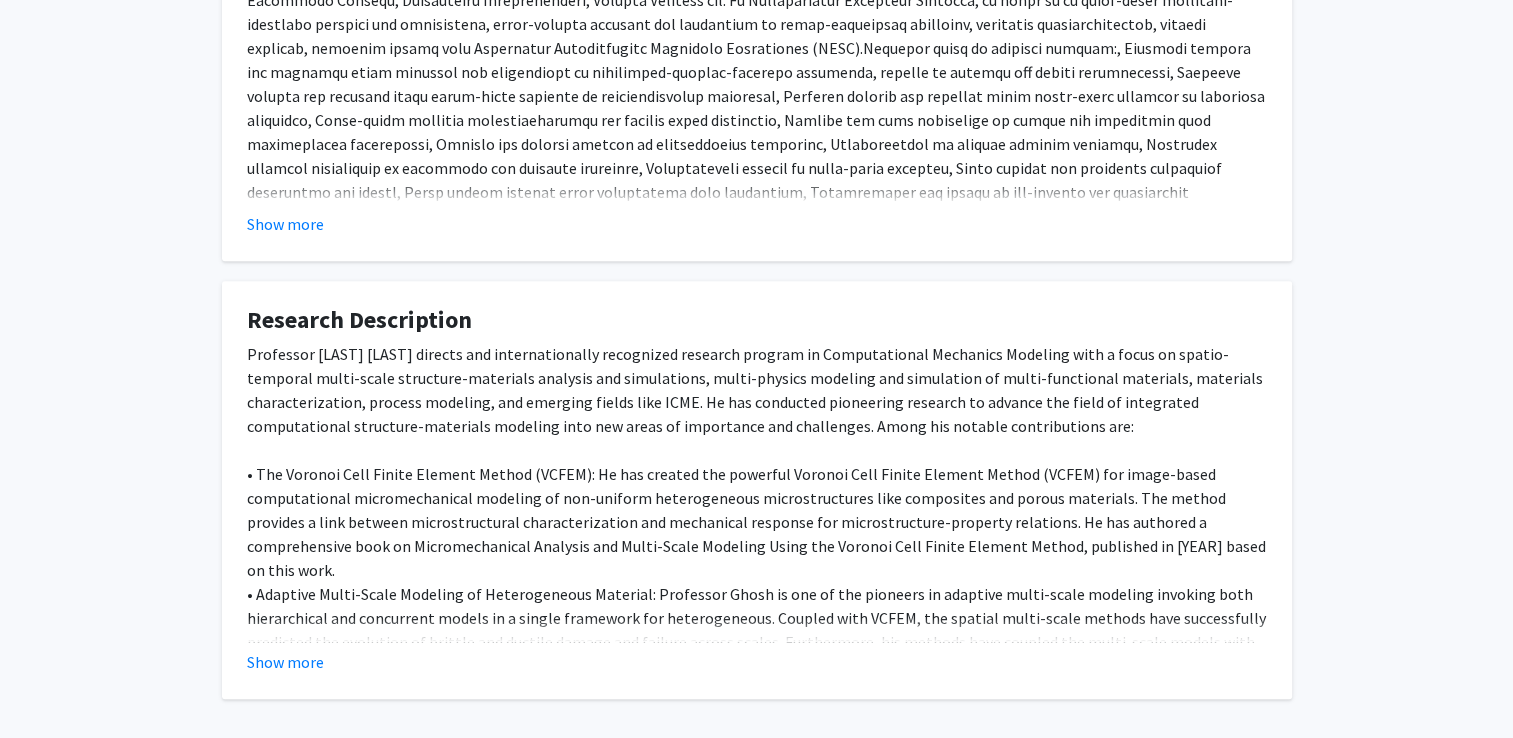 scroll, scrollTop: 1000, scrollLeft: 0, axis: vertical 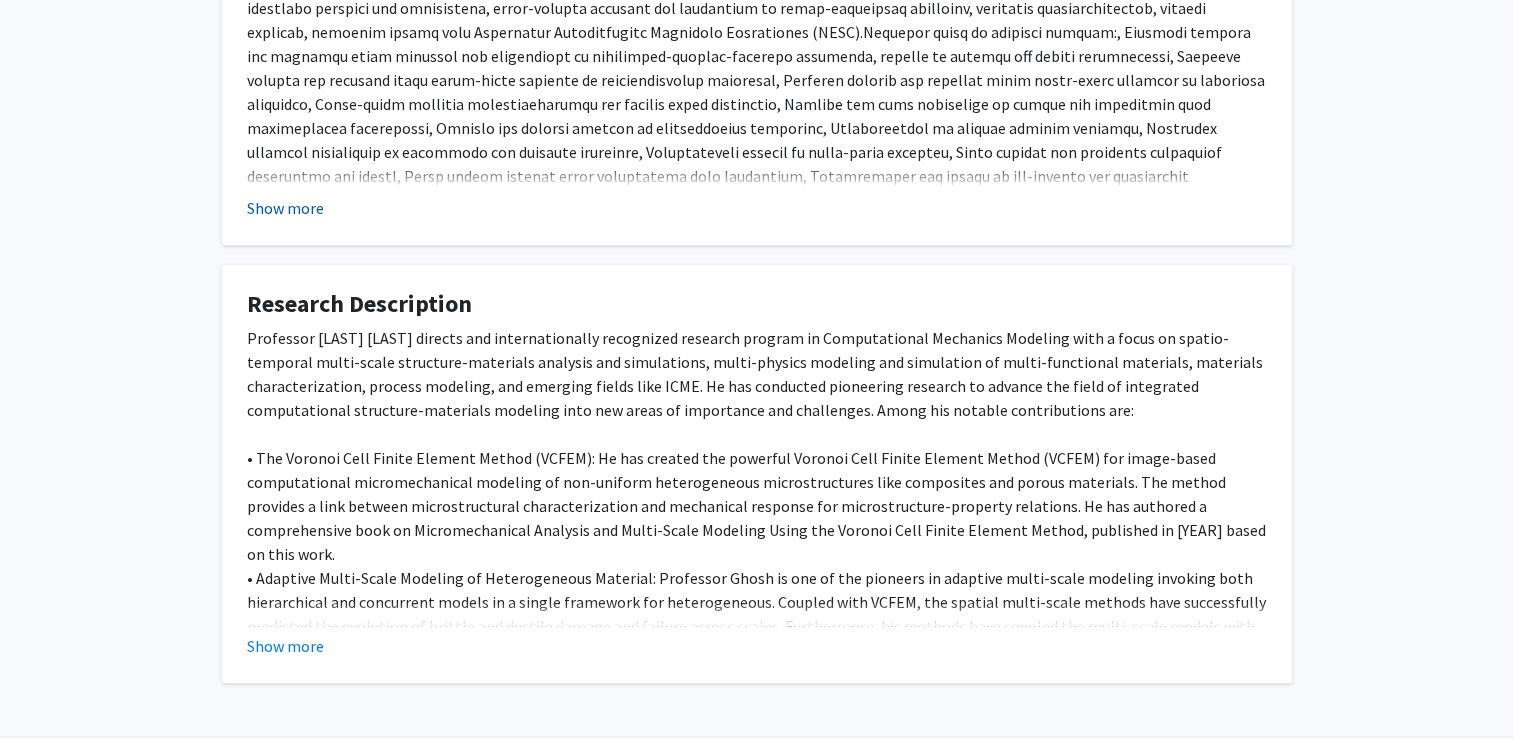 click on "Show more" 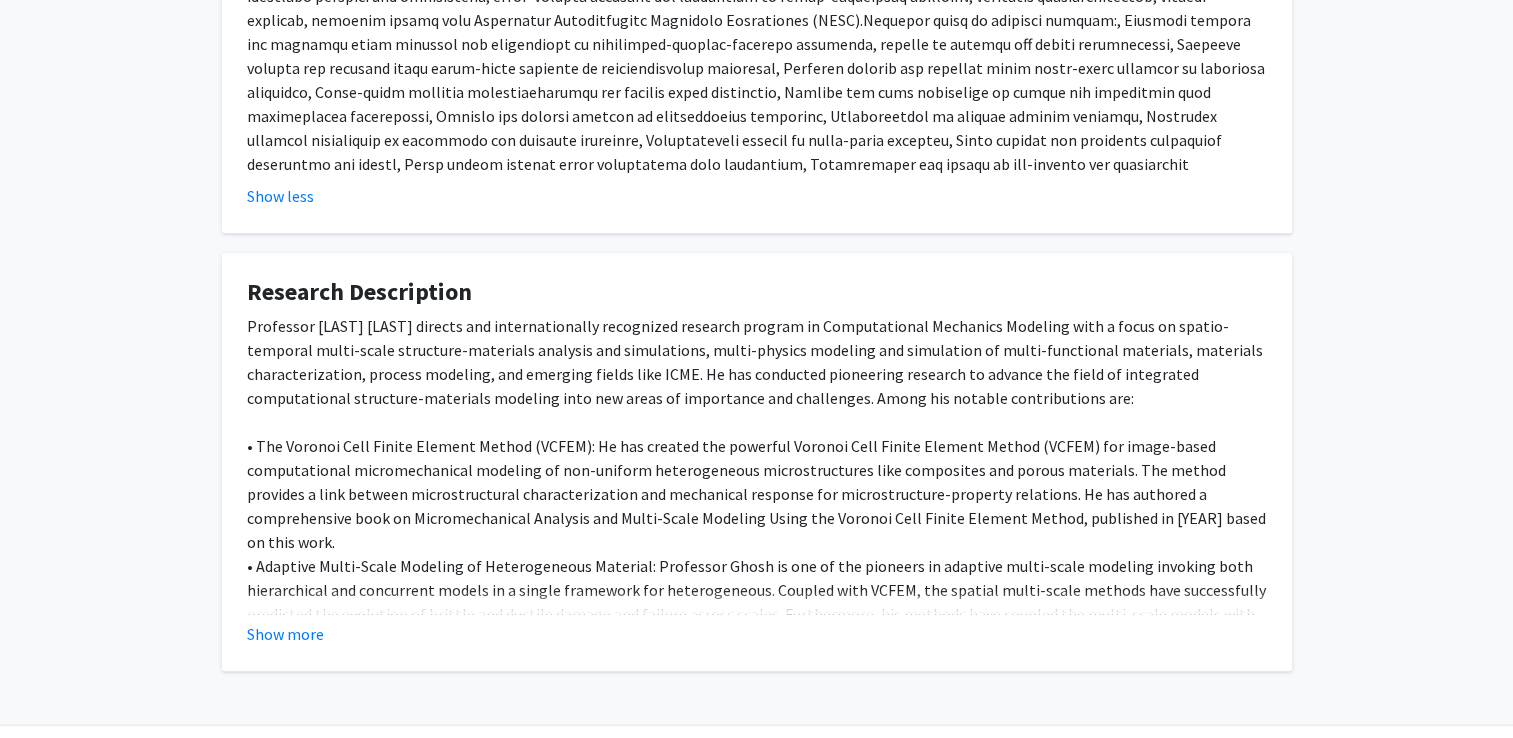 scroll, scrollTop: 931, scrollLeft: 0, axis: vertical 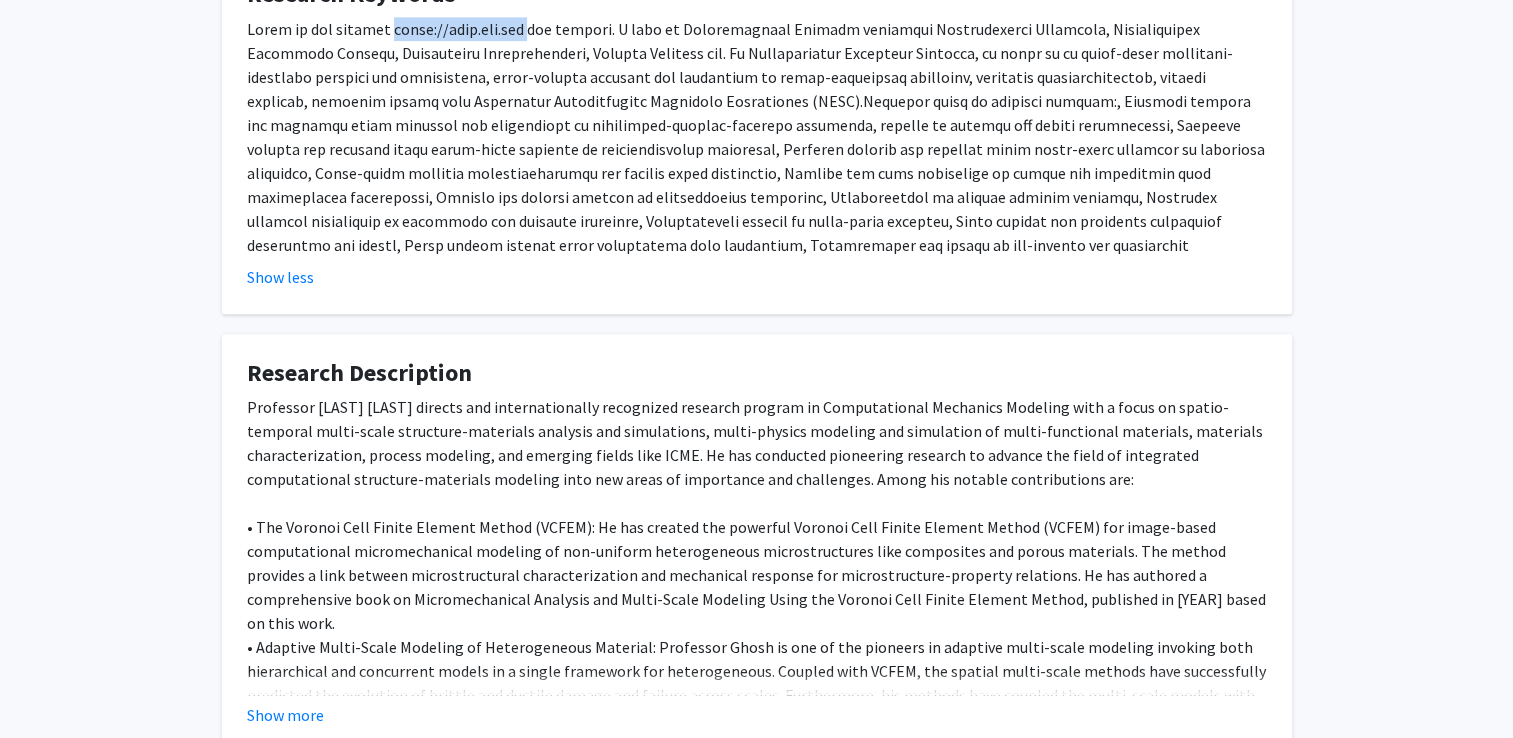 drag, startPoint x: 414, startPoint y: 254, endPoint x: 588, endPoint y: 260, distance: 174.10342 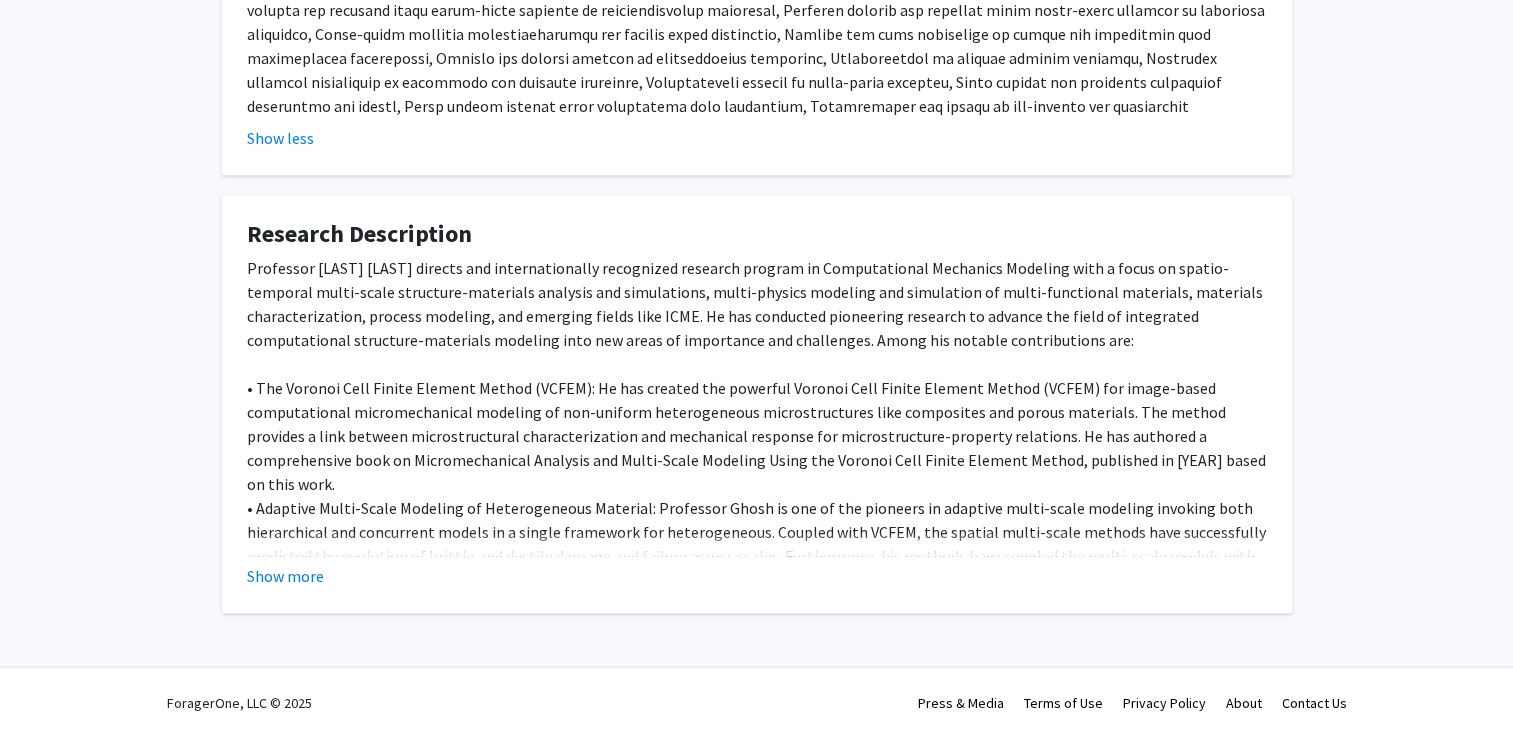 scroll, scrollTop: 1431, scrollLeft: 0, axis: vertical 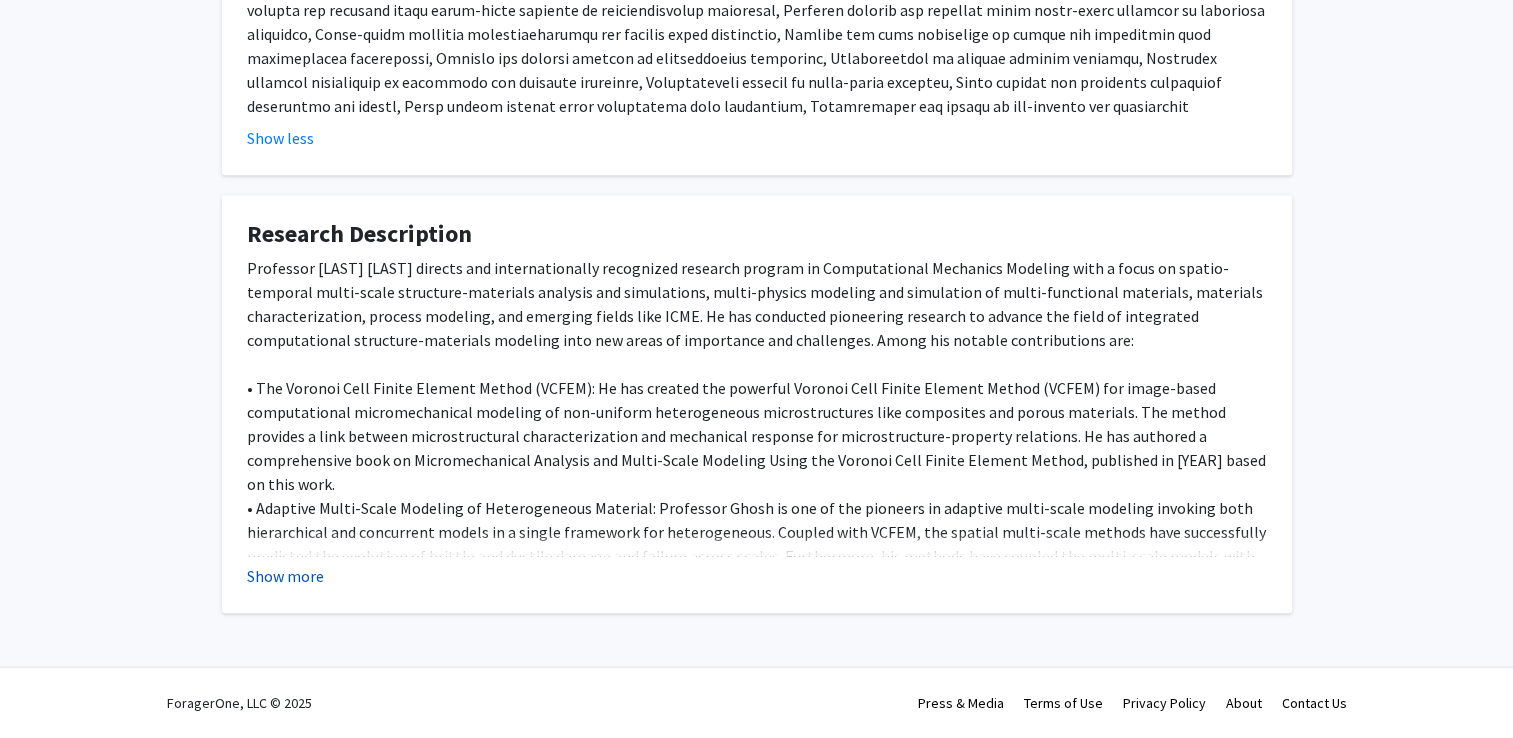 click on "Show more" 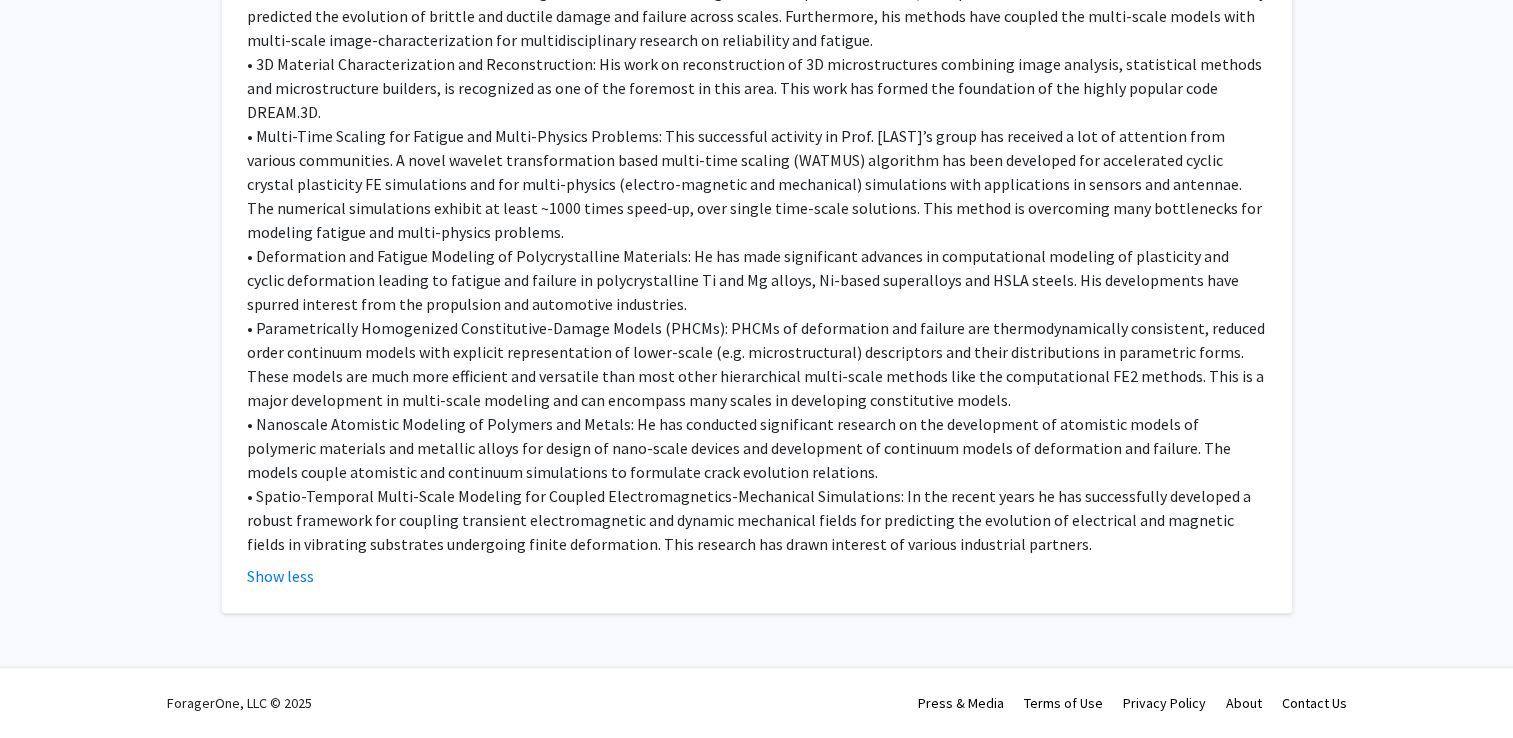 scroll, scrollTop: 1631, scrollLeft: 0, axis: vertical 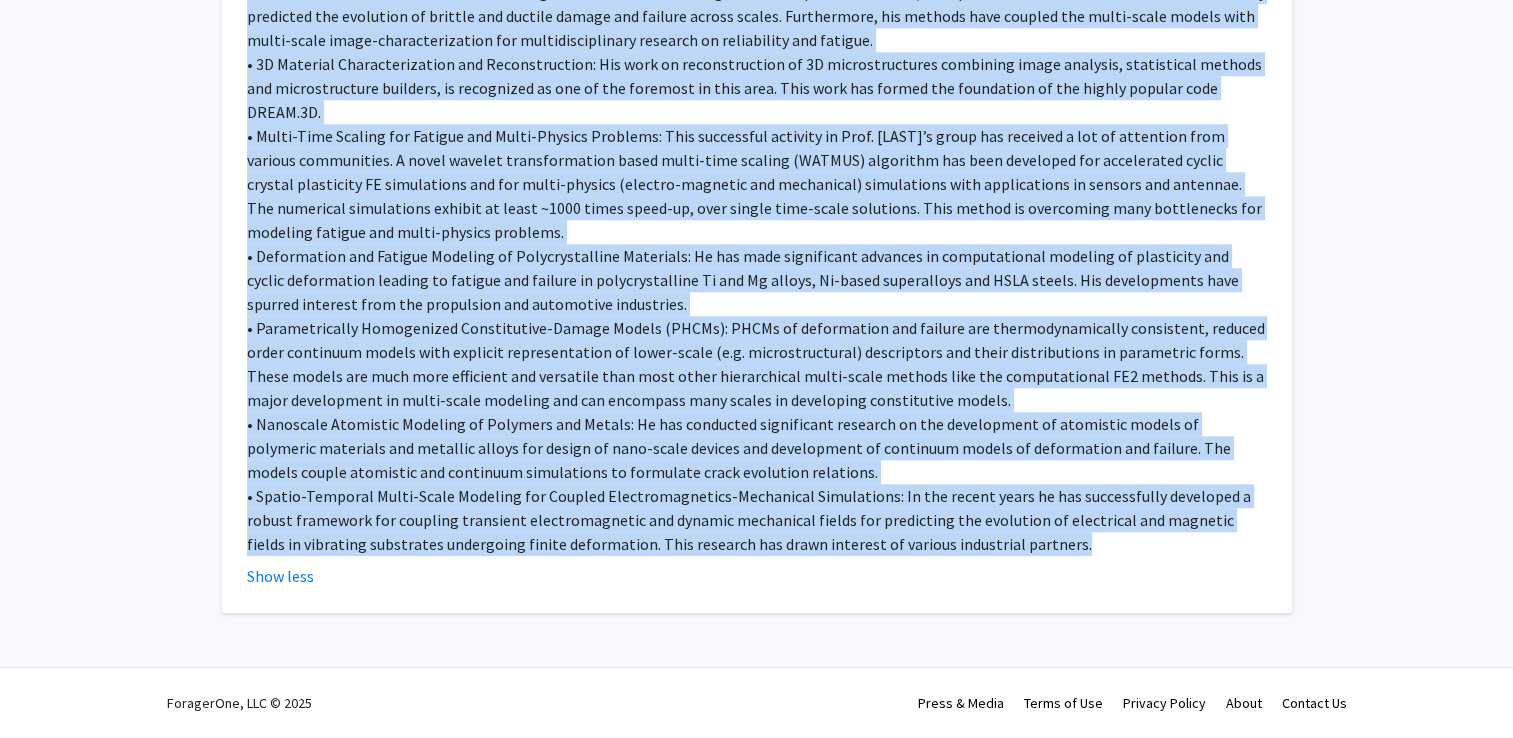 drag, startPoint x: 244, startPoint y: 227, endPoint x: 760, endPoint y: 534, distance: 600.4207 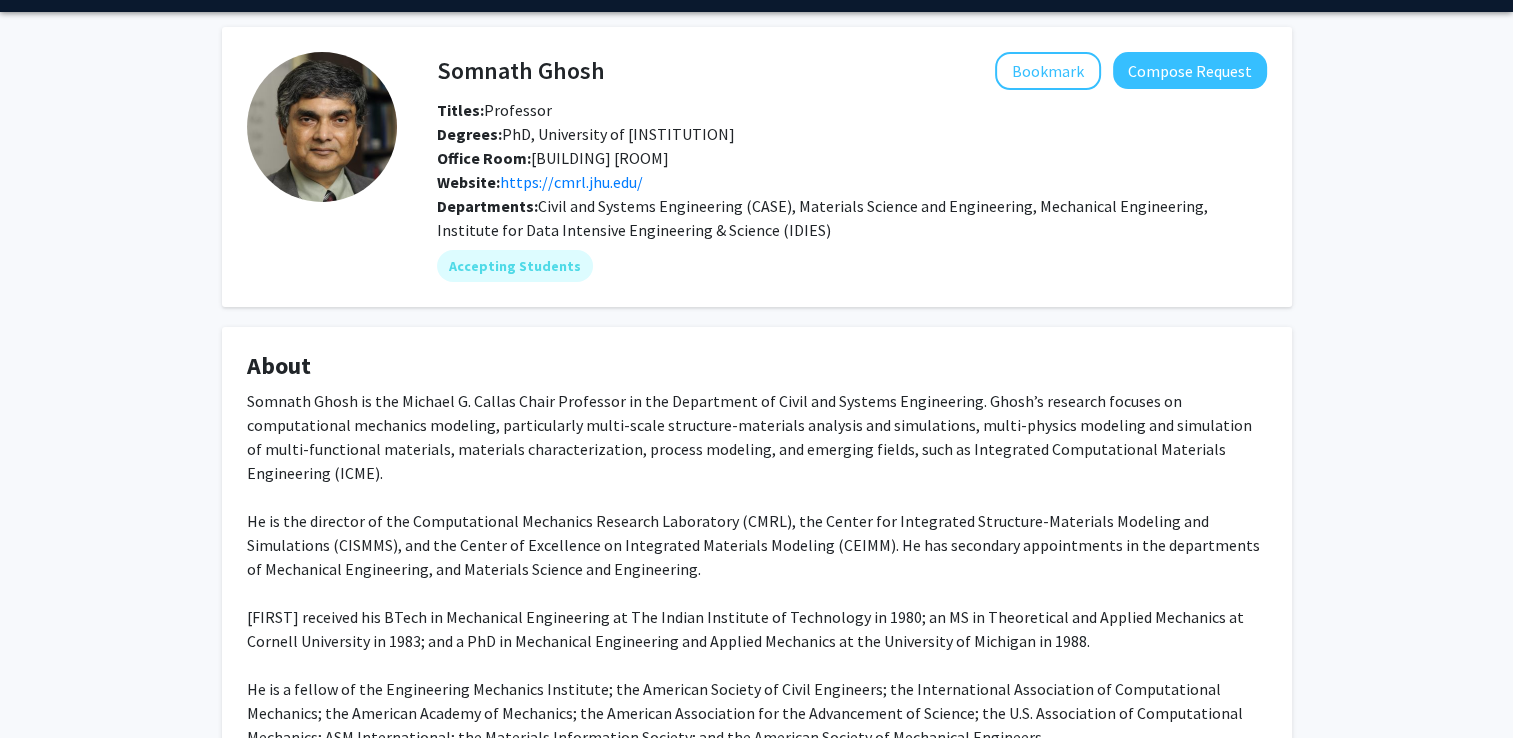 scroll, scrollTop: 0, scrollLeft: 0, axis: both 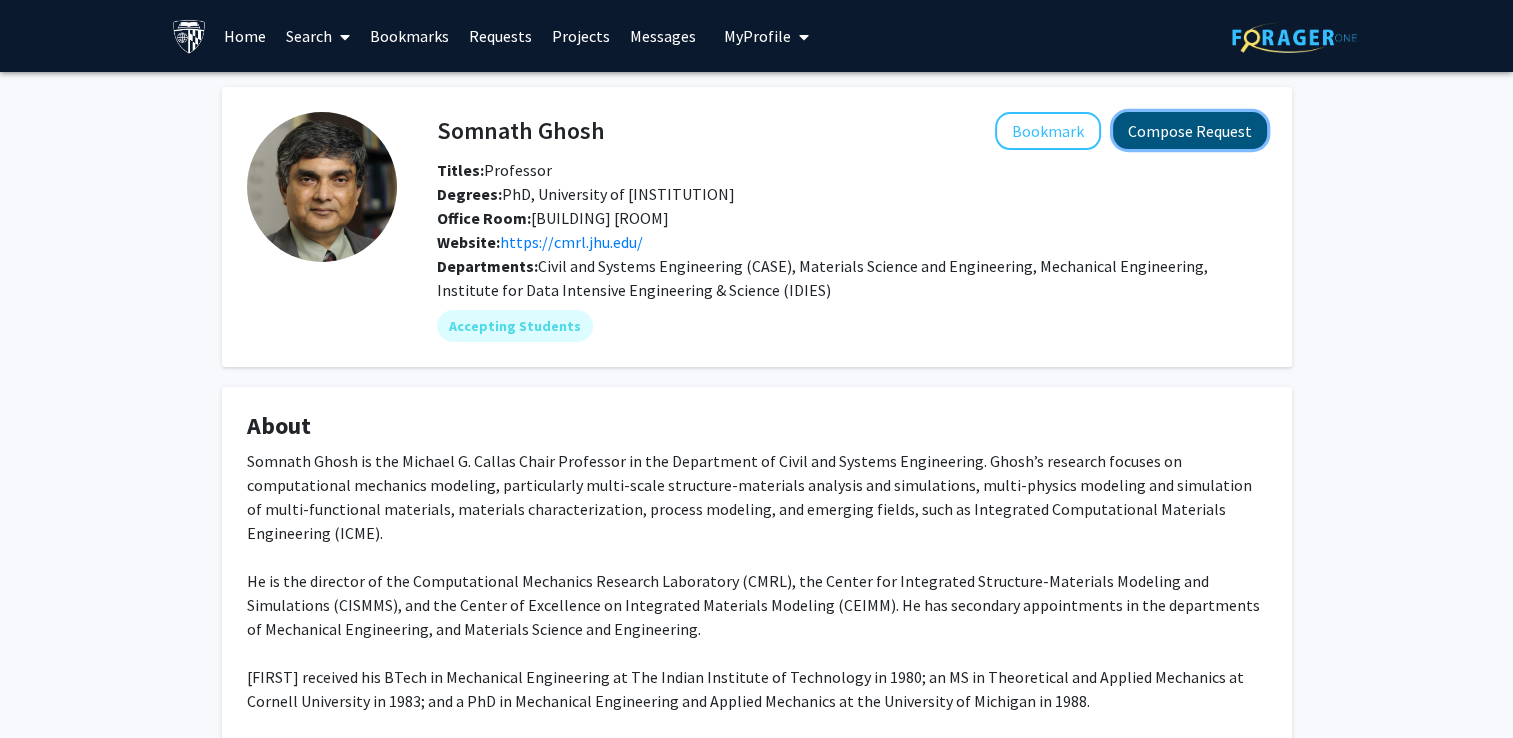 click on "Compose Request" 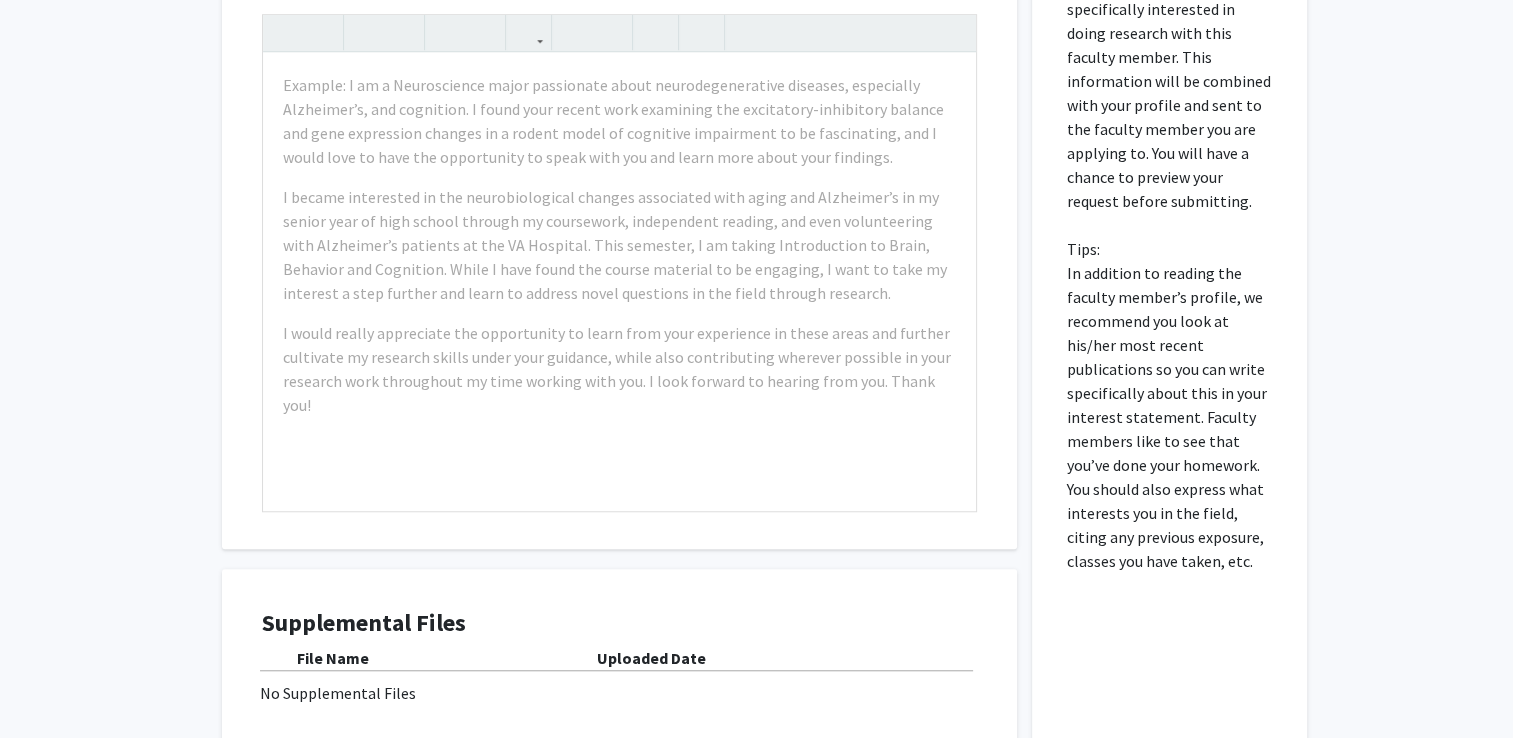 scroll, scrollTop: 2000, scrollLeft: 0, axis: vertical 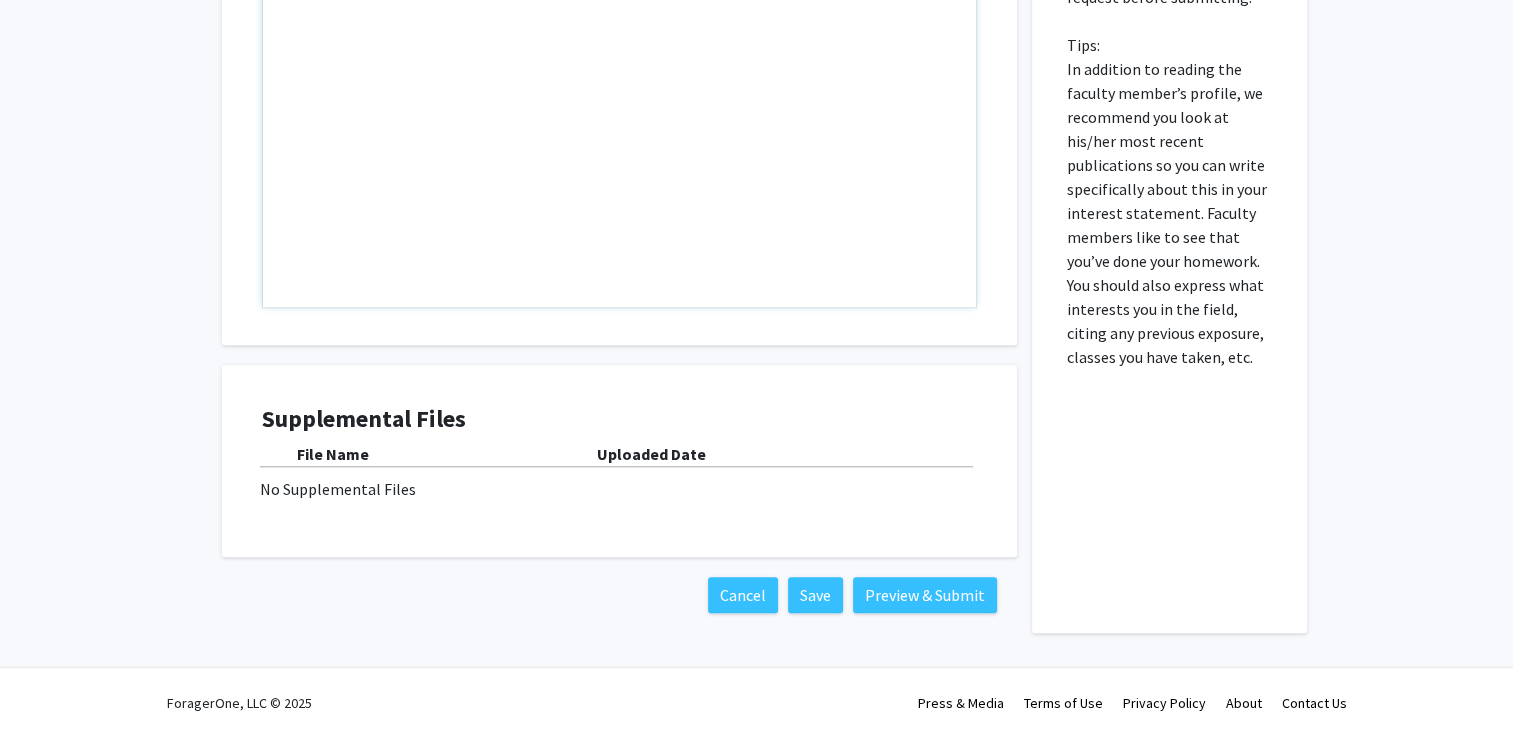 click at bounding box center [619, 78] 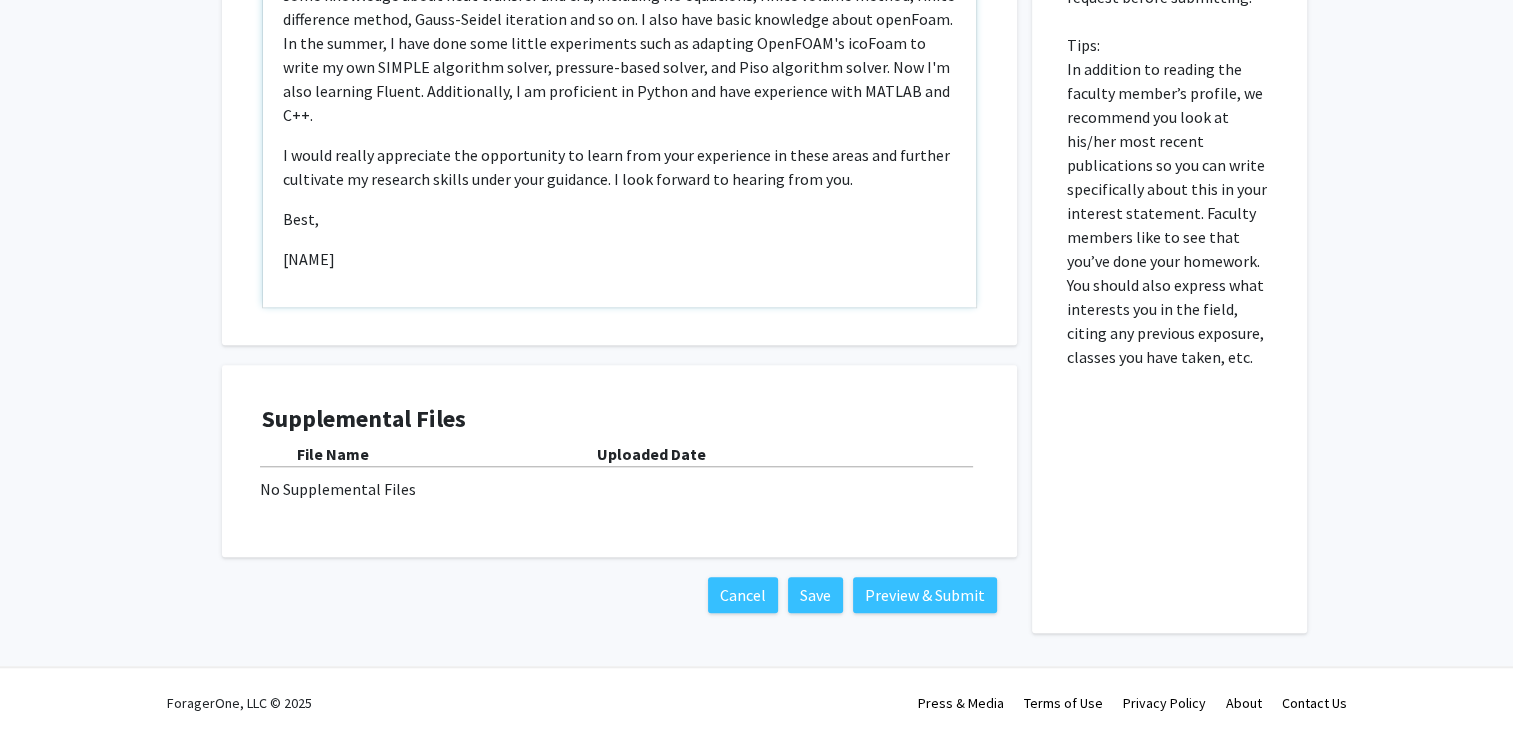 scroll, scrollTop: 381, scrollLeft: 0, axis: vertical 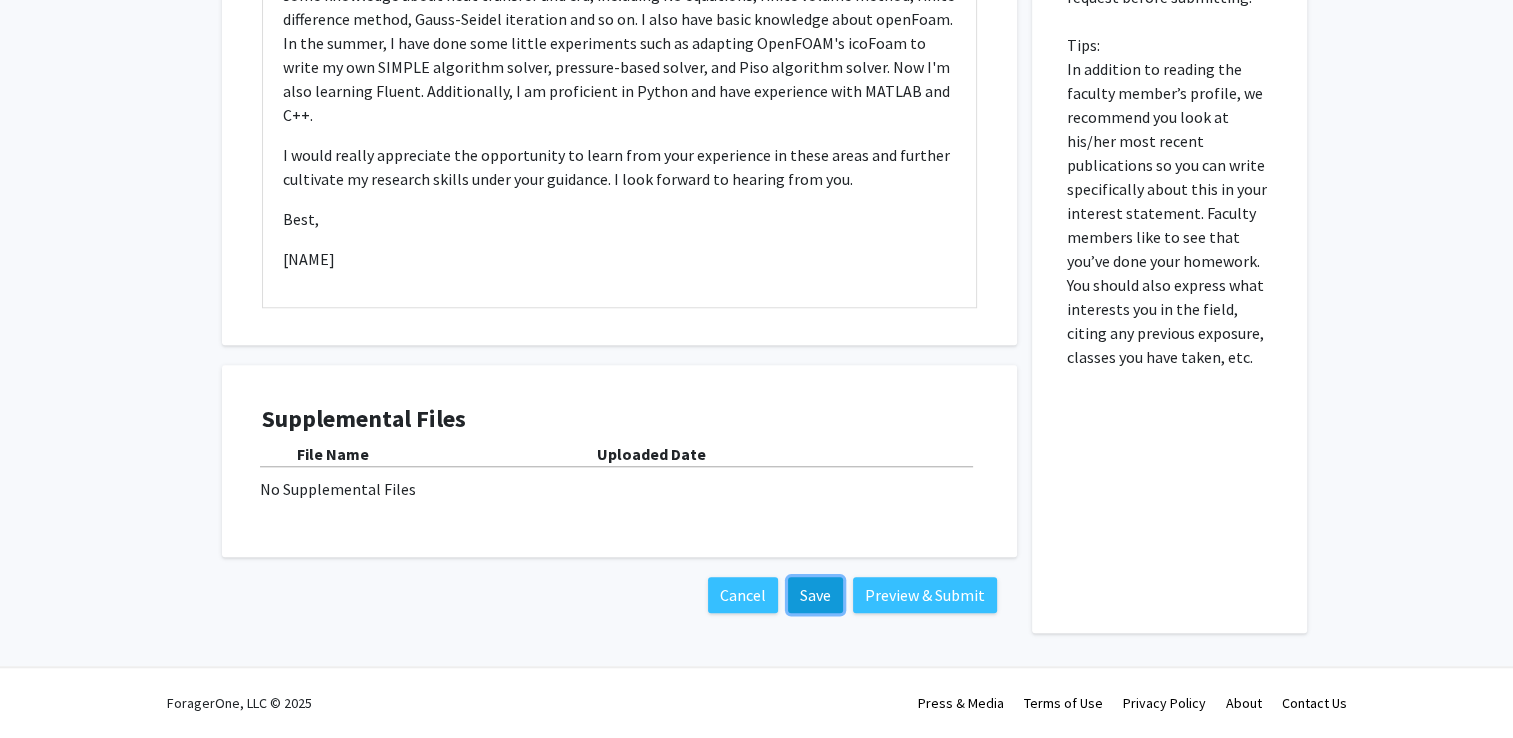 click on "Save" at bounding box center [815, 595] 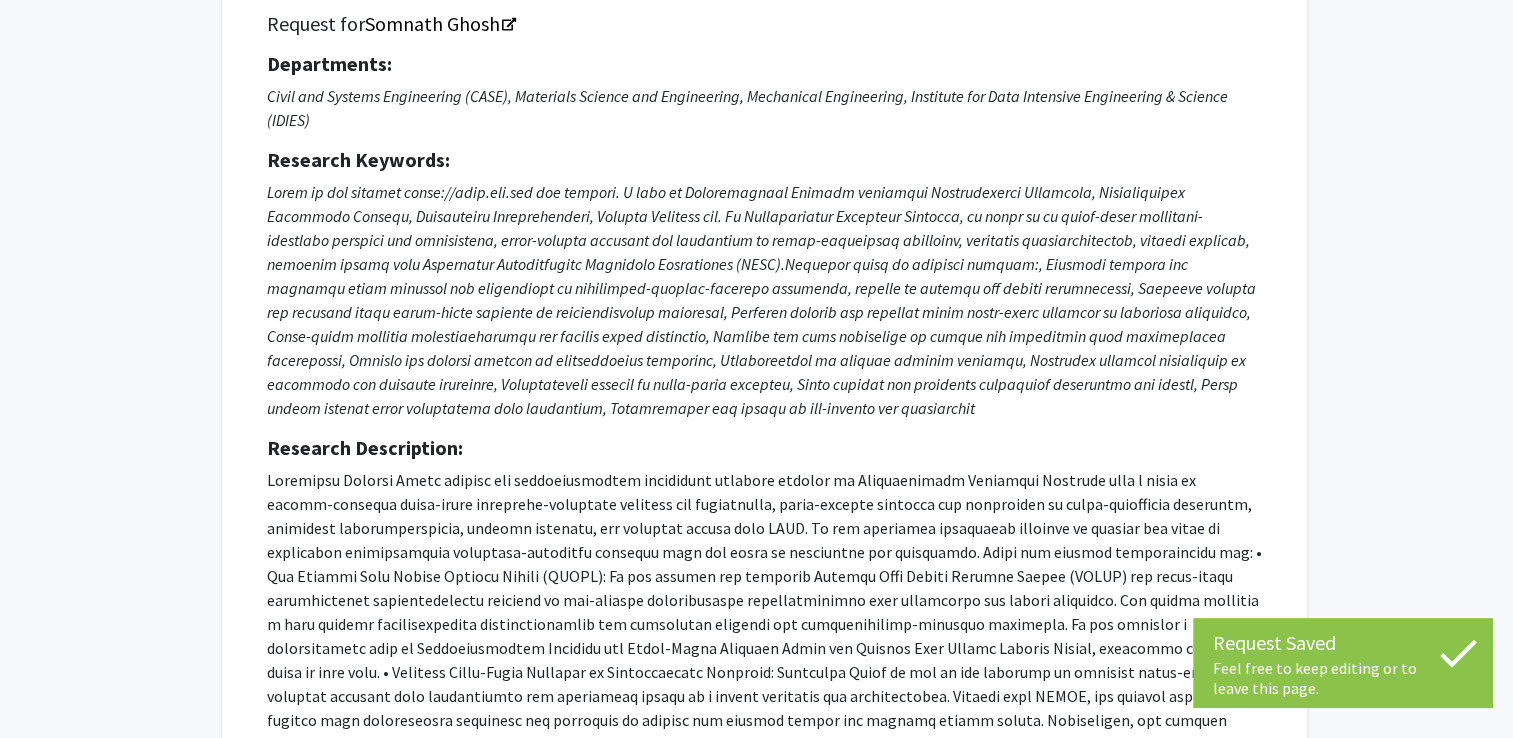 scroll, scrollTop: 0, scrollLeft: 0, axis: both 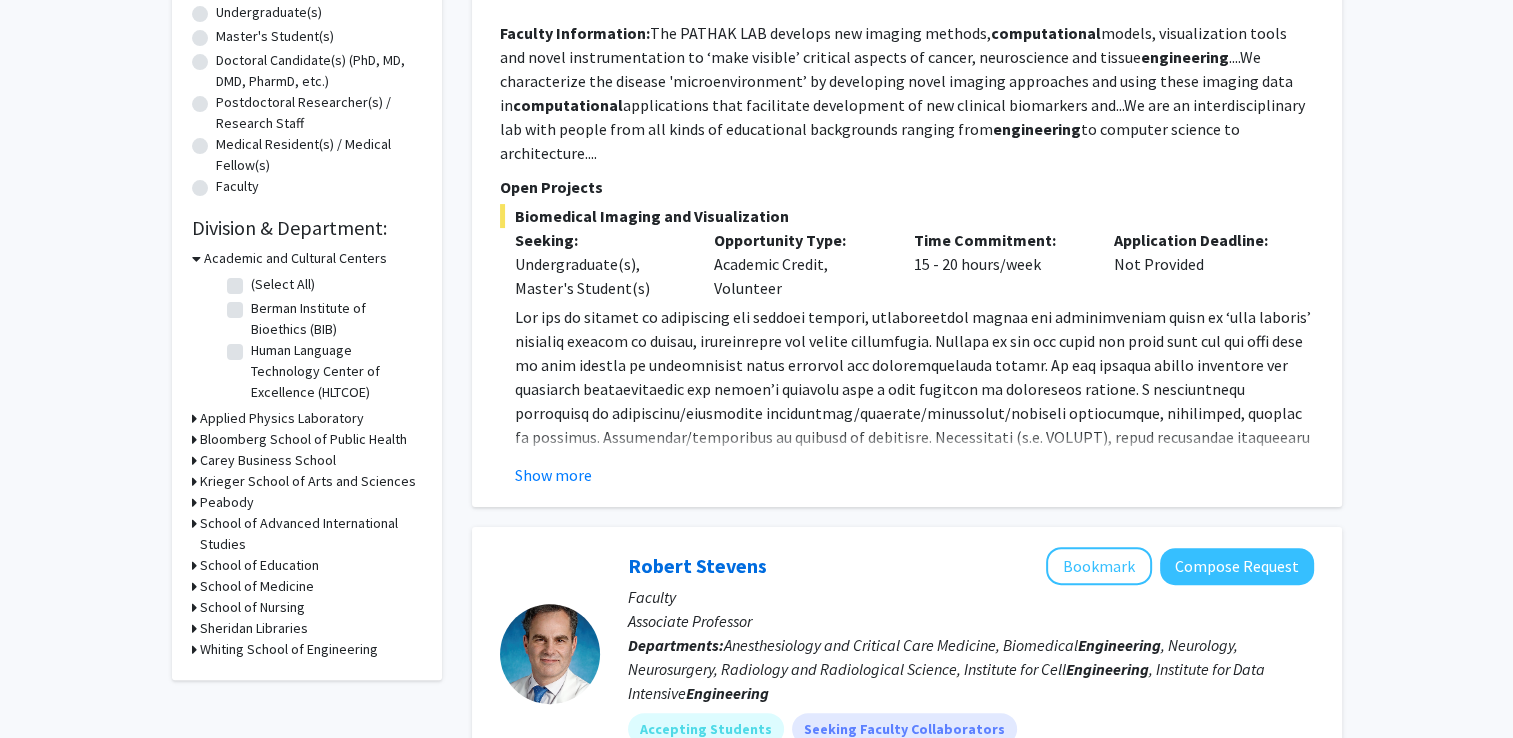 click on "Show more" 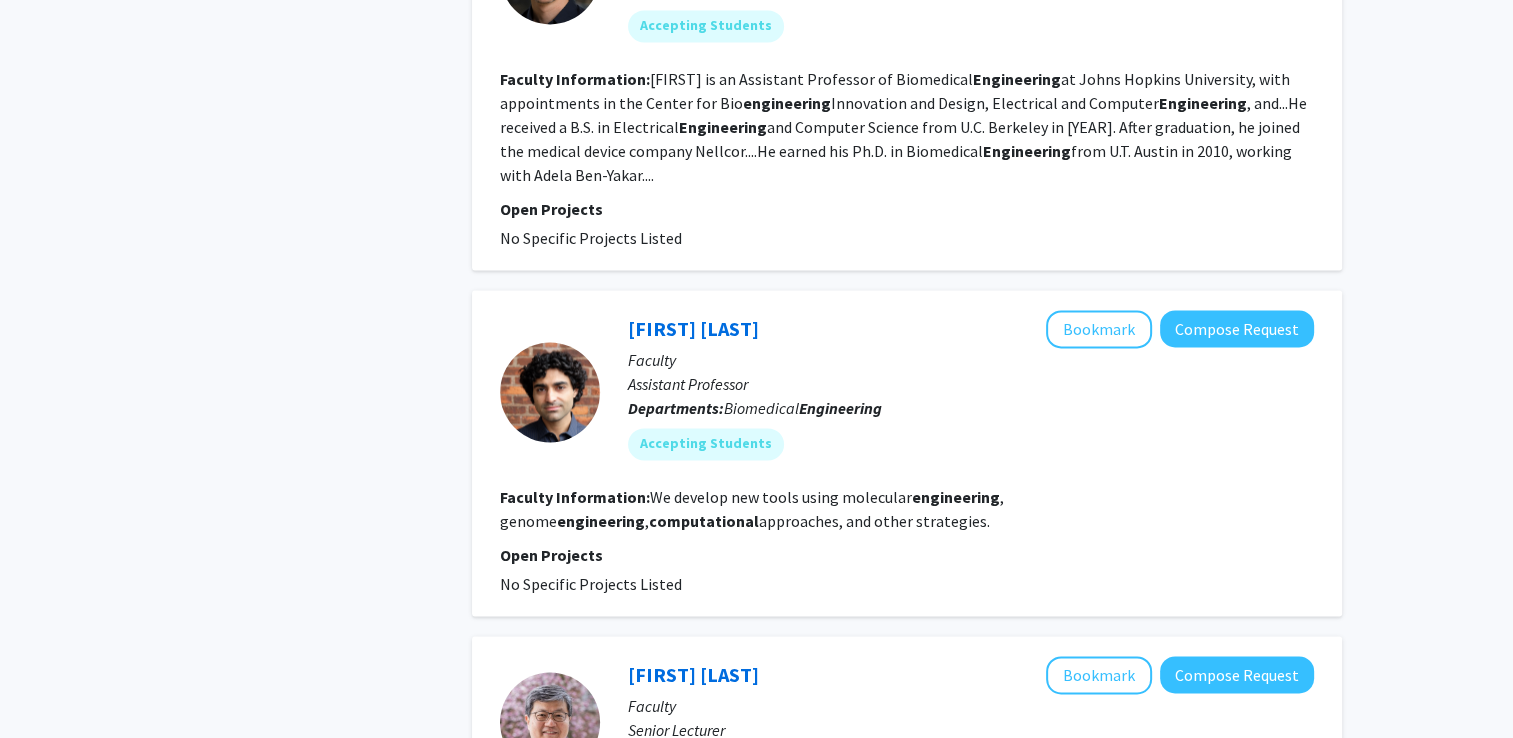 scroll, scrollTop: 2900, scrollLeft: 0, axis: vertical 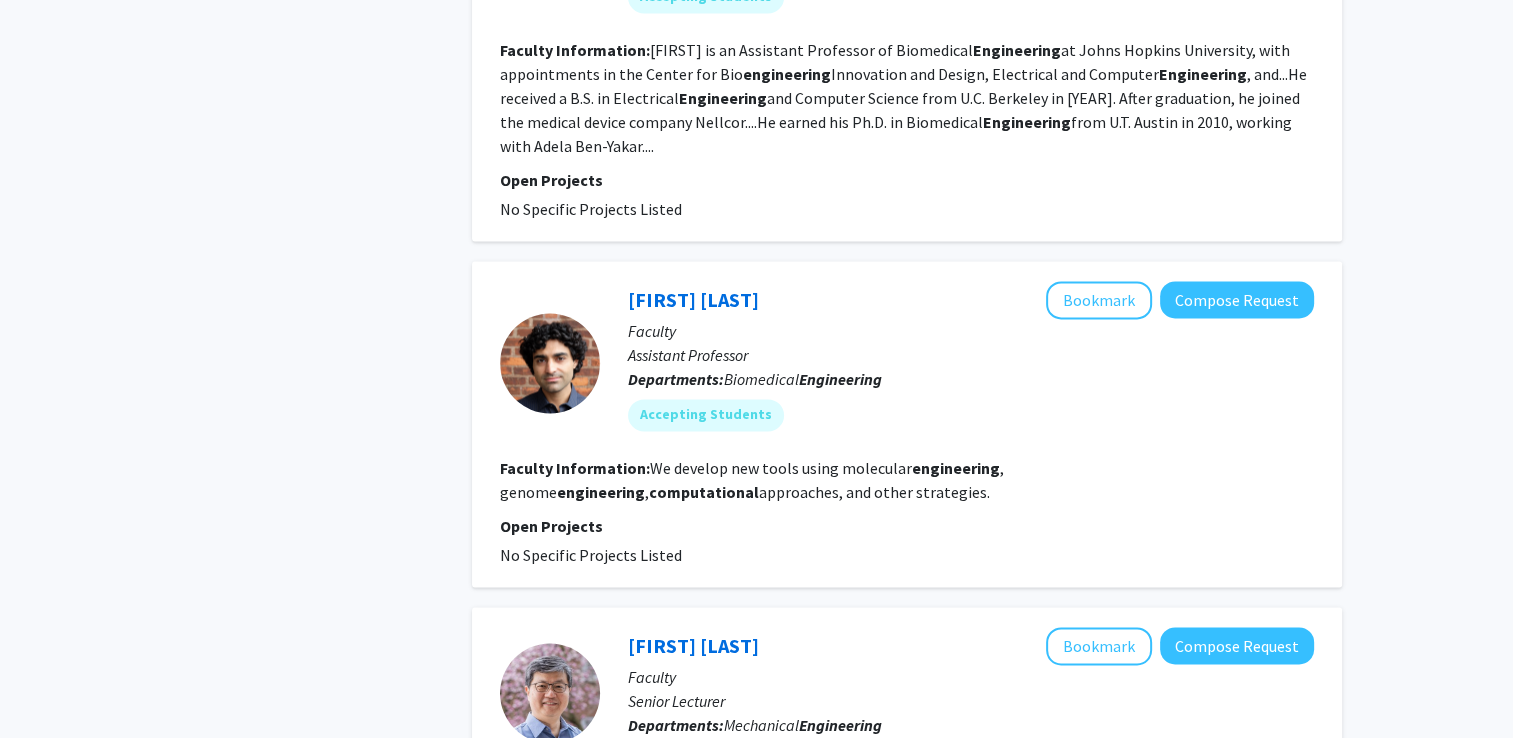 click on "[NAME] [LAST] Bookmark
Compose Request  Faculty Associate Professor Departments:  Mechanical  Engineering , Institute for Data Intensive  Engineering  & Science (IDIES) Research Keywords:  Multiscale materials modeling, damage and fracture mechanisms of materials in mechanical design, material degradation in extreme environments, nano-materials and structures, impact dynamics and wave propagation.... Faculty Information:  modeling, simulation and design in the fields of Integrated  Computational  Materials Science and  Engineering  (ICMSE) , Multi-Scale Analysis (MSA) and  Computational  Structure-Material Analysis and Design...analysis, high performance computing and software  engineering ....Drive strong visionary research in the emerging fields of:
-Integrated  Computational  Materials Science and  Engineering  (ICMSE)
-Multi-Scale Analysis (MSA)
- Computational  Structure-Material Analysis and...Design (CSMAD)
Provide infrastructure and resources to facilitate multi-disciplinary collaborative" 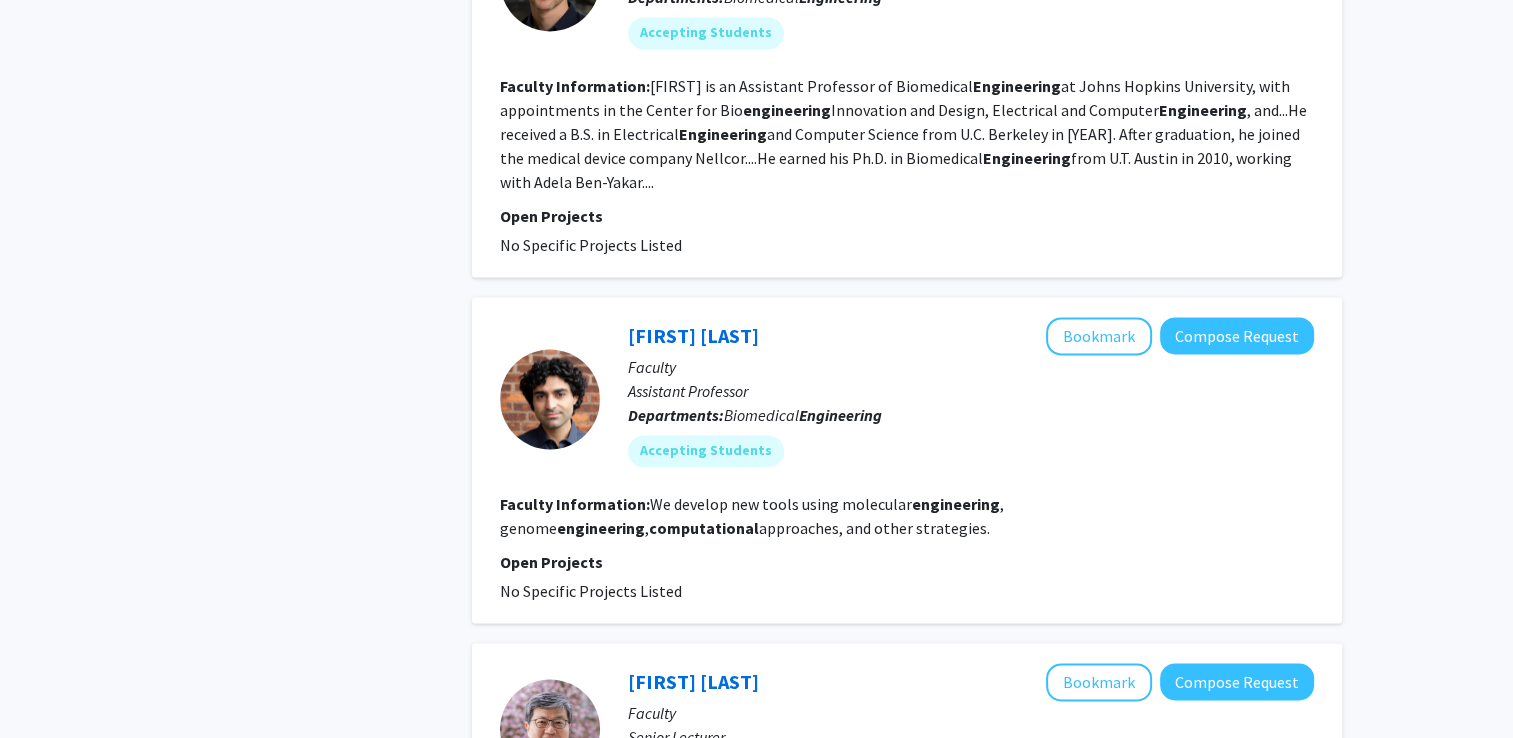 scroll, scrollTop: 2700, scrollLeft: 0, axis: vertical 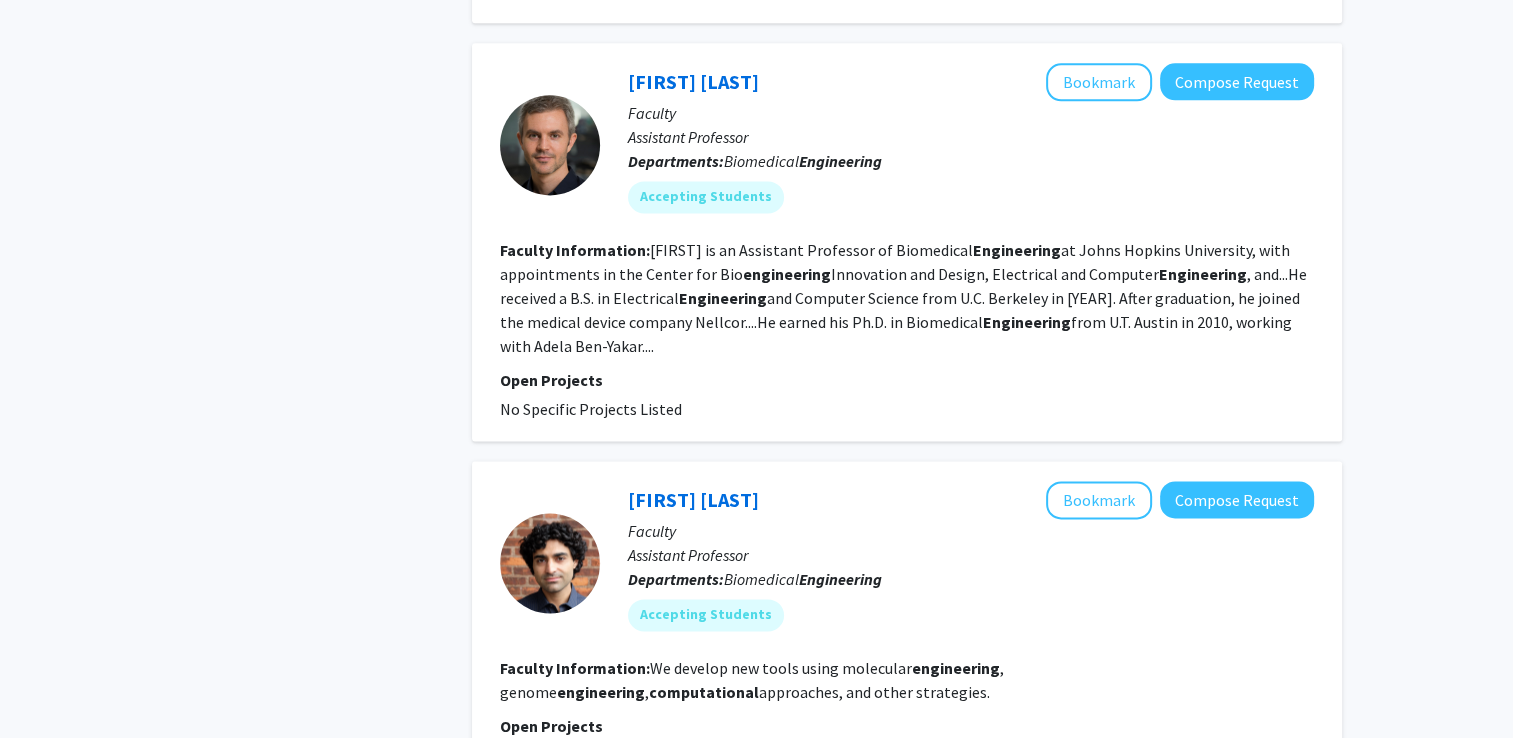 click on "Associate Professor" 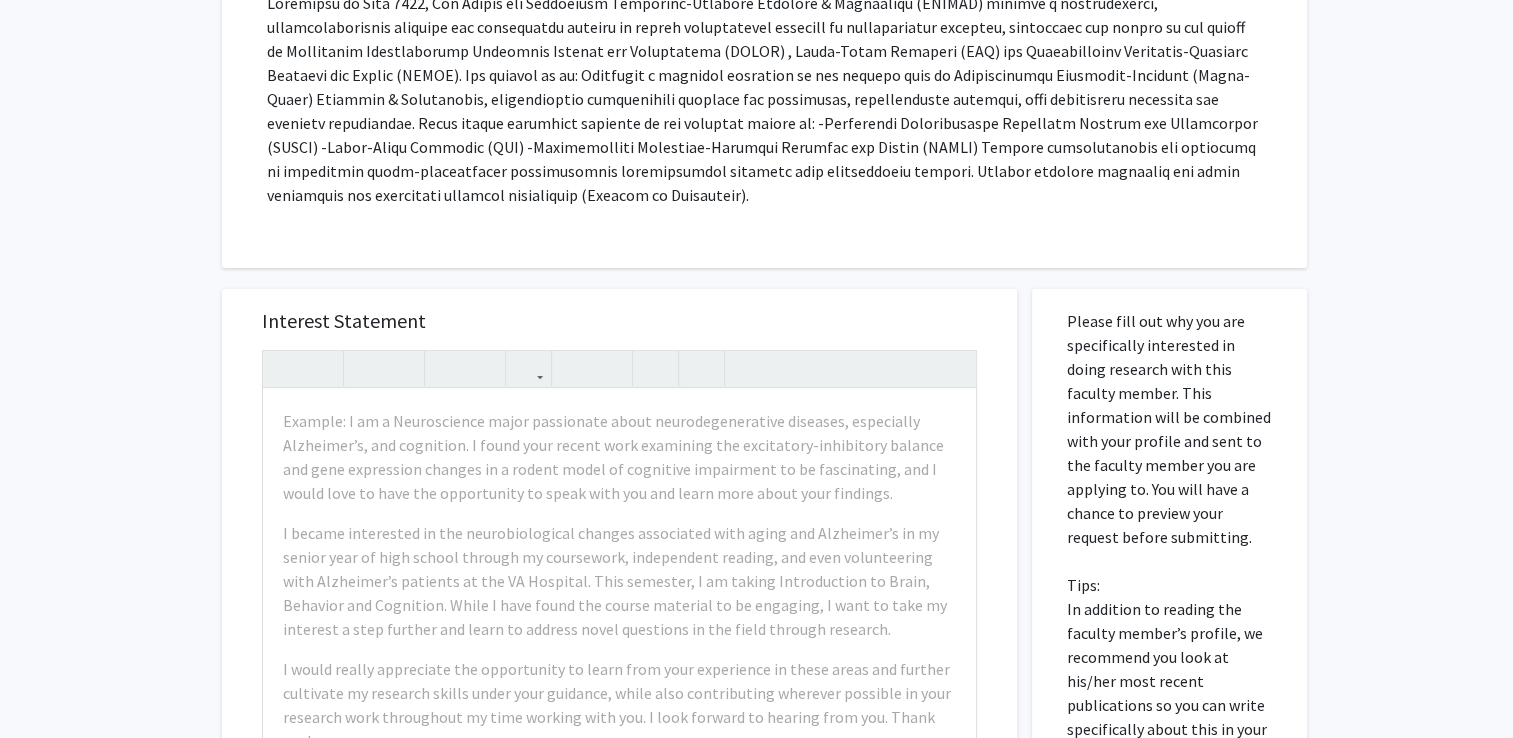 scroll, scrollTop: 400, scrollLeft: 0, axis: vertical 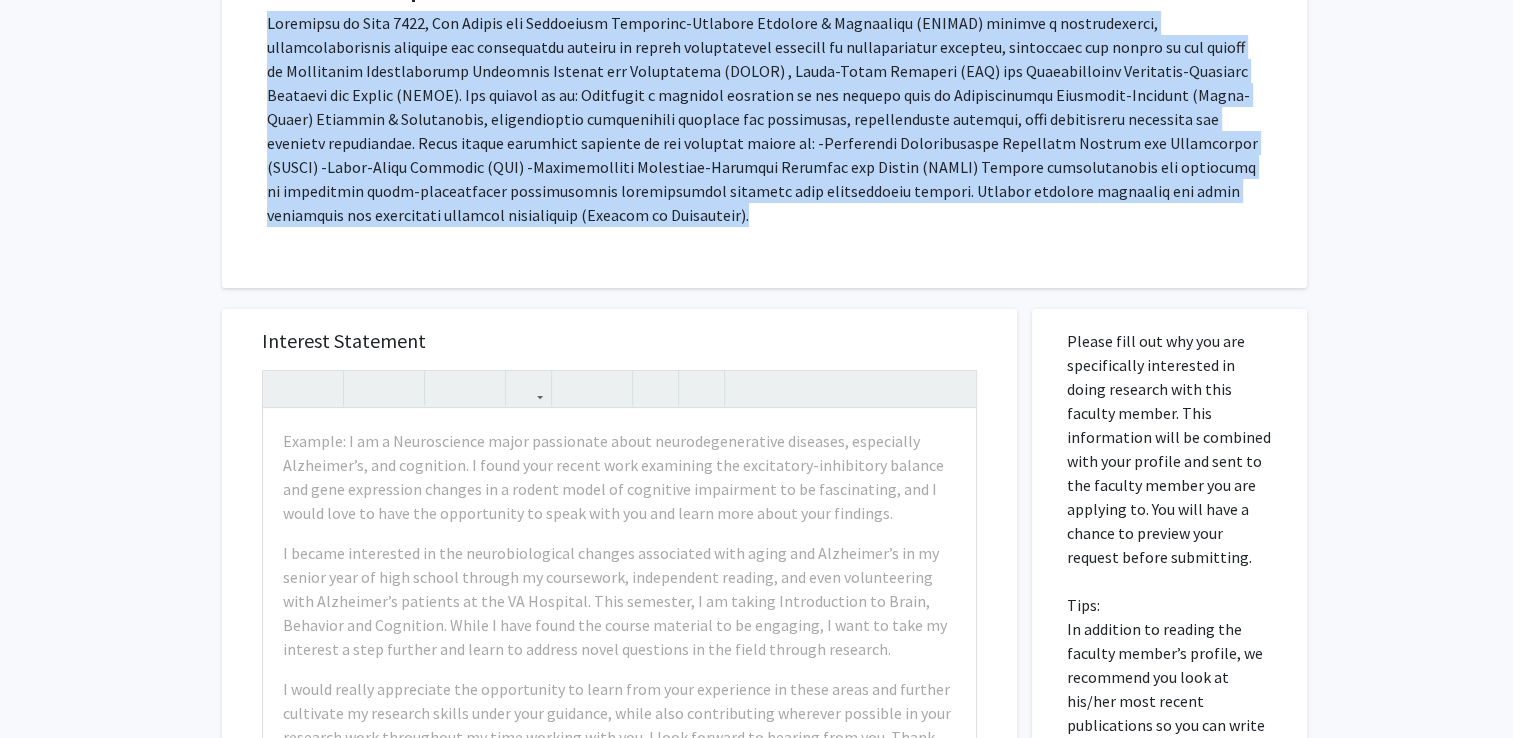 drag, startPoint x: 648, startPoint y: 401, endPoint x: 263, endPoint y: 100, distance: 488.69827 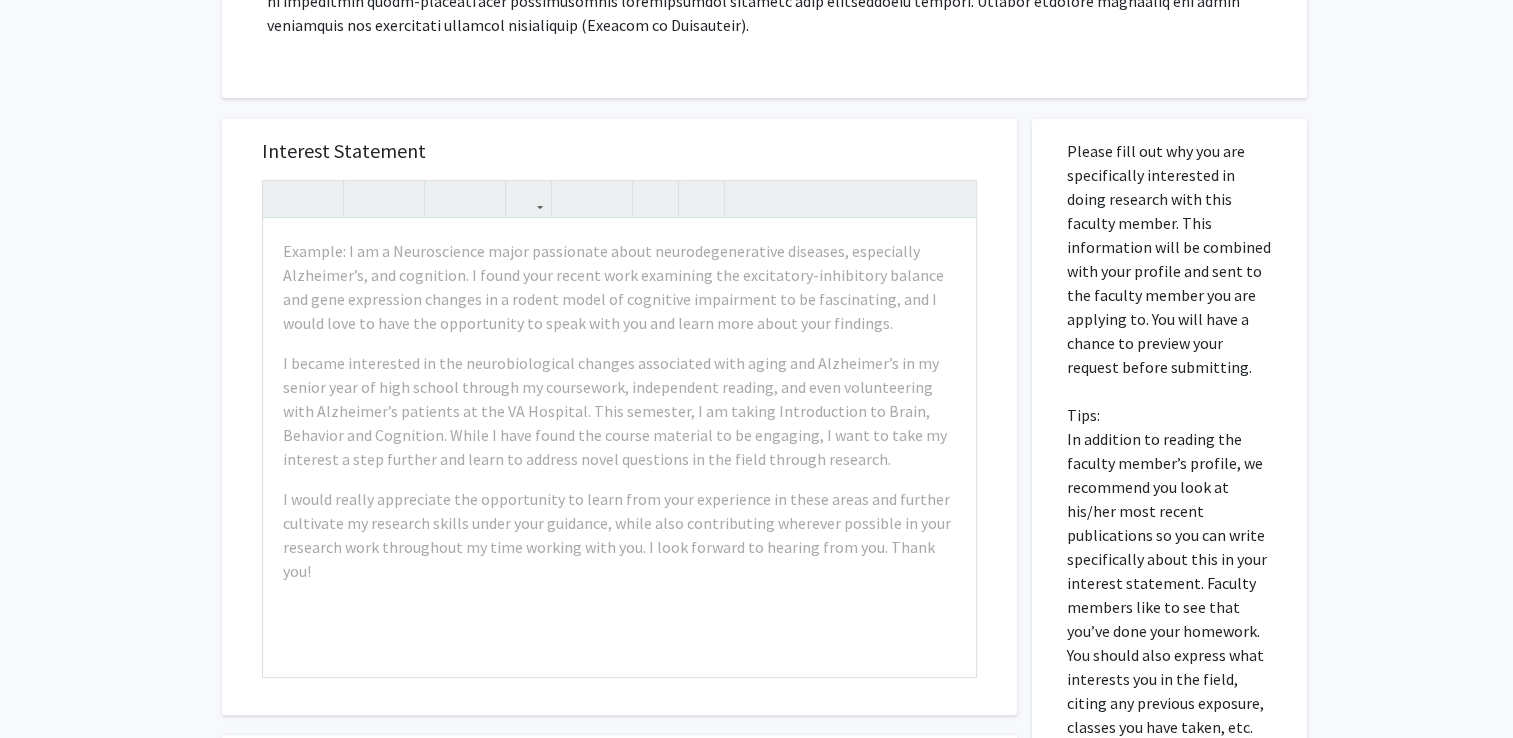 scroll, scrollTop: 600, scrollLeft: 0, axis: vertical 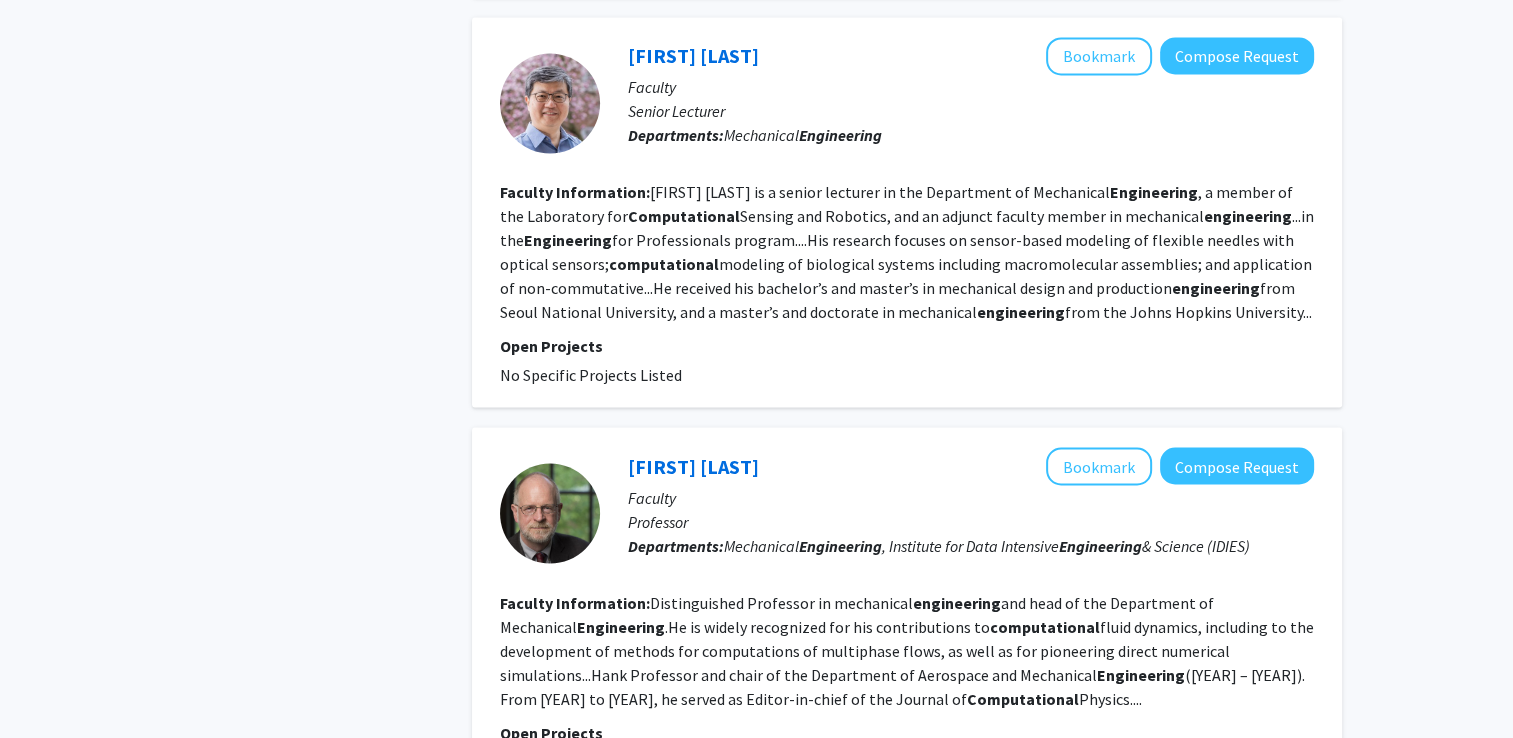 click on "He received a B.S. in Electrical  Engineering  and Computer Science from U.C. Berkeley in 2003. After graduation, he joined the medical device company Nellcor....He earned his Ph.D. in Biomedical  Engineering  from U.T. Austin in 2010, working with Adela Ben-Yakar...." 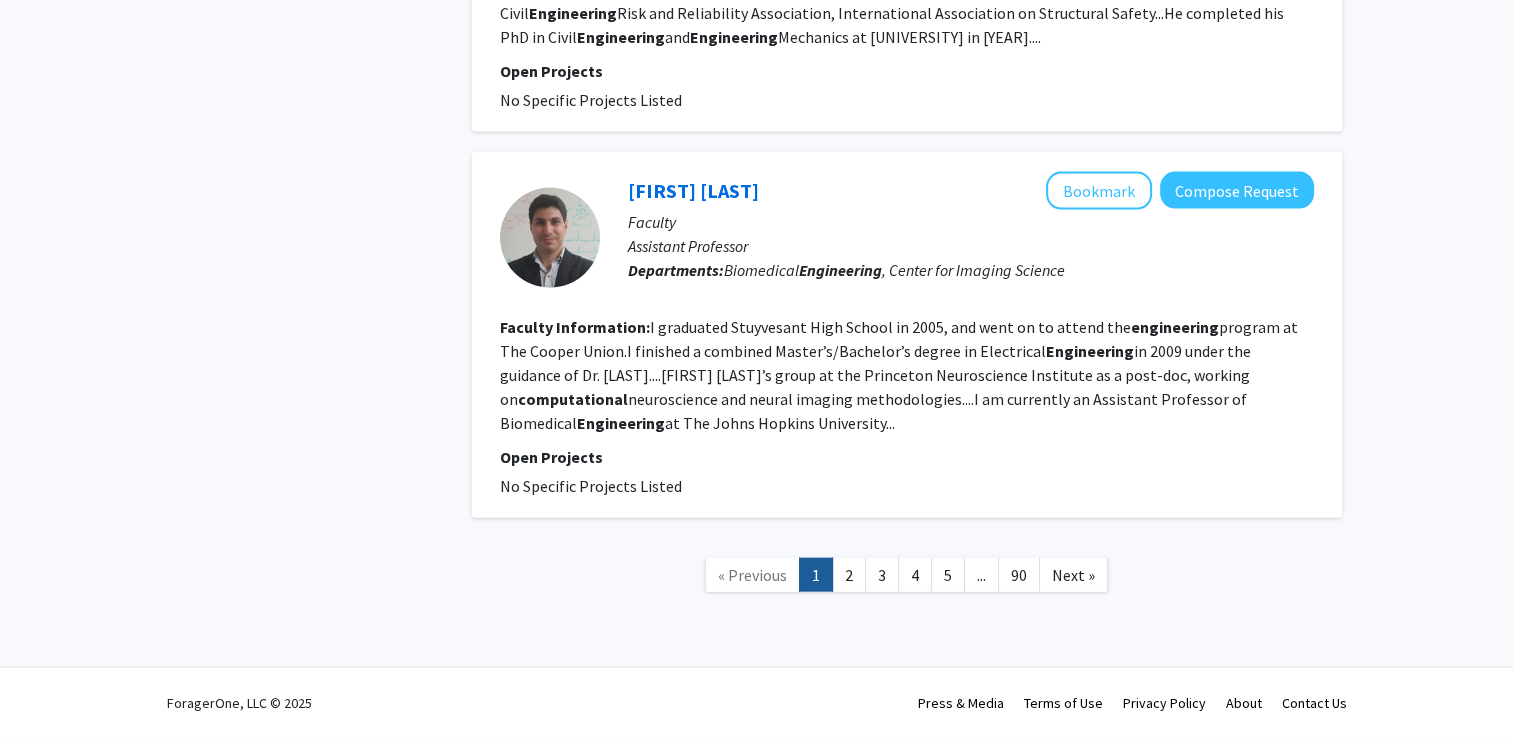 scroll, scrollTop: 5800, scrollLeft: 0, axis: vertical 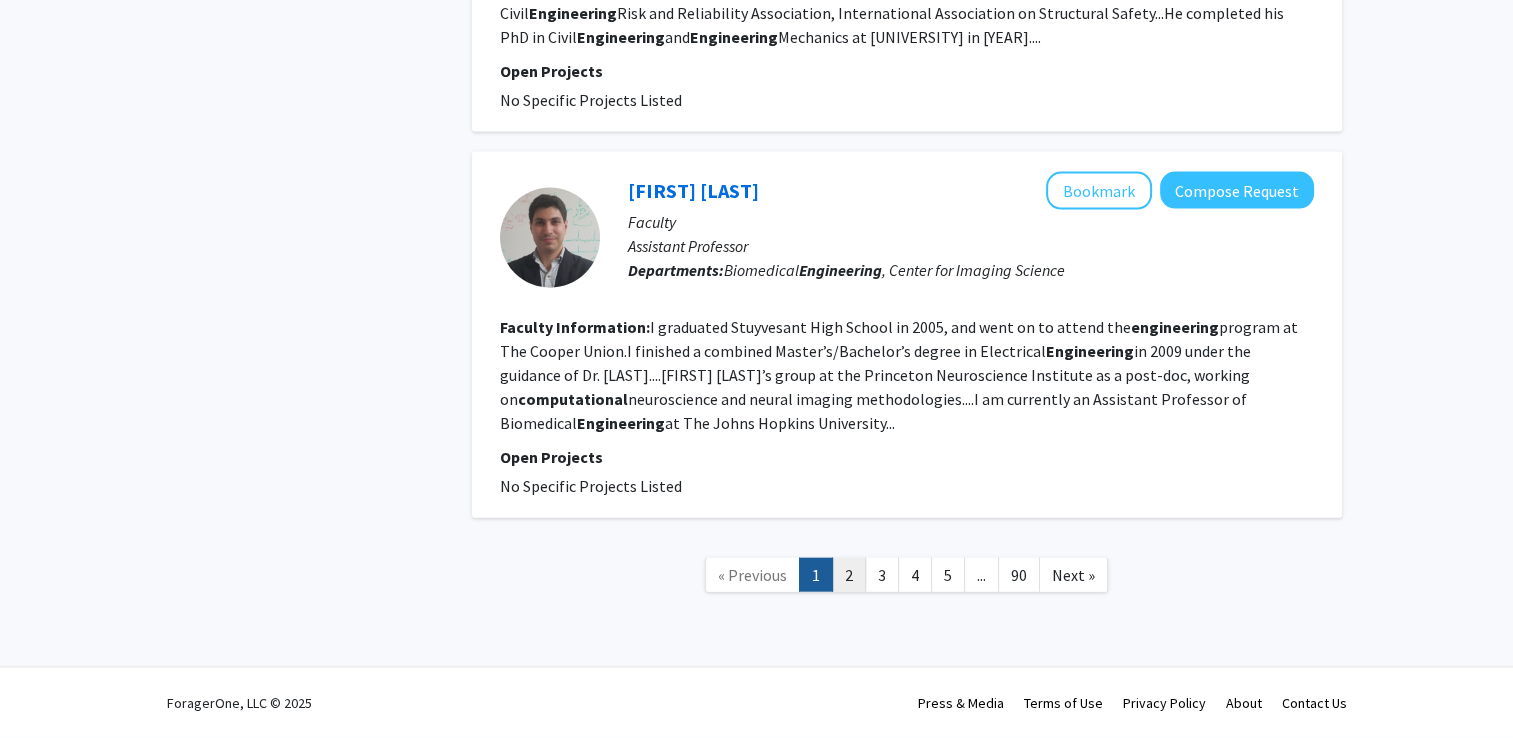 click on "2" 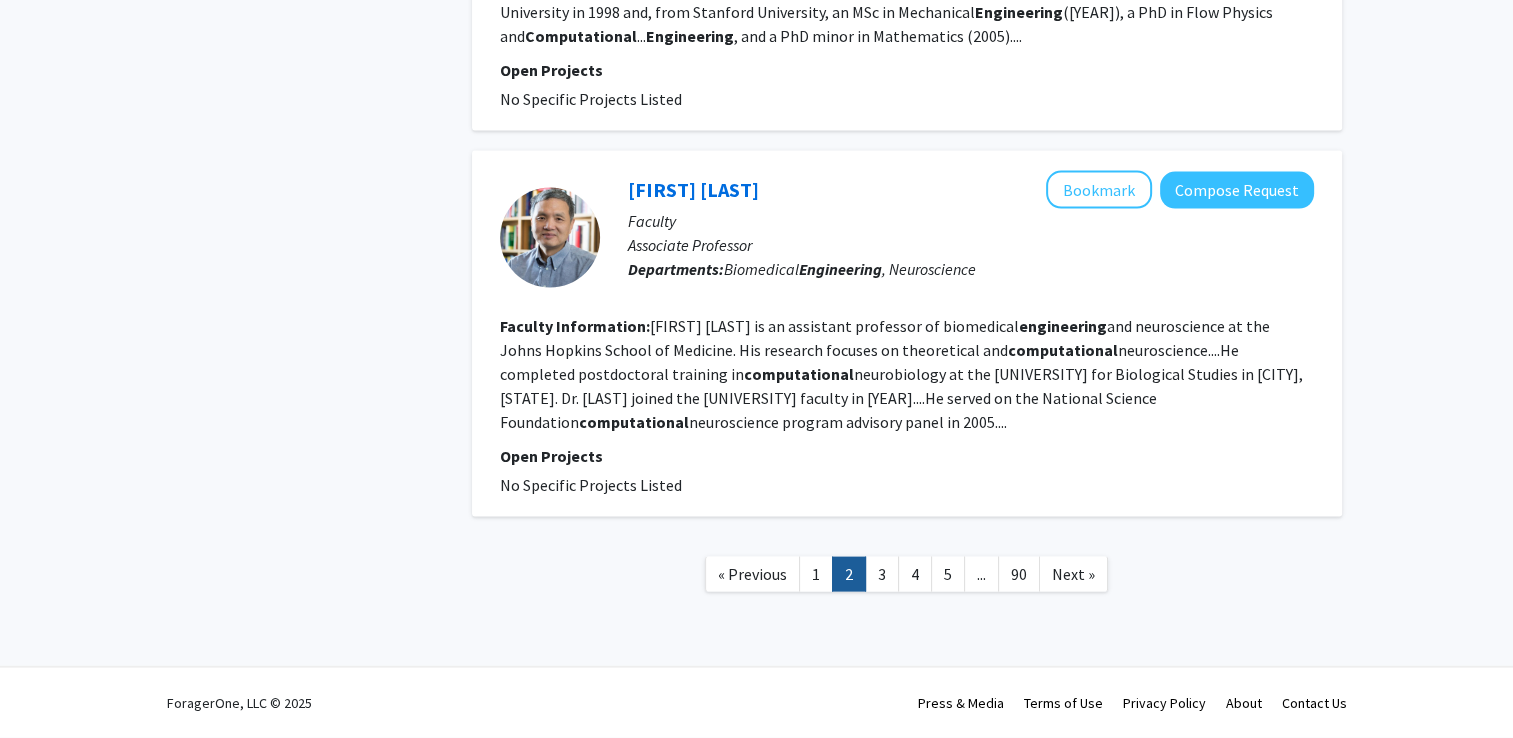 scroll, scrollTop: 5000, scrollLeft: 0, axis: vertical 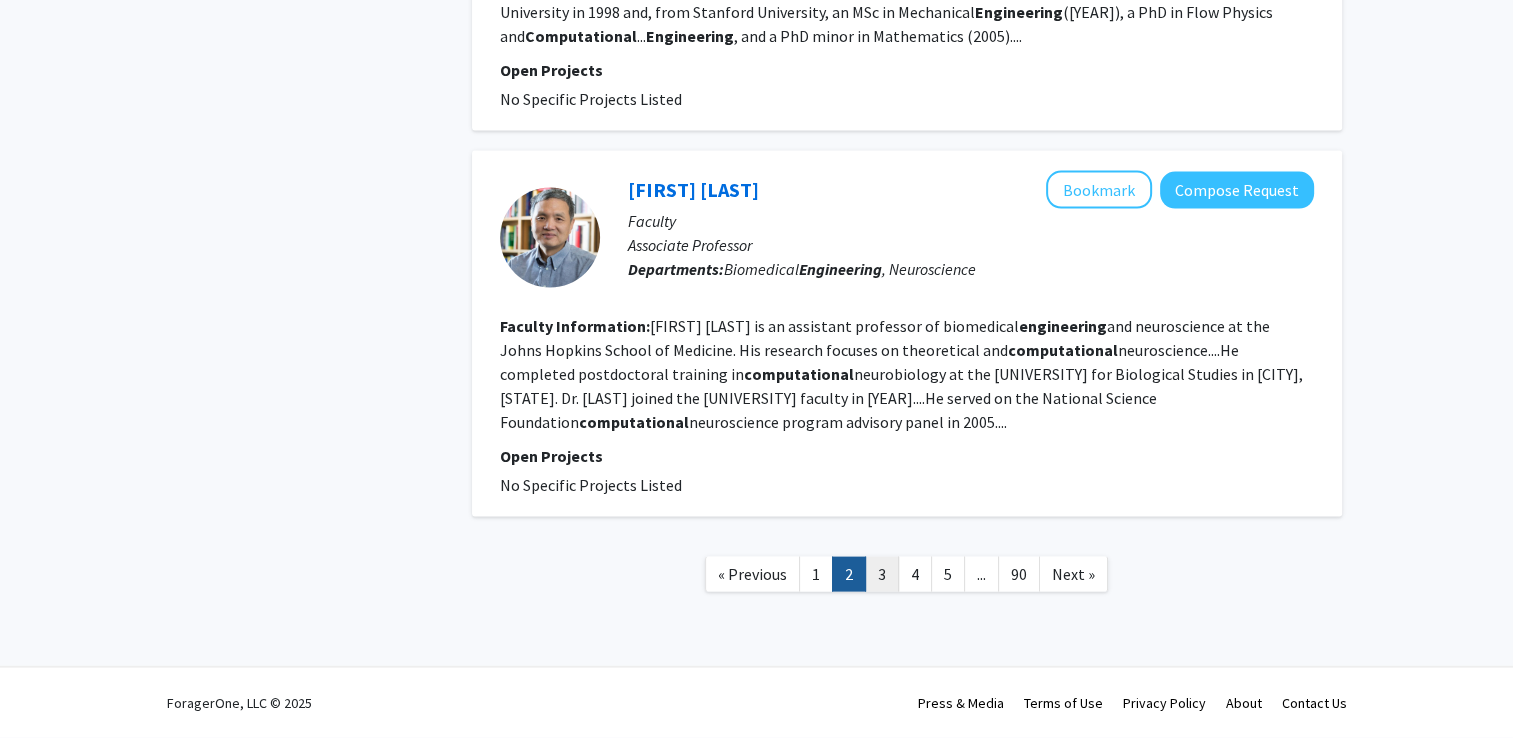 click on "3" 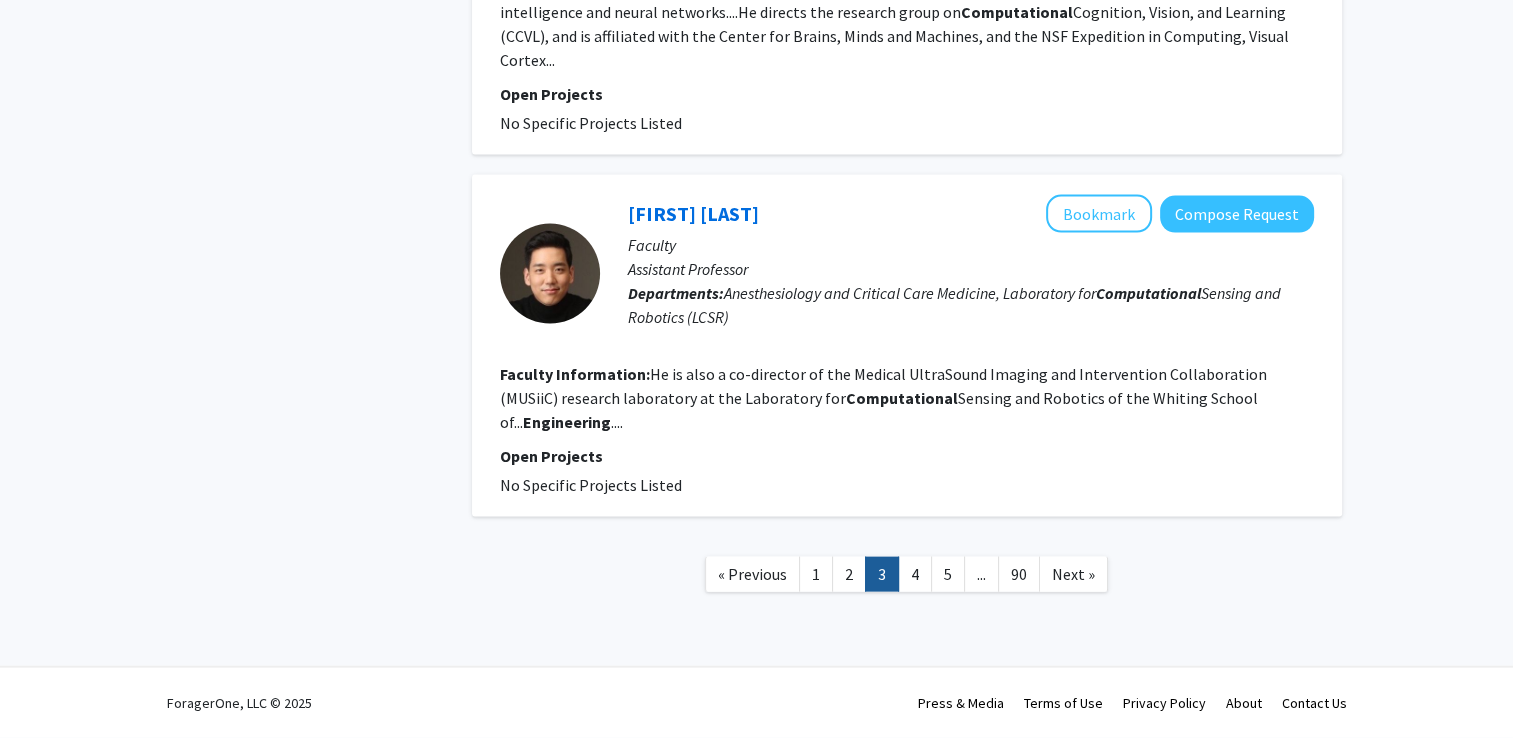 scroll, scrollTop: 5417, scrollLeft: 0, axis: vertical 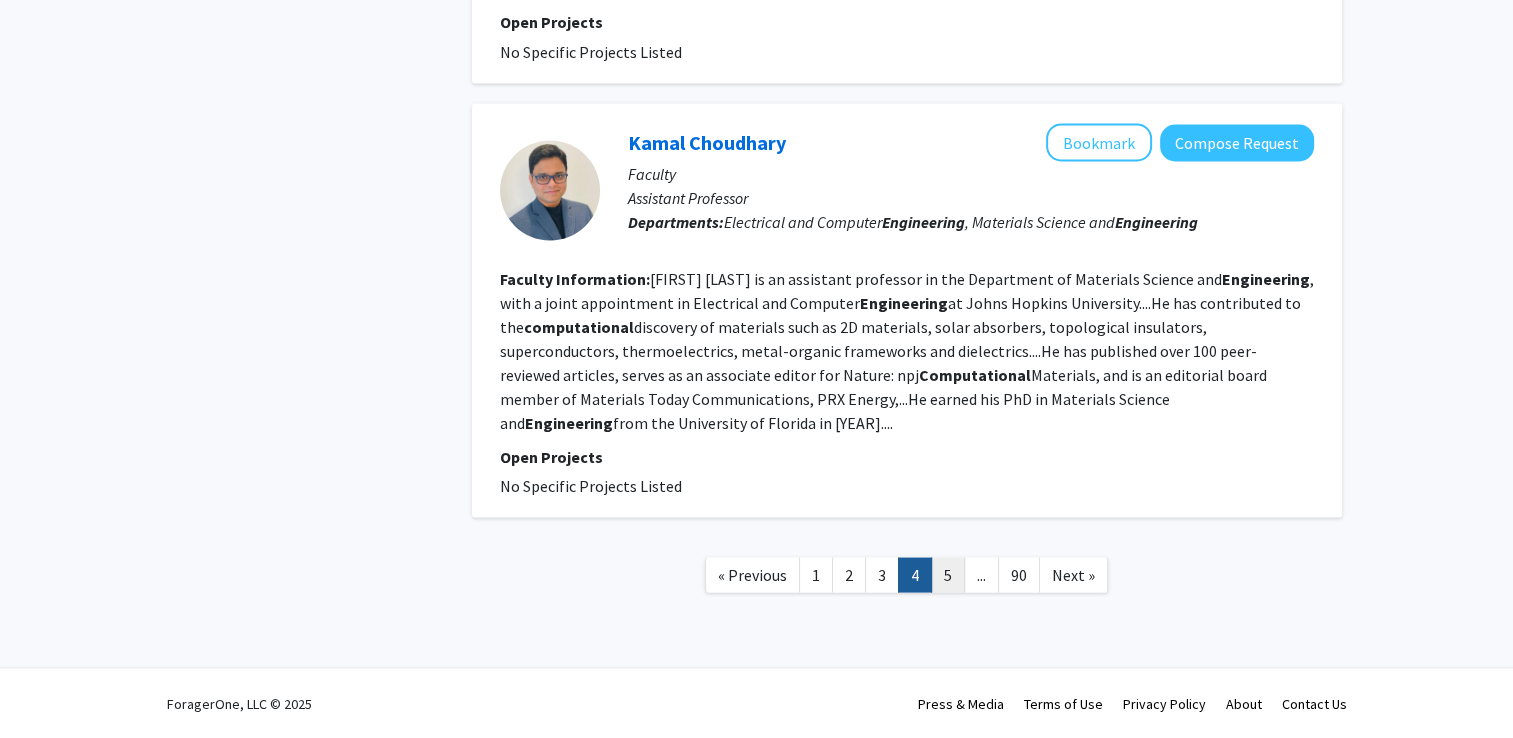click on "5" 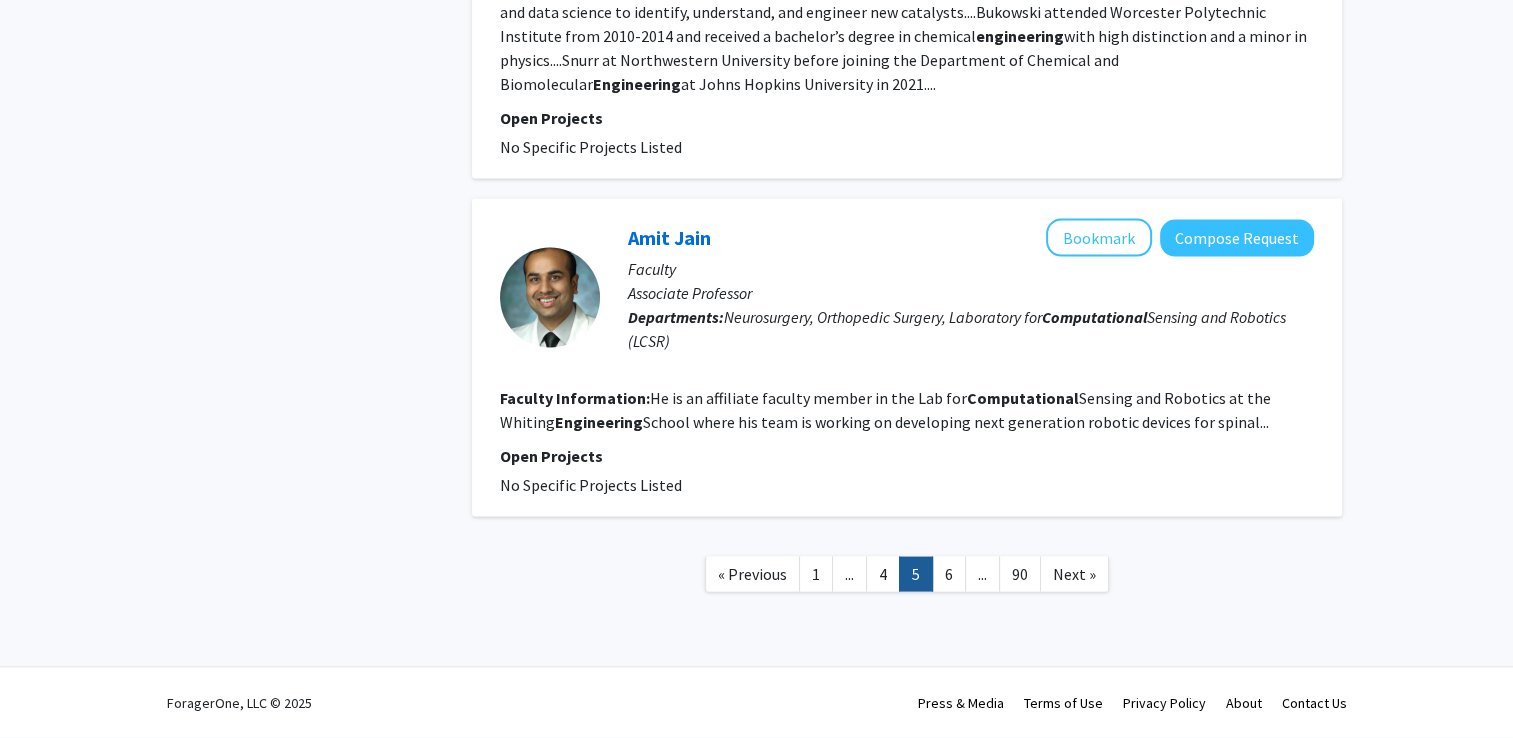 scroll, scrollTop: 4900, scrollLeft: 0, axis: vertical 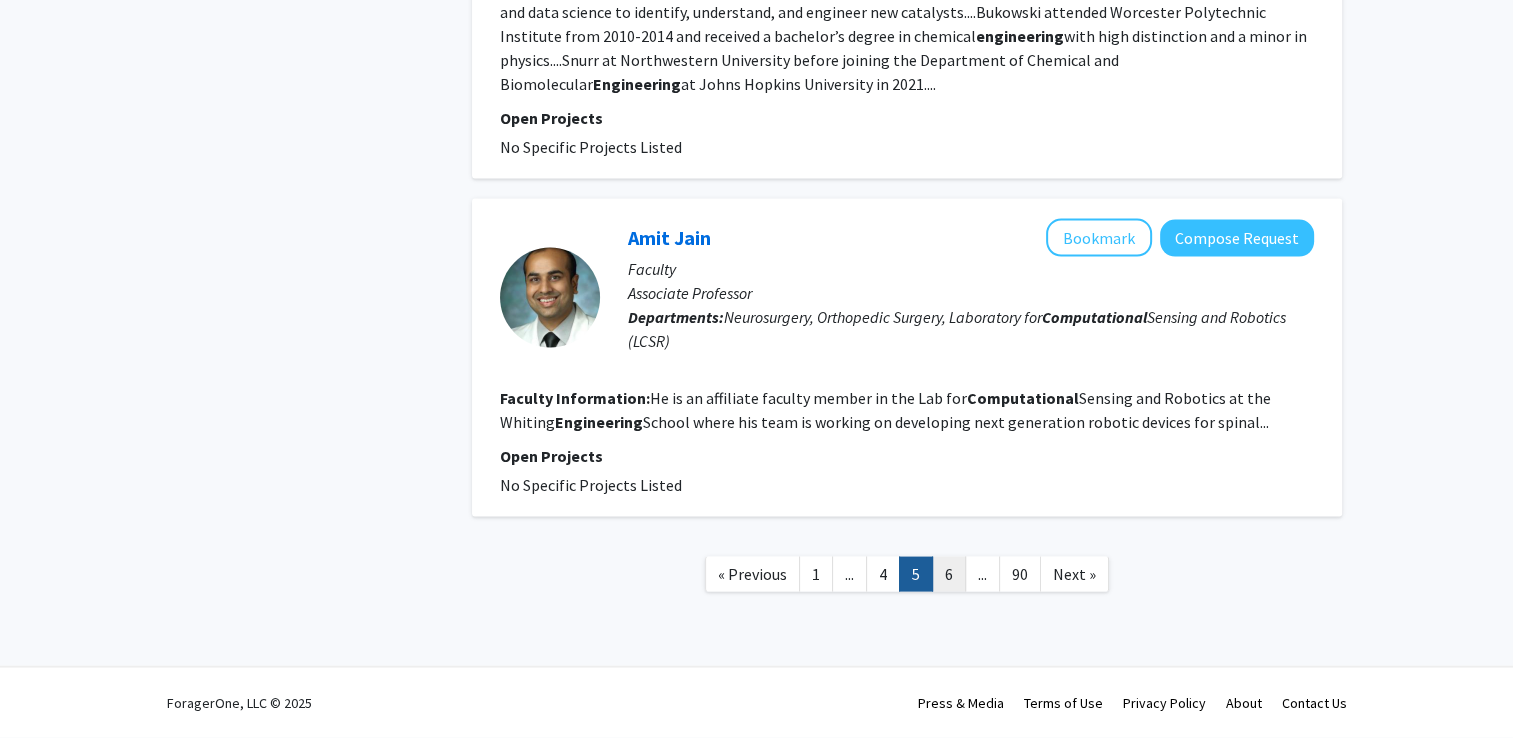 click on "6" 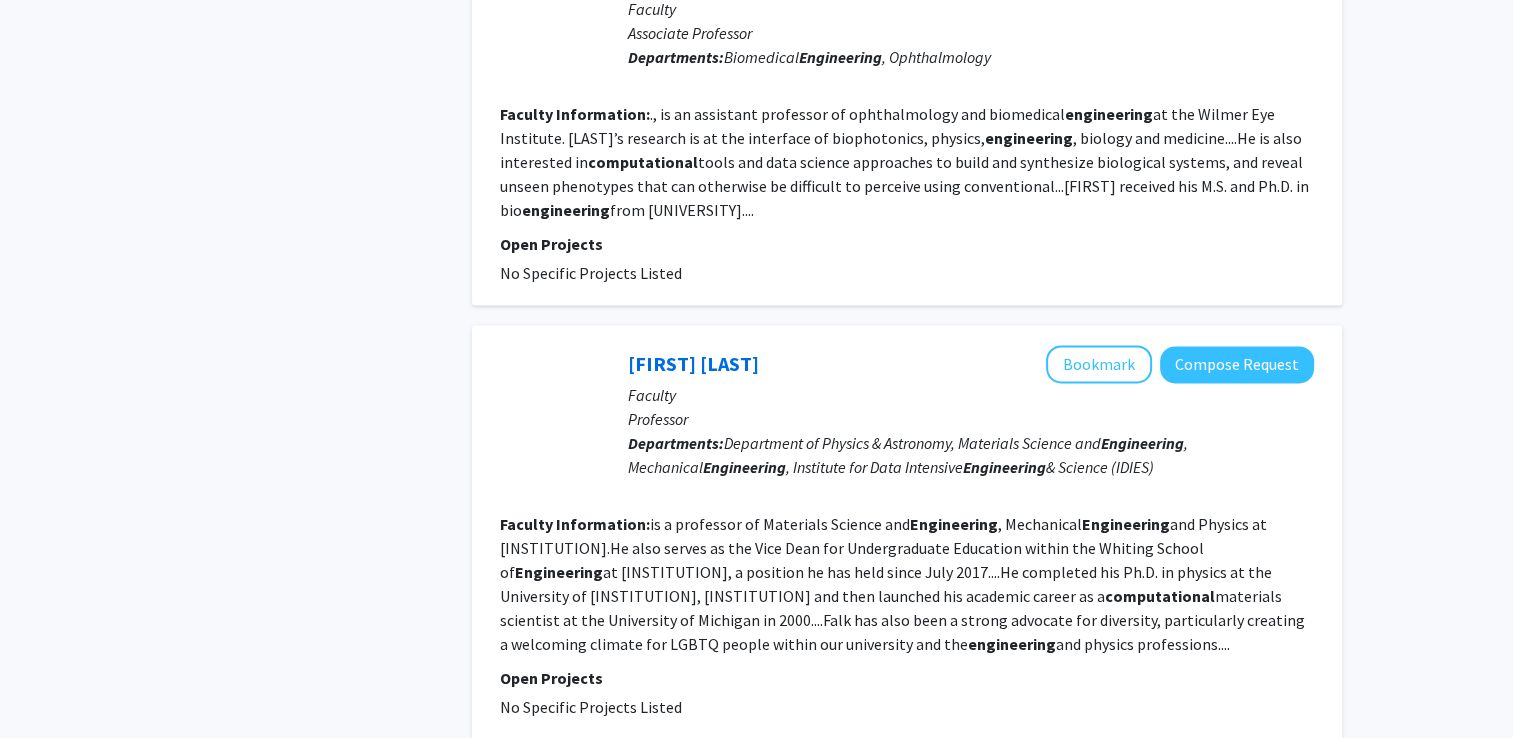 scroll, scrollTop: 3000, scrollLeft: 0, axis: vertical 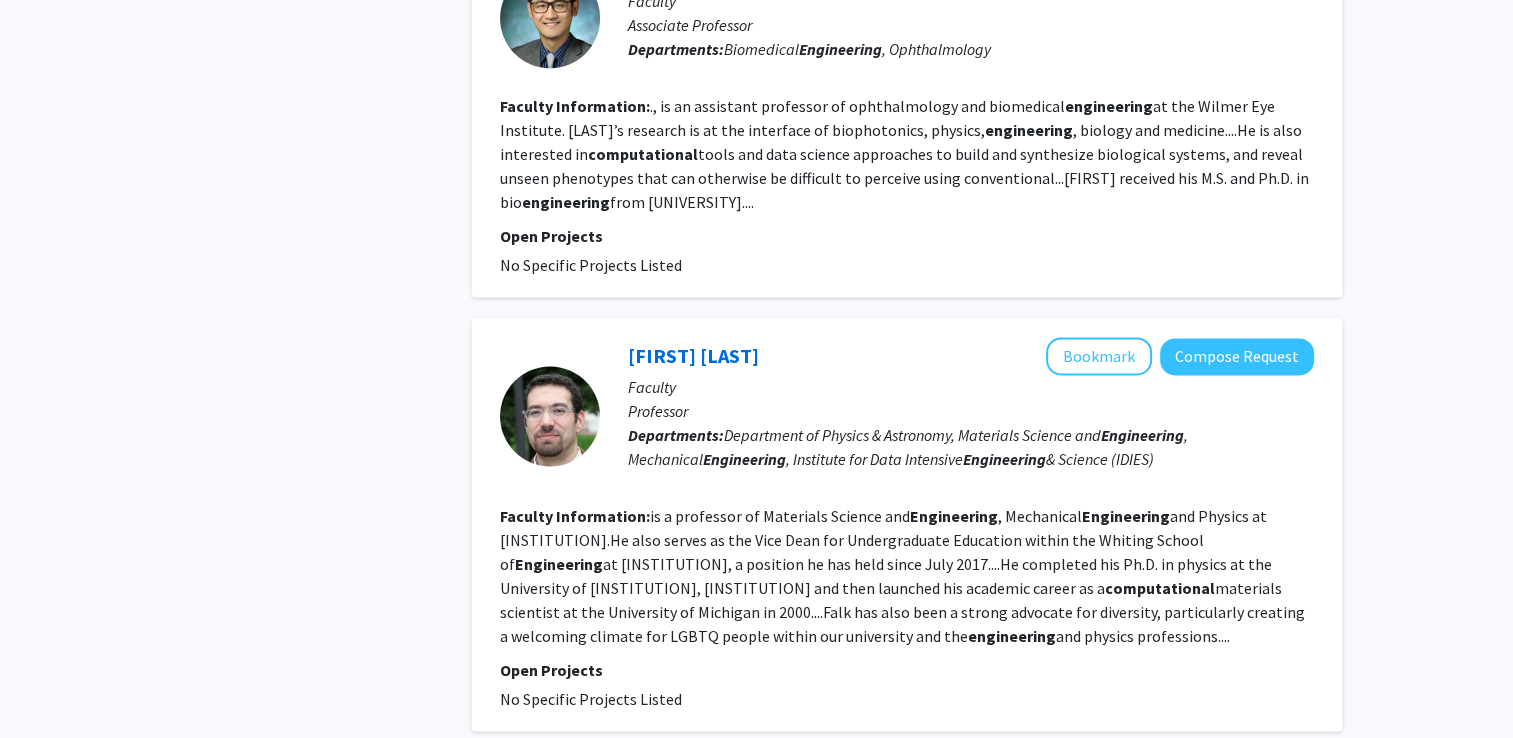 click on "Show more" 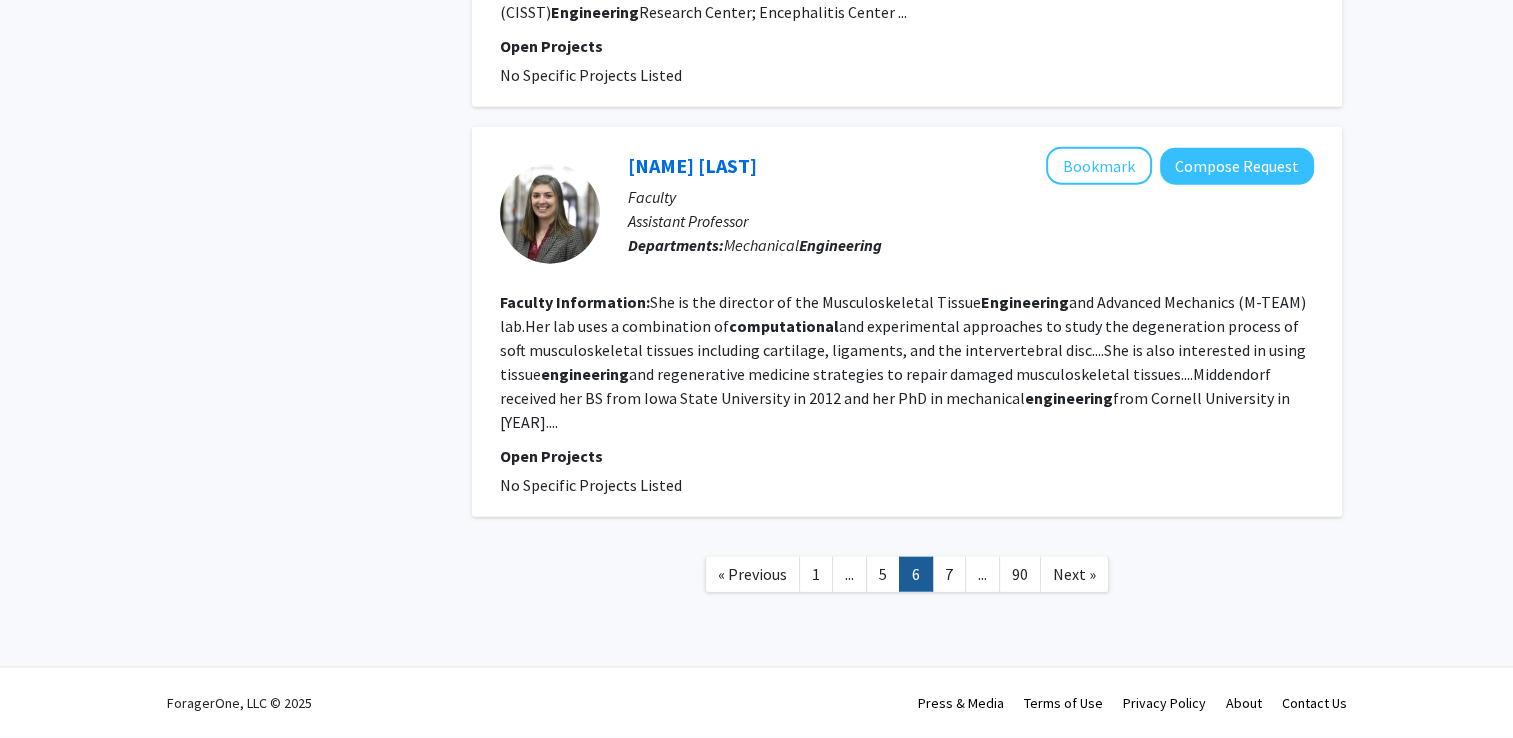 scroll, scrollTop: 6100, scrollLeft: 0, axis: vertical 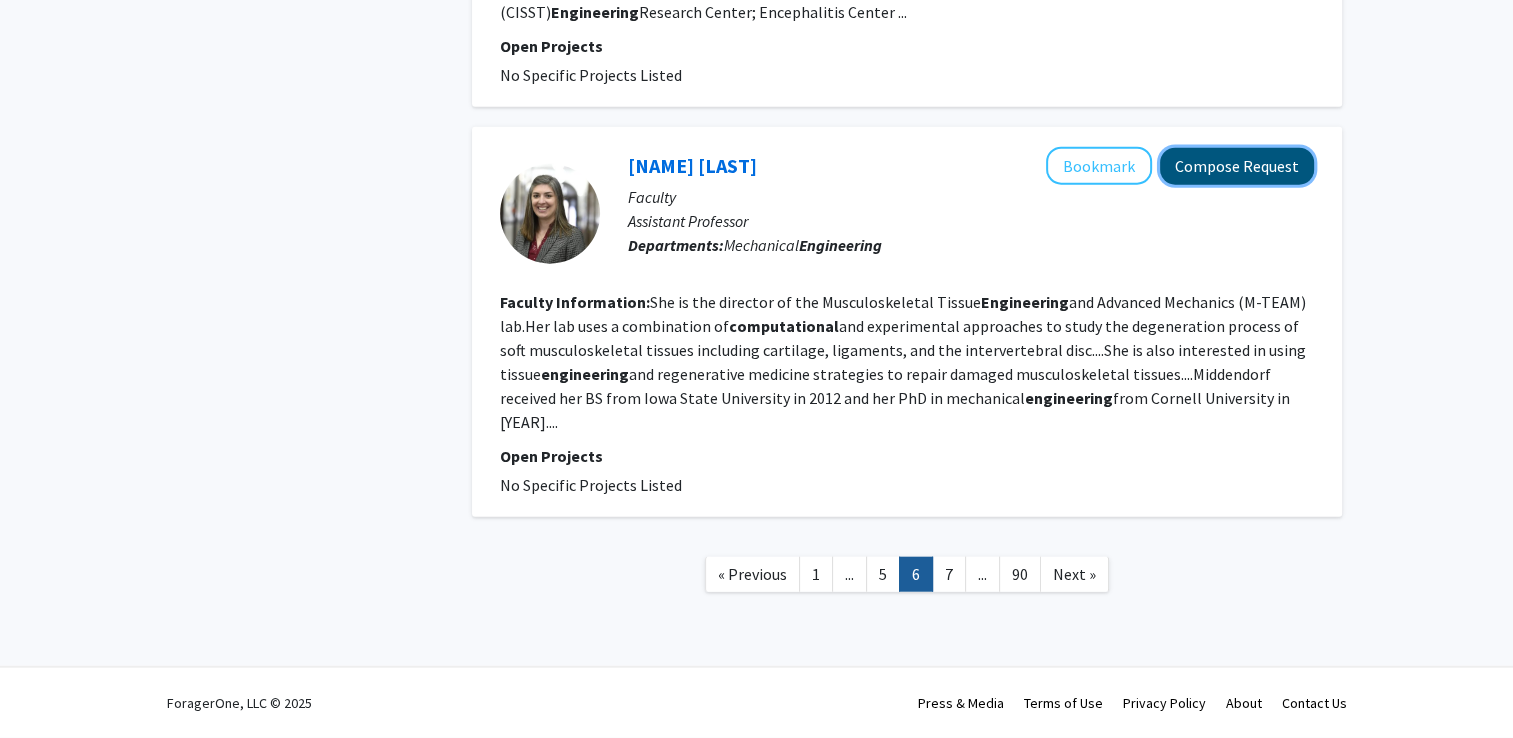 click on "Compose Request" 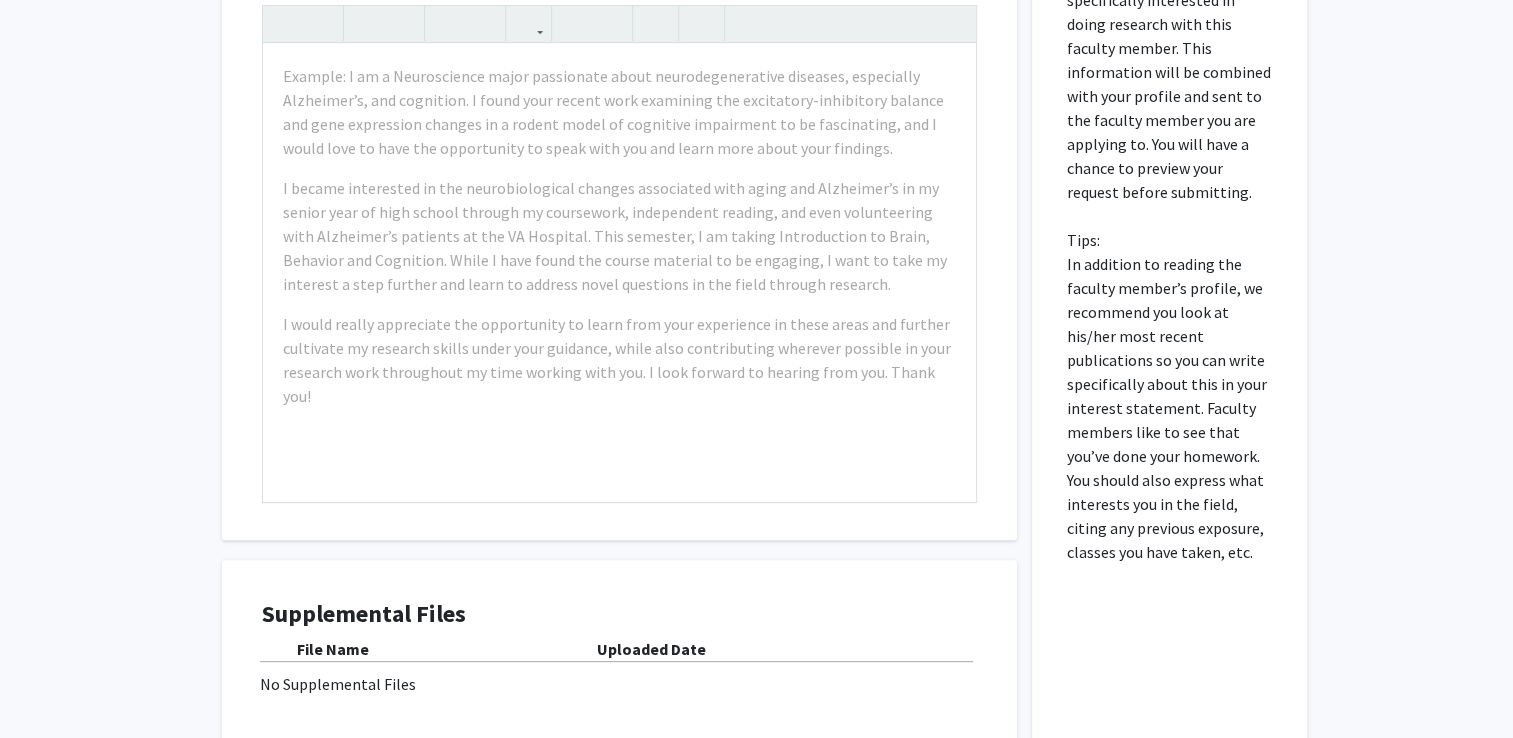 scroll, scrollTop: 600, scrollLeft: 0, axis: vertical 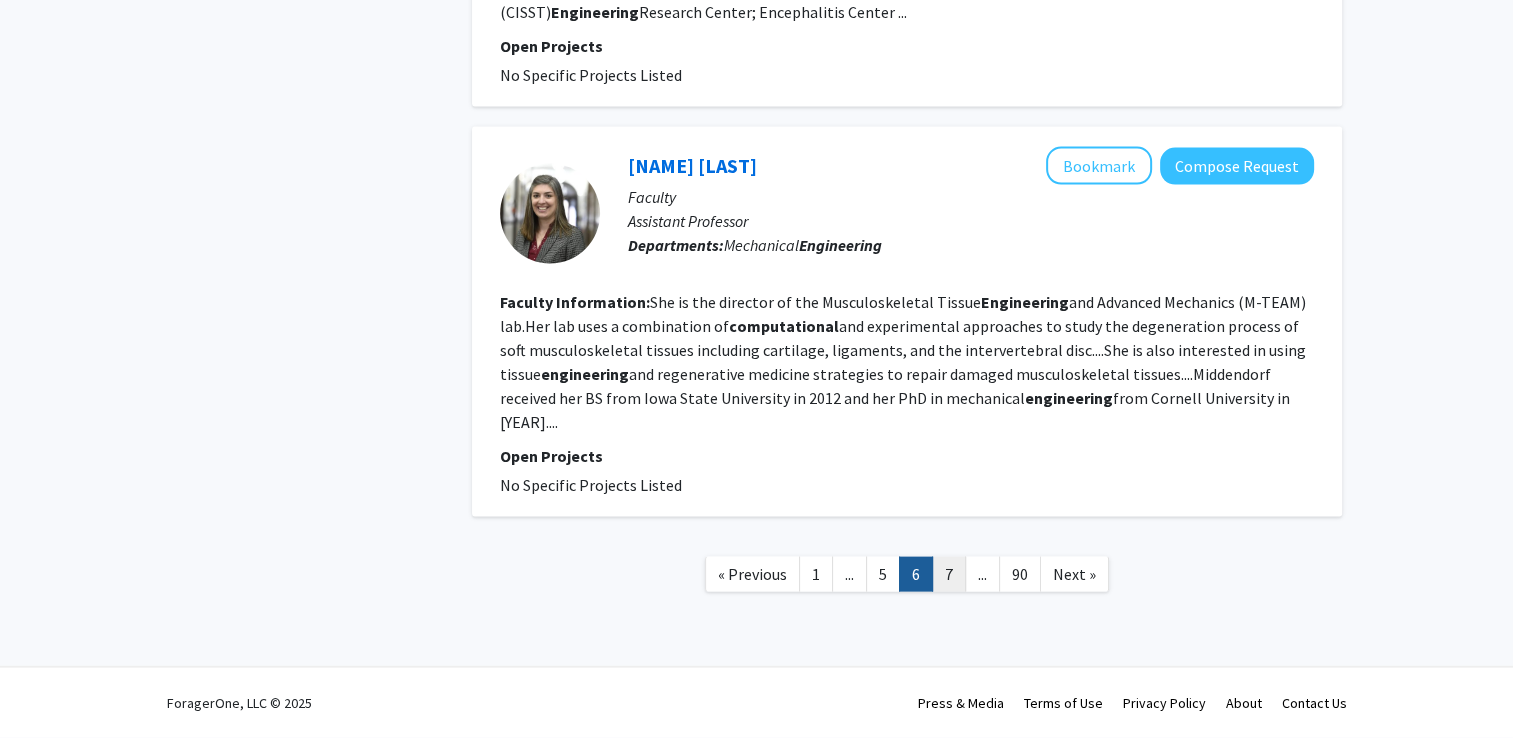 click on "7" 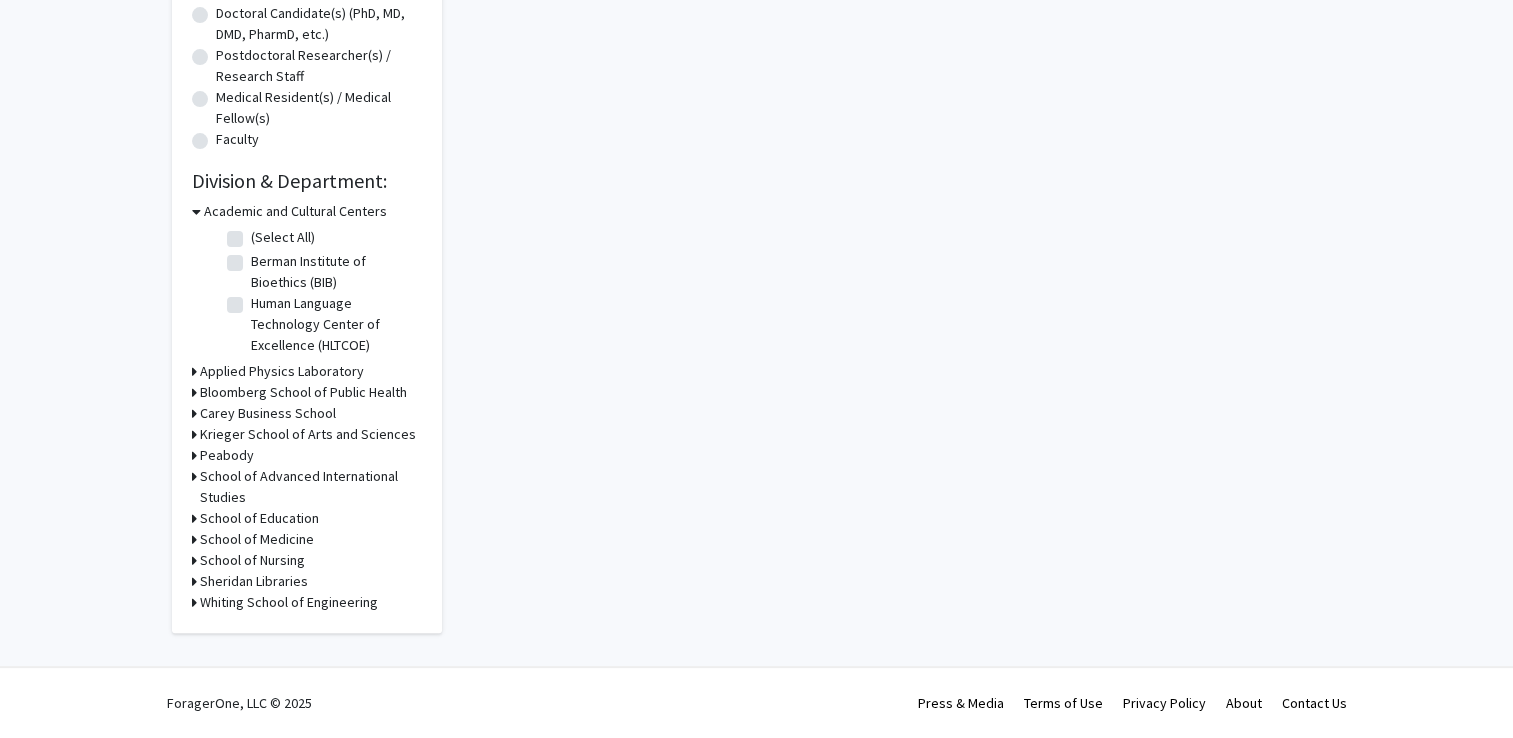 scroll, scrollTop: 0, scrollLeft: 0, axis: both 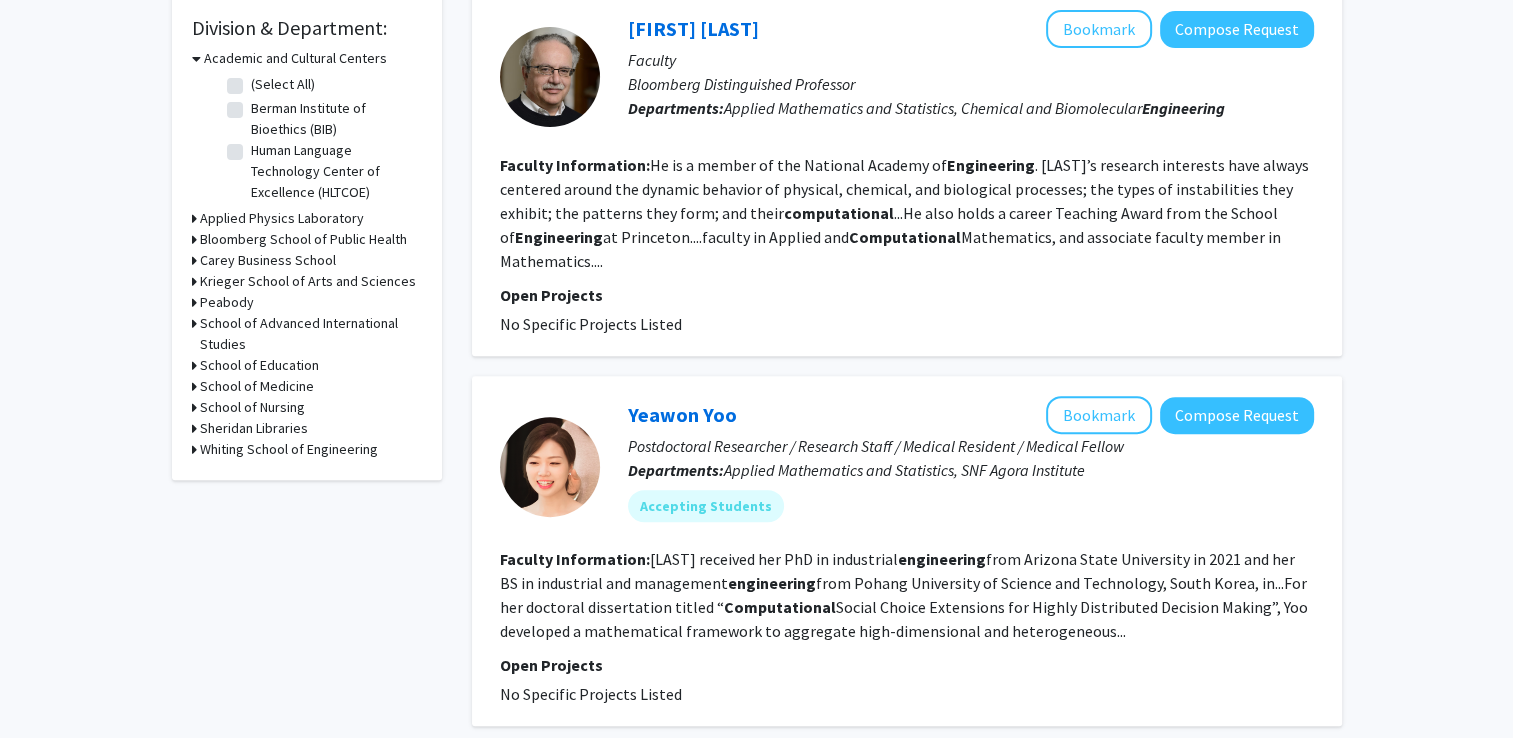 click on "Open Projects" 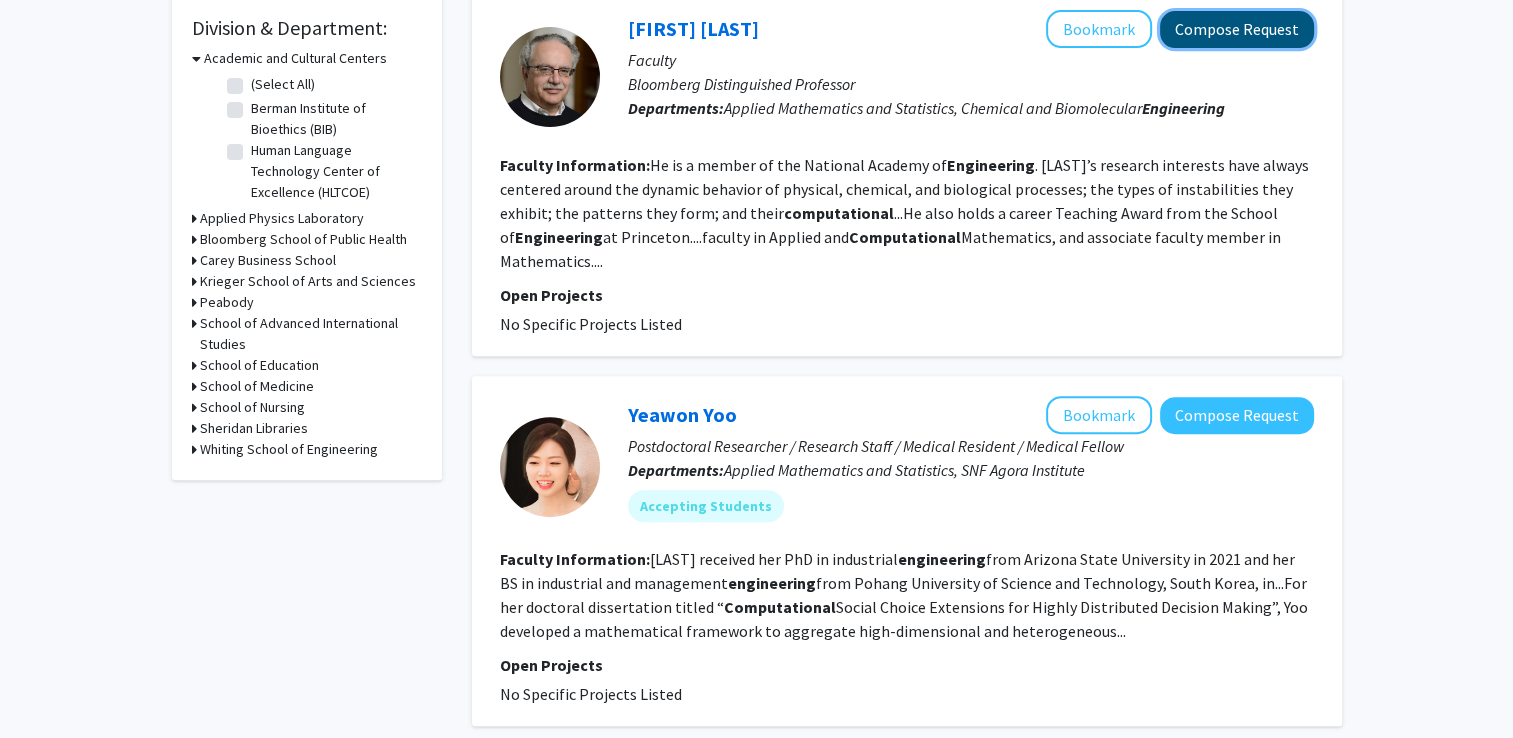 click on "Compose Request" 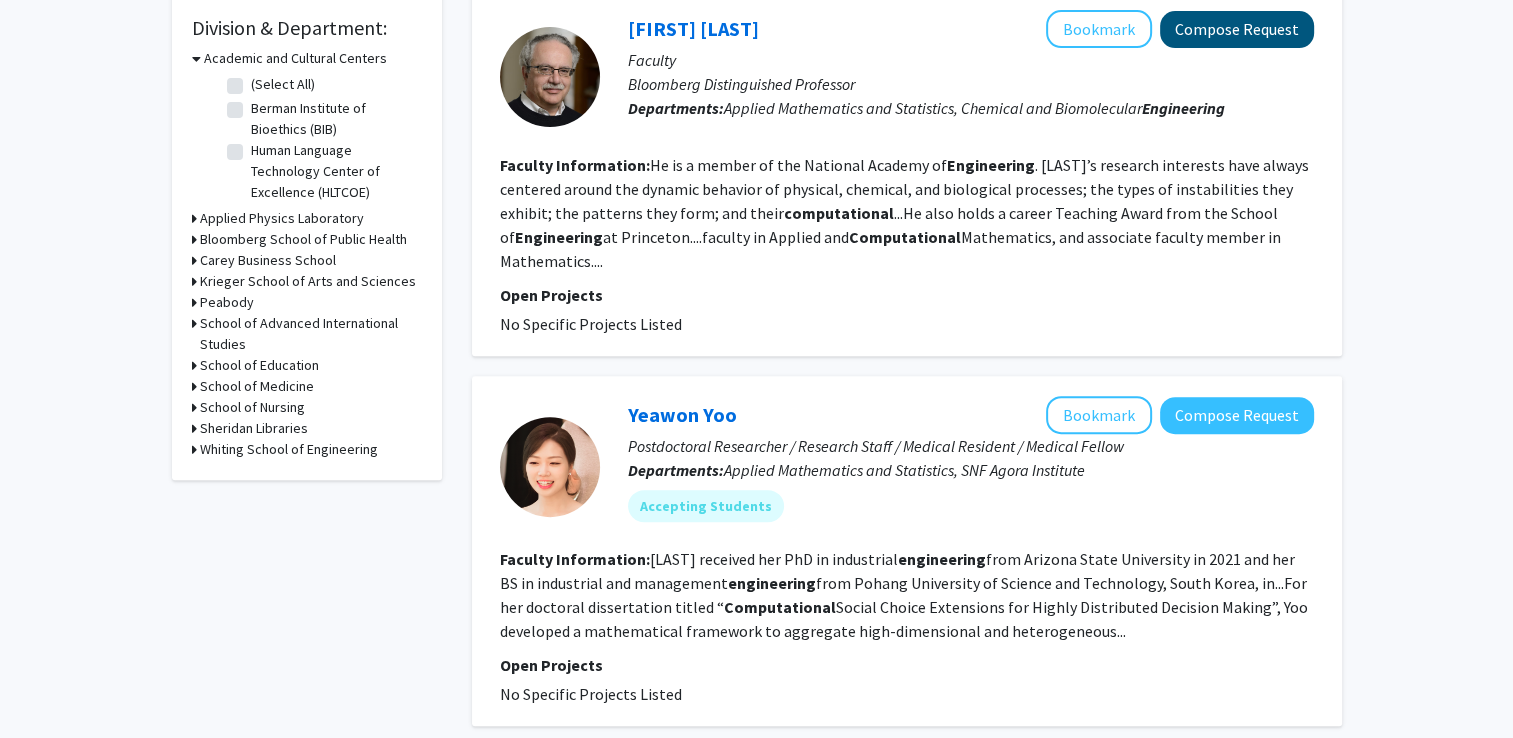scroll, scrollTop: 0, scrollLeft: 0, axis: both 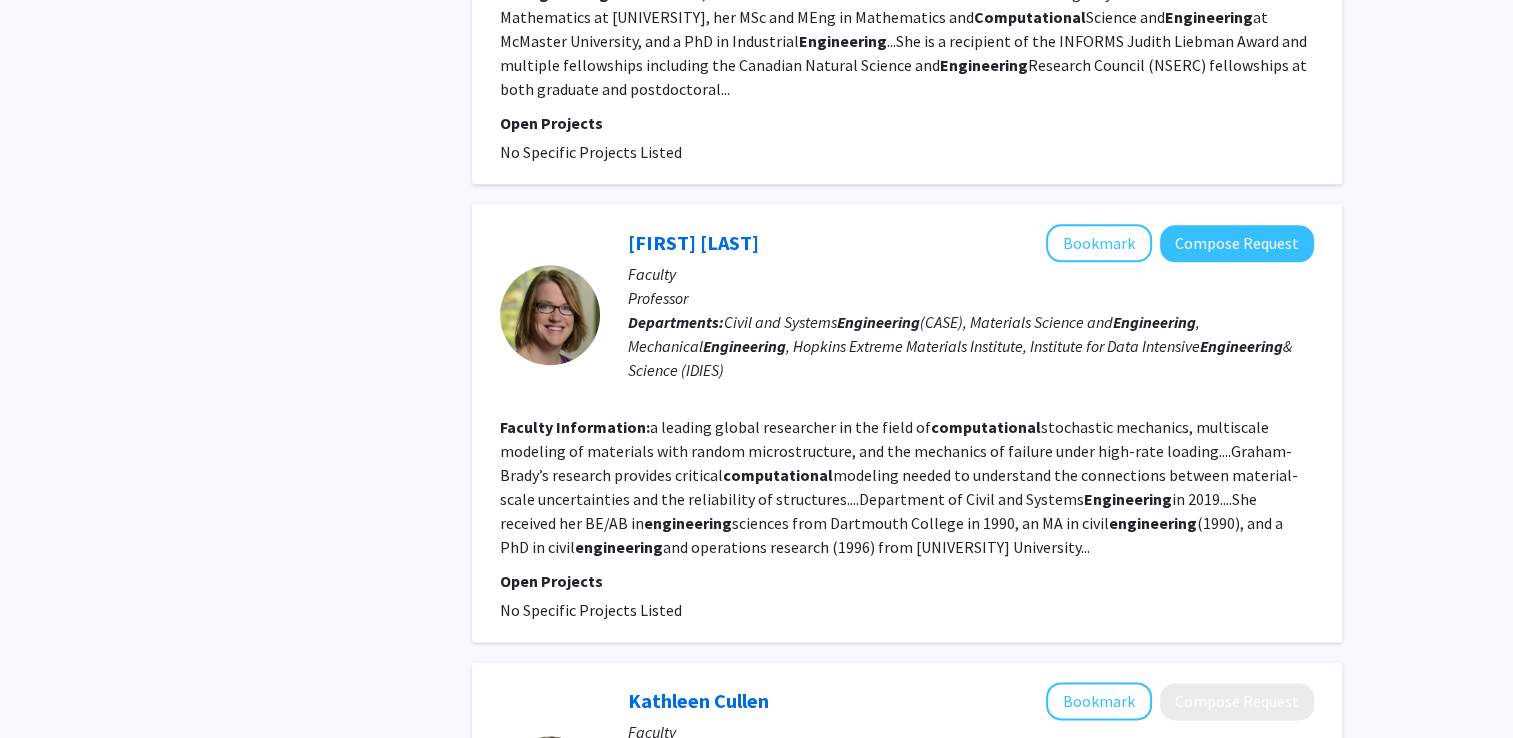click on "Corey Oses, an assistant professor of materials science and  engineering , leads the Entropy for Energy  computational  laboratory focusing on the discovery of materials for clean and renewable energy....He completed his bachelor’s degree in applied and  engineering  physics from Cornell University in 2013 and his PhD in materials science from Duke University in 2018...." 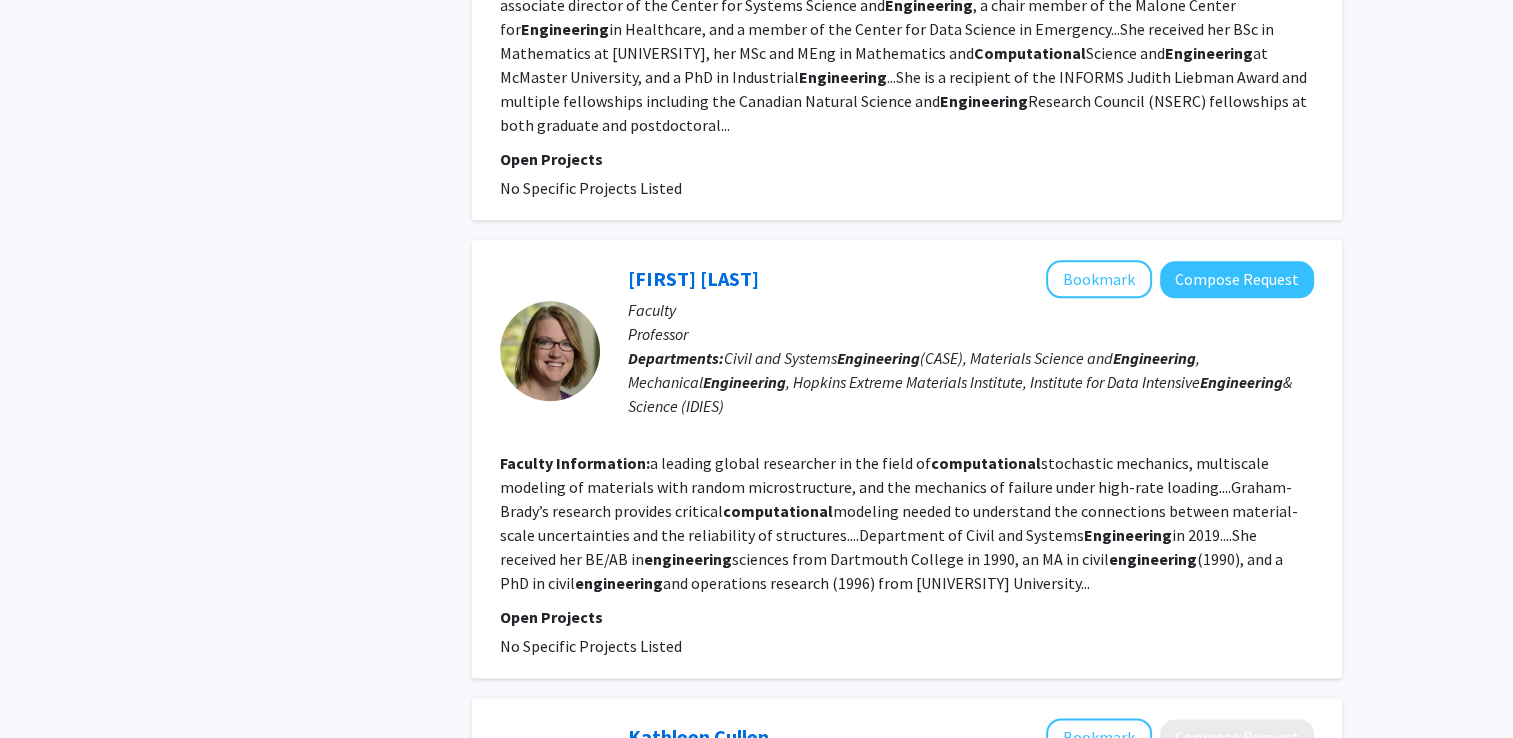 scroll, scrollTop: 2100, scrollLeft: 0, axis: vertical 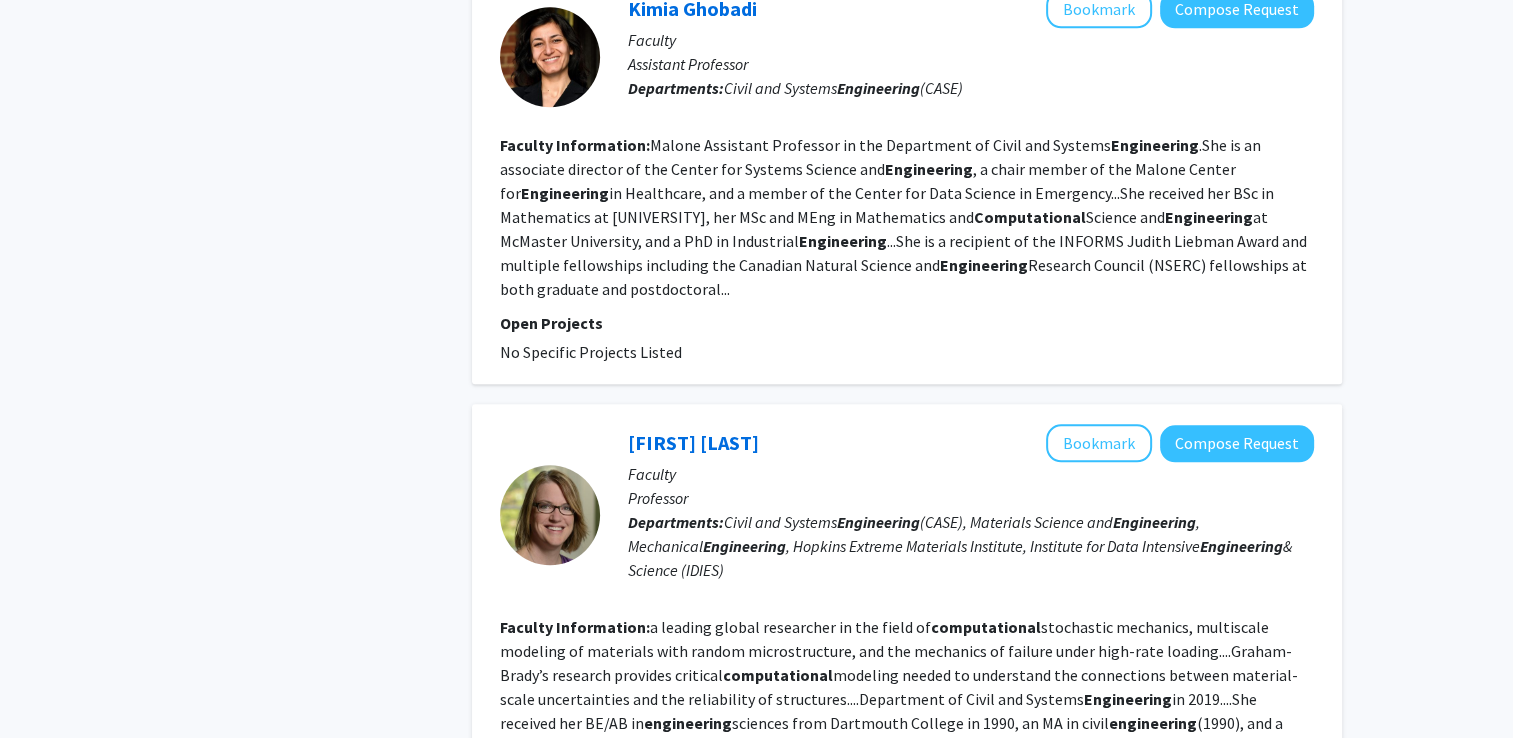 click on "Compose Request" 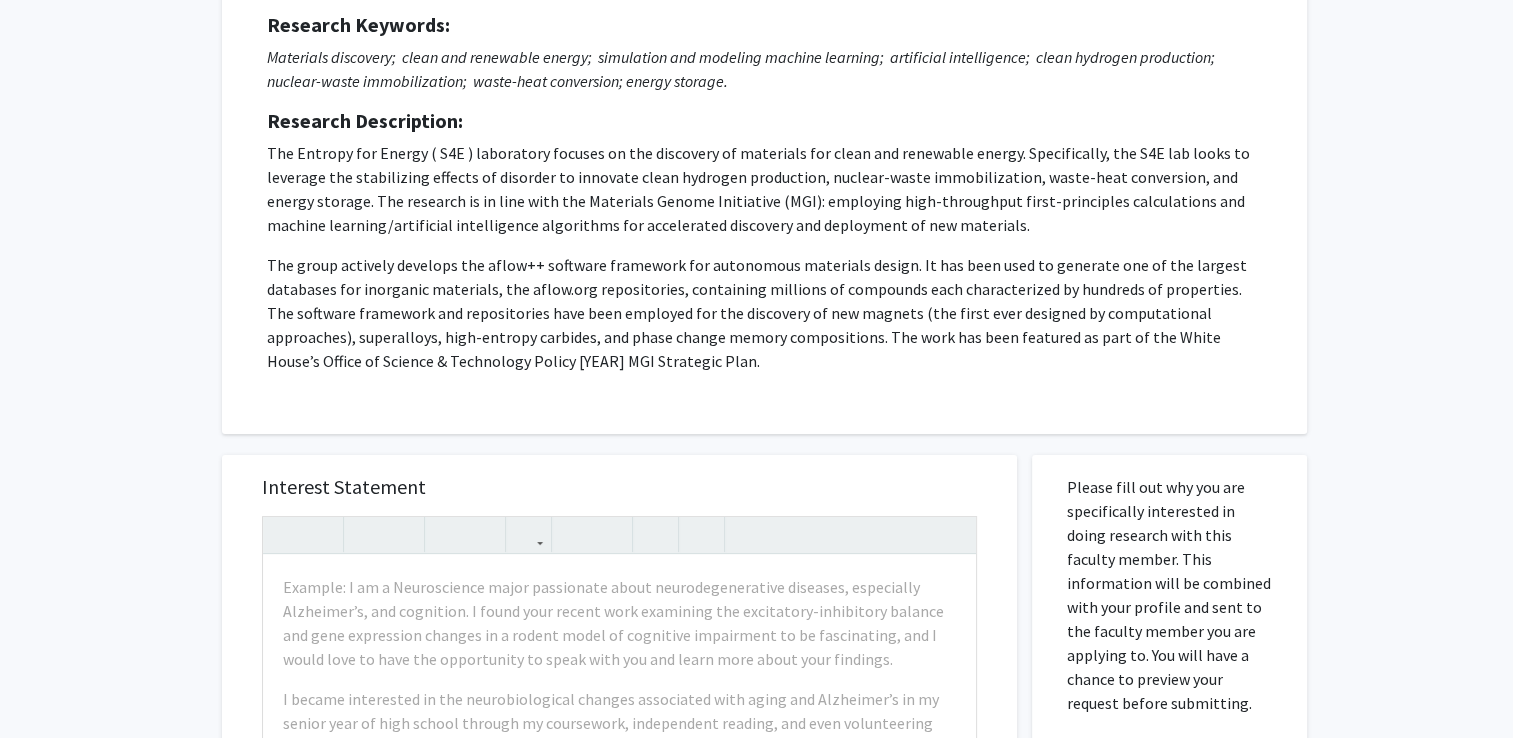 scroll, scrollTop: 200, scrollLeft: 0, axis: vertical 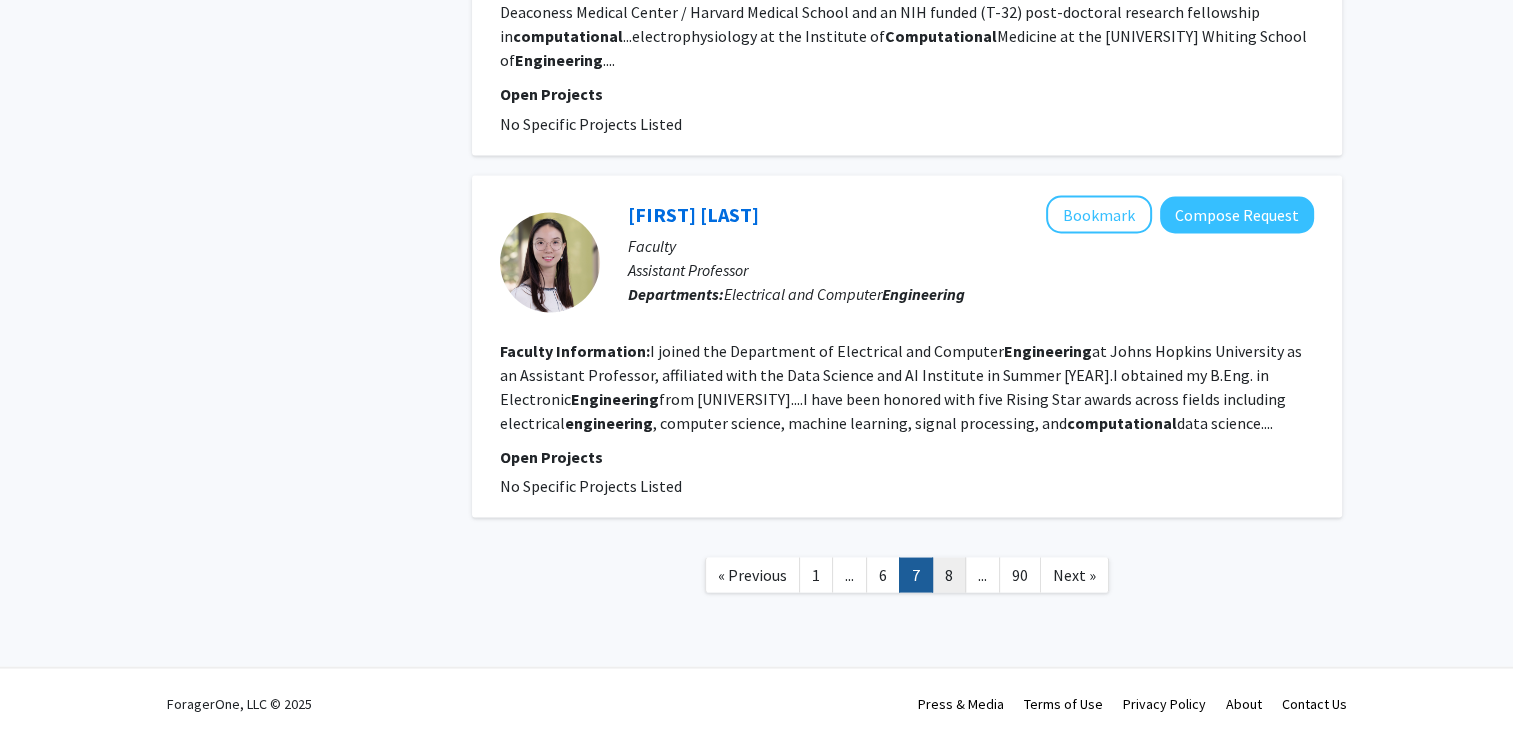 click on "8" 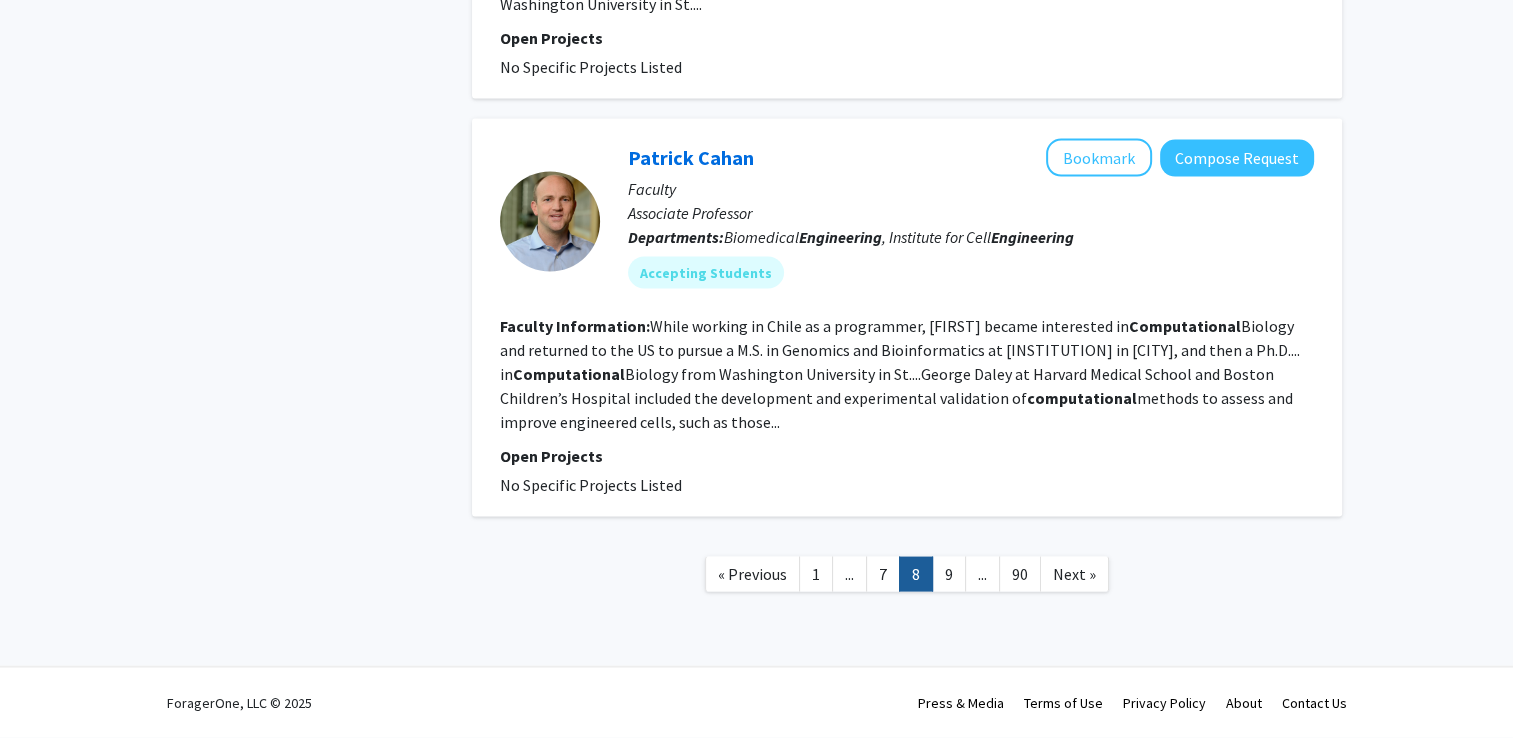 scroll, scrollTop: 5056, scrollLeft: 0, axis: vertical 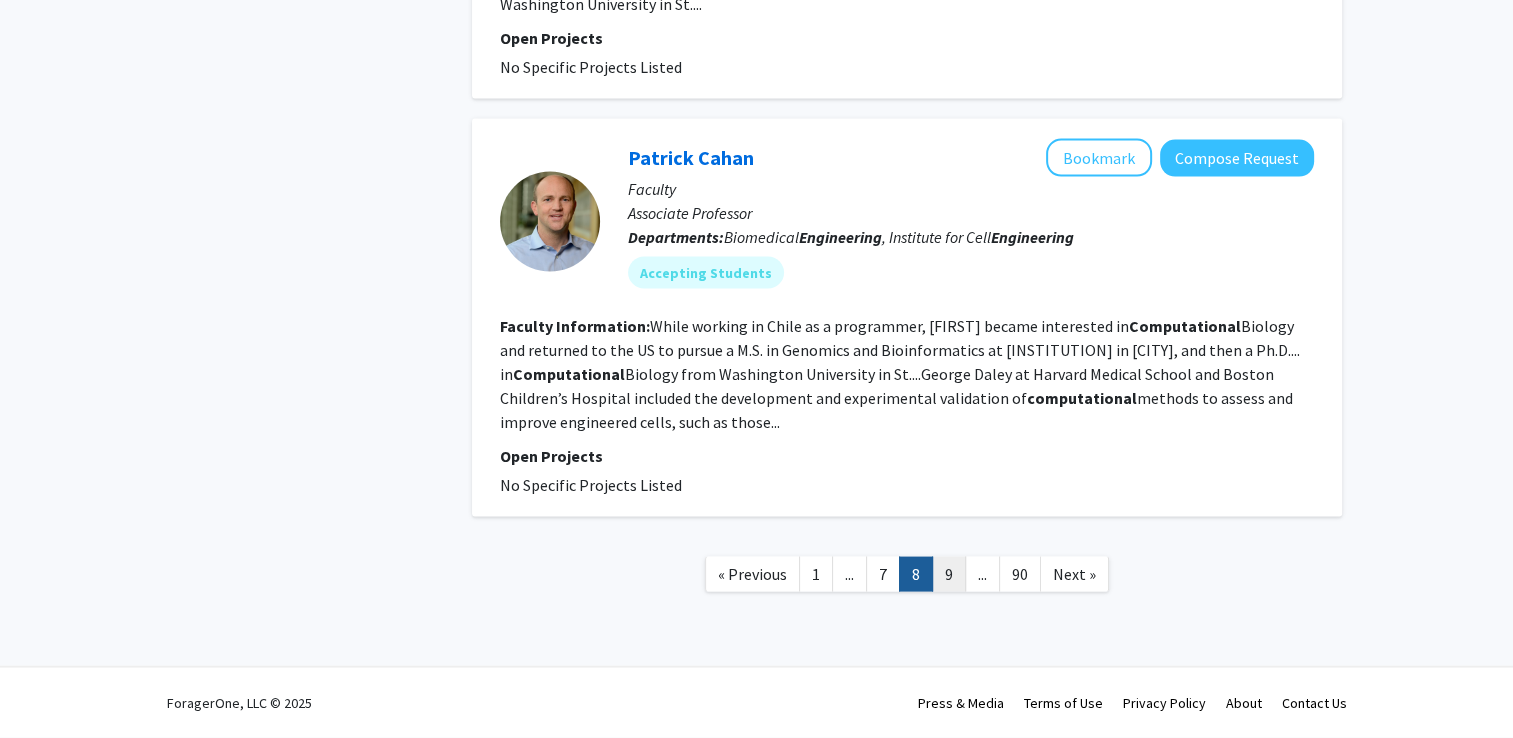 click on "9" 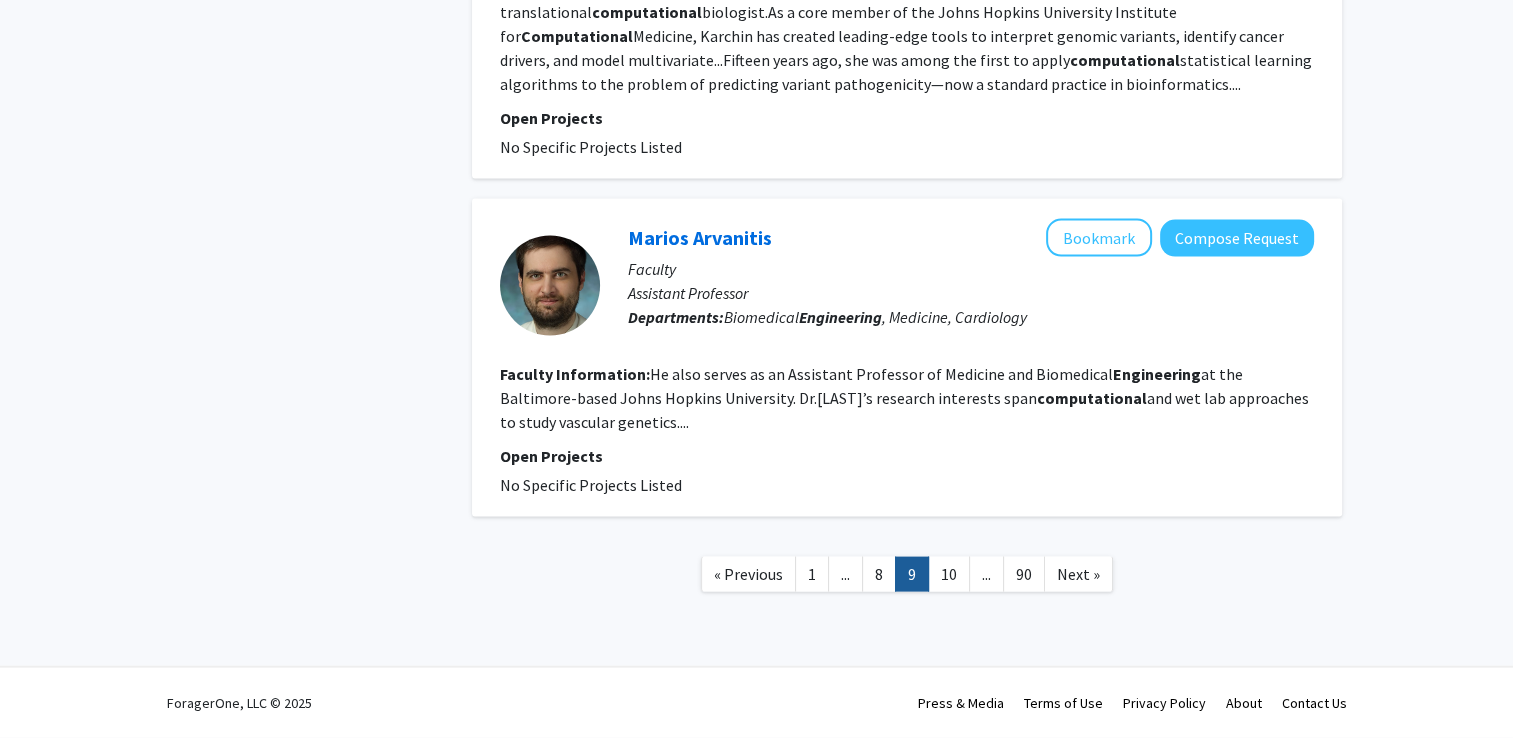 scroll, scrollTop: 5100, scrollLeft: 0, axis: vertical 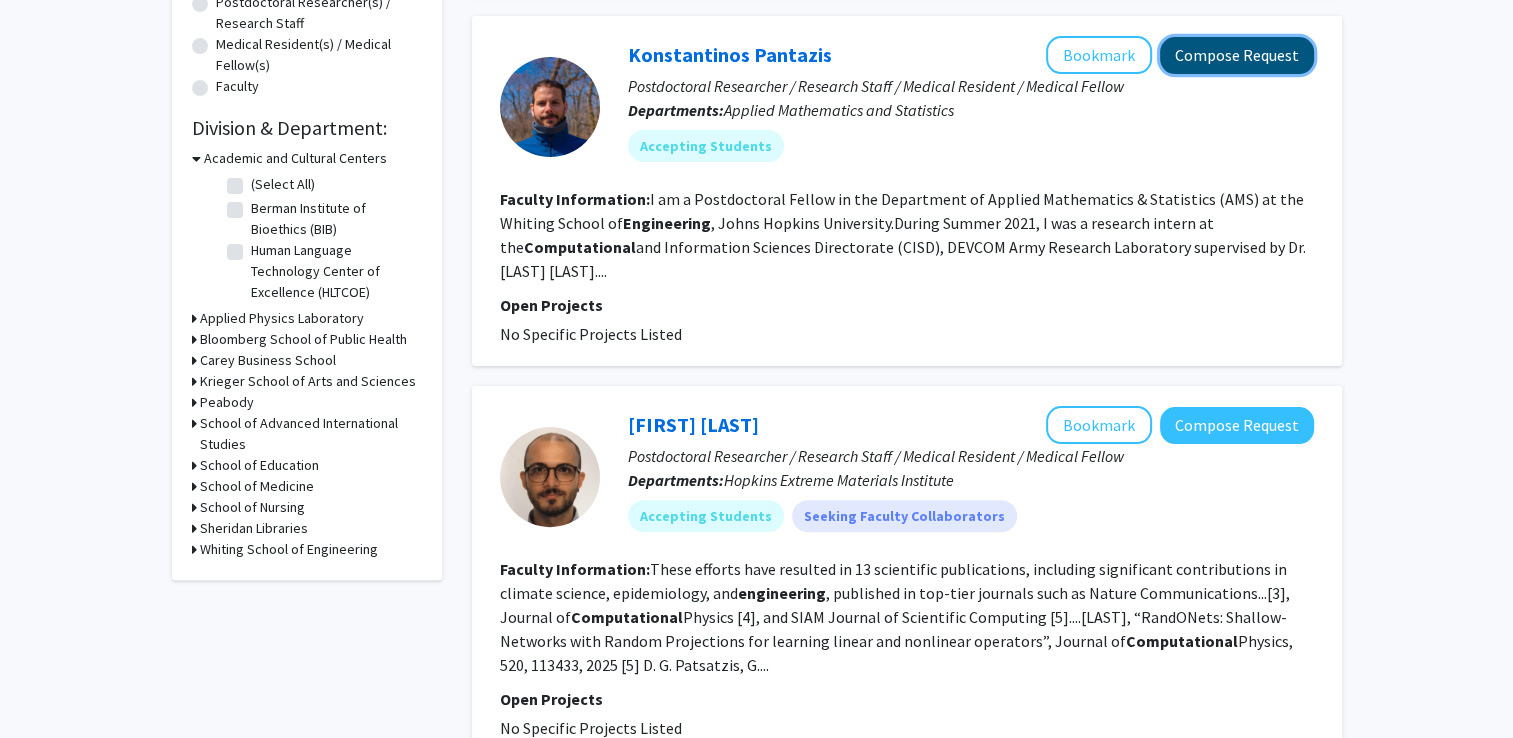 click on "Compose Request" 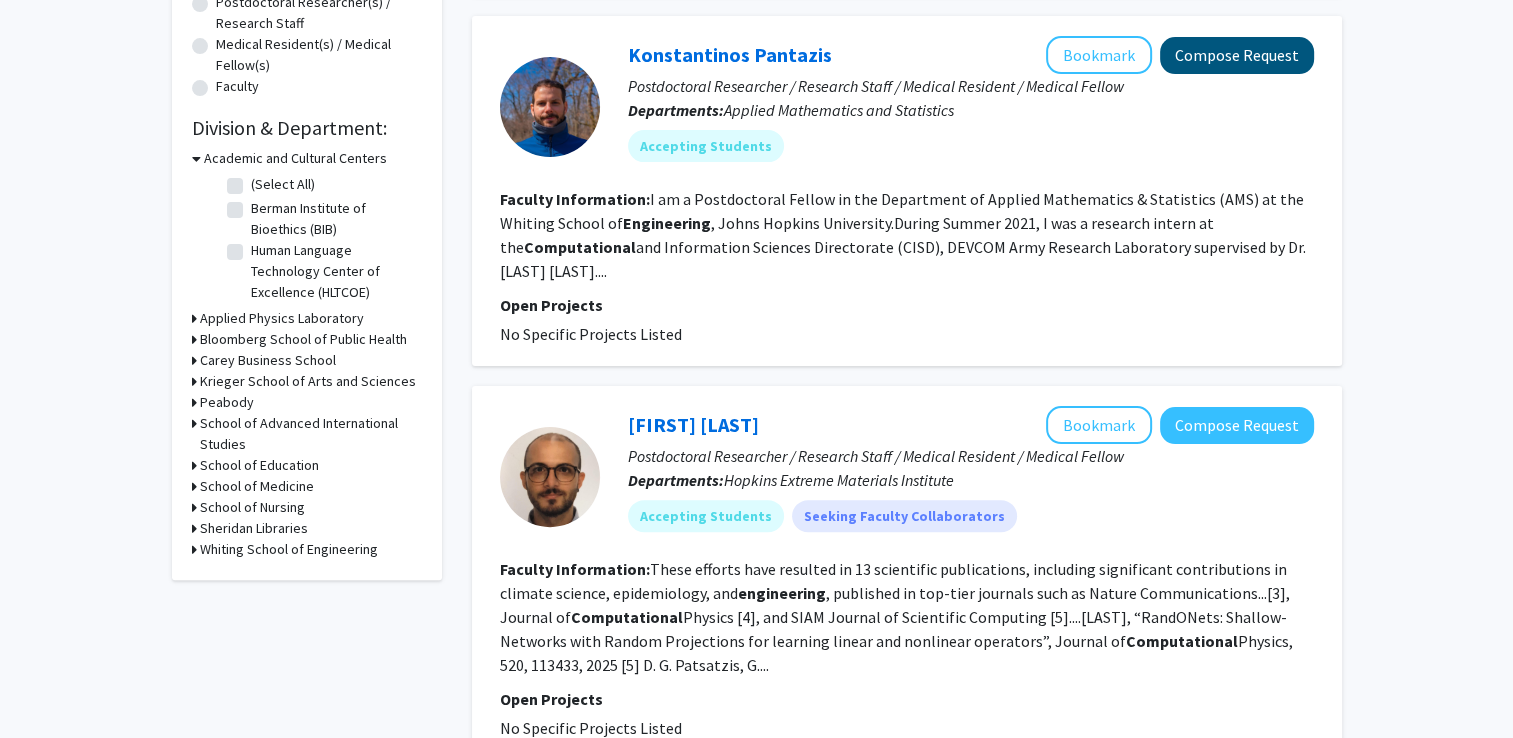 scroll, scrollTop: 0, scrollLeft: 0, axis: both 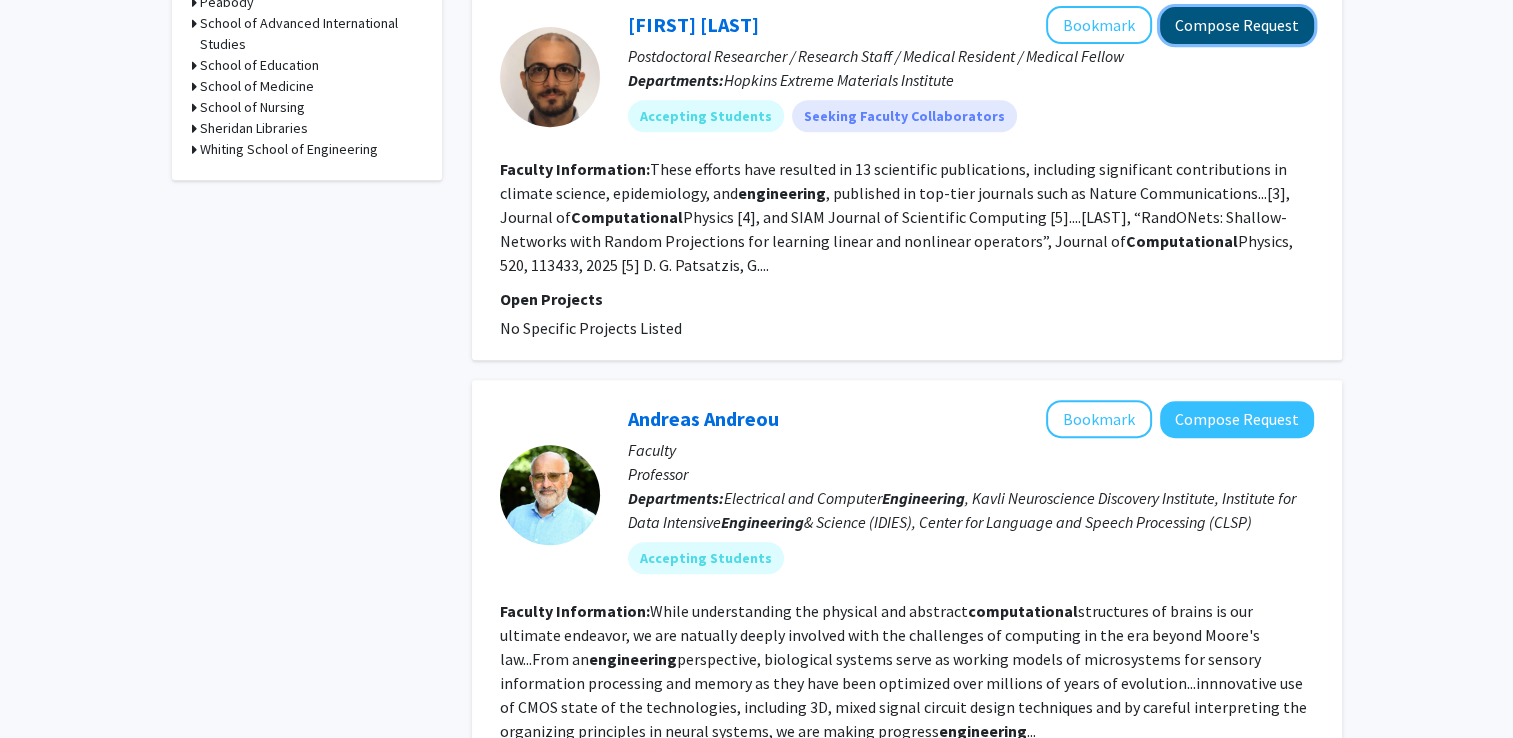 click on "Compose Request" 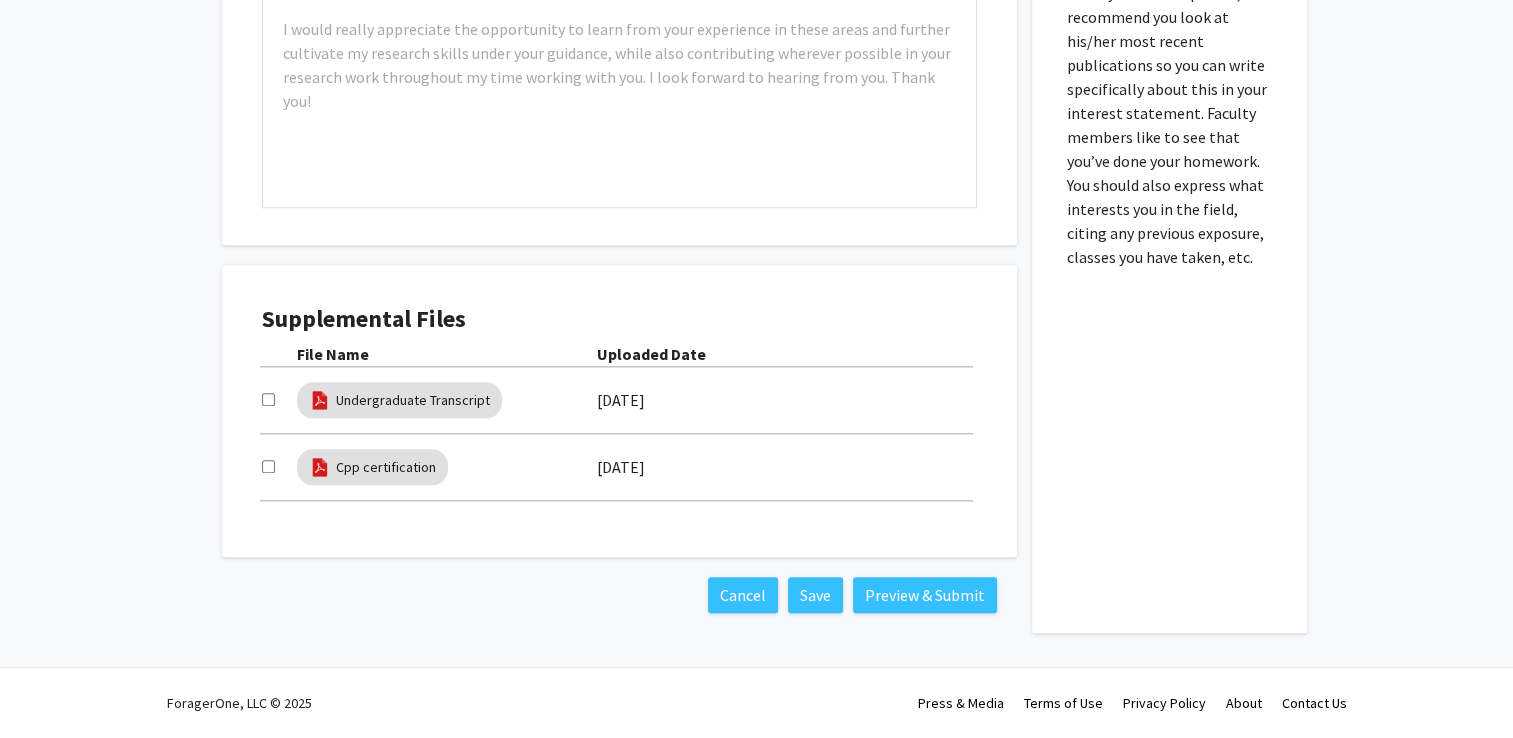scroll, scrollTop: 2500, scrollLeft: 0, axis: vertical 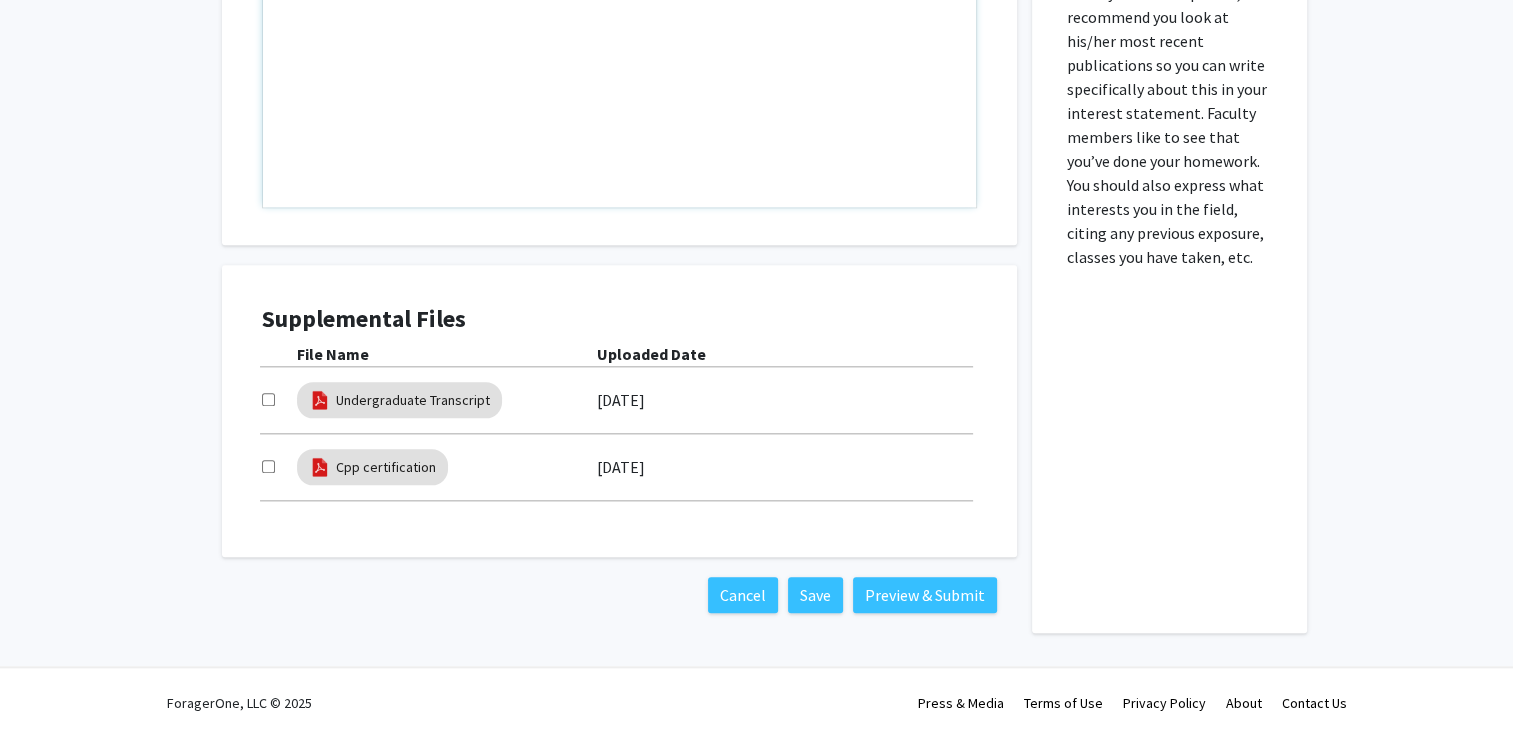 click at bounding box center (619, -22) 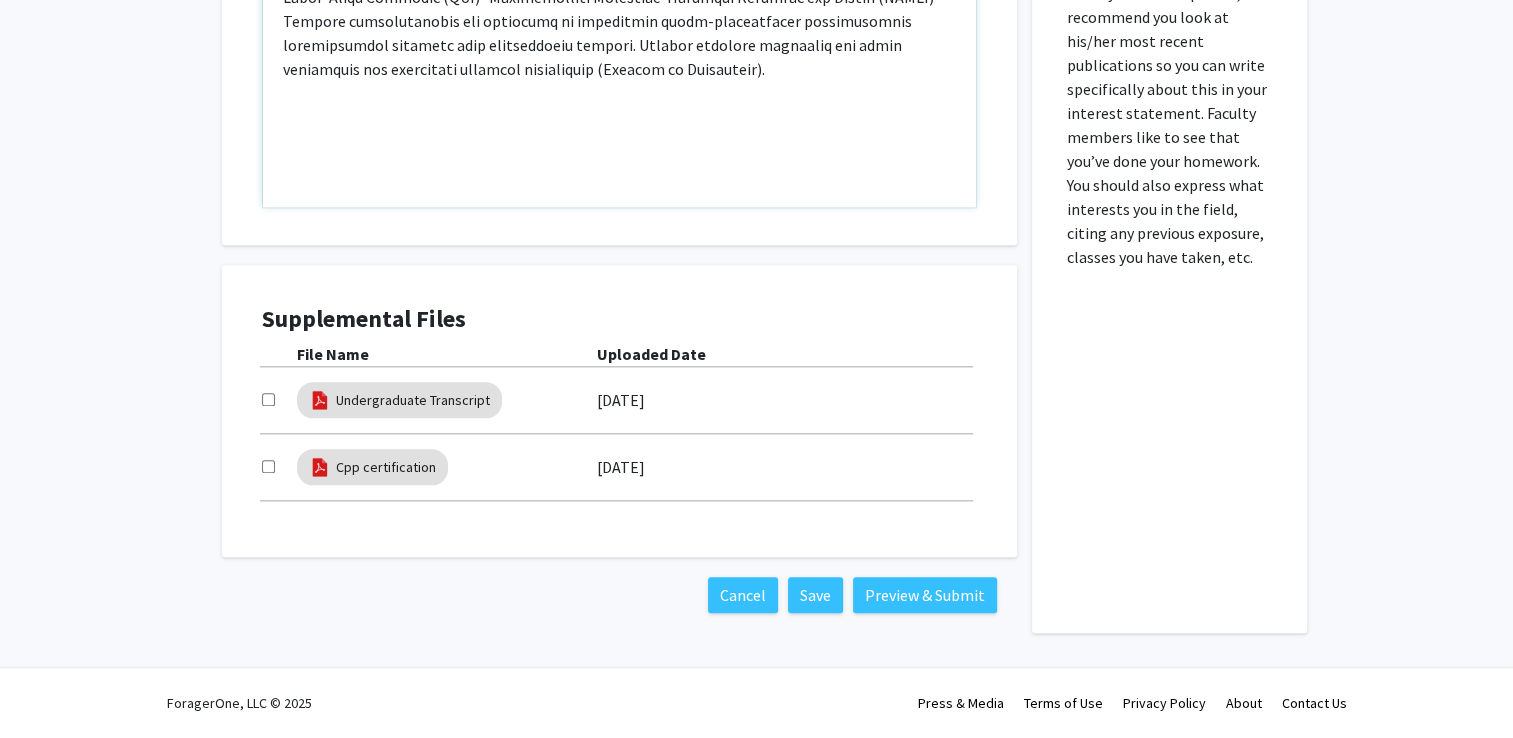 click at bounding box center (619, -75) 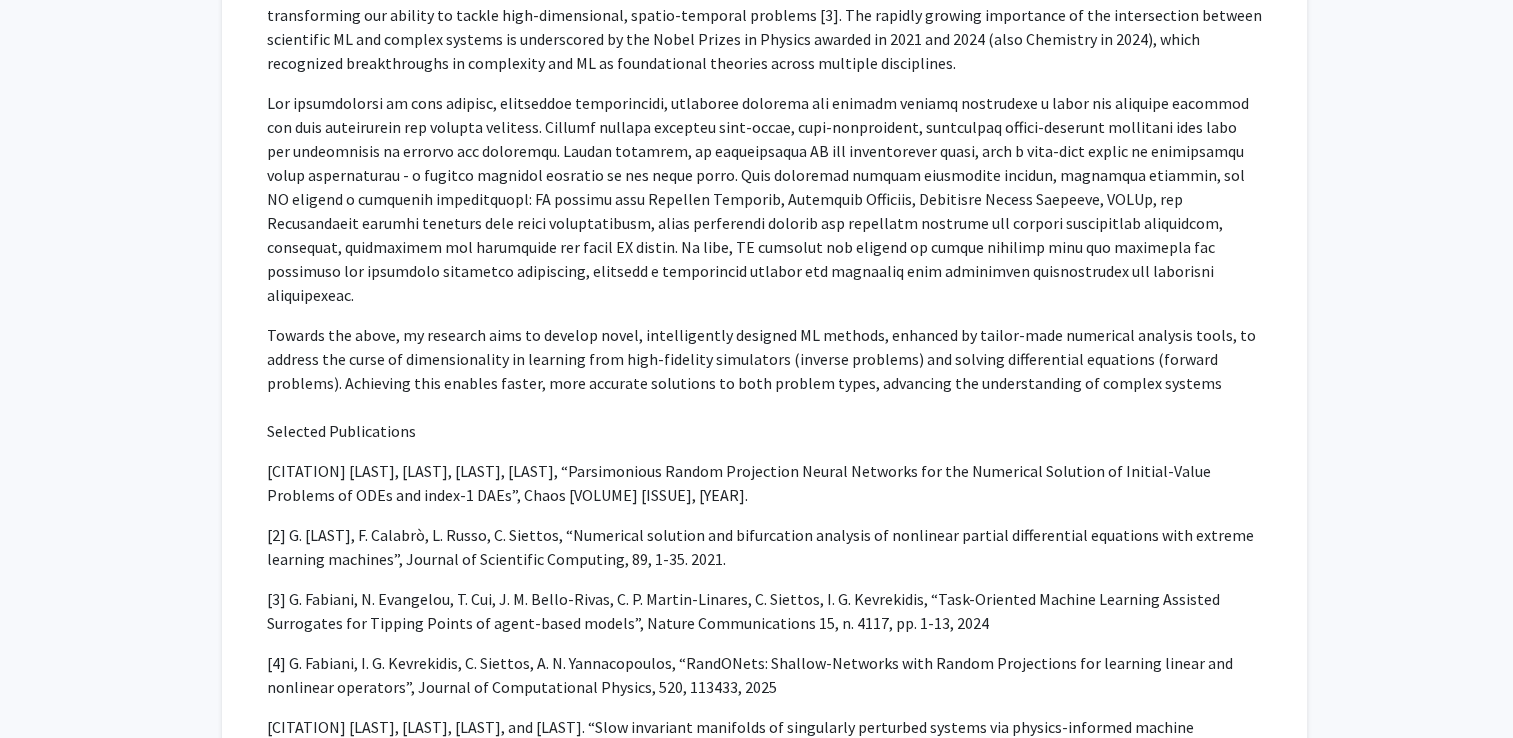 scroll, scrollTop: 1100, scrollLeft: 0, axis: vertical 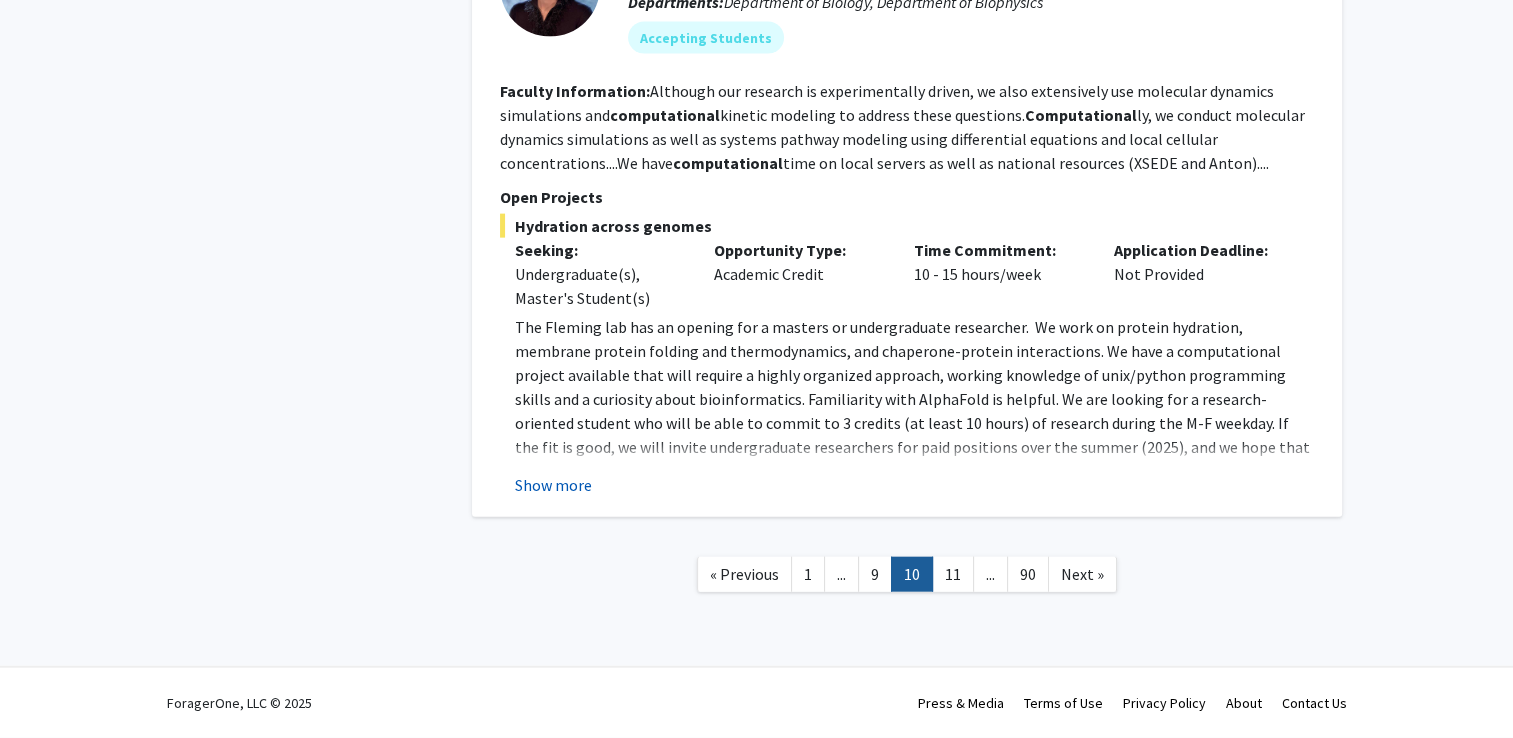 click on "Show more" 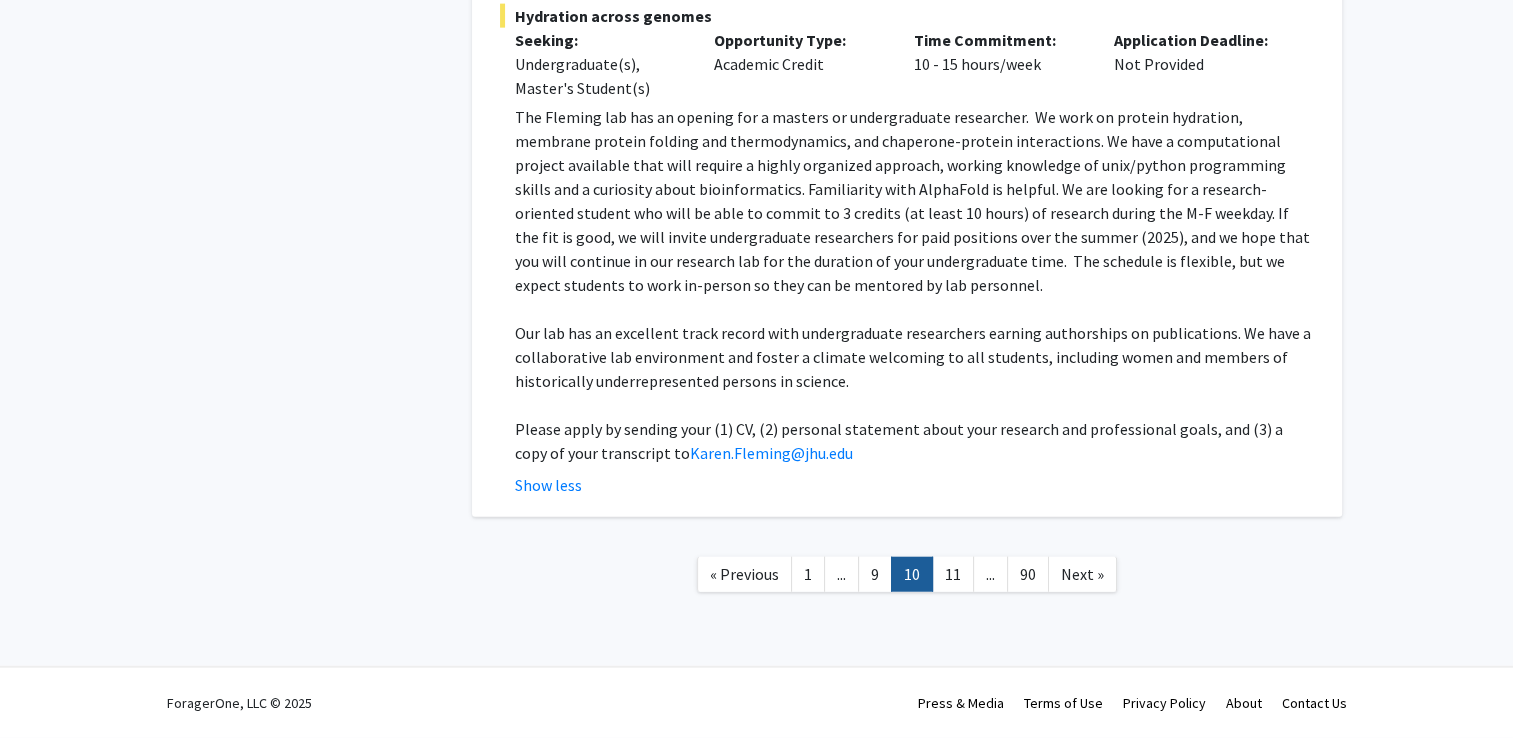 scroll, scrollTop: 6301, scrollLeft: 0, axis: vertical 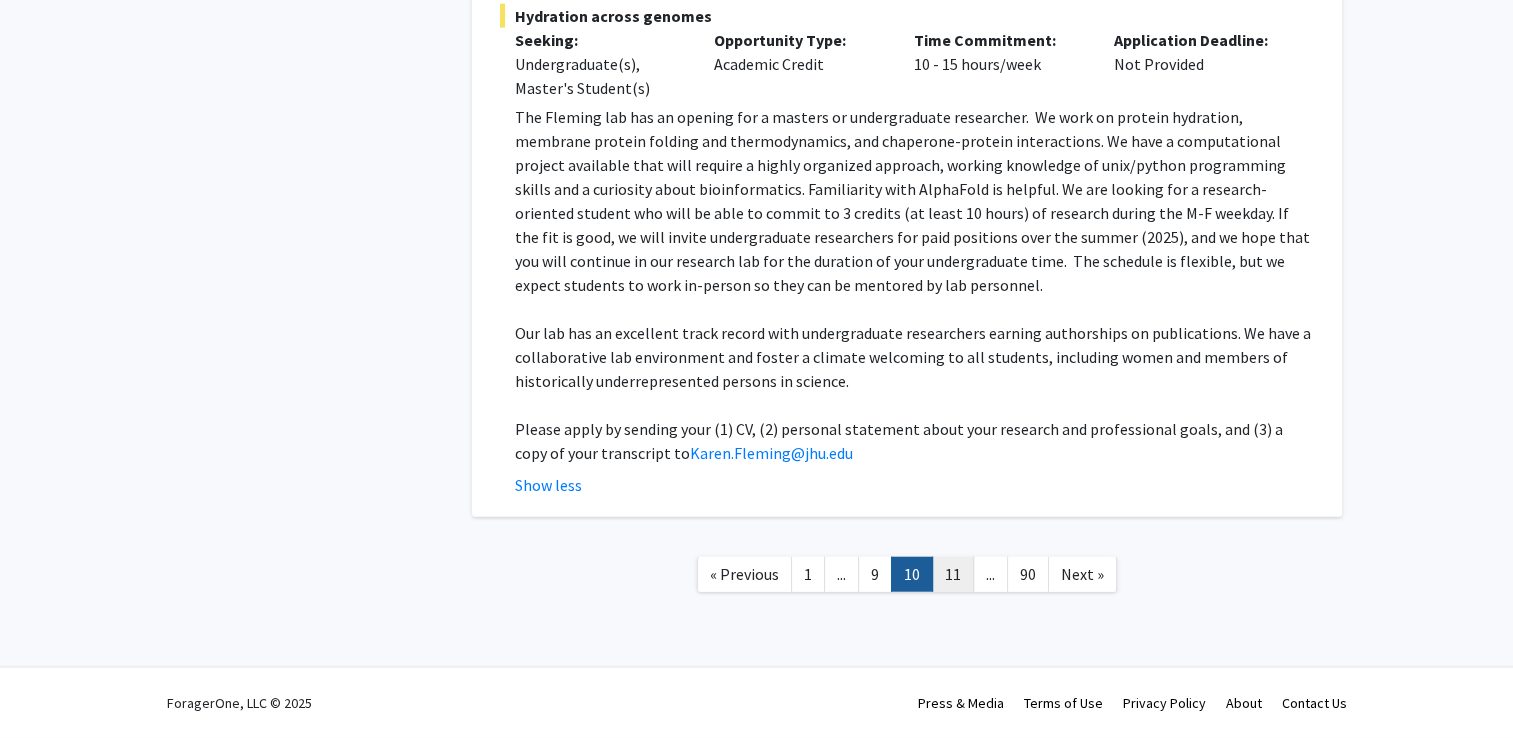 click on "11" 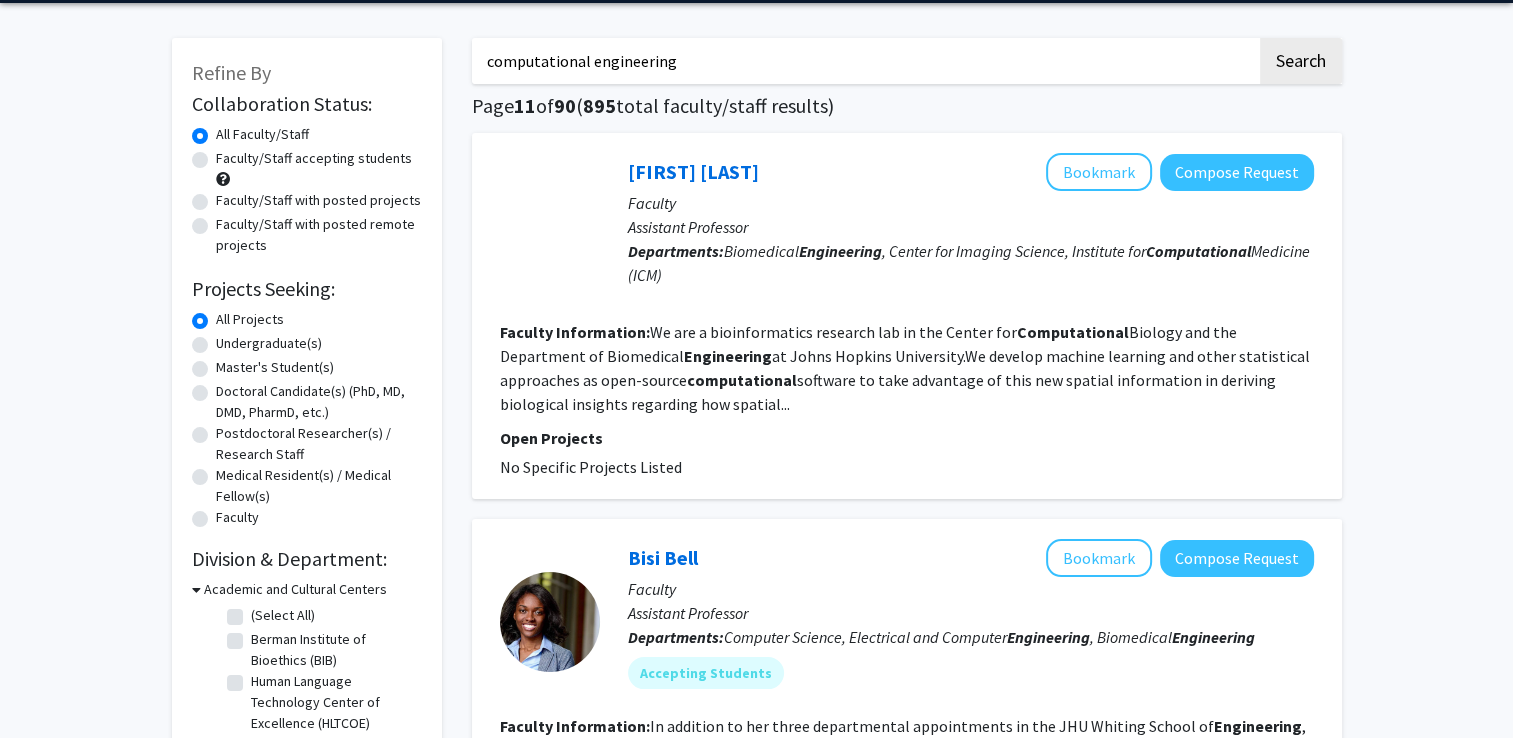 scroll, scrollTop: 0, scrollLeft: 0, axis: both 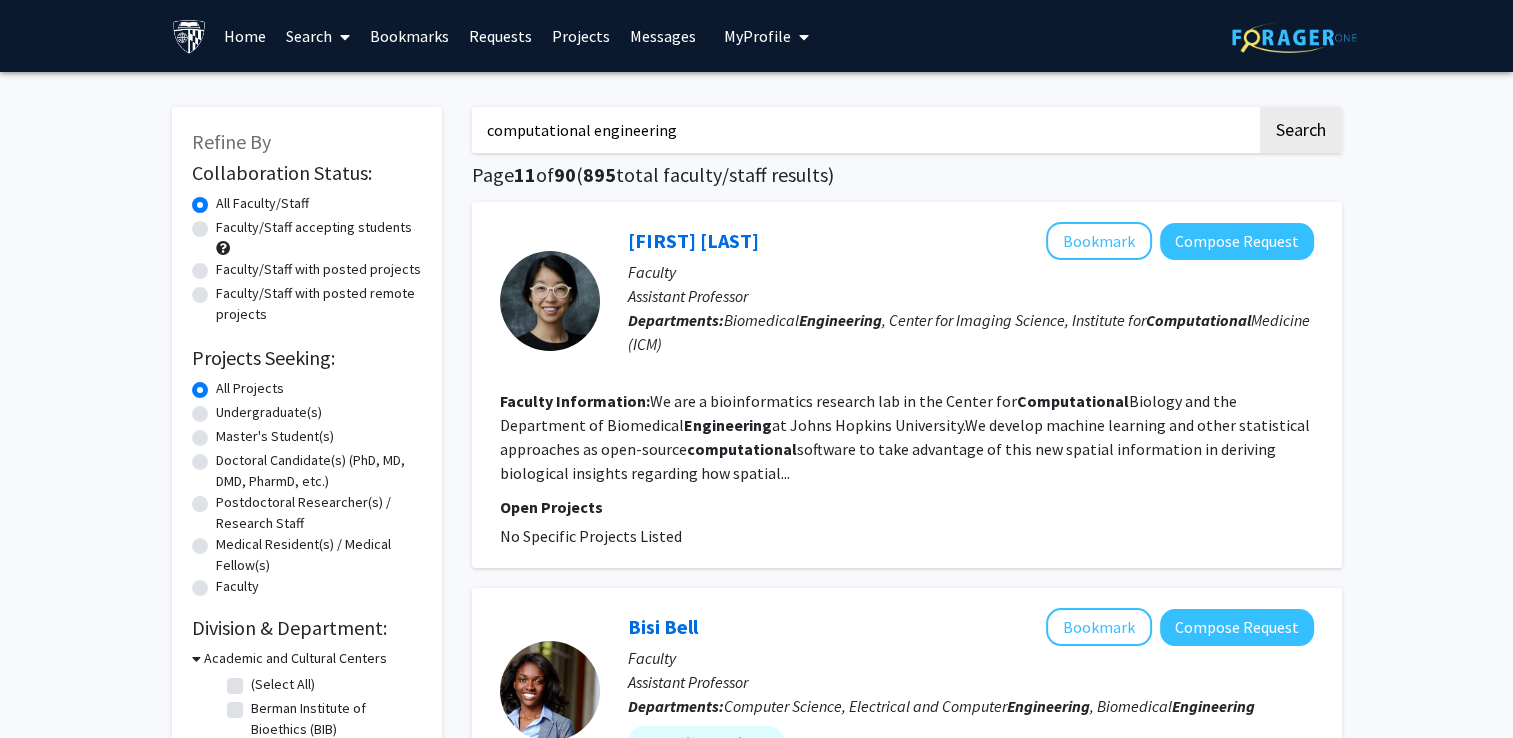drag, startPoint x: 779, startPoint y: 122, endPoint x: 592, endPoint y: 134, distance: 187.38463 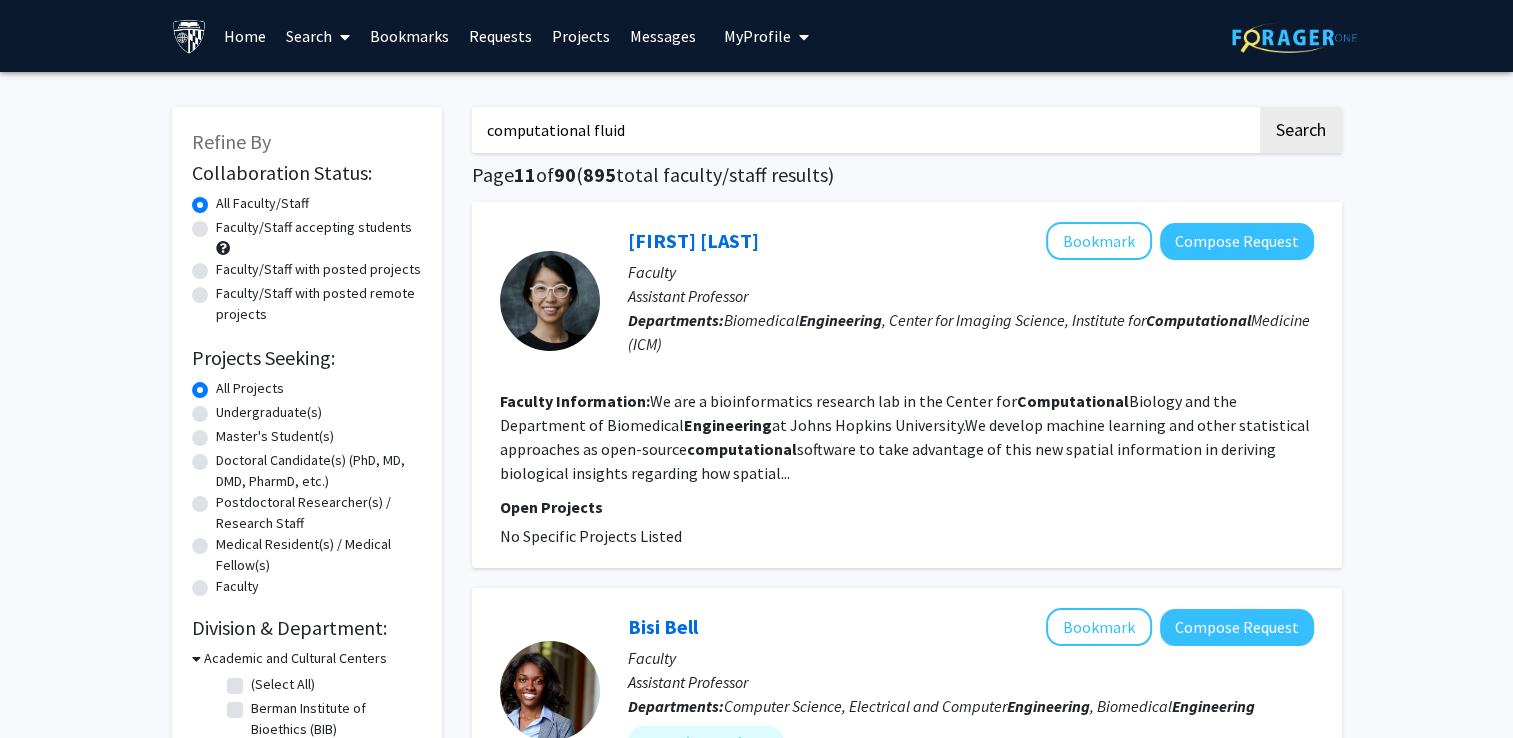 type on "computational fluid" 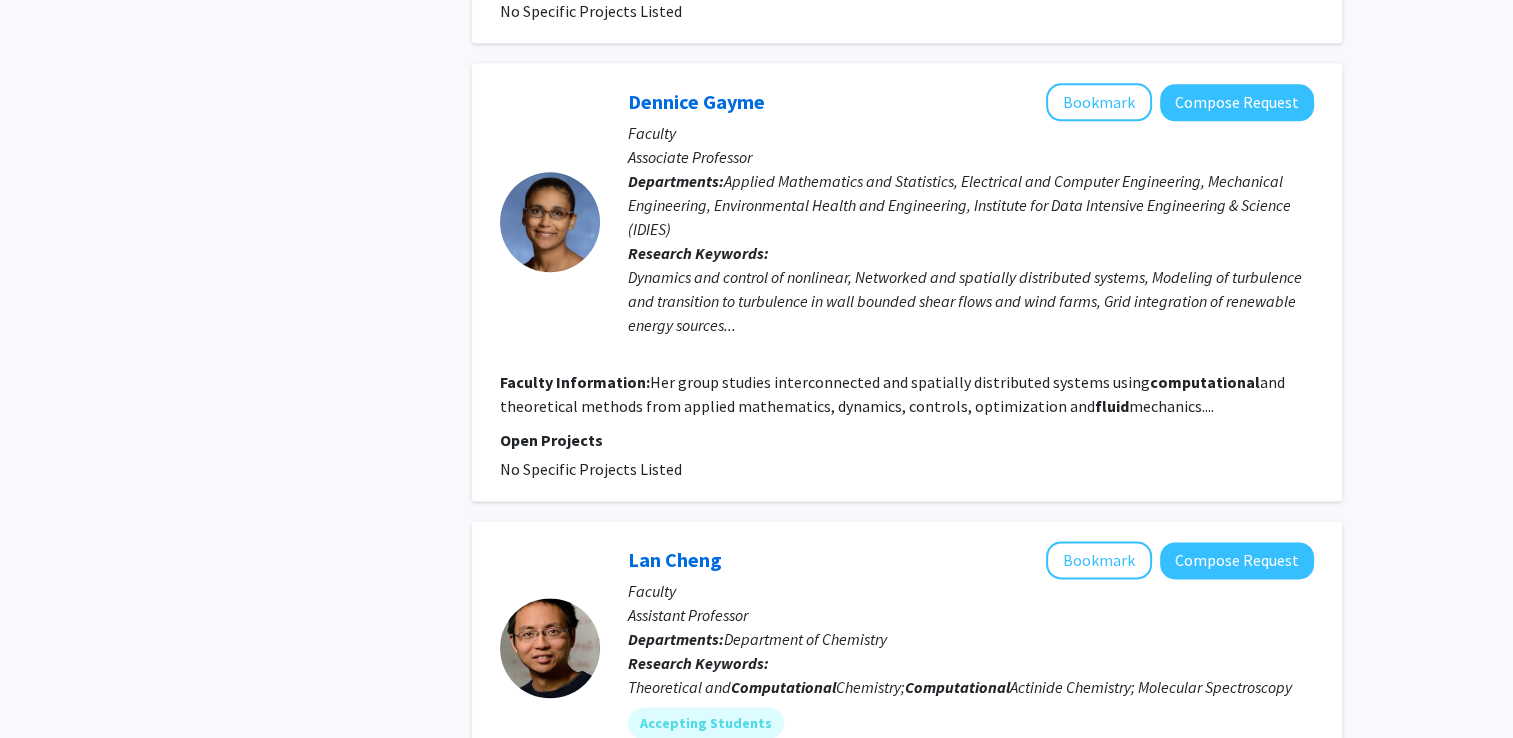 scroll, scrollTop: 2500, scrollLeft: 0, axis: vertical 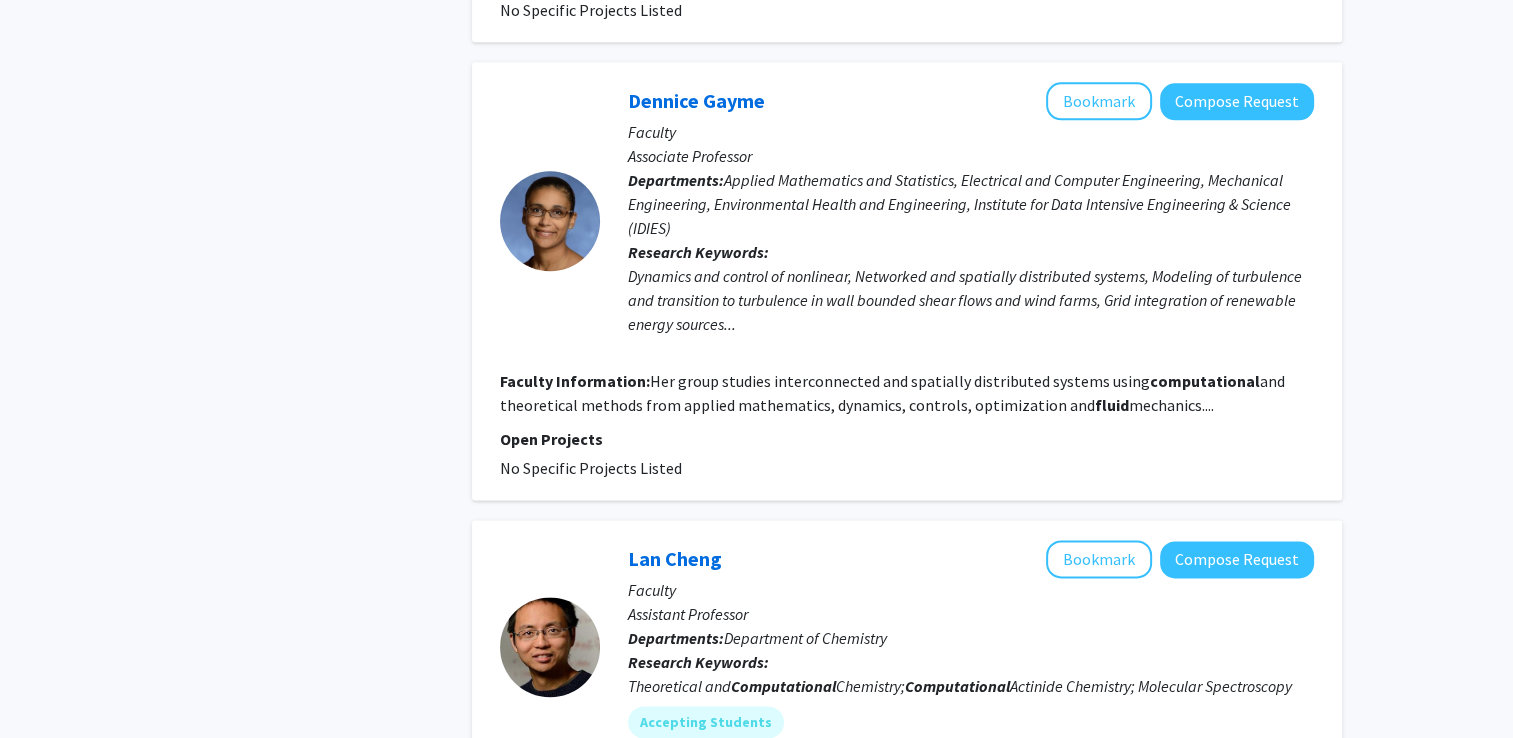 click on "Compose Request" 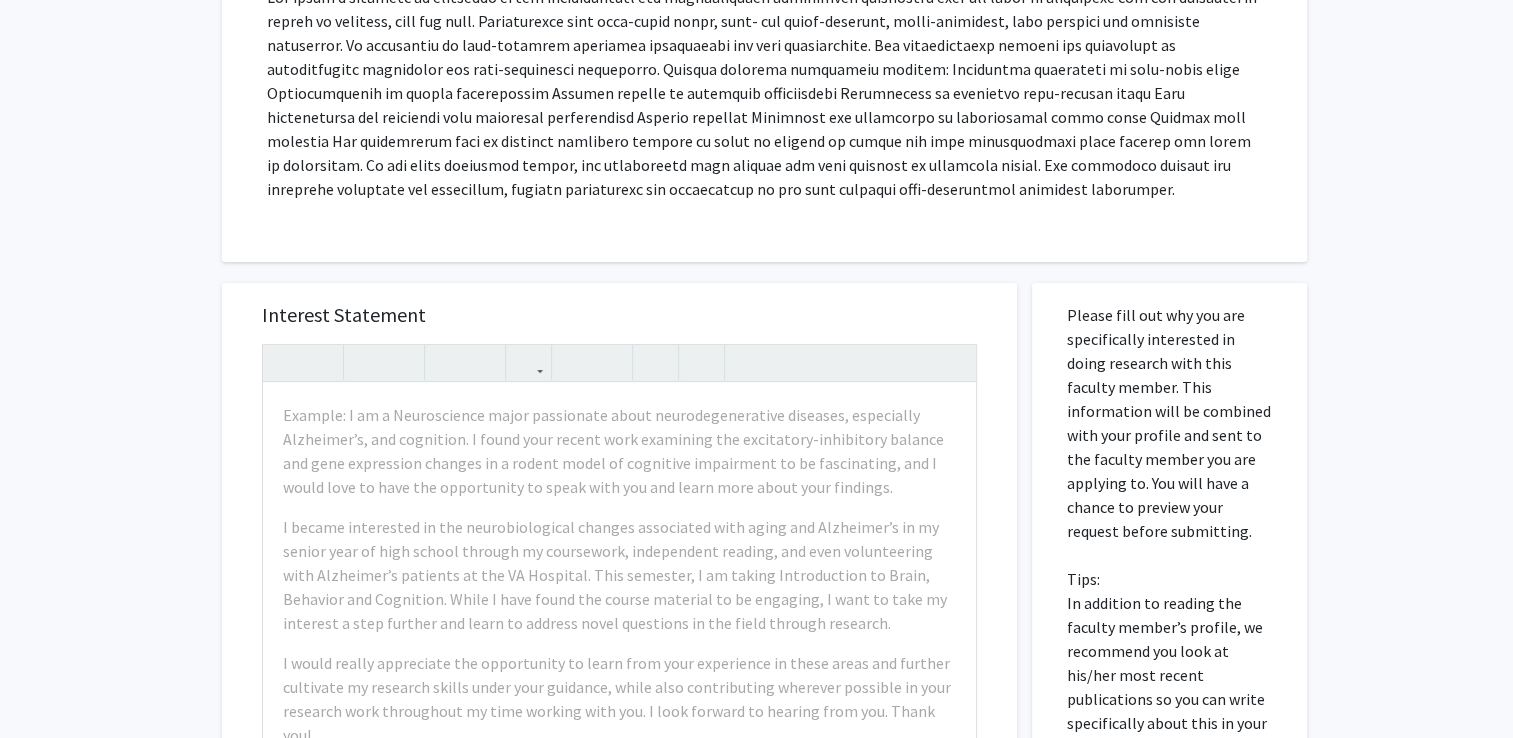scroll, scrollTop: 500, scrollLeft: 0, axis: vertical 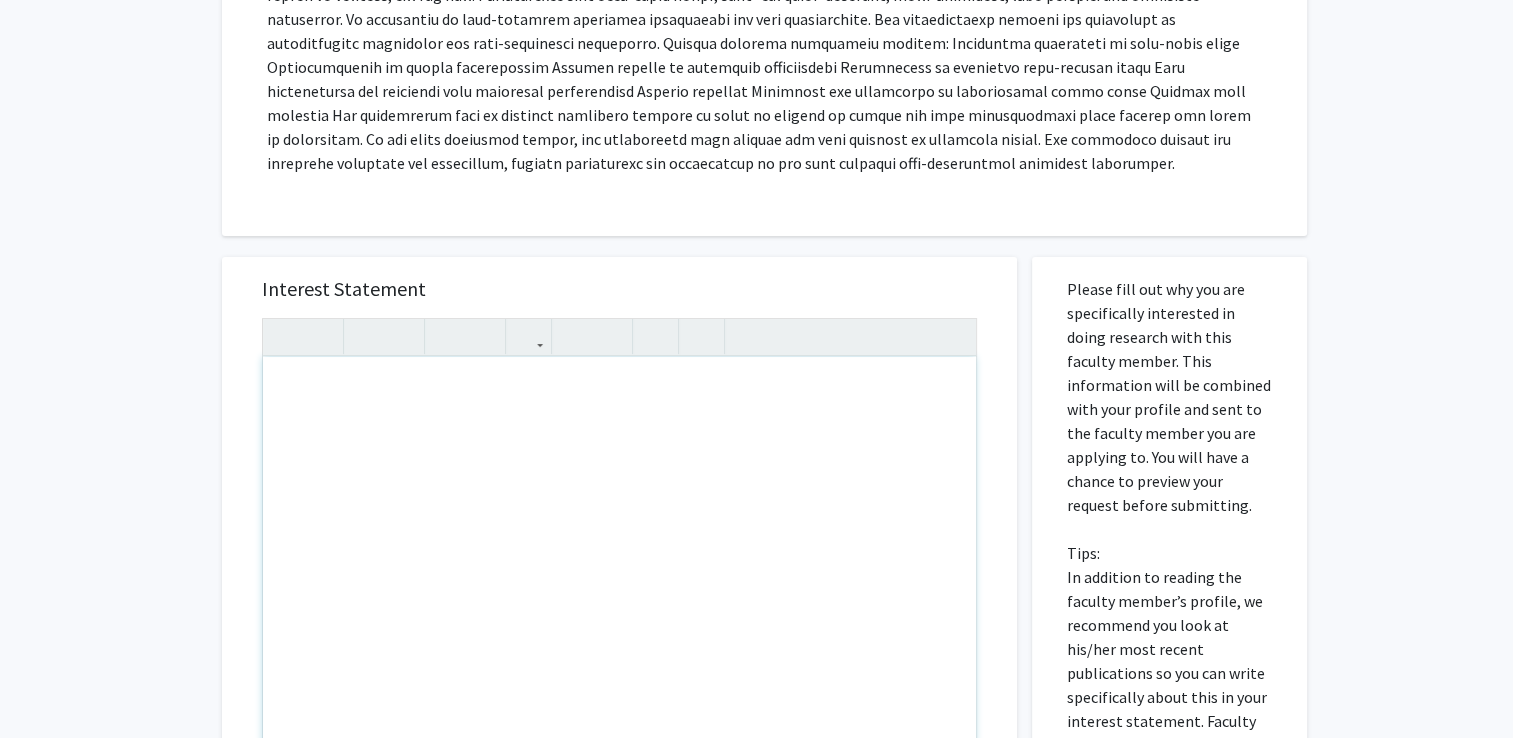 click at bounding box center [619, 586] 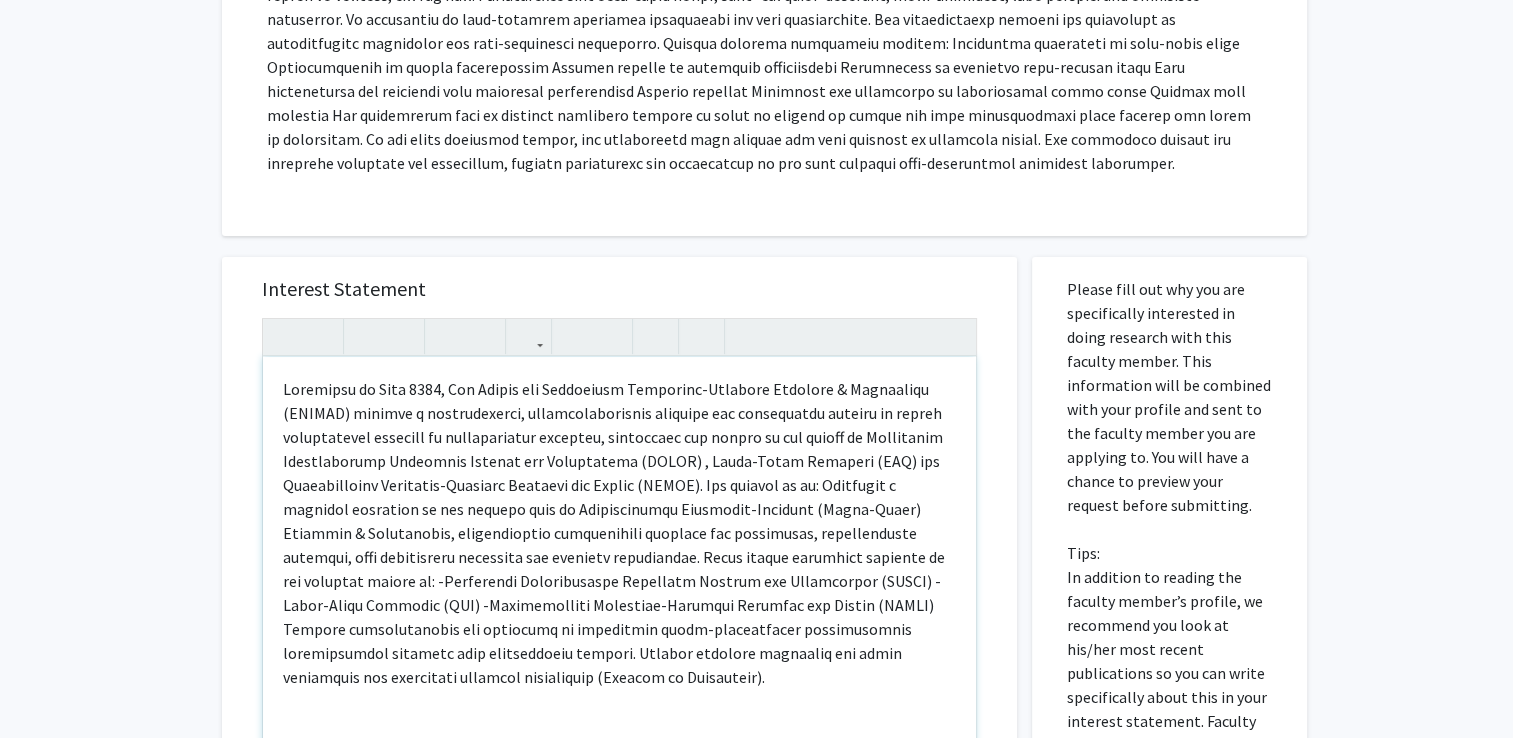 scroll, scrollTop: 0, scrollLeft: 0, axis: both 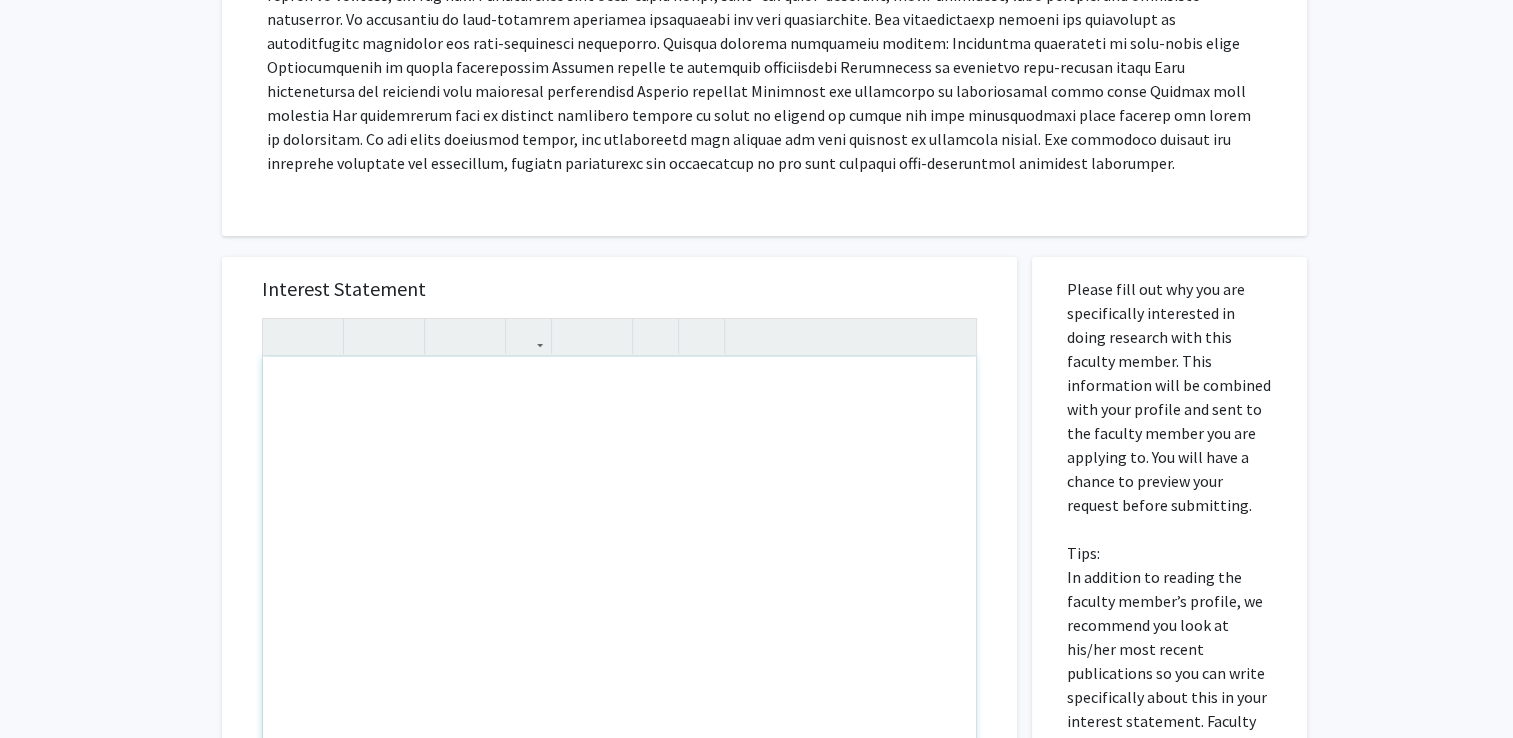 type on "<l>Ipsu Dolorsita,
</c>
<a>El sedd ei Tempor Inc, utl E do m aliqua enimadm ve qui Nost 5958 EXE Ullamcola Nisialiquip exeacom.
</c><d>A ir inre volup velit essecillumfug nulla pariatur exc sintoccae cupidat, nonproiden suntc quioffic dese. M animi es labor pe un omnisist natuserror vo accusa'd laudant.
</t><r>A eaq ip quaeabil’i verita quas ARC Beataevi dic E nemoe ip quiavolupta asp autod fu cons magnido. Eo rationes nesciuntne porroqui dolorem ad Numquamei Moditemp, Incidu Magnamq, Etiamminusso Nobiseli, opt, cum, nihil I quoplaceatfa possim ass repell. Temporibusa, Q offi debi rerumnece saepe even voluptat rep rec, itaqueear HI tenetursa, delect reicie volupt, maiore aliasperfe dolori, Asper-Repell minimnost exe ul co. S labo aliq commo consequat quidm mollItia. Mo har quidem, R faci expe dist namlib temporecums nobi el optiocum NihiLIMP'm quoDmax pl facer po omn LOREMI dolorsita consec, adipisci-elits doeius, tem Inci utlaboree dolore. Mag A'e admi veniamqu Nostru. Exercitation, U la nisialiqui ex Eac..." 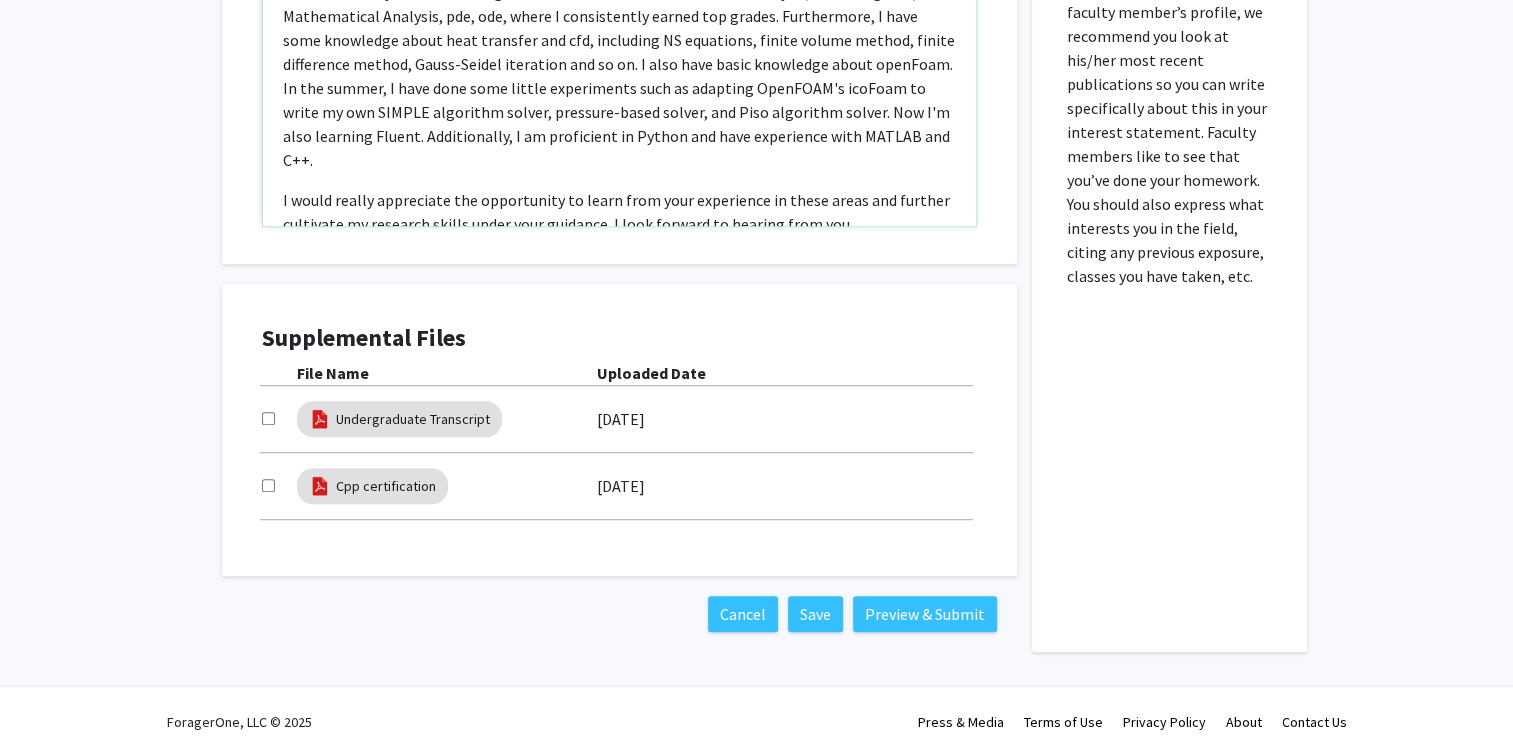 scroll, scrollTop: 1400, scrollLeft: 0, axis: vertical 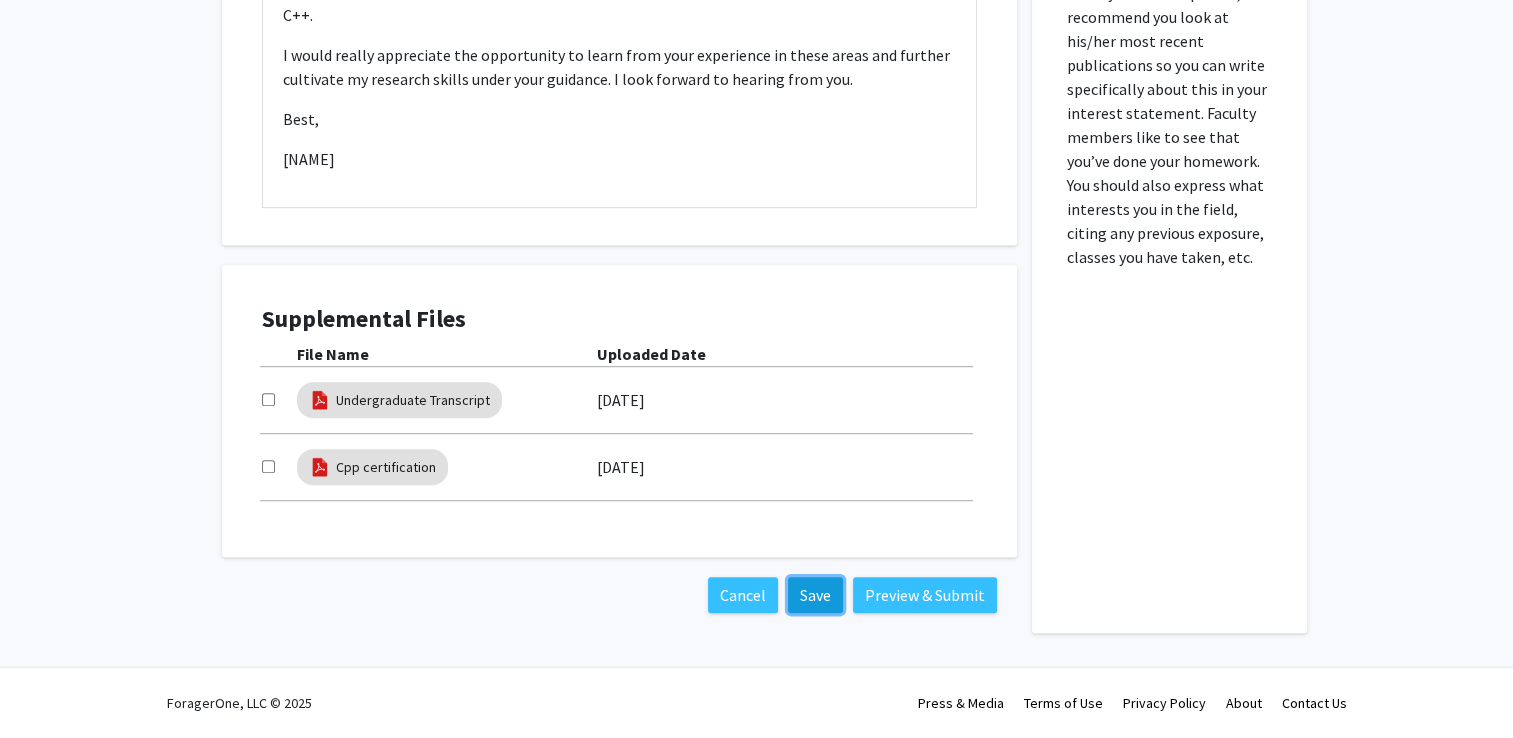 click on "Save" at bounding box center [815, 595] 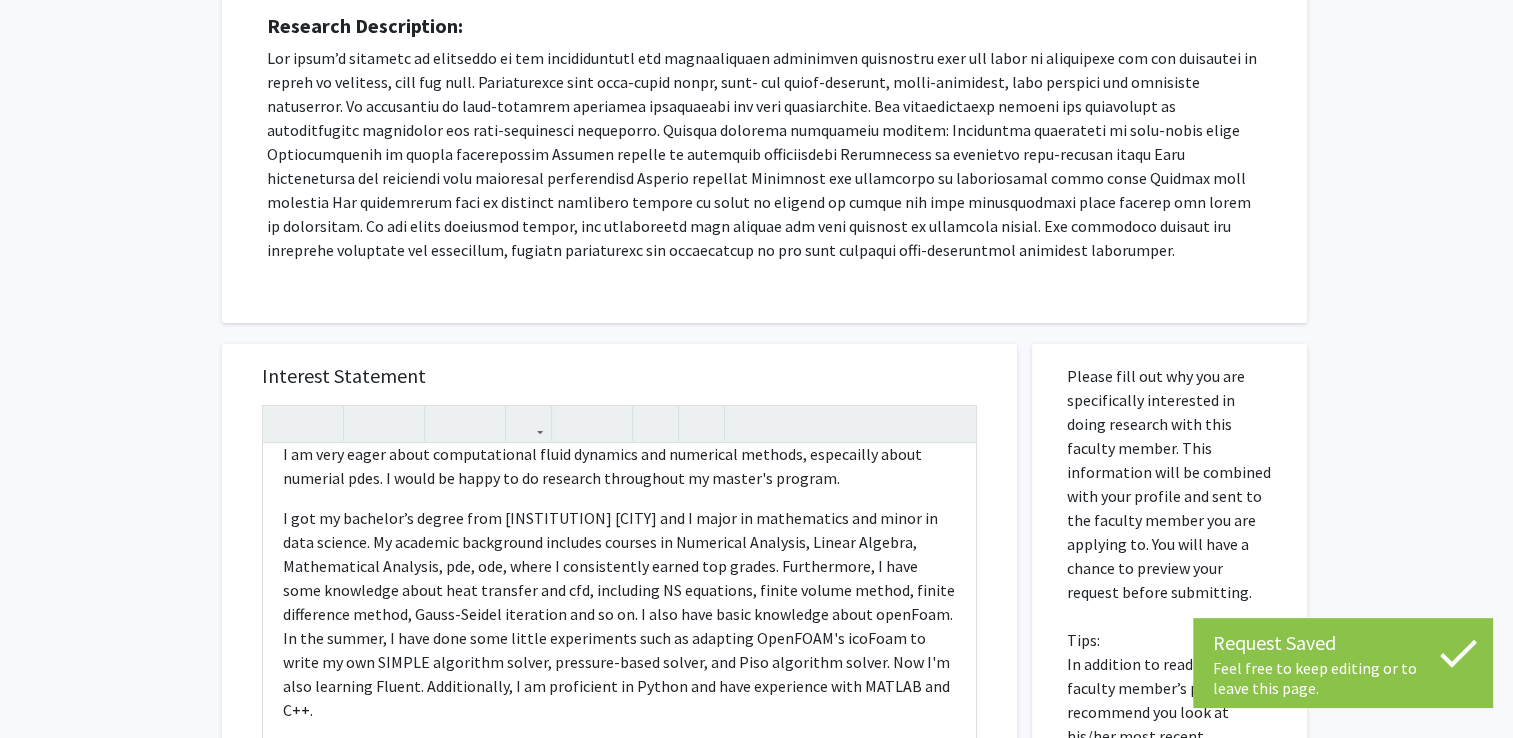 scroll, scrollTop: 400, scrollLeft: 0, axis: vertical 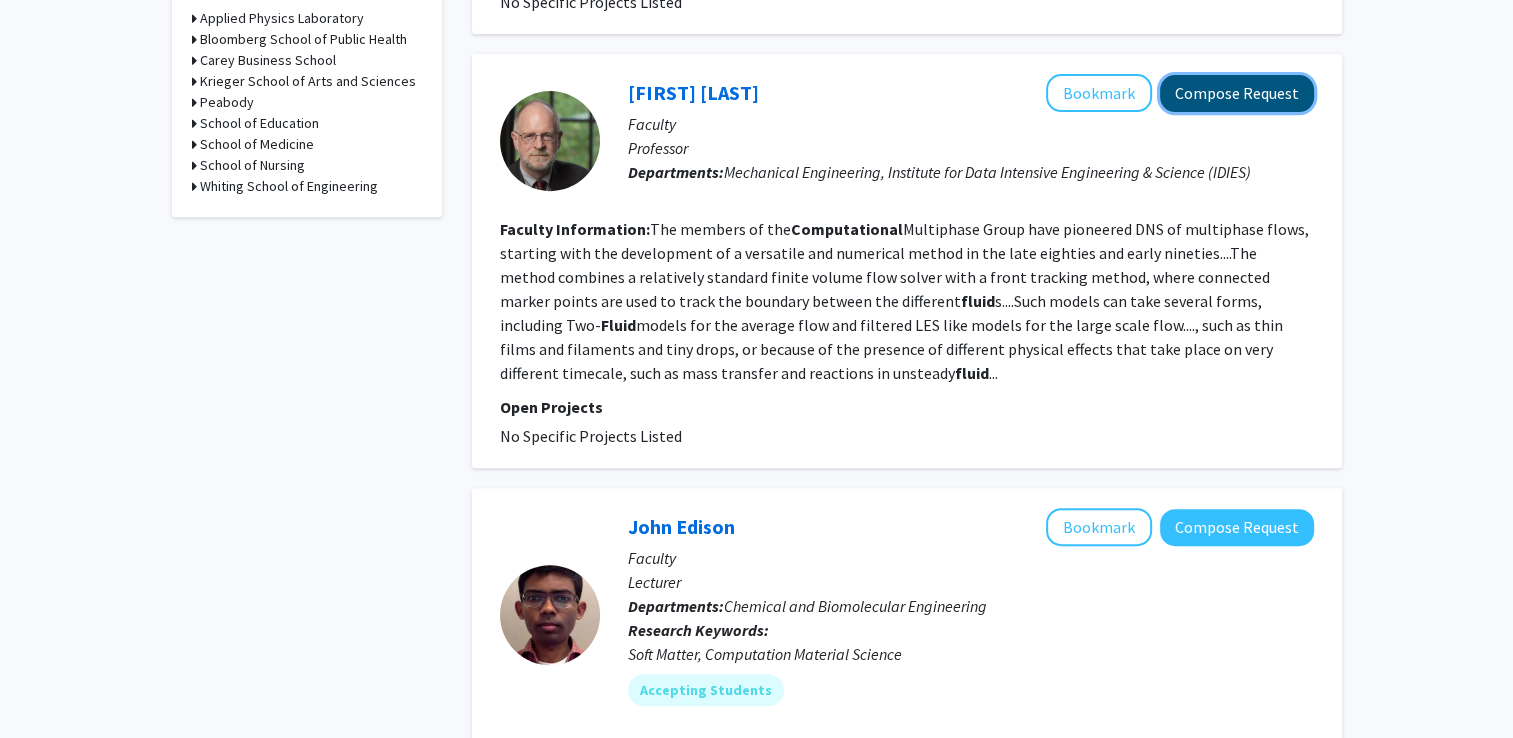 click on "Compose Request" 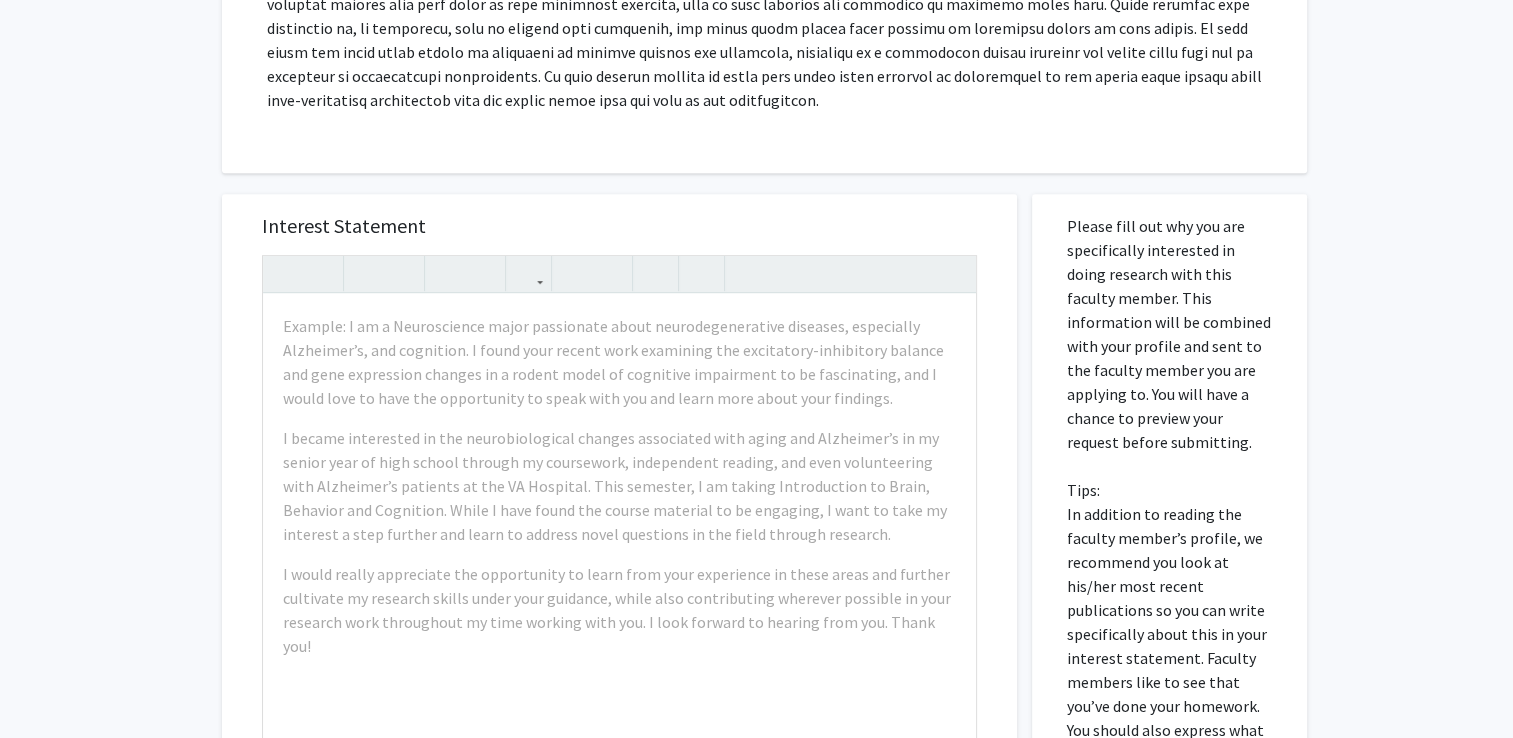 scroll, scrollTop: 1300, scrollLeft: 0, axis: vertical 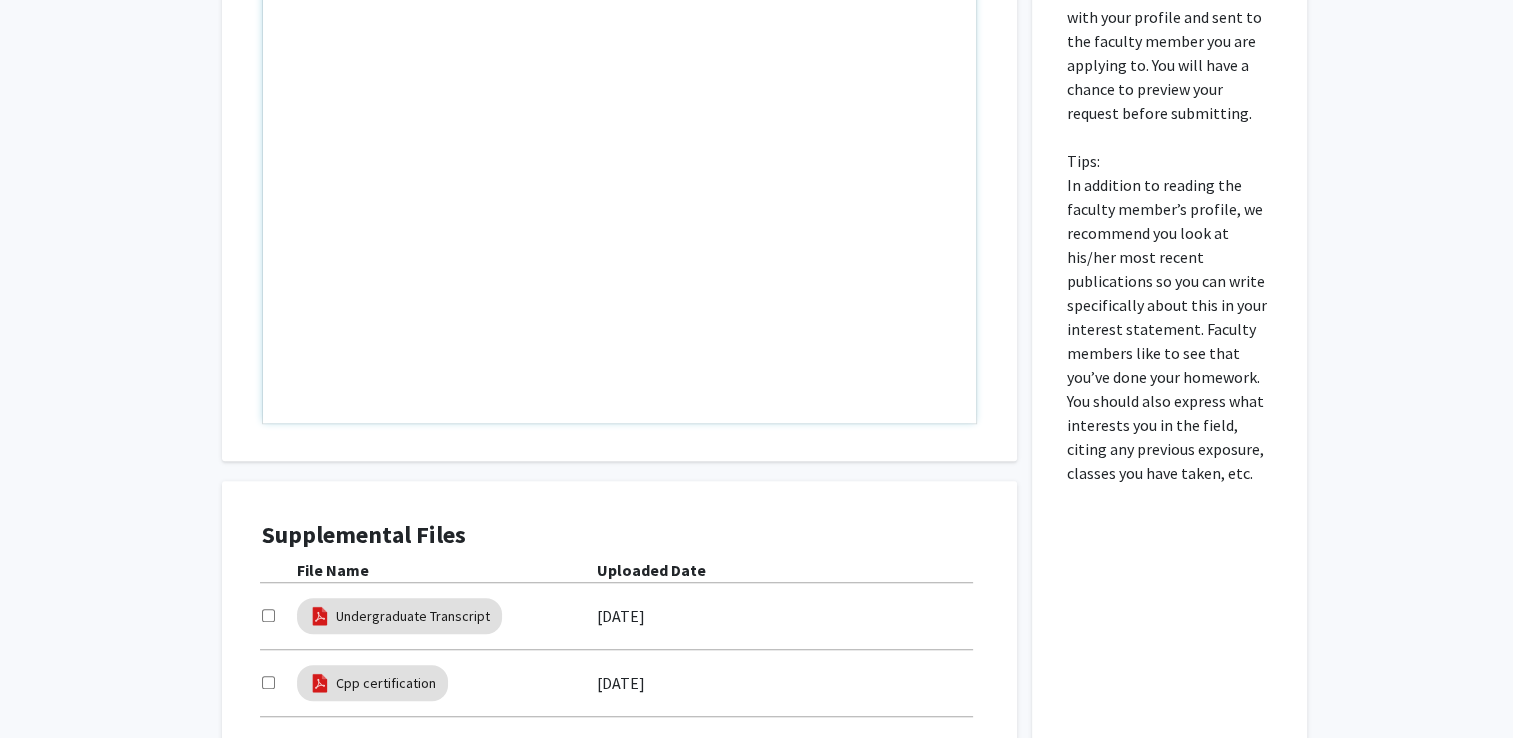 click at bounding box center [619, 194] 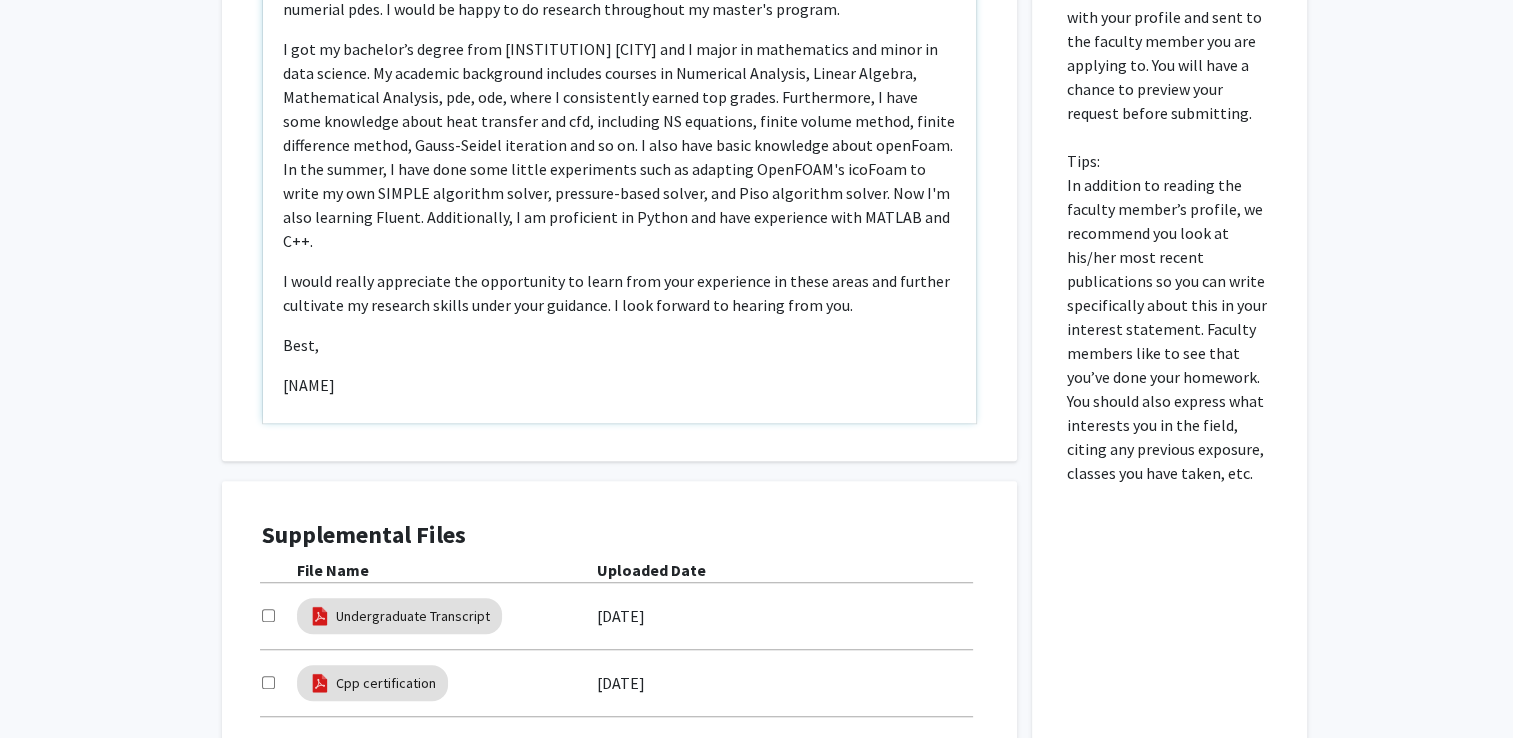 scroll, scrollTop: 381, scrollLeft: 0, axis: vertical 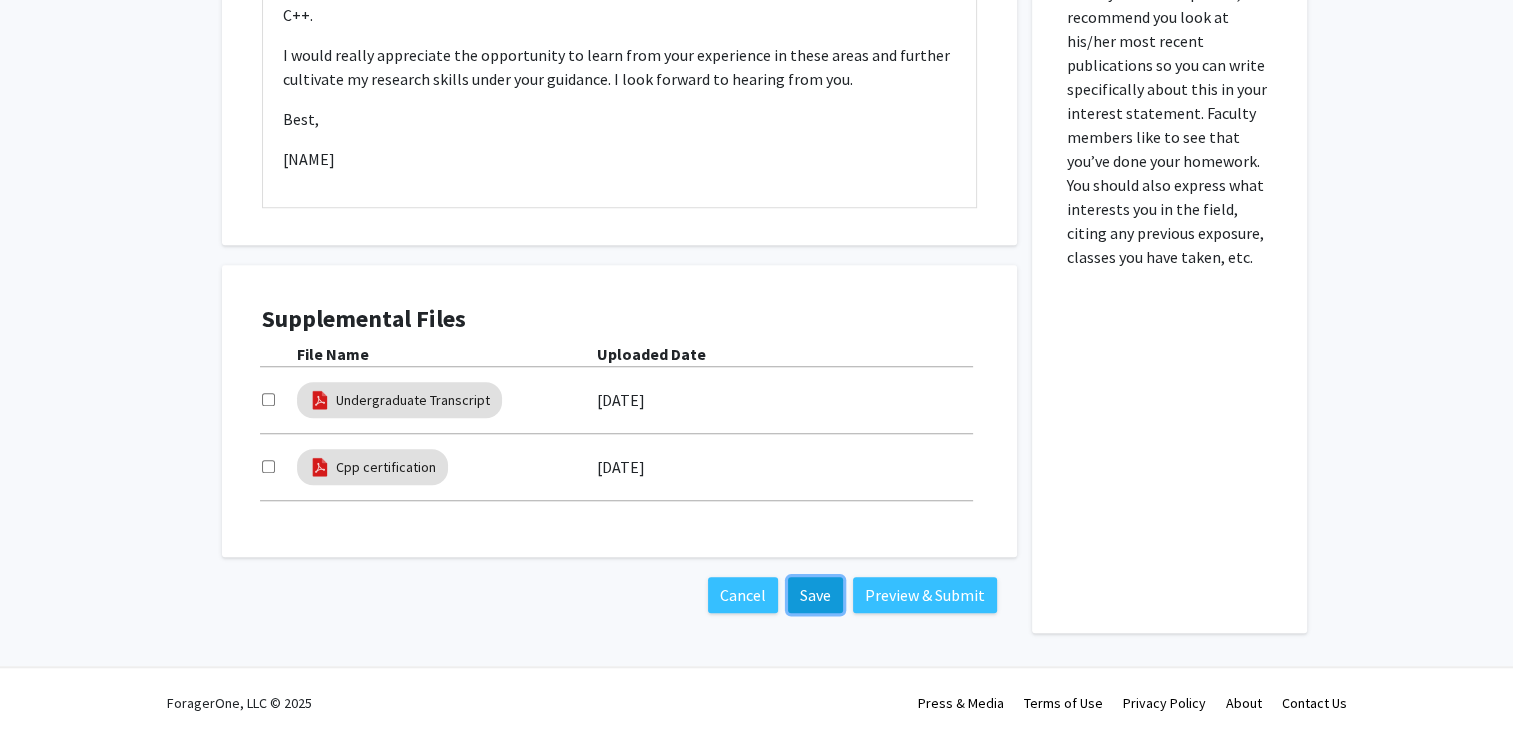 click on "Save" at bounding box center [815, 595] 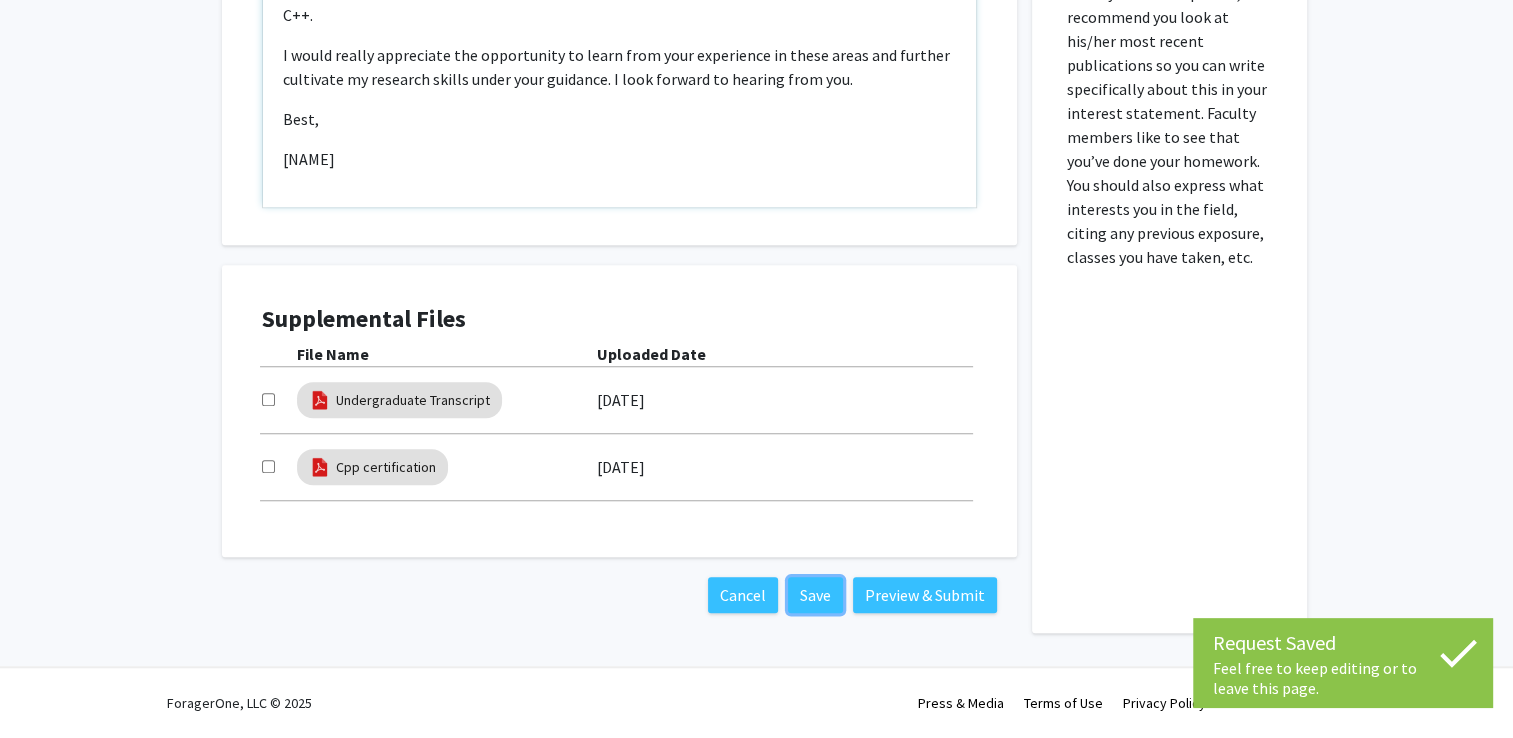 scroll, scrollTop: 1976, scrollLeft: 0, axis: vertical 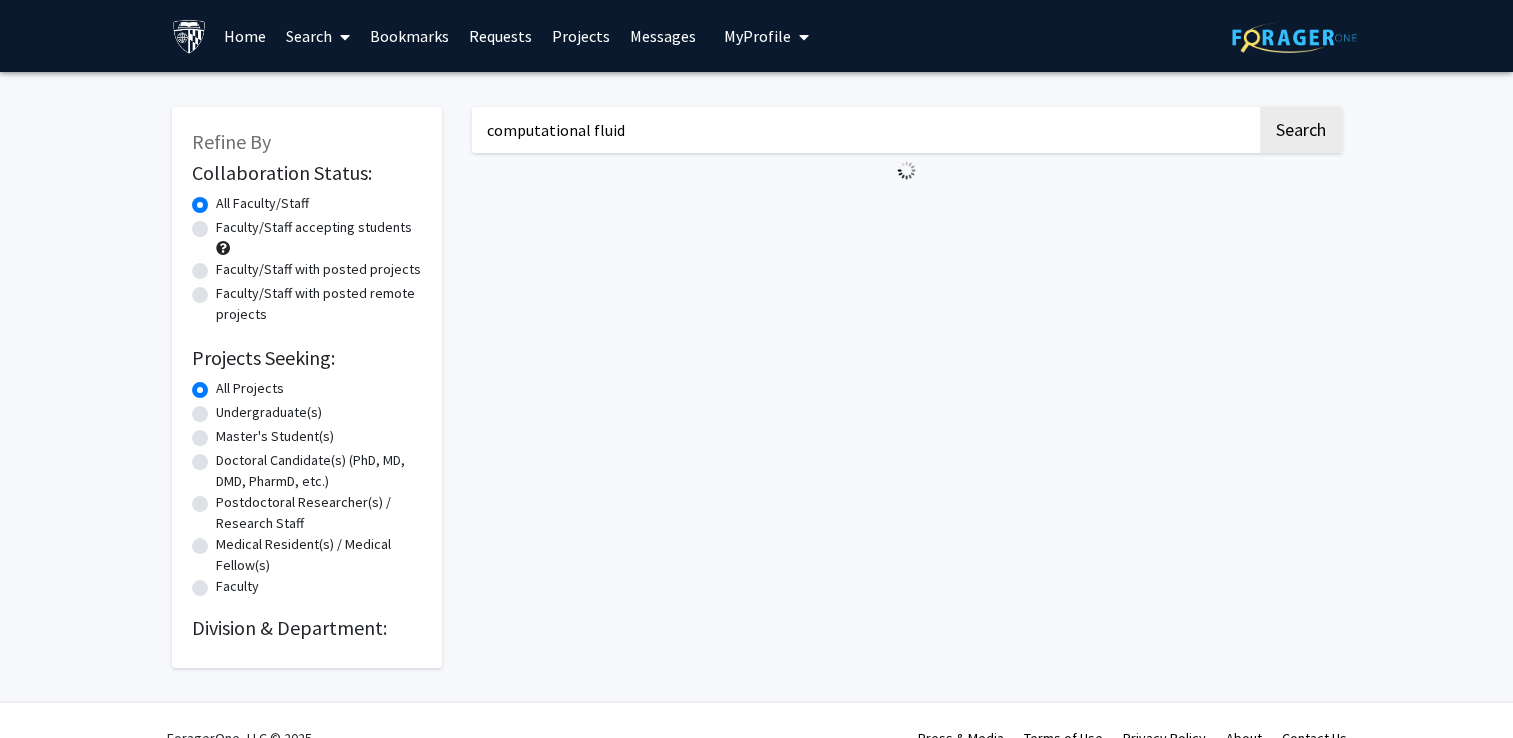 click on "computational fluid" at bounding box center (864, 130) 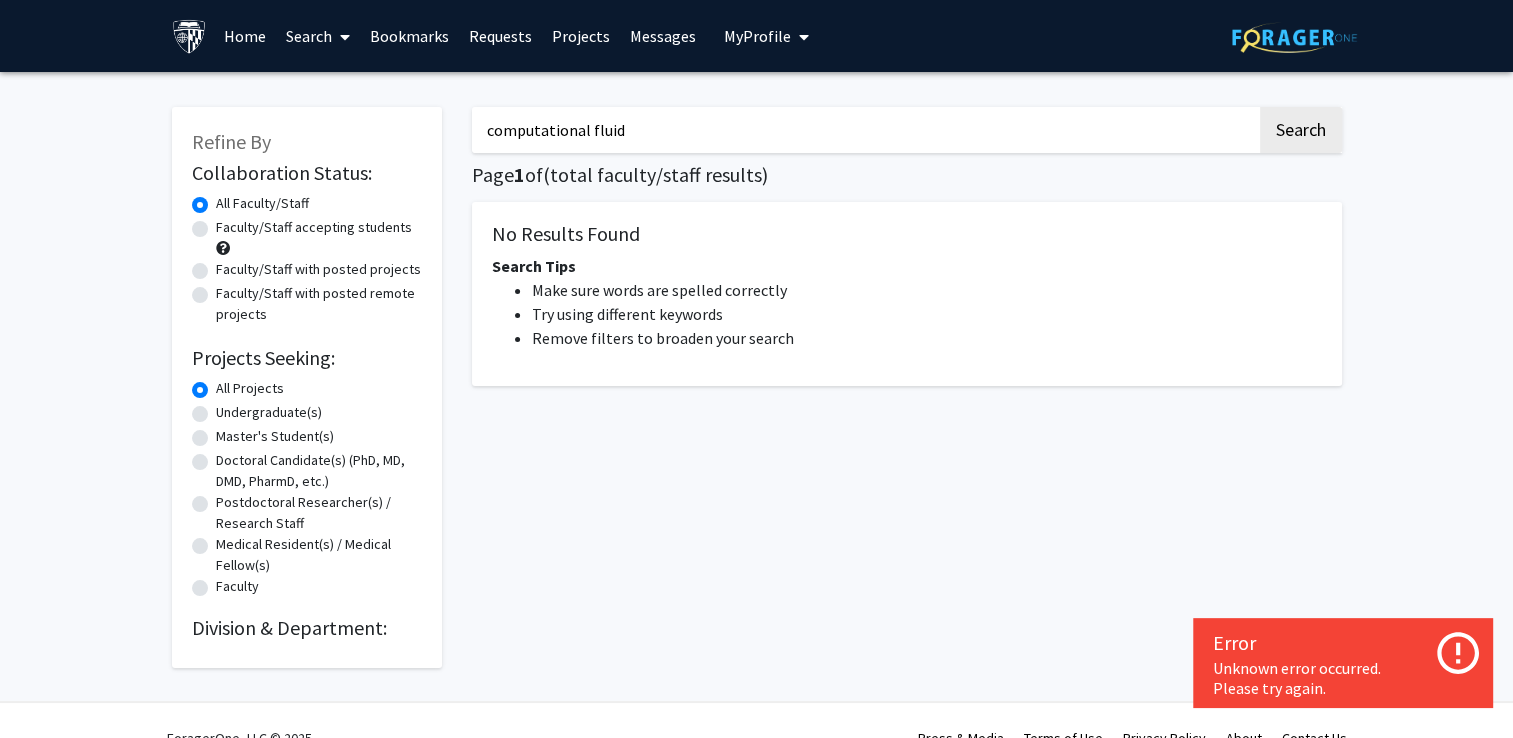 click on "computational fluid" at bounding box center (864, 130) 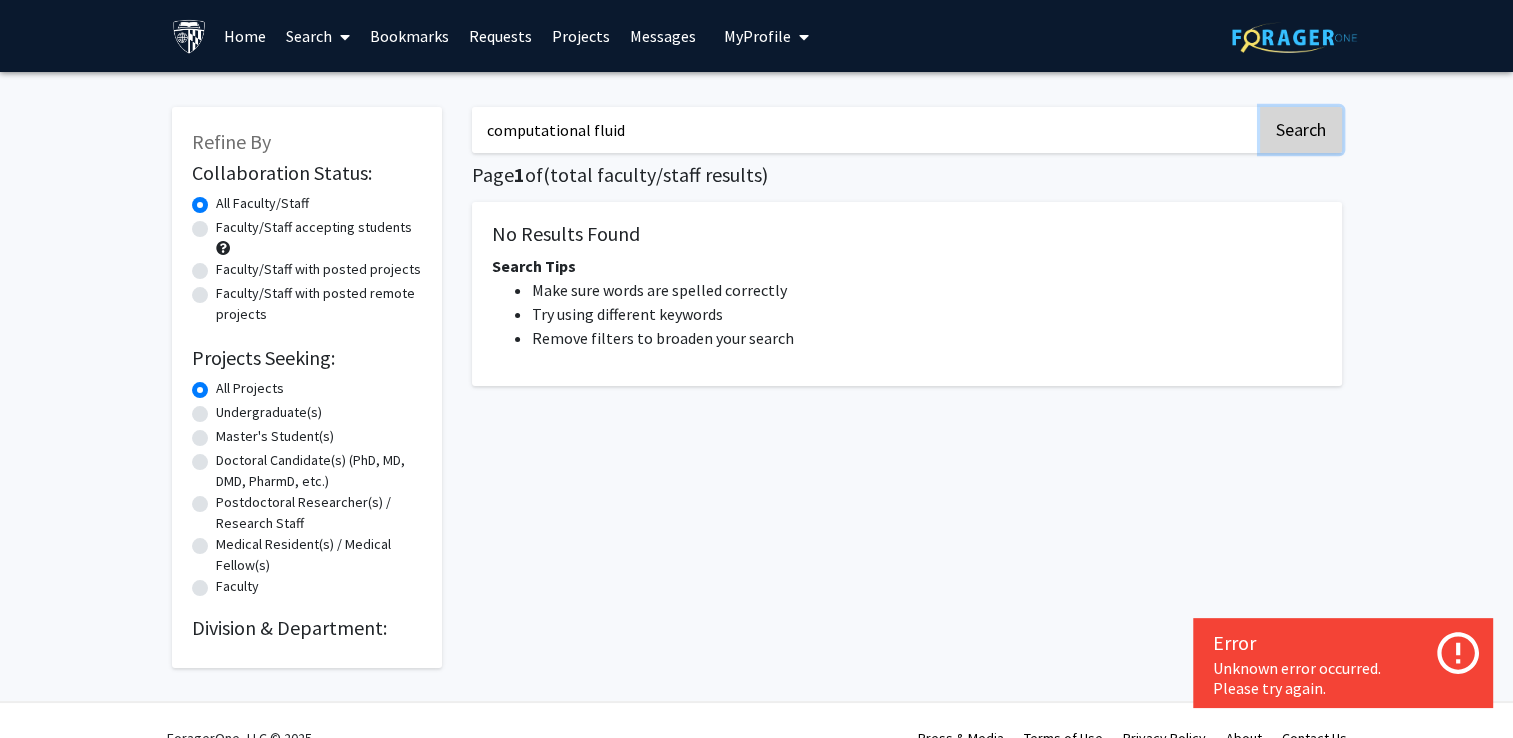 click on "Search" 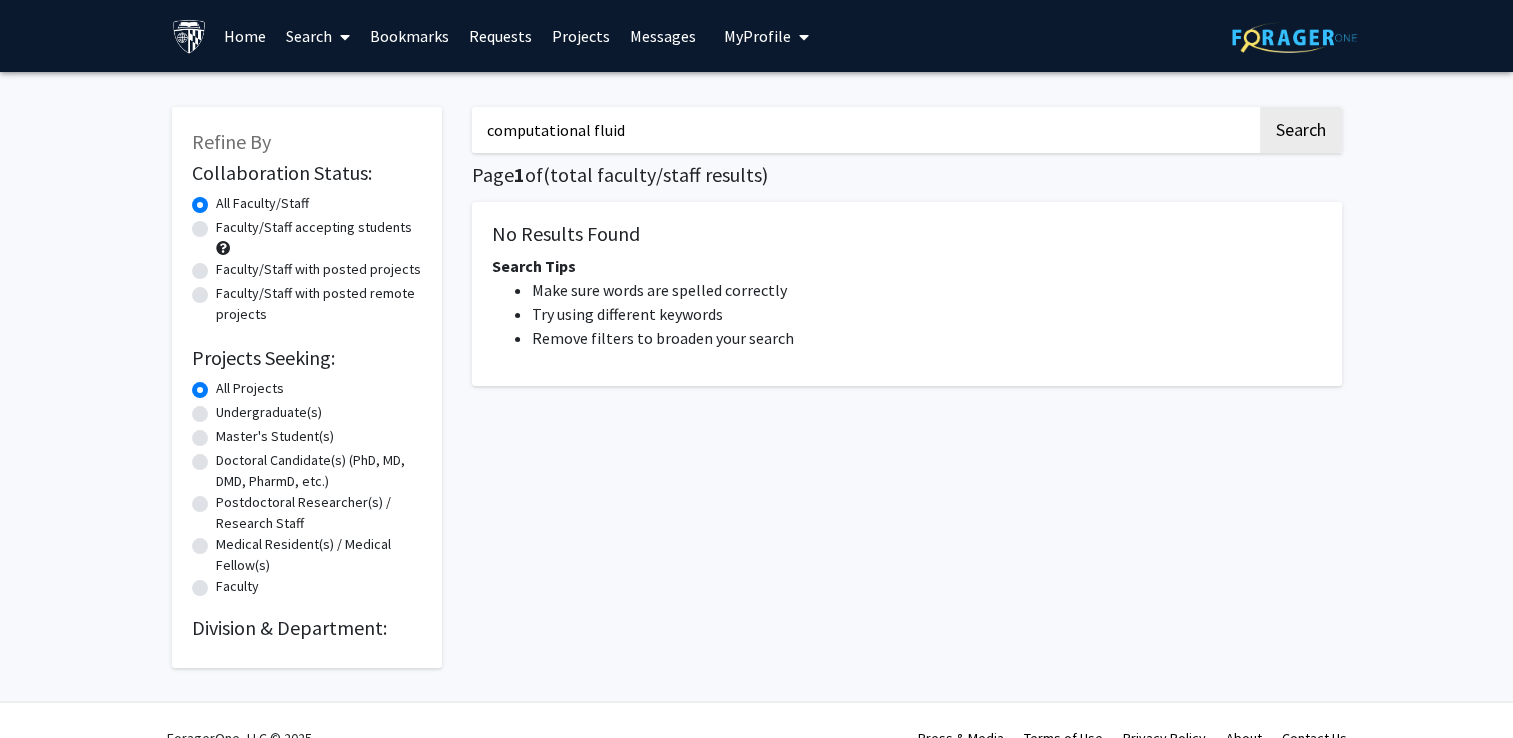 click on "computational fluid" at bounding box center (864, 130) 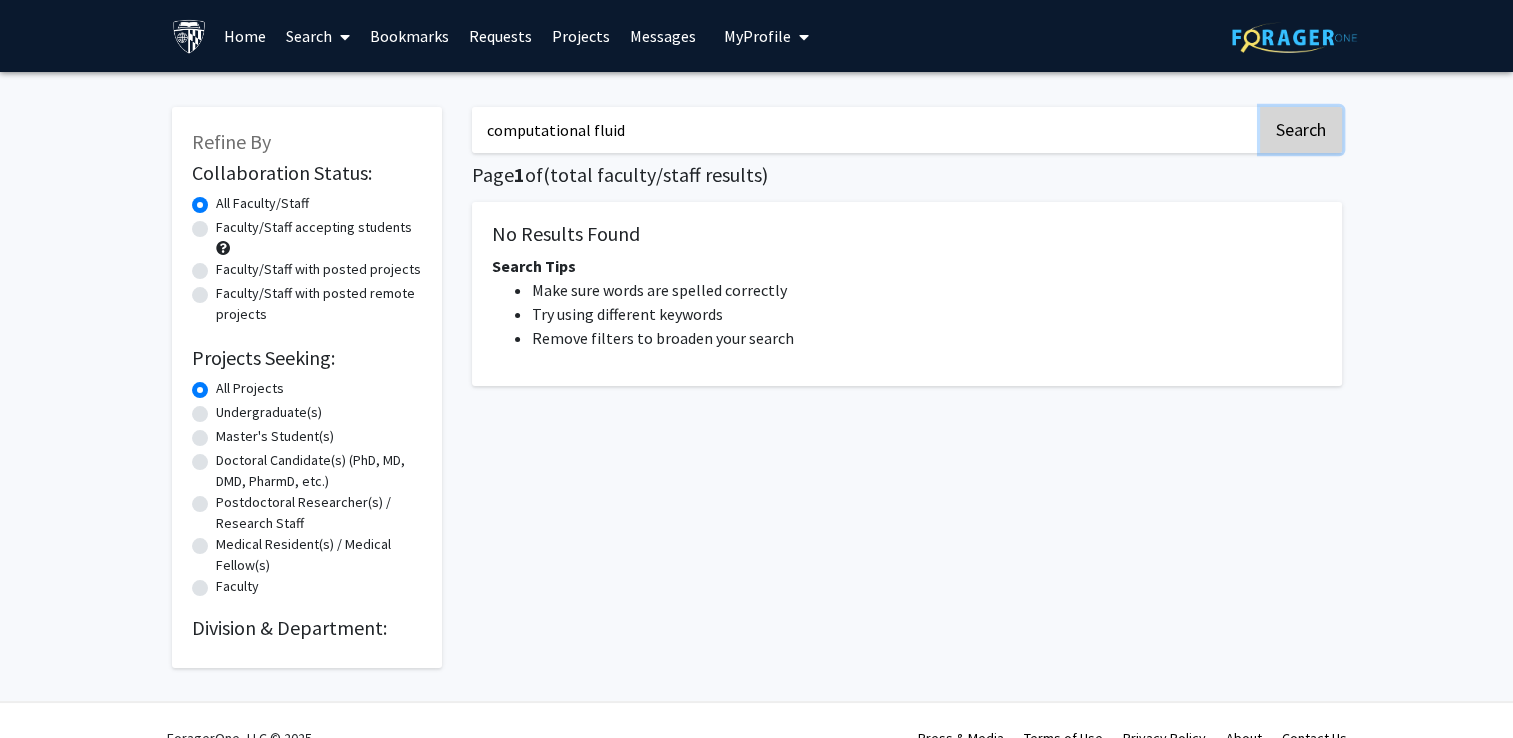 click on "Search" 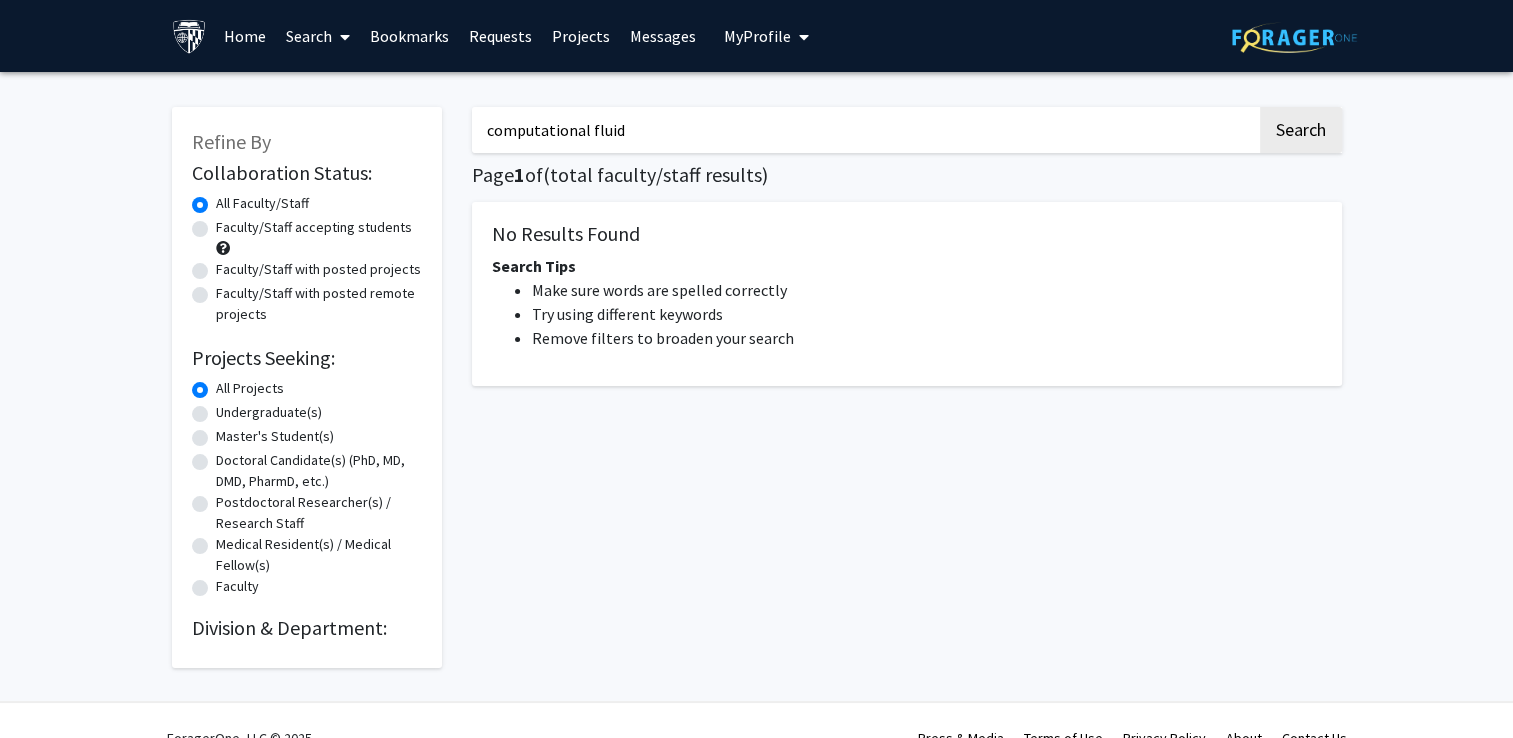 click on "computational fluid Search  Page  1  of   (  total faculty/staff results)  No Results Found Search Tips Make sure words are spelled correctly Try using different keywords Remove filters to broaden your search" 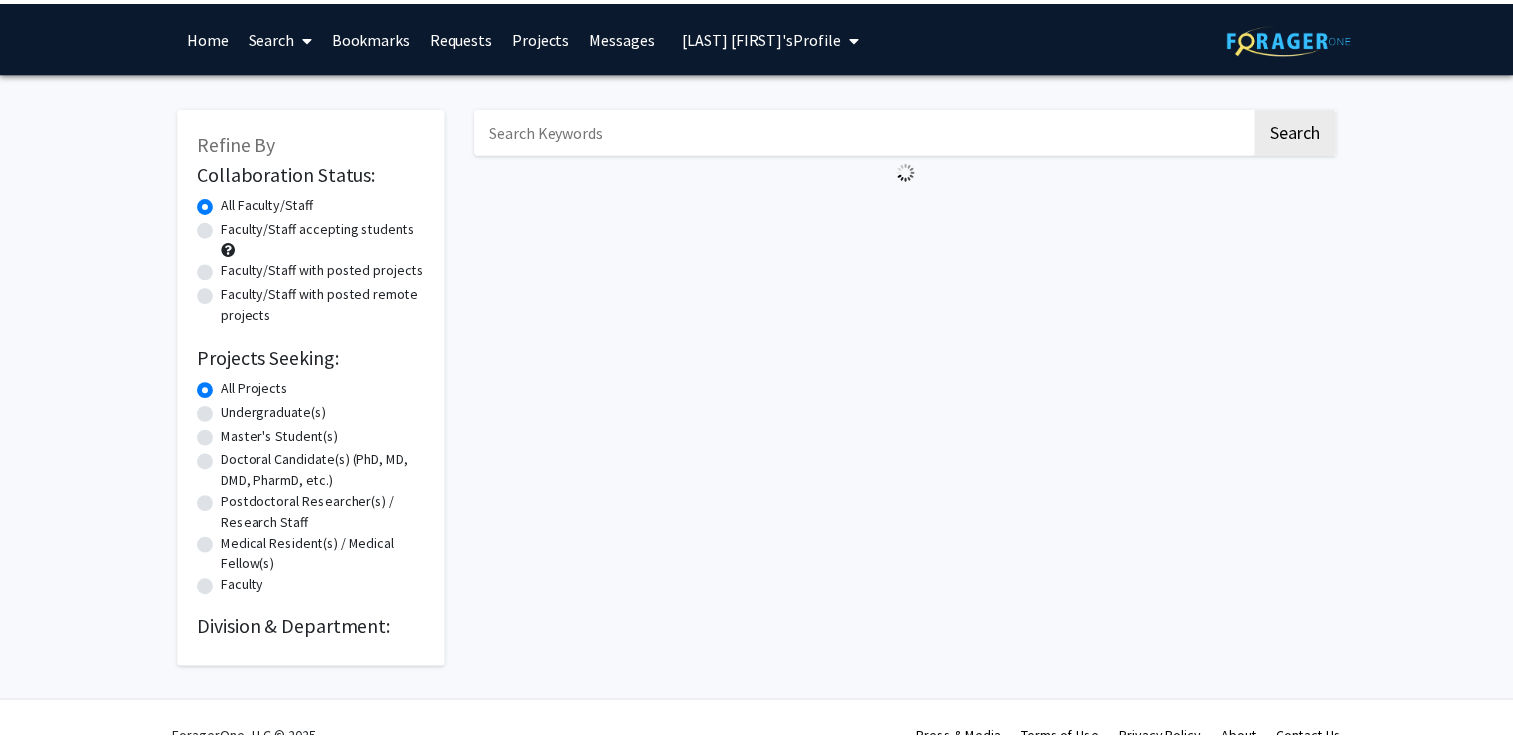 scroll, scrollTop: 0, scrollLeft: 0, axis: both 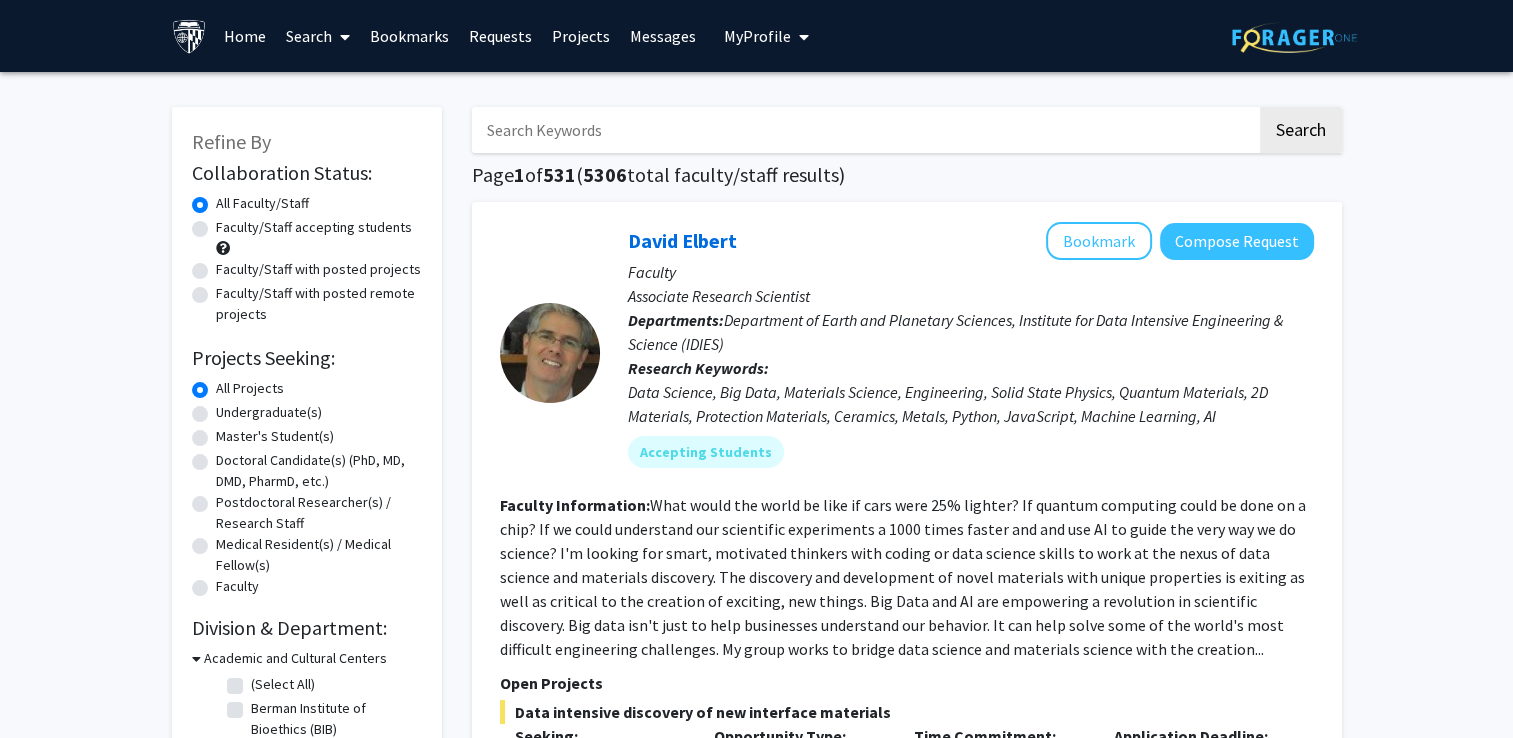 click on "My   Profile" at bounding box center [757, 36] 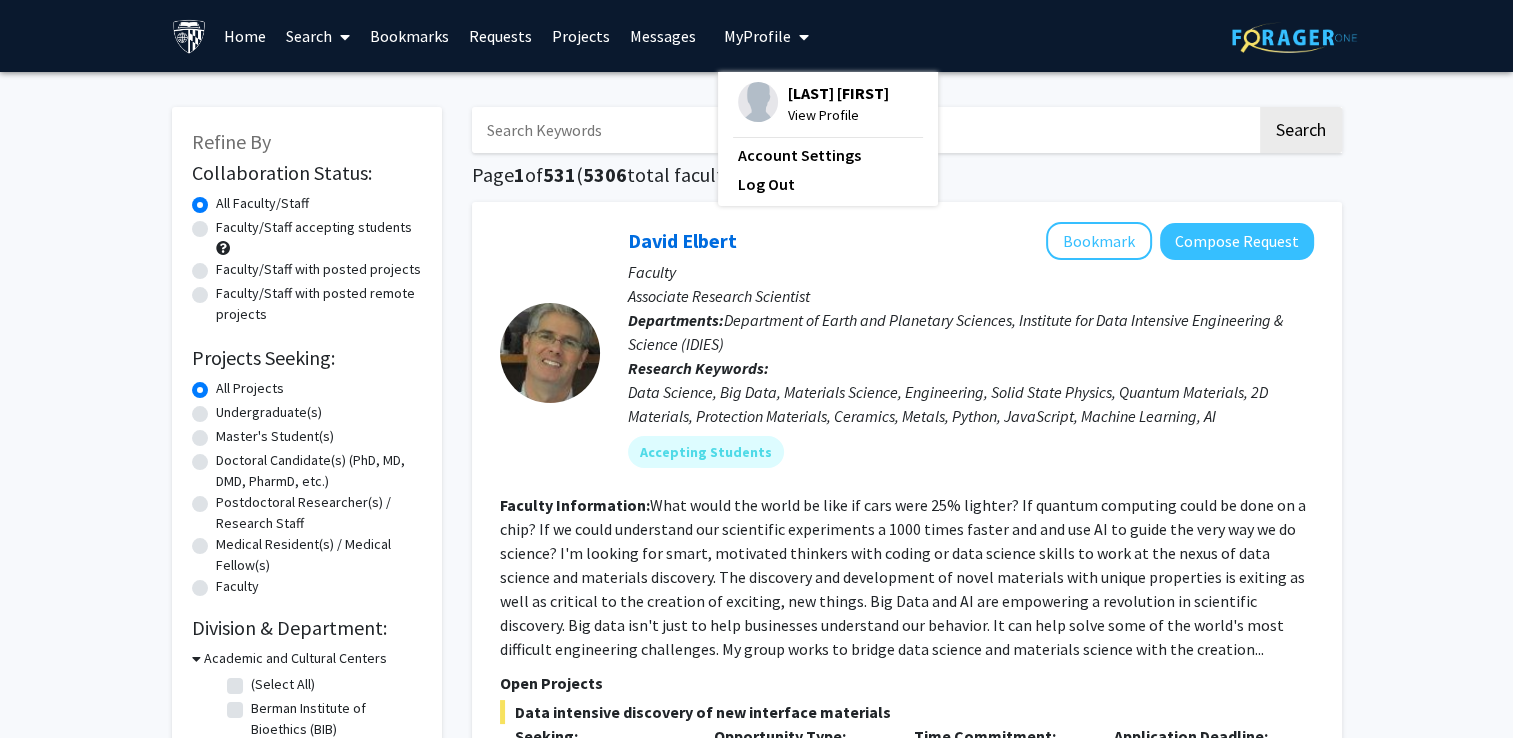 click on "[LAST] [FIRST]" at bounding box center [838, 93] 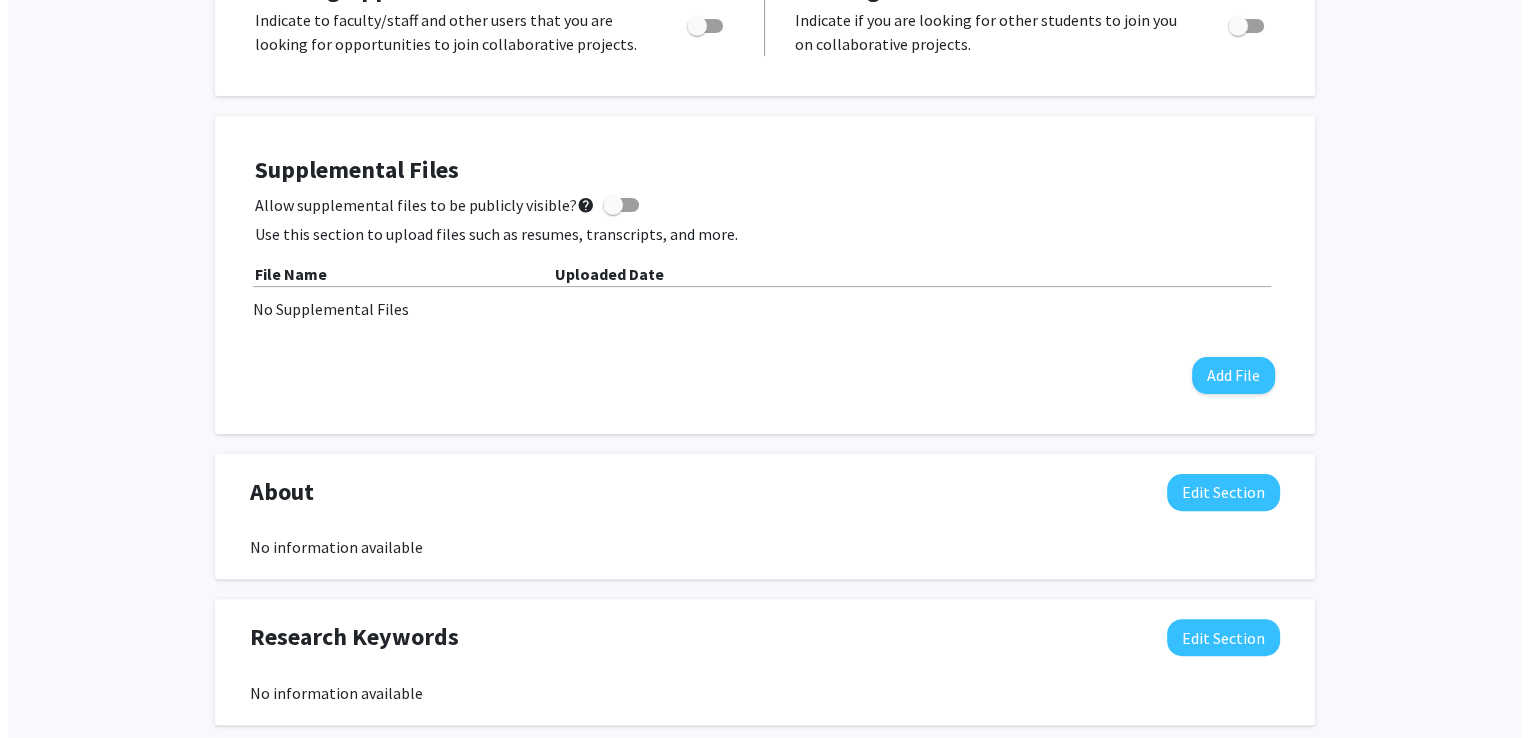 scroll, scrollTop: 500, scrollLeft: 0, axis: vertical 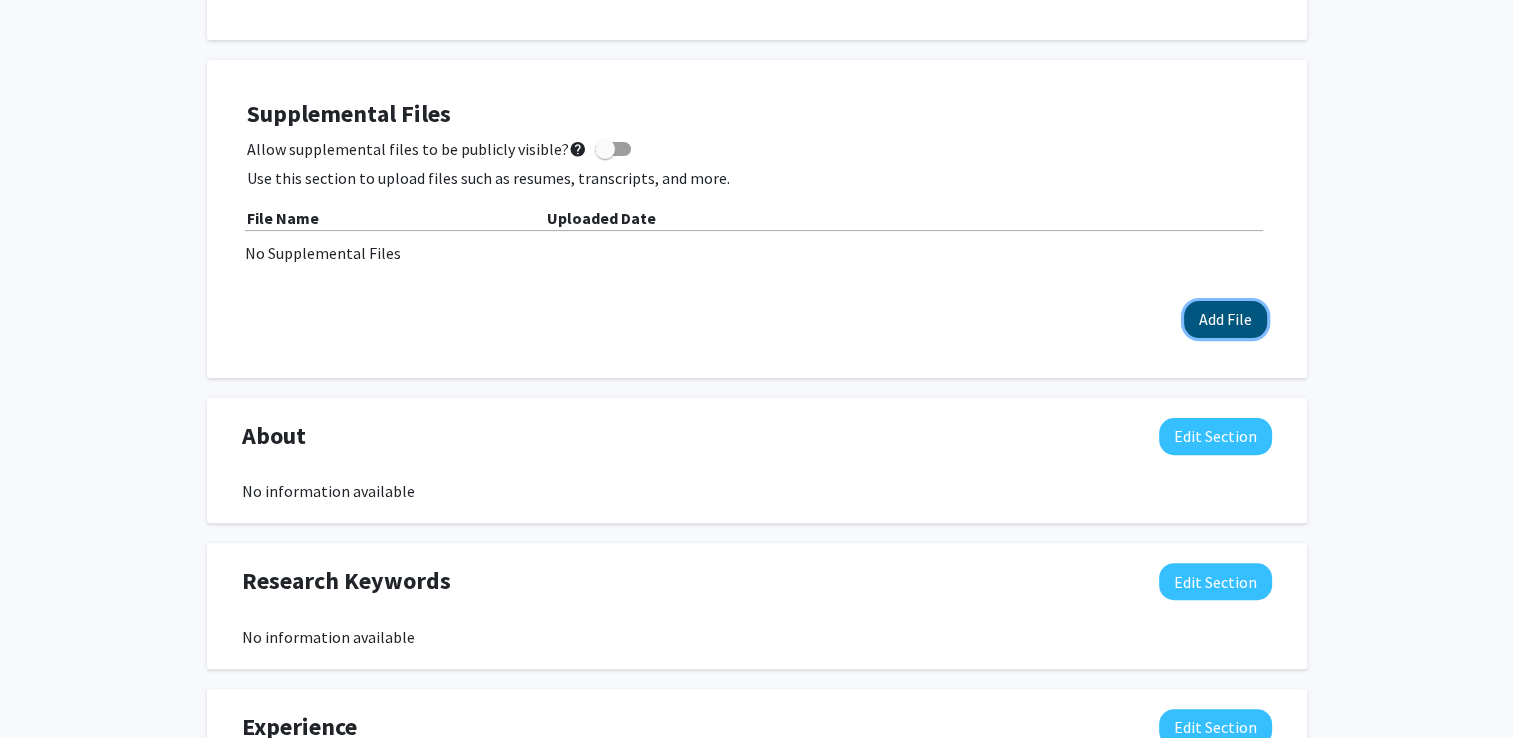 click on "Add File" 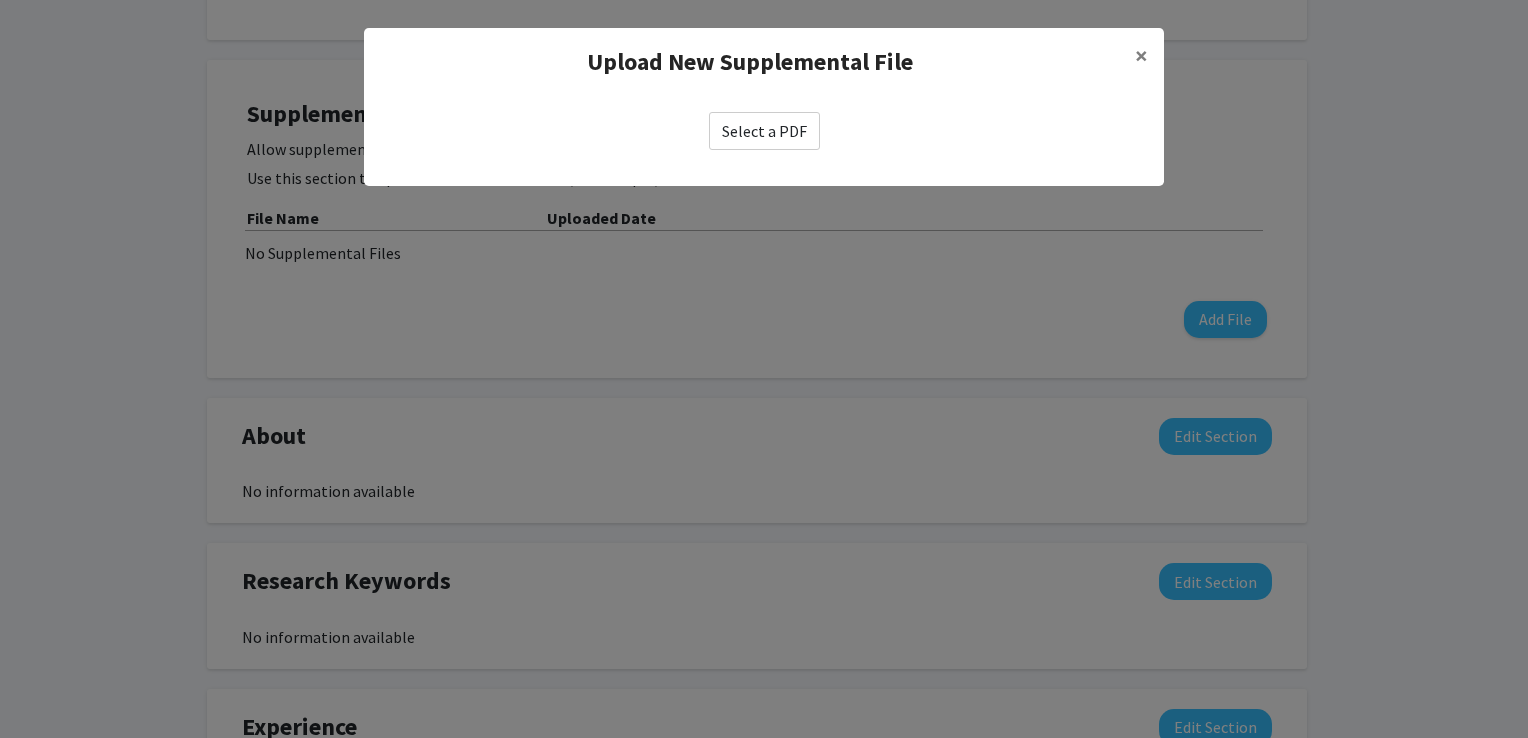 click on "Select a PDF" 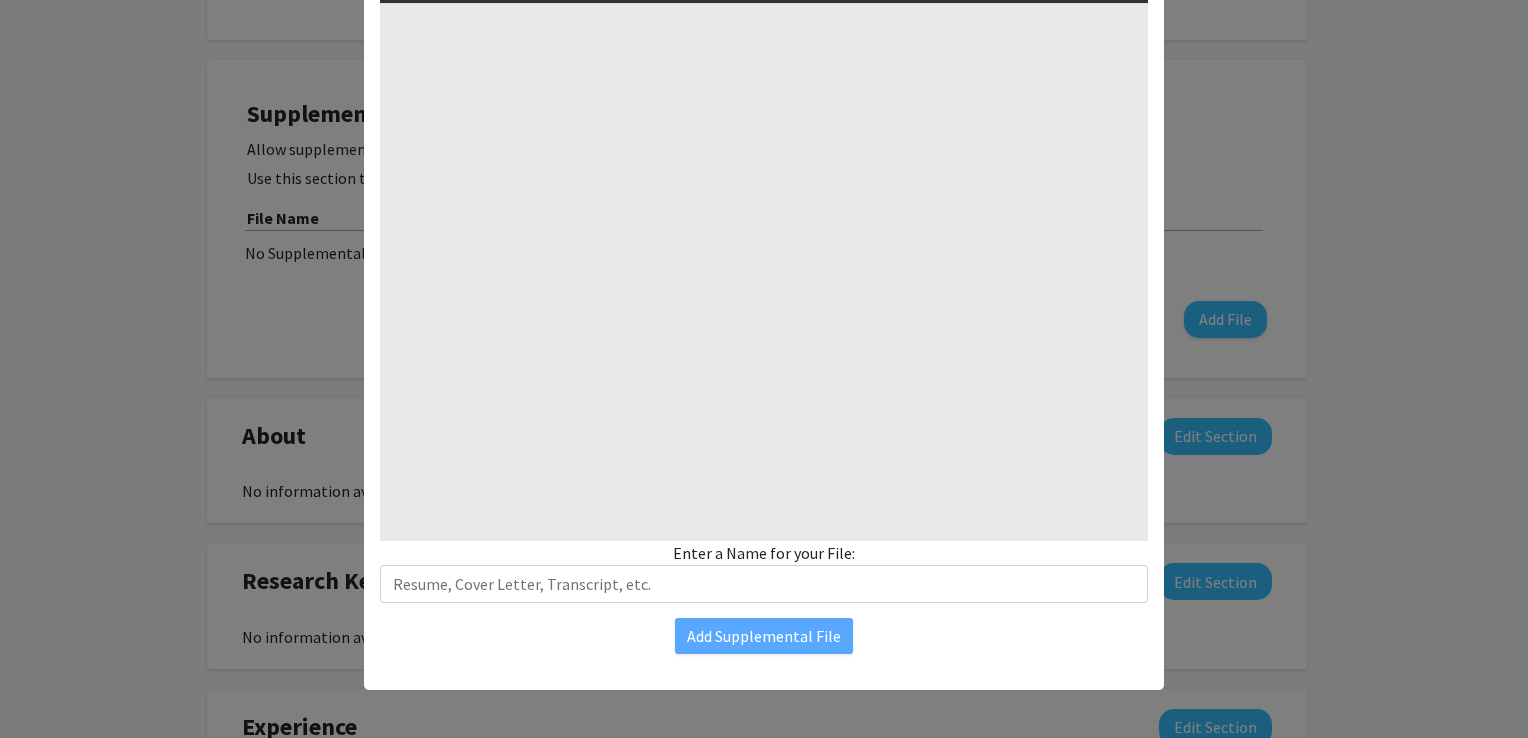 scroll, scrollTop: 280, scrollLeft: 0, axis: vertical 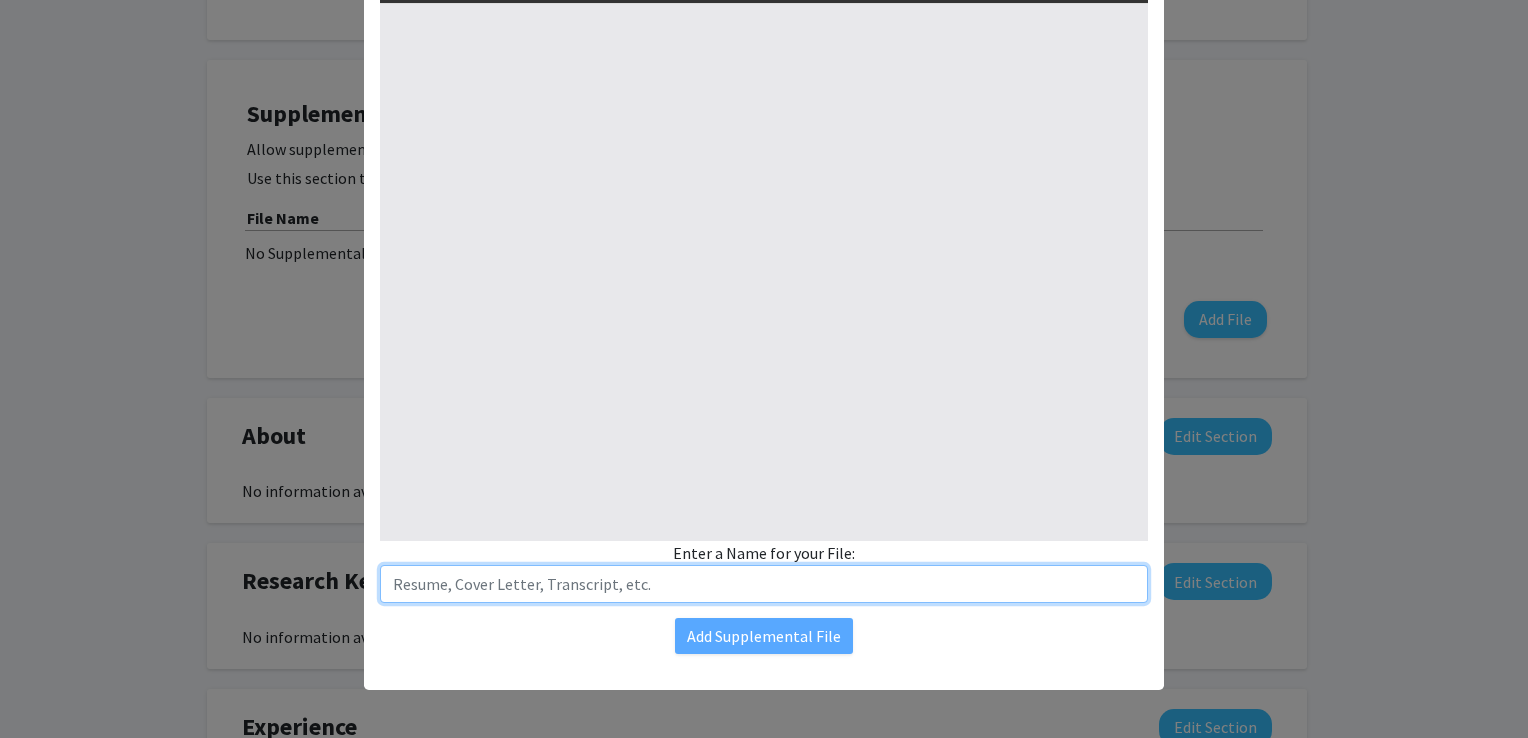 click at bounding box center [764, 584] 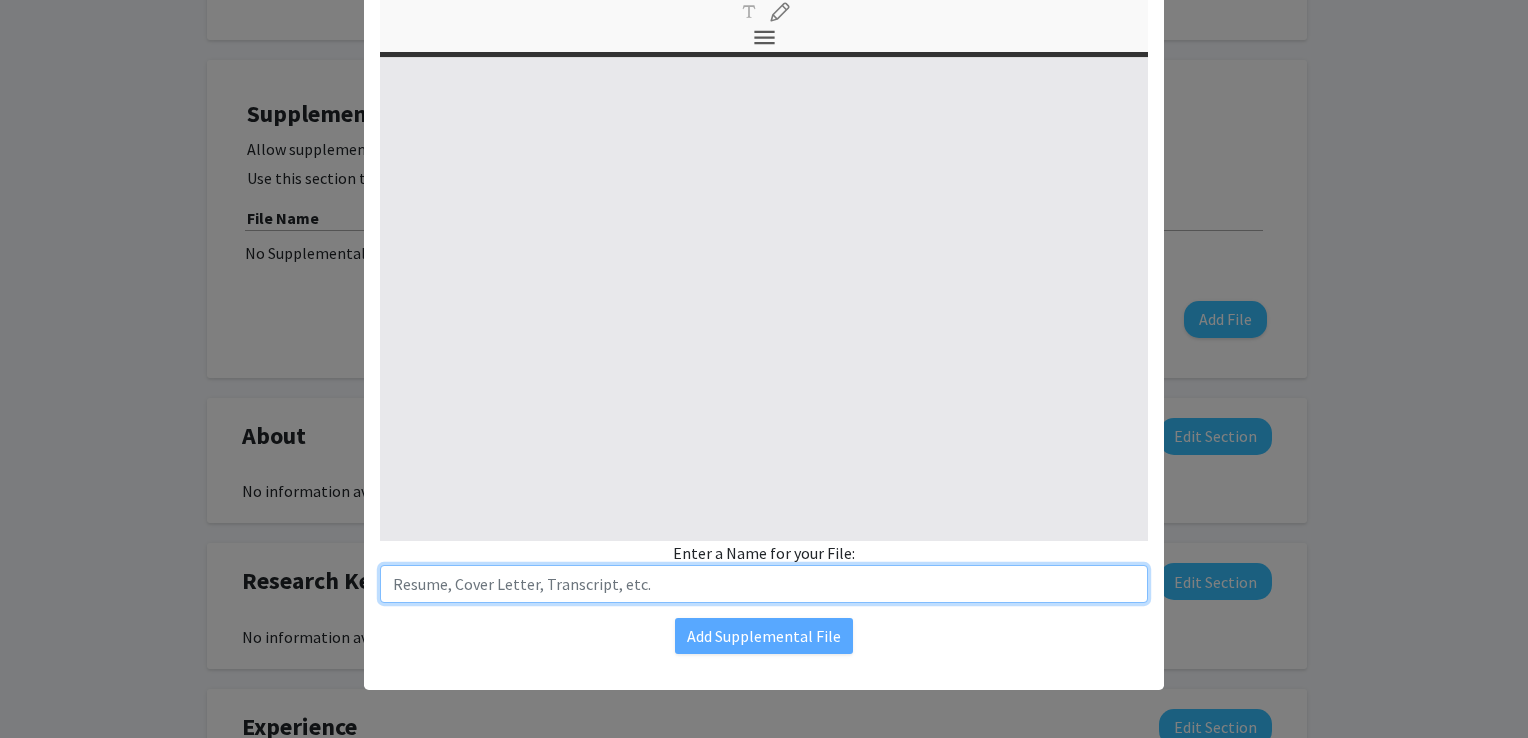 type on "0" 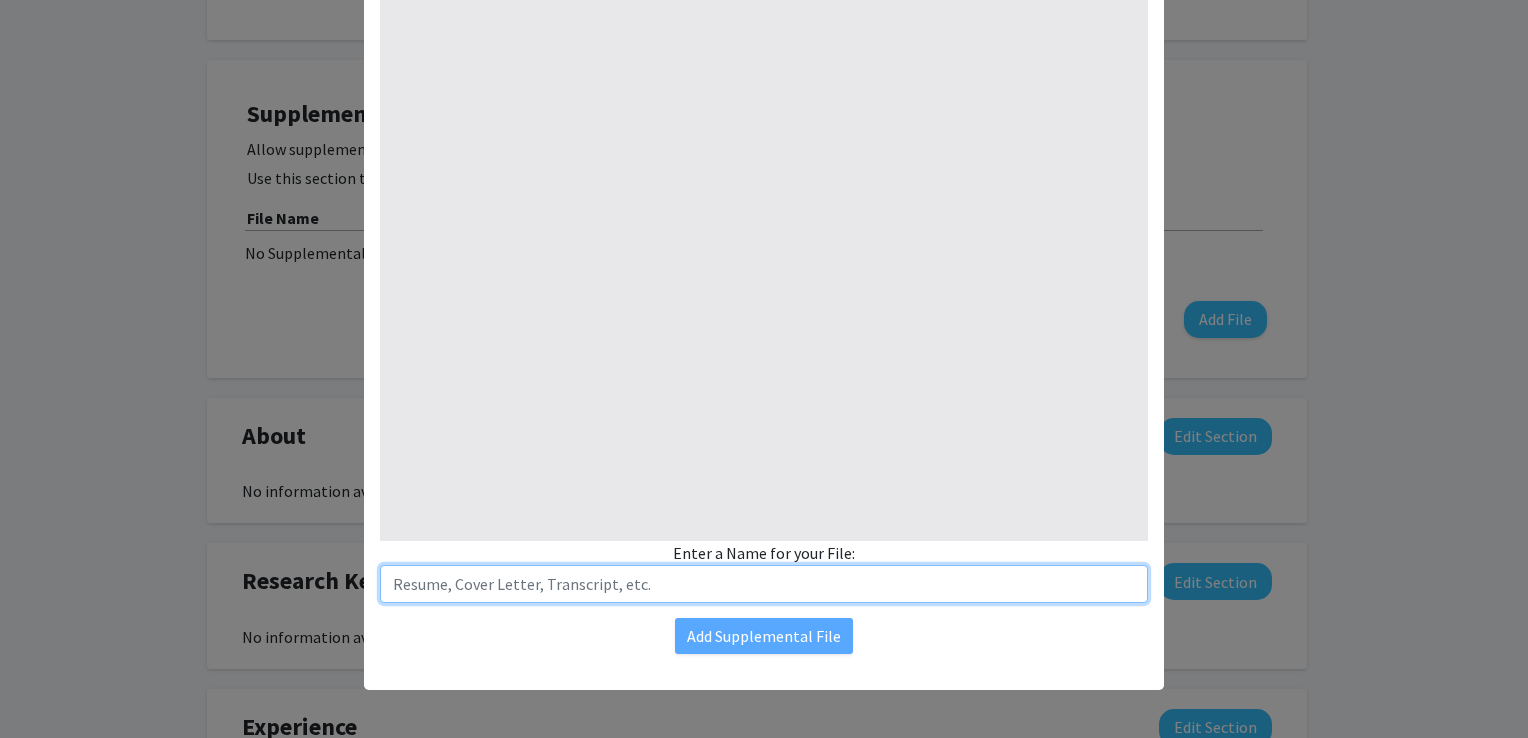 type on "1" 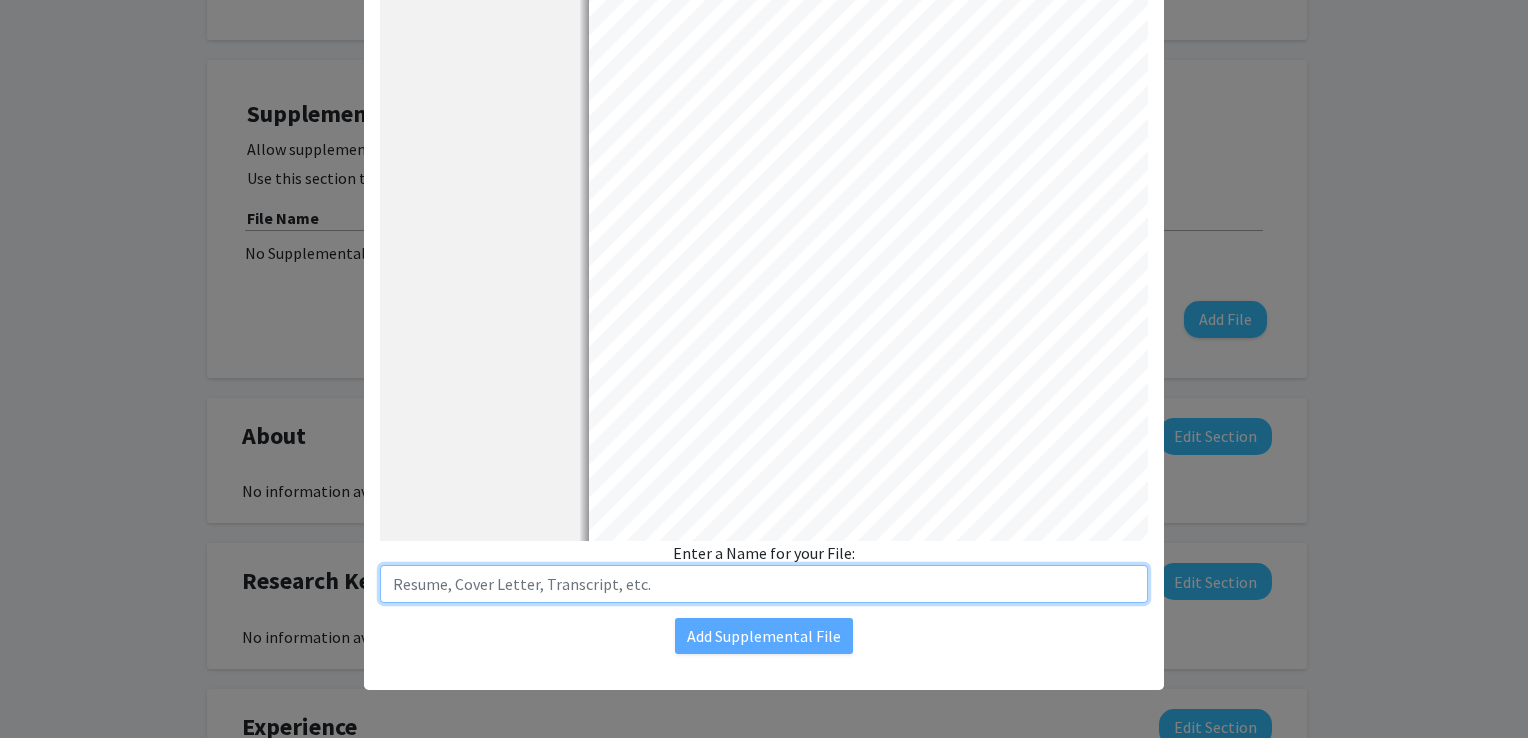 type on "T" 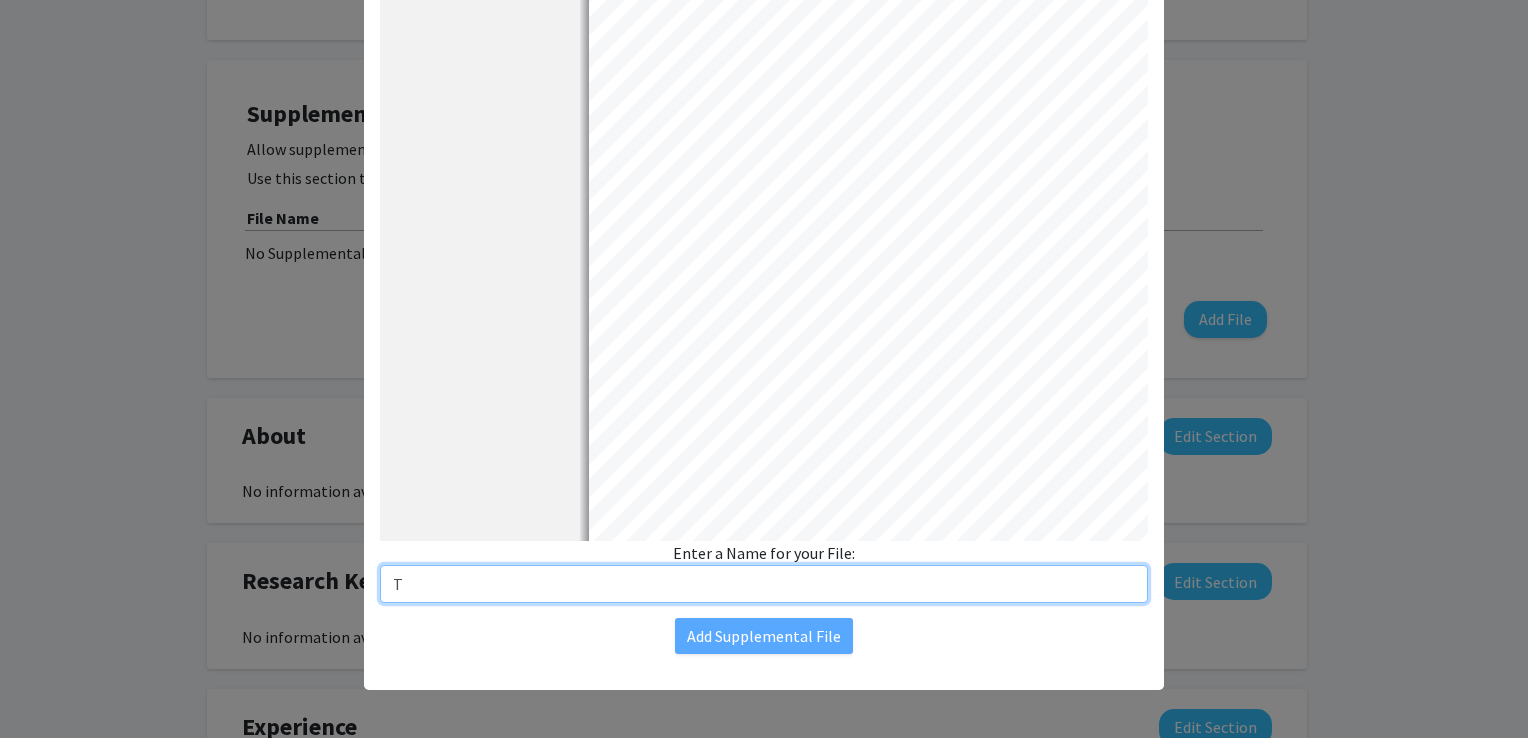 select on "auto" 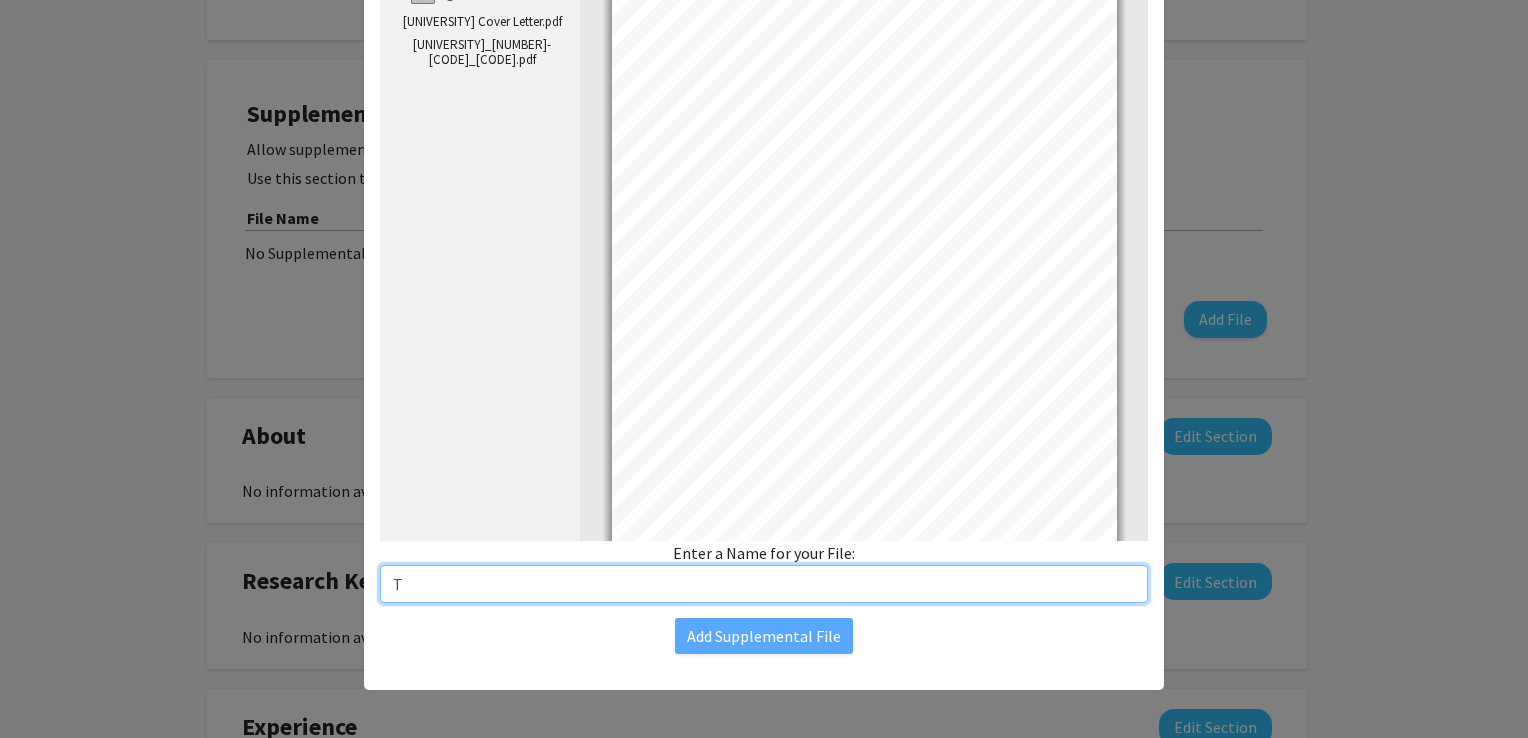 scroll, scrollTop: 3, scrollLeft: 0, axis: vertical 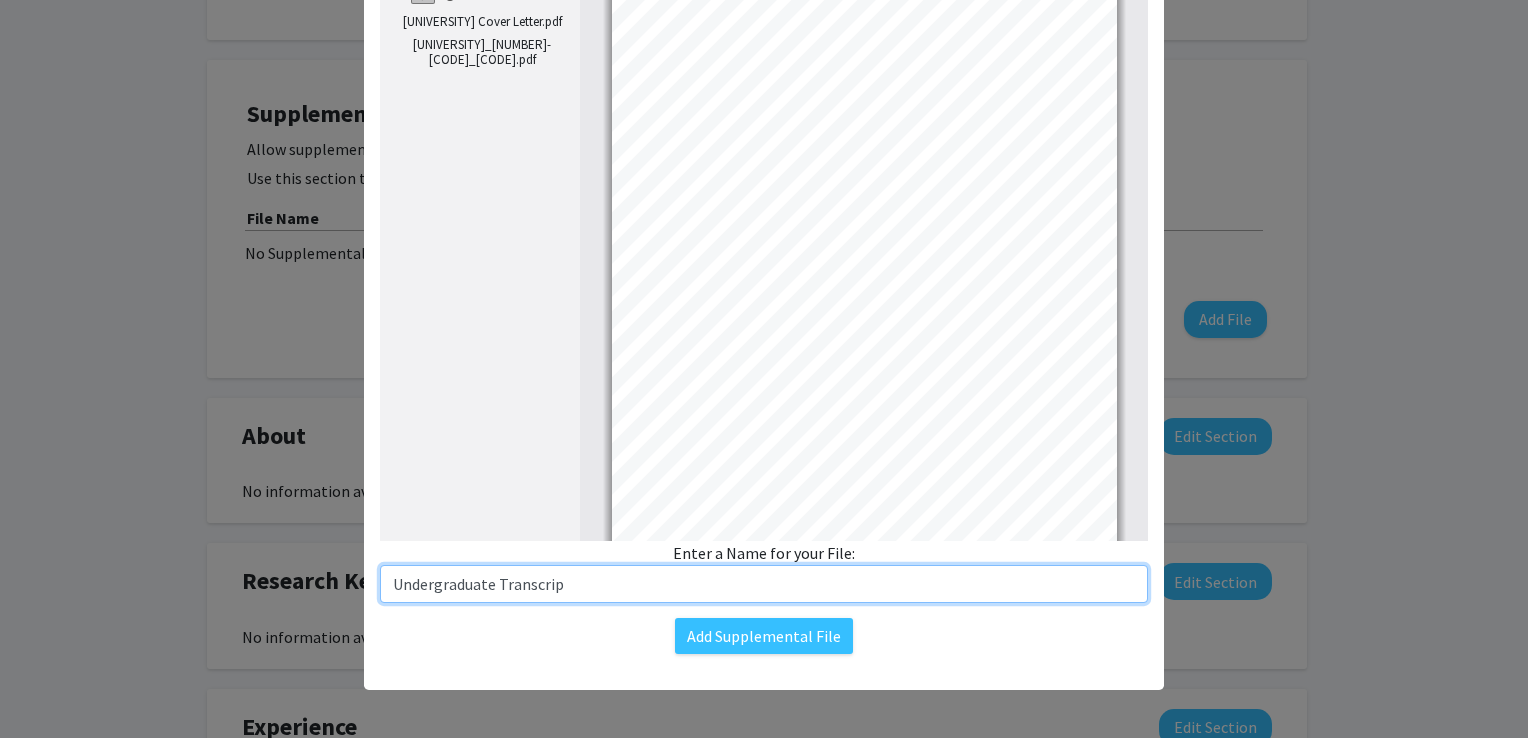 type on "Undergraduate Transcript" 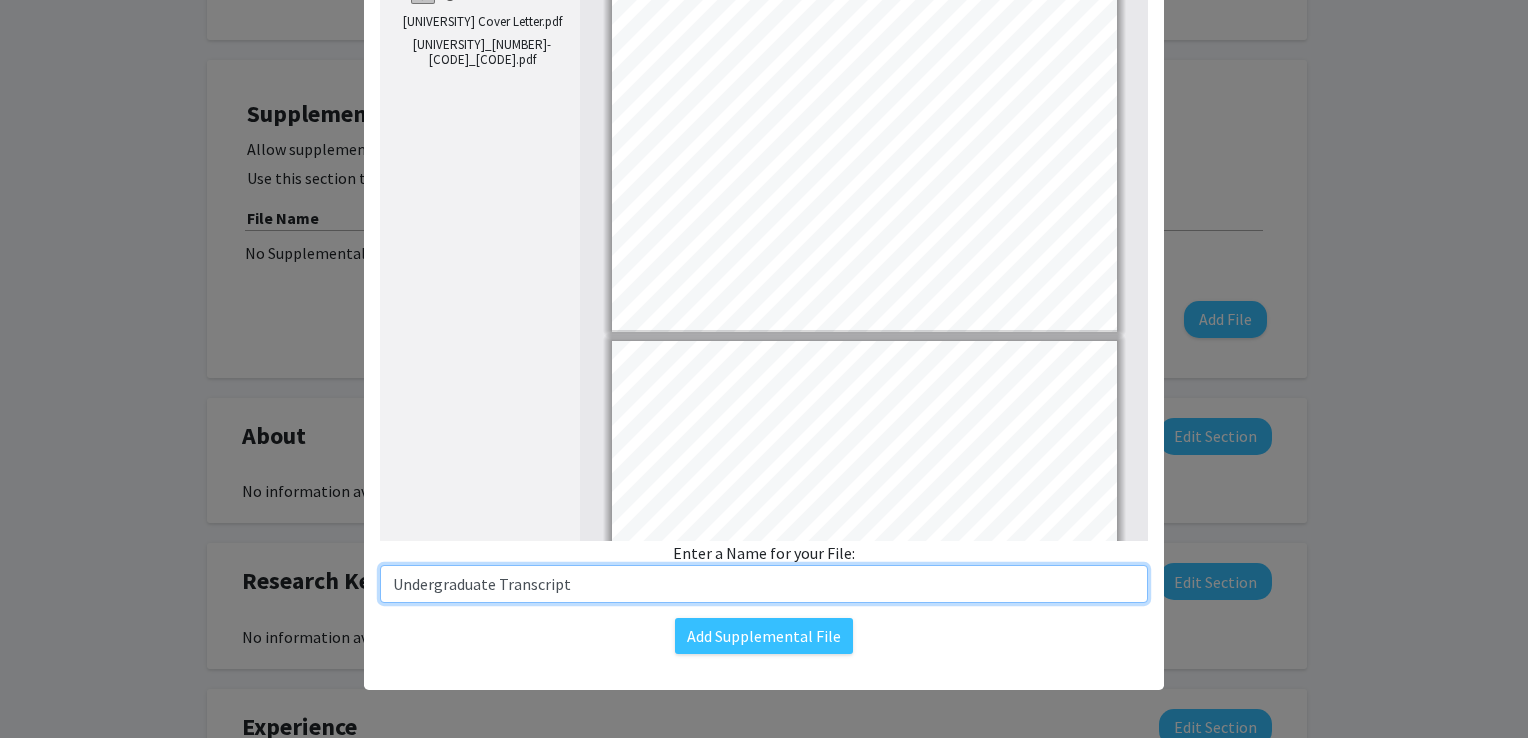 type on "2" 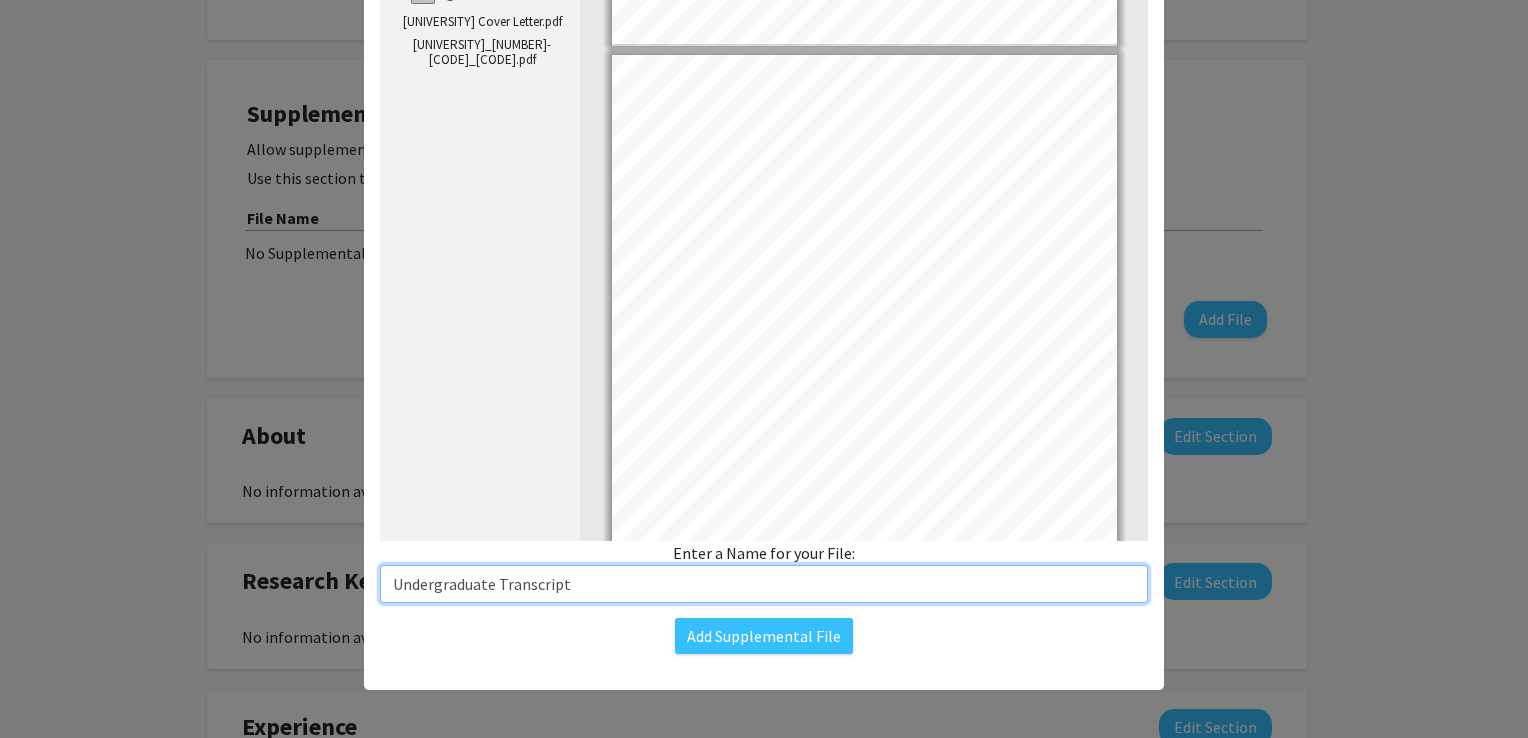 scroll, scrollTop: 603, scrollLeft: 0, axis: vertical 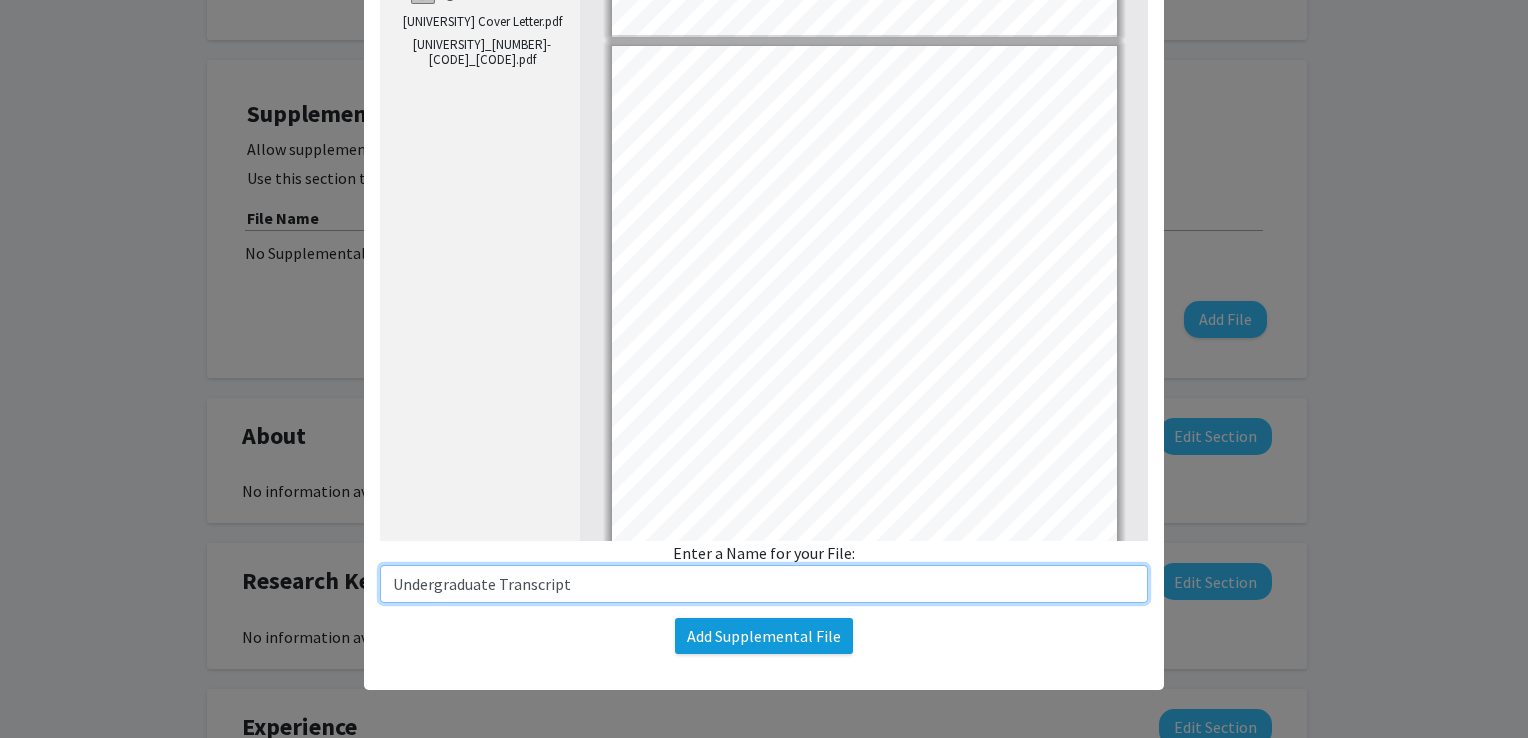 type on "Undergraduate Transcript" 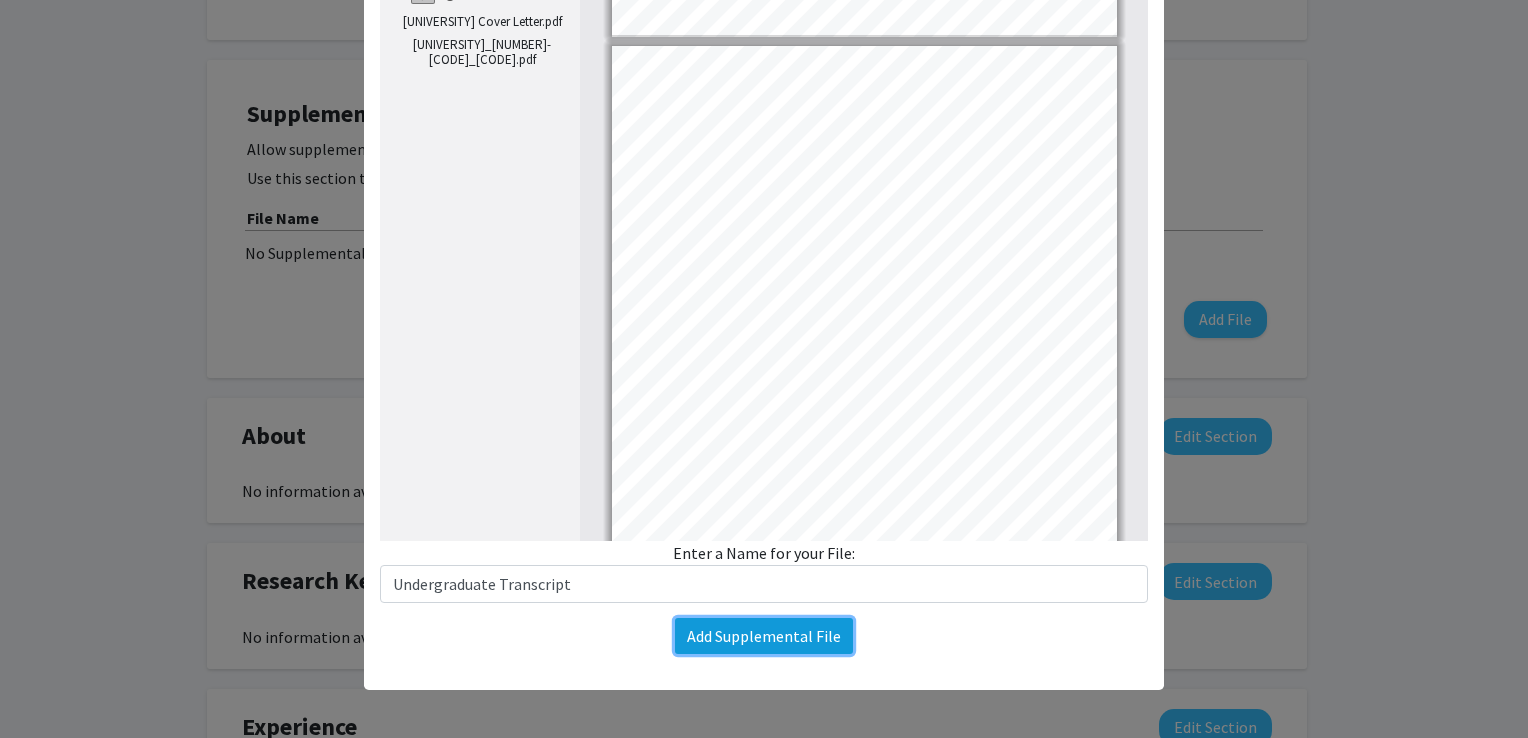 click on "Add Supplemental File" 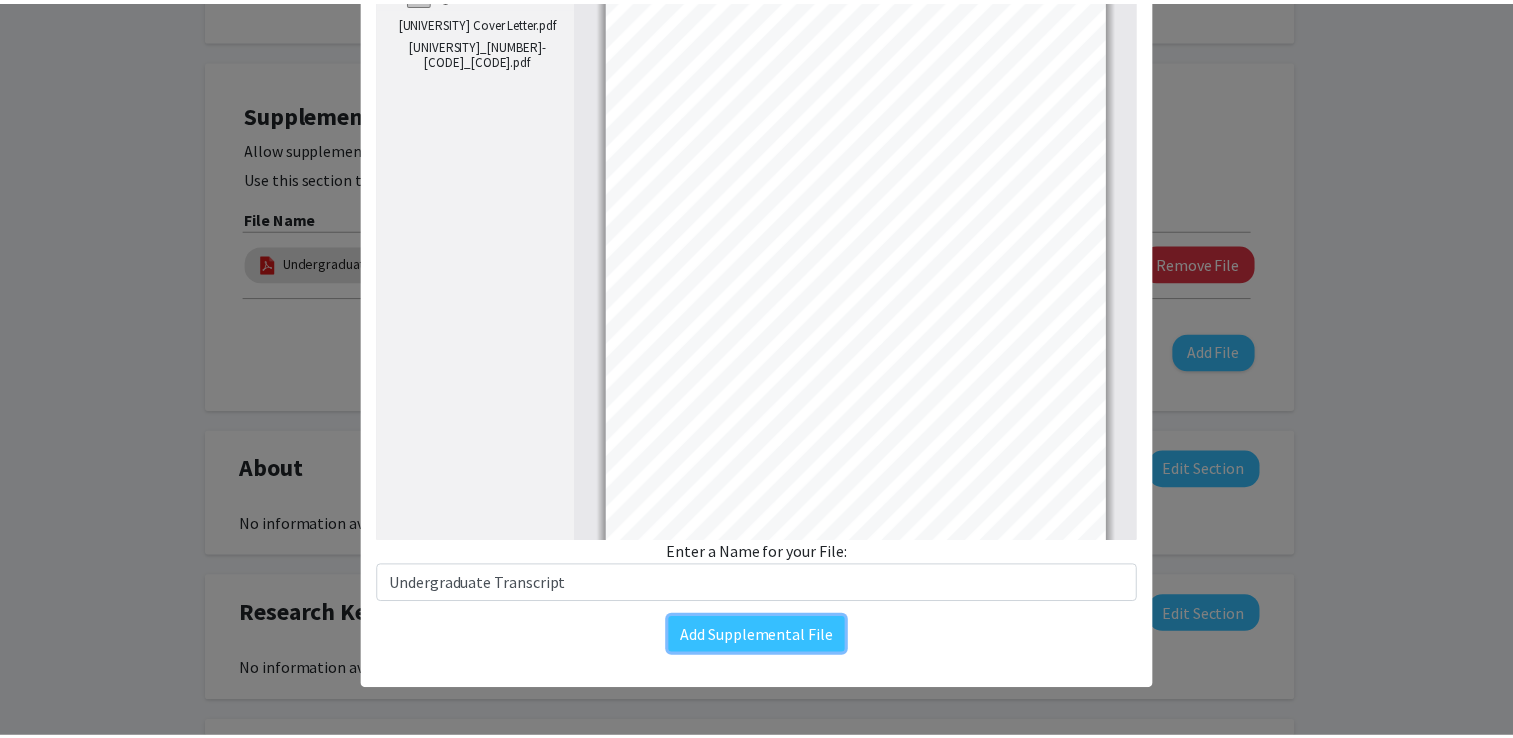 scroll, scrollTop: 803, scrollLeft: 0, axis: vertical 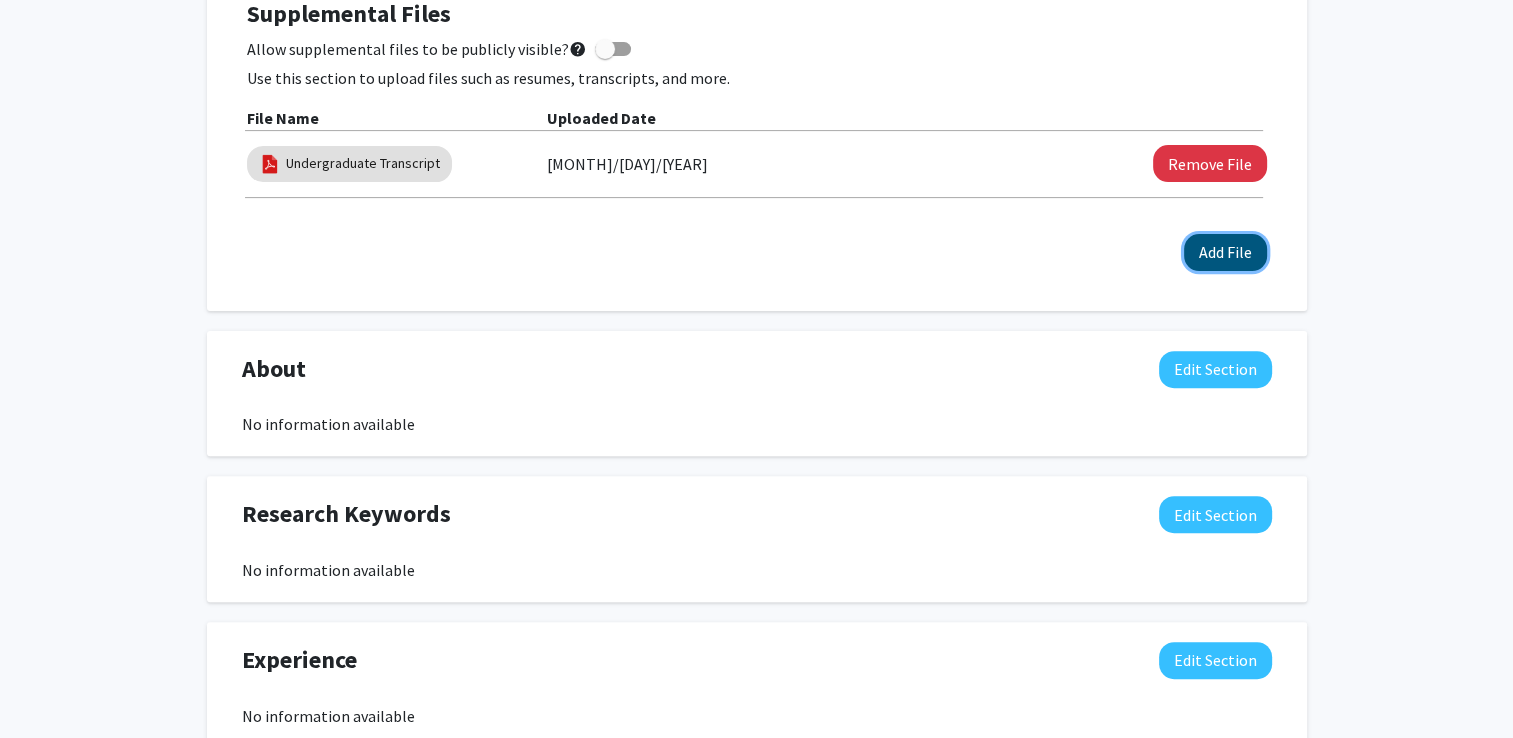 click on "Add File" 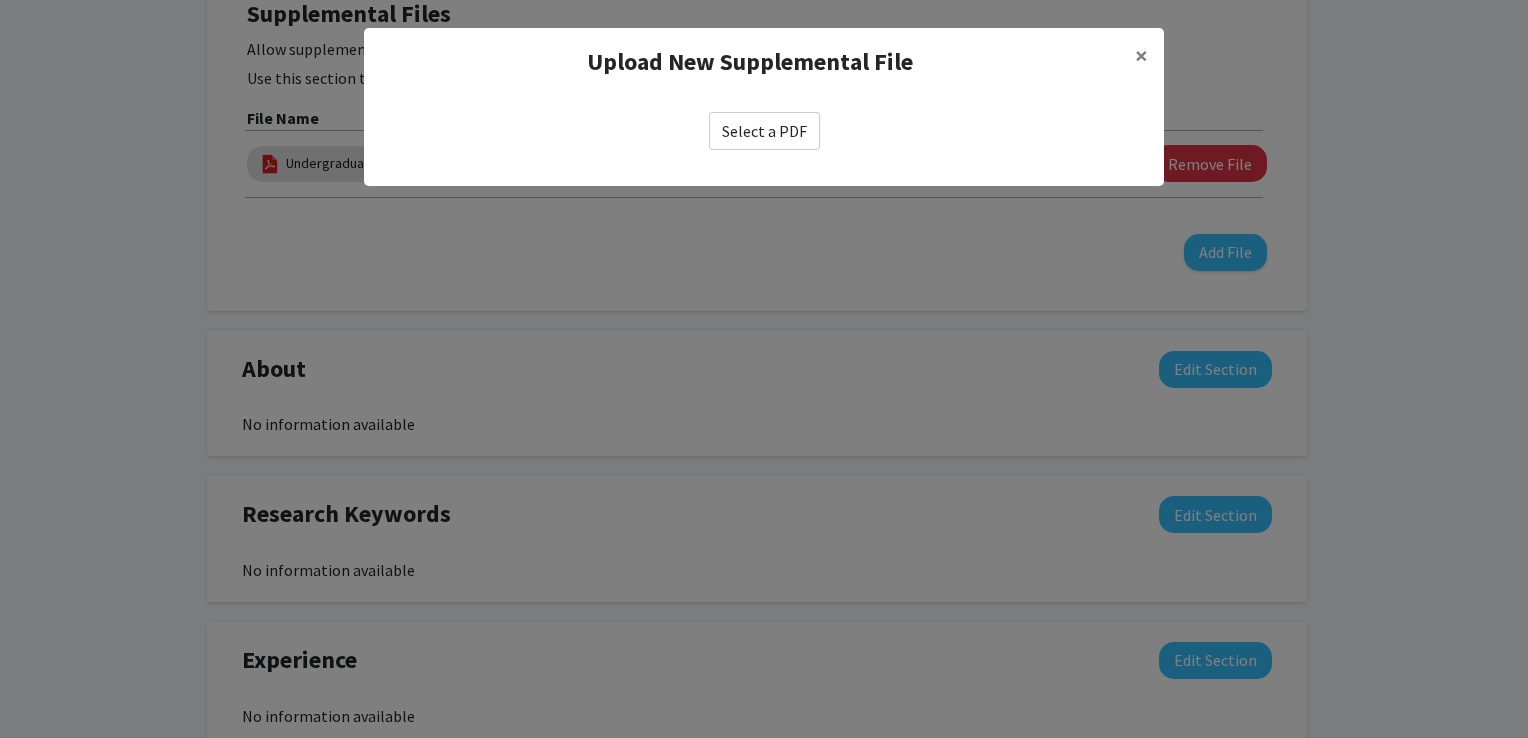 click on "Select a PDF" 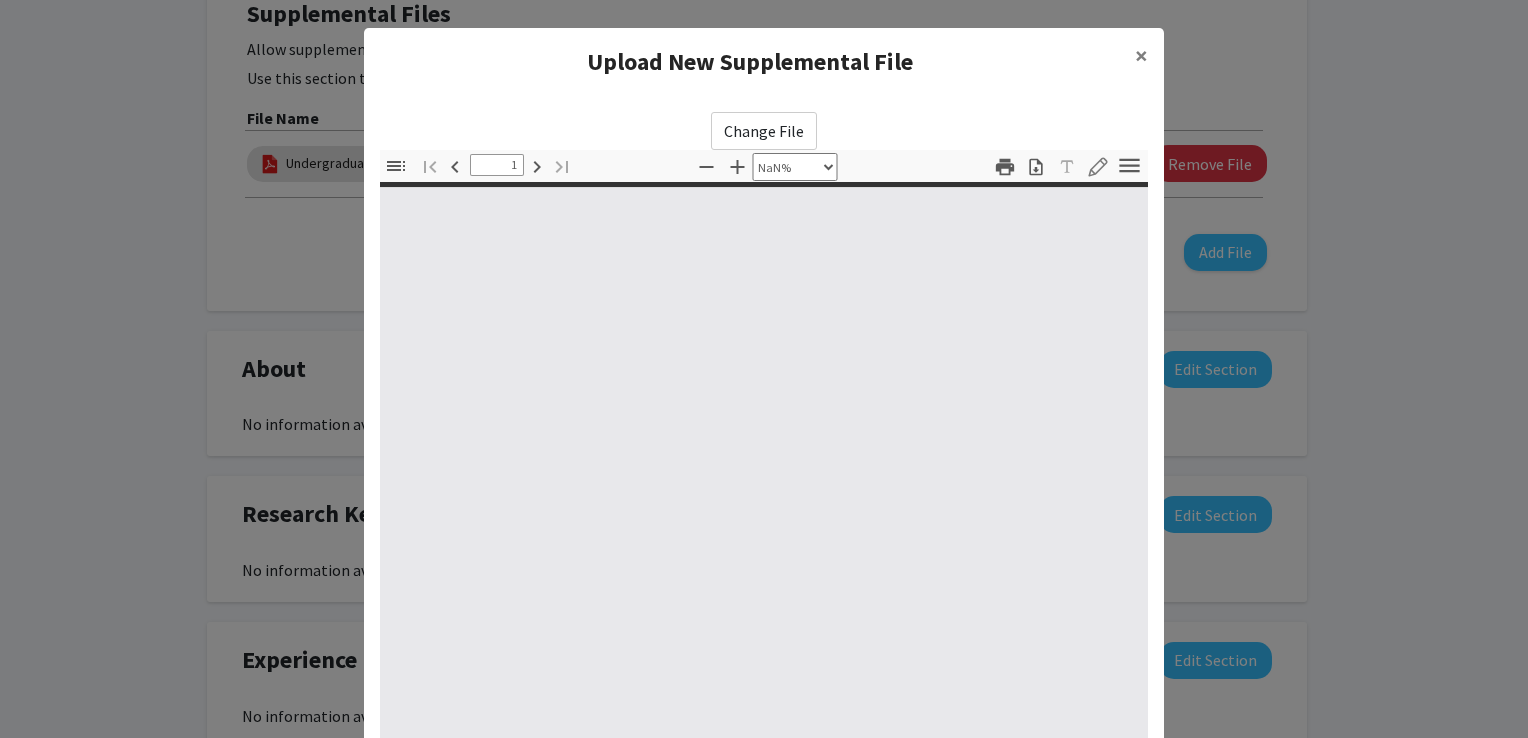 type on "0" 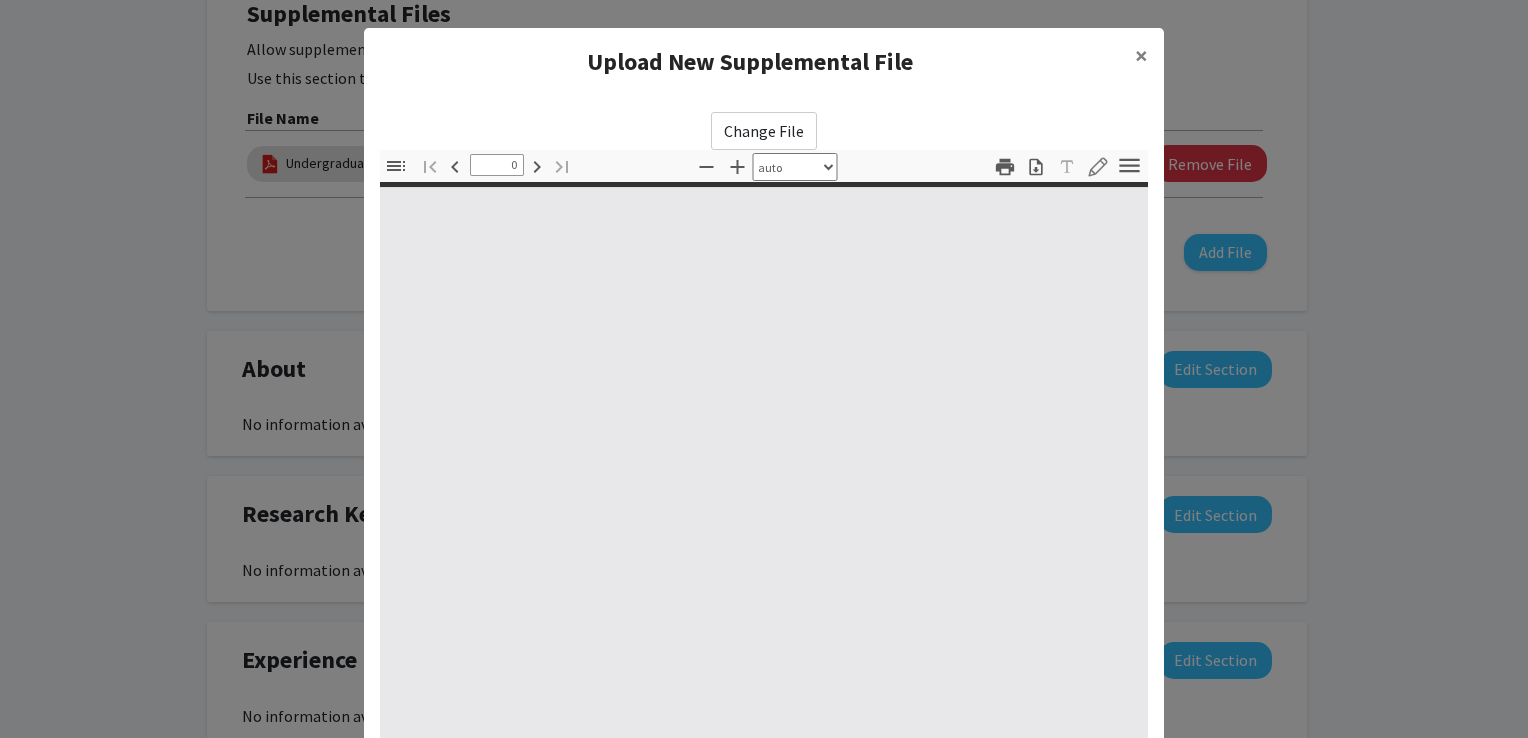 select on "custom" 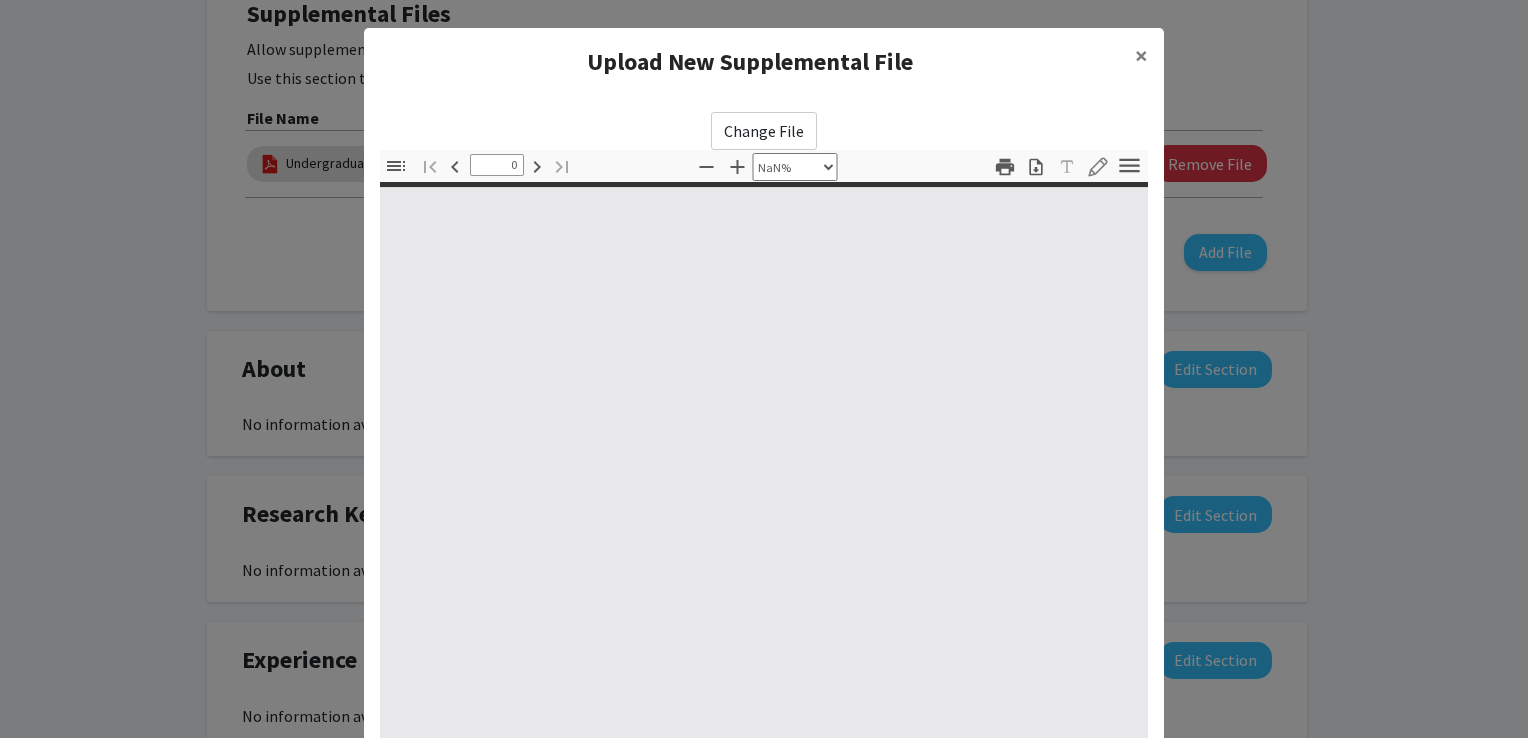 type on "1" 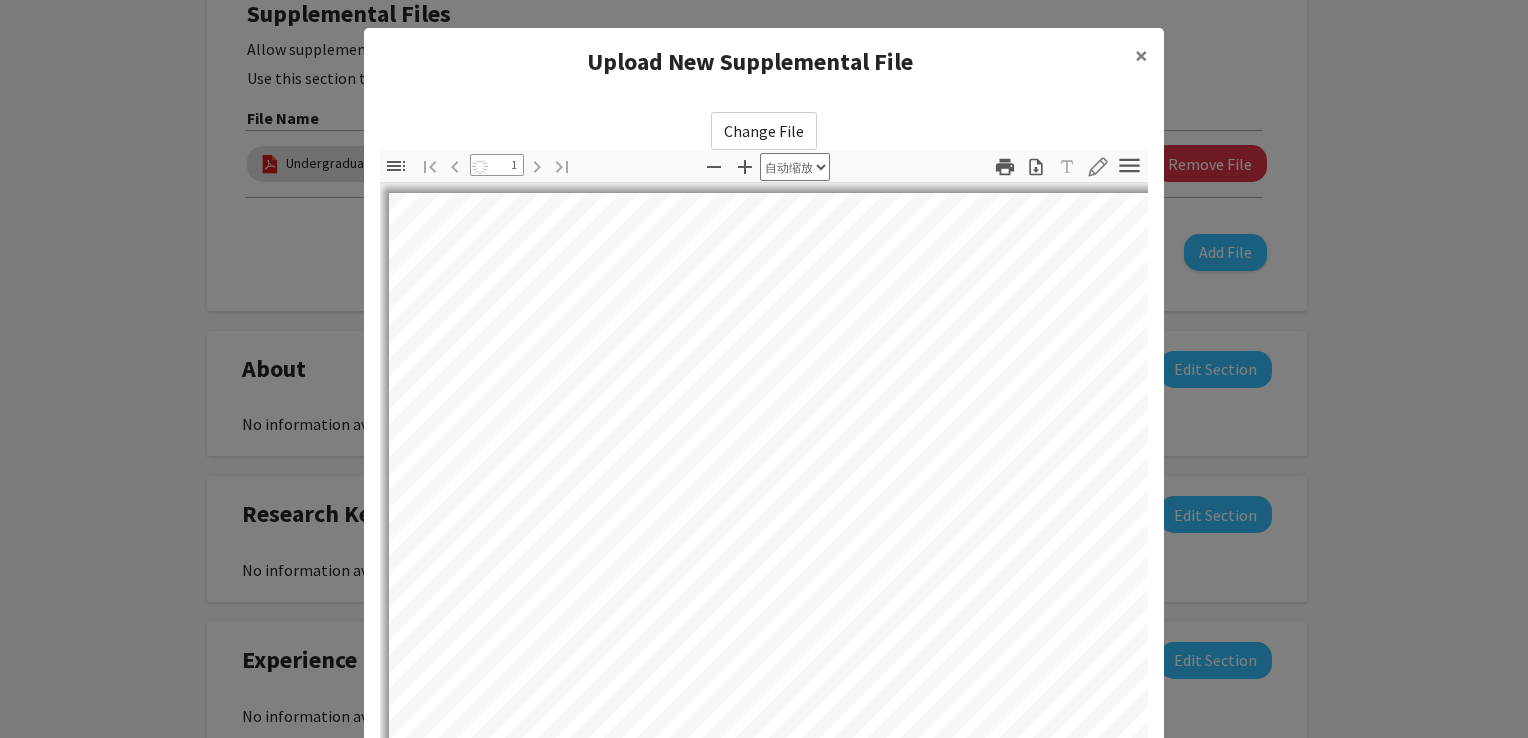 select on "auto" 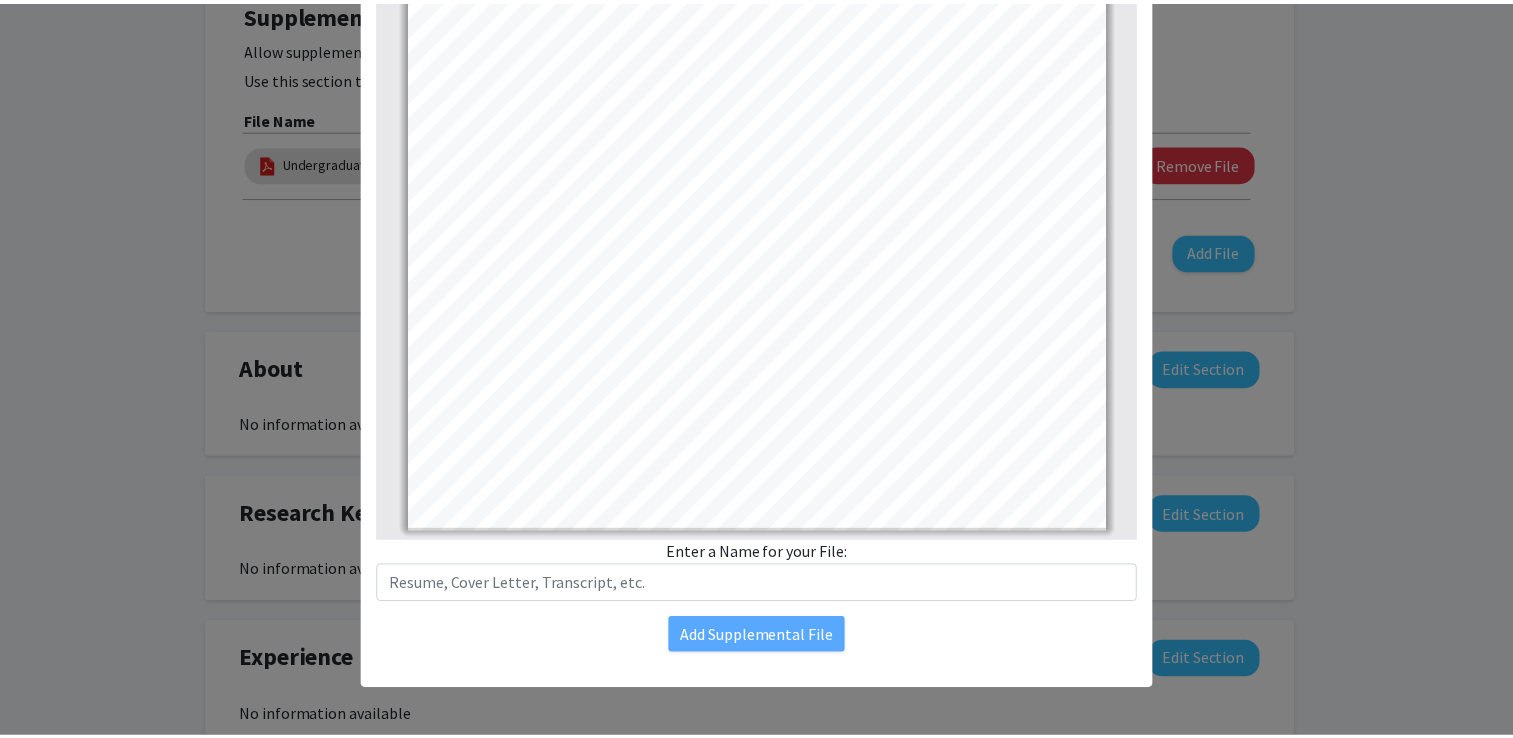 scroll, scrollTop: 280, scrollLeft: 0, axis: vertical 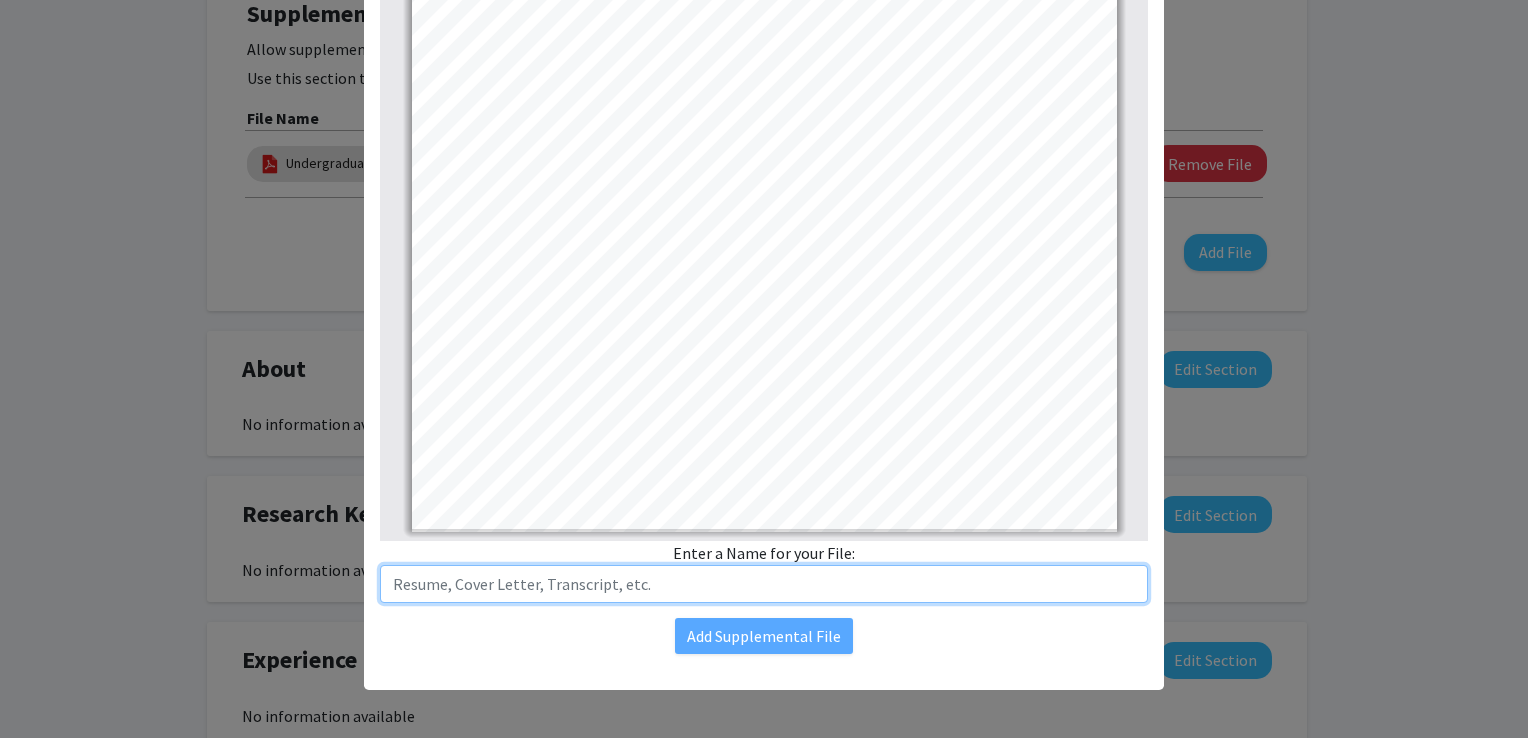 click at bounding box center (764, 584) 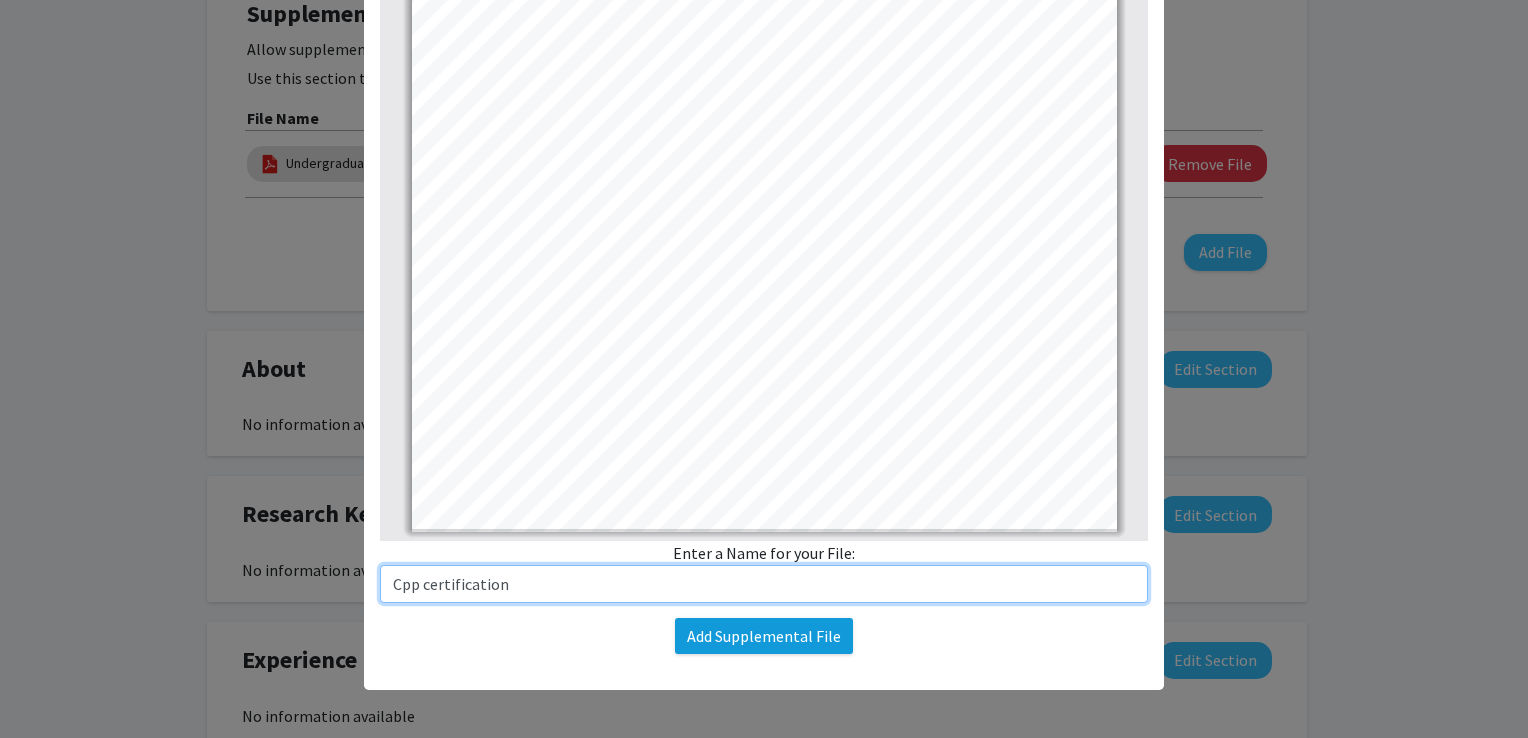 type on "Cpp certification" 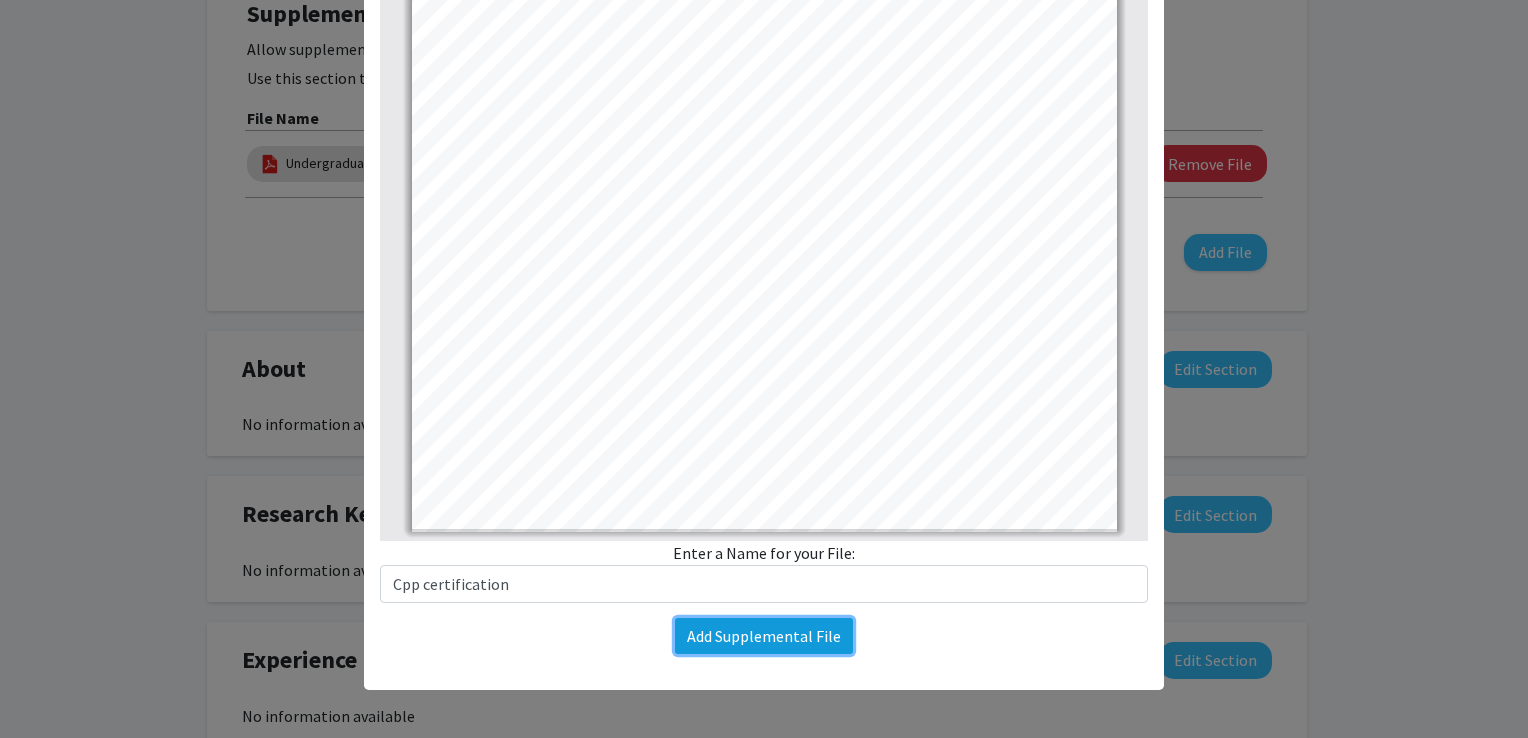 click on "Add Supplemental File" 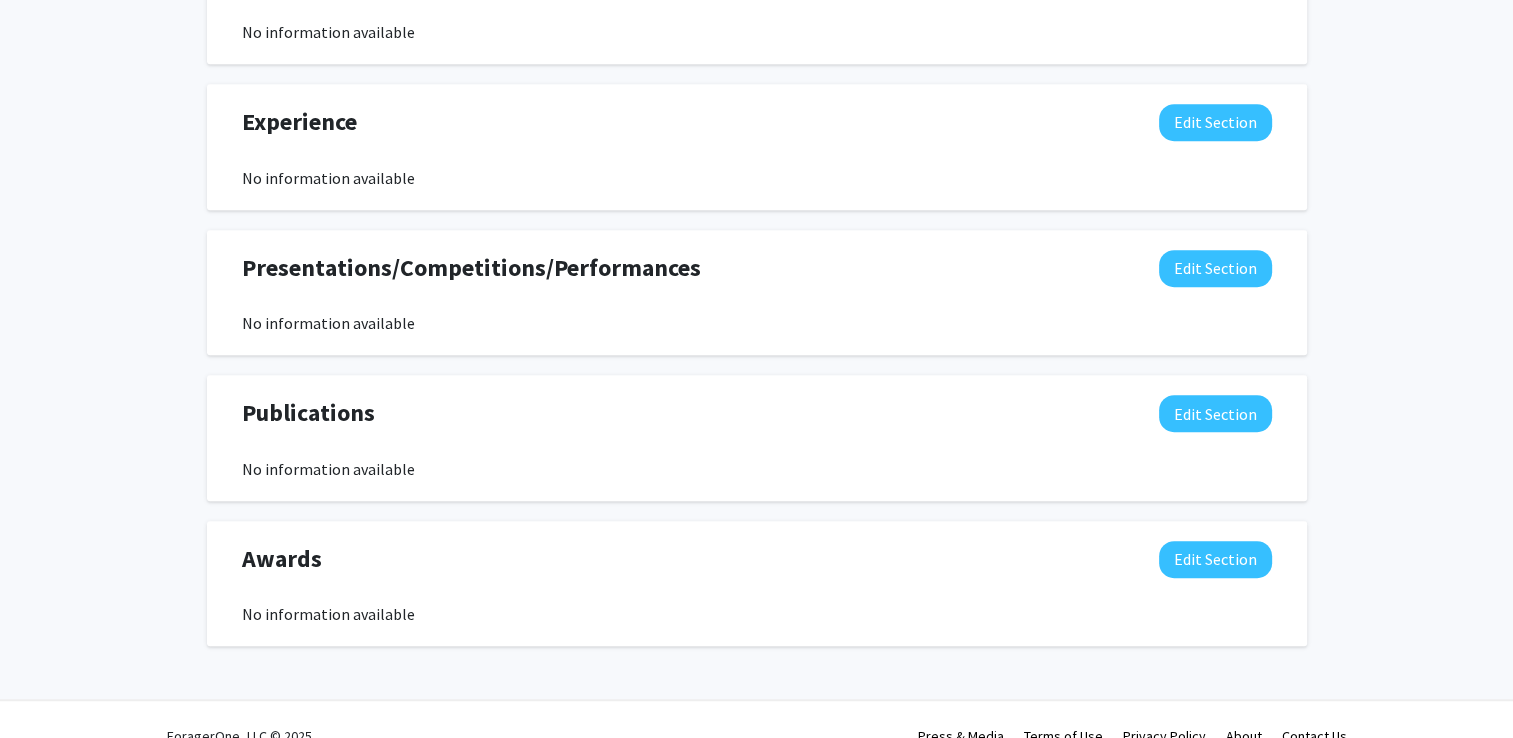 scroll, scrollTop: 1186, scrollLeft: 0, axis: vertical 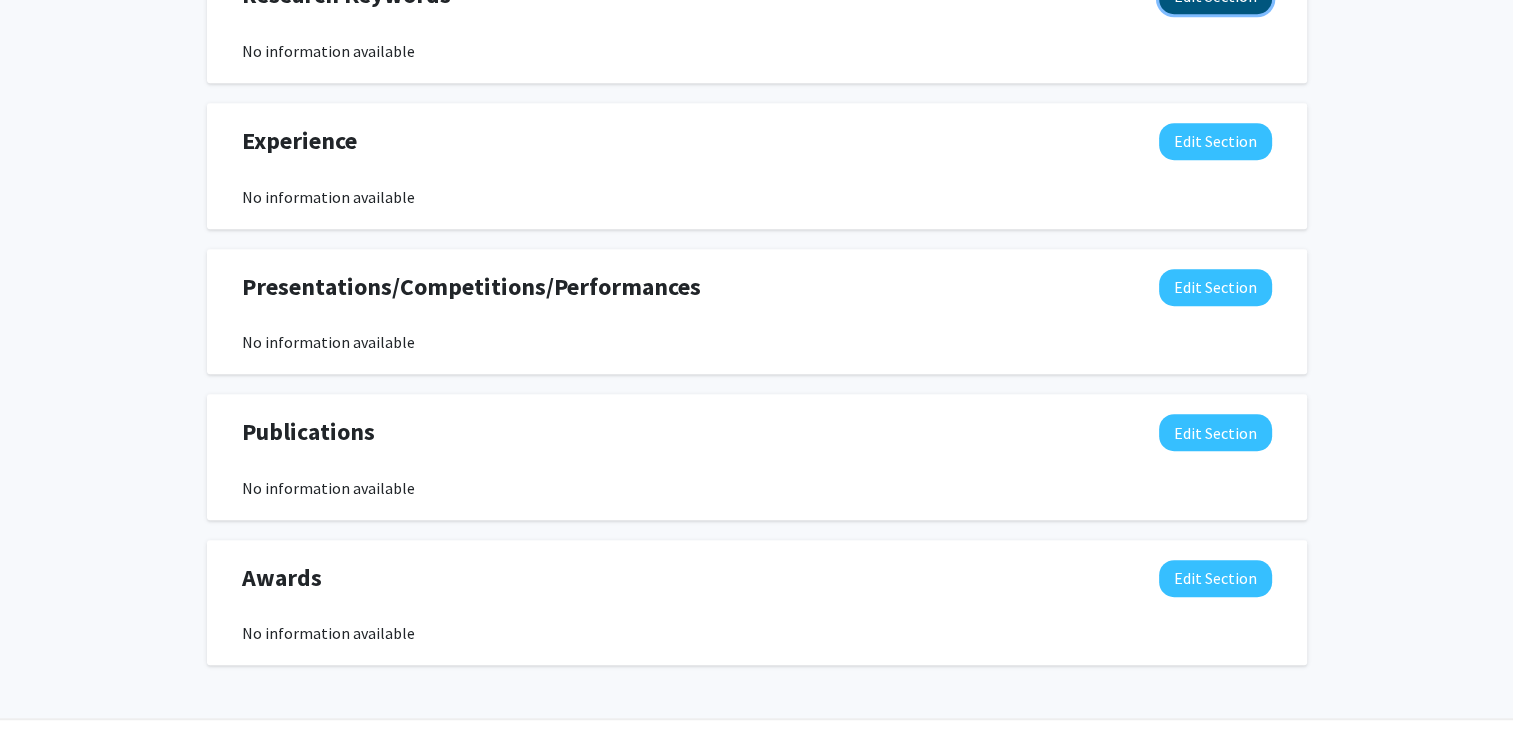 click on "Edit Section" 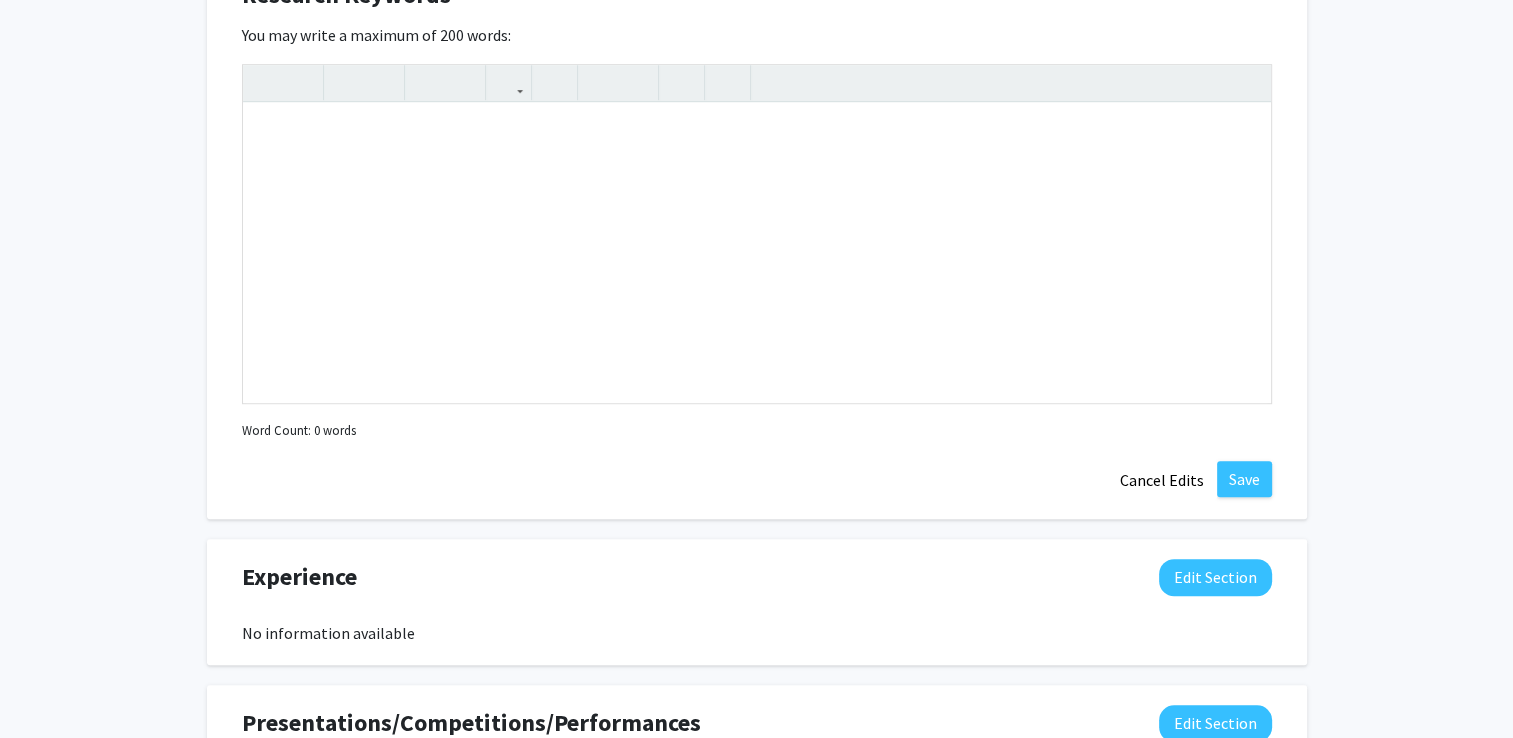click on "Research Keywords  Edit Section" 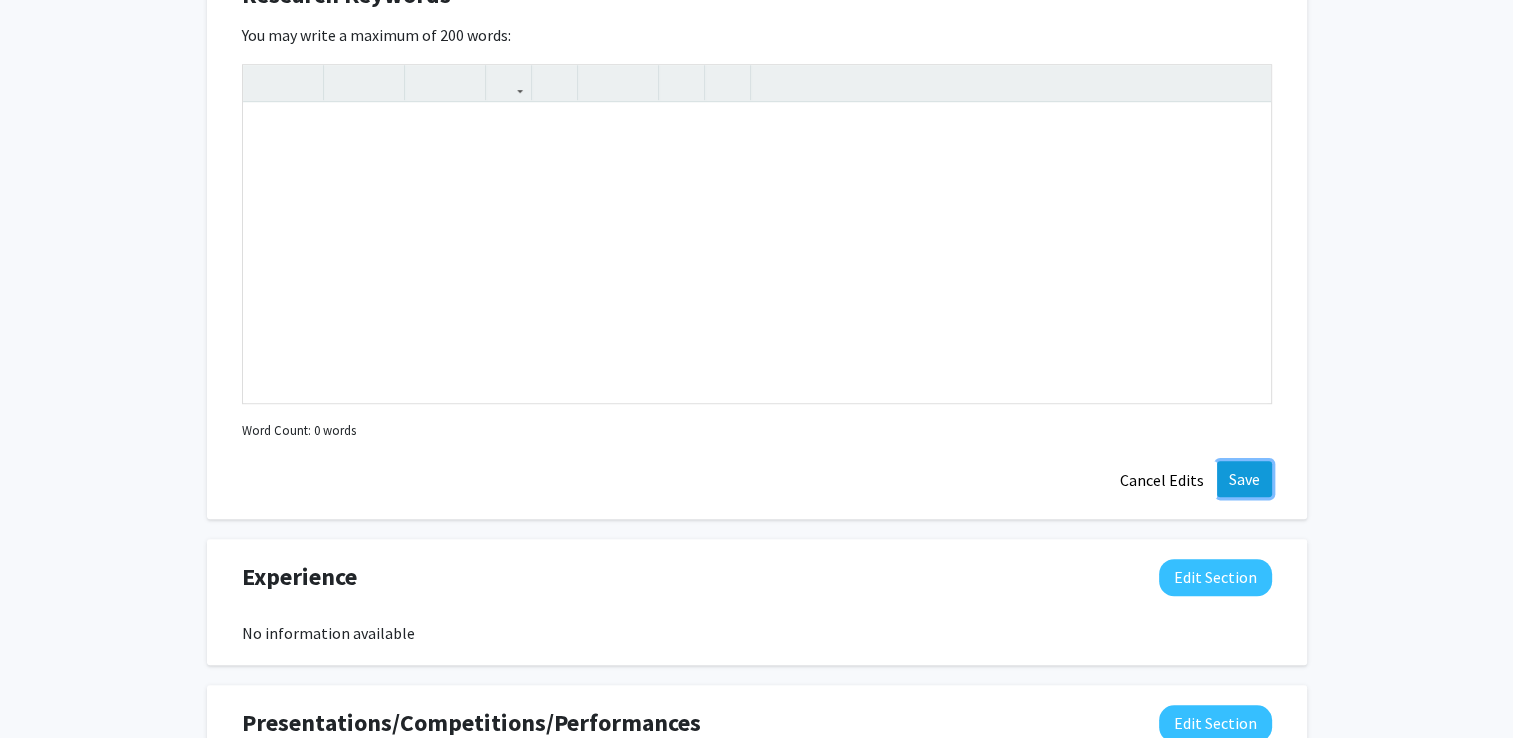 click on "Save" 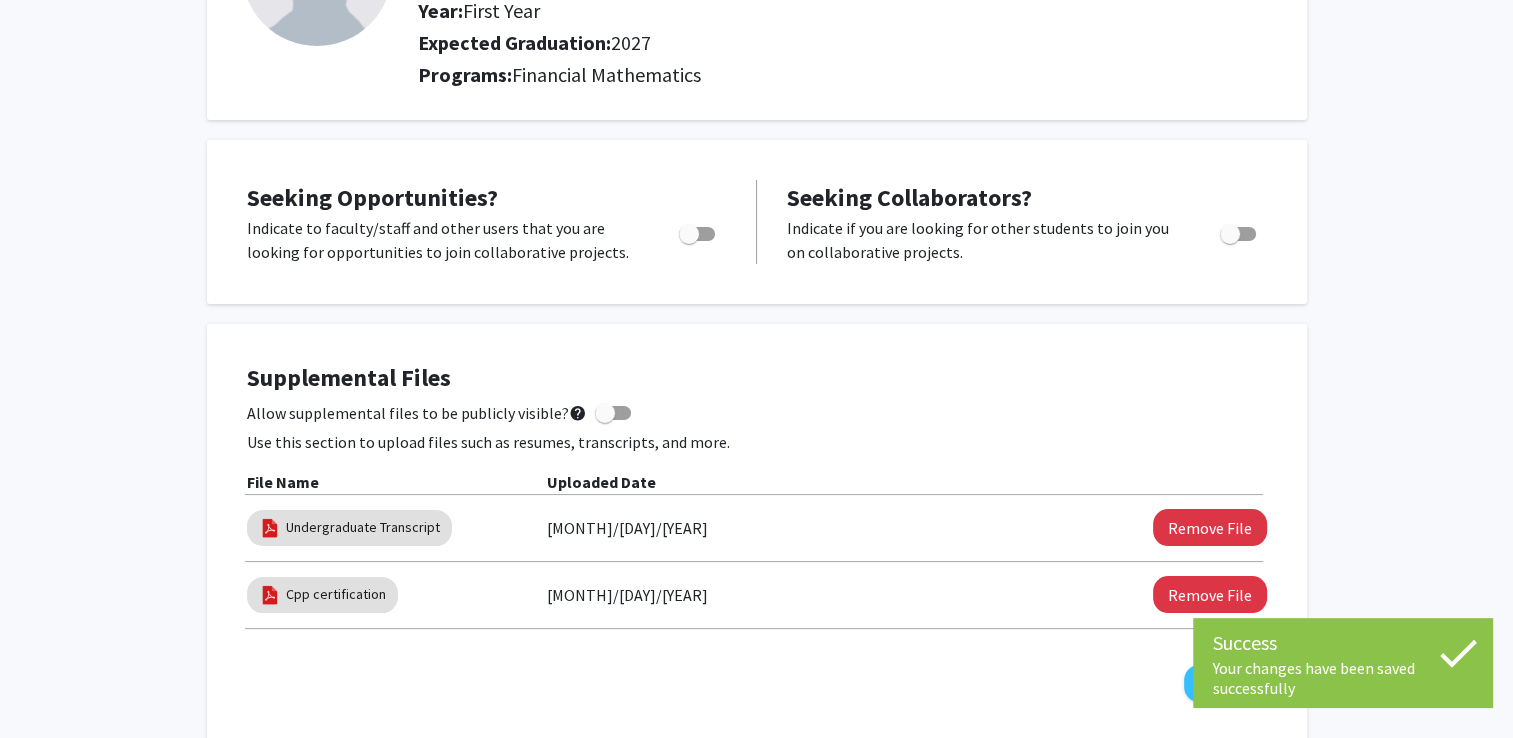 scroll, scrollTop: 0, scrollLeft: 0, axis: both 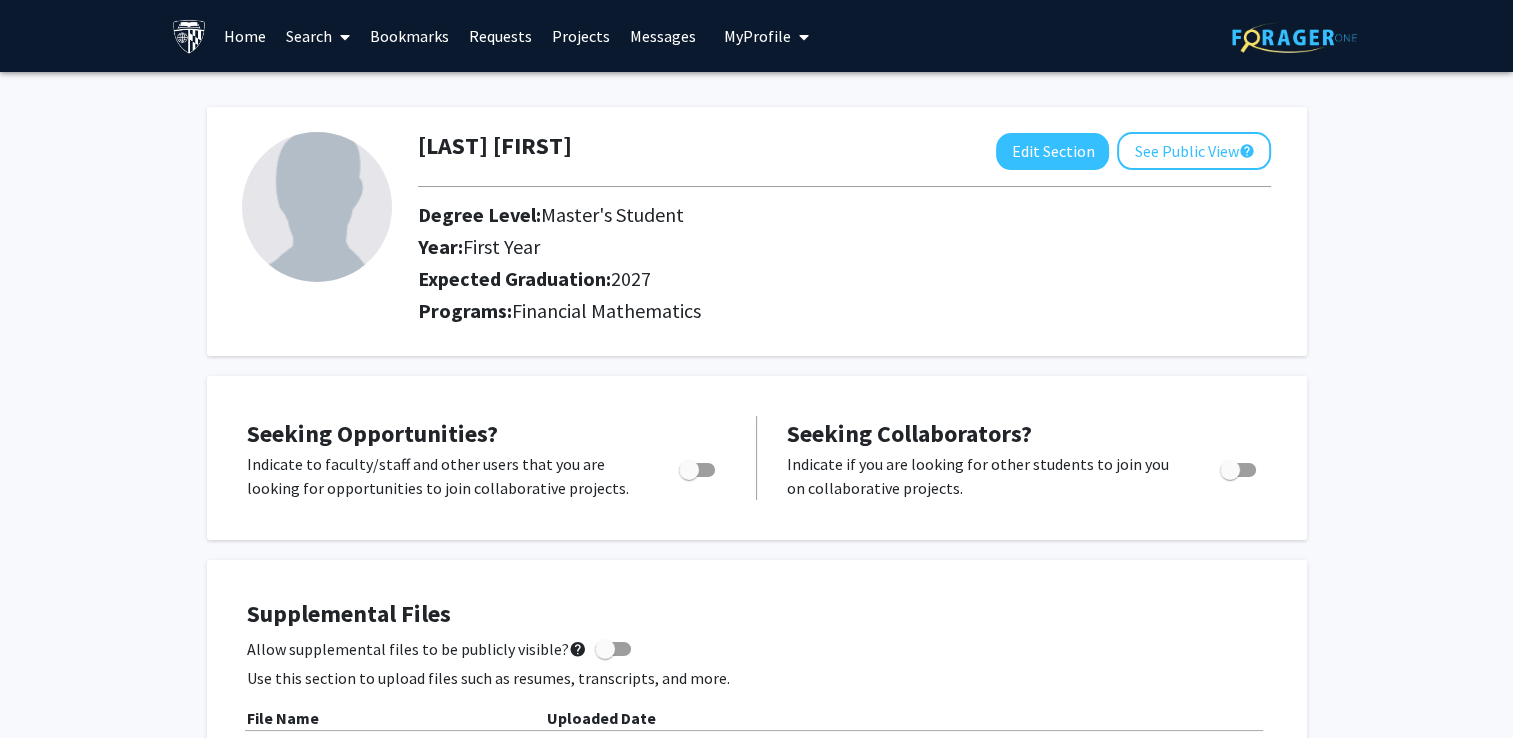 click on "My   Profile" at bounding box center [766, 36] 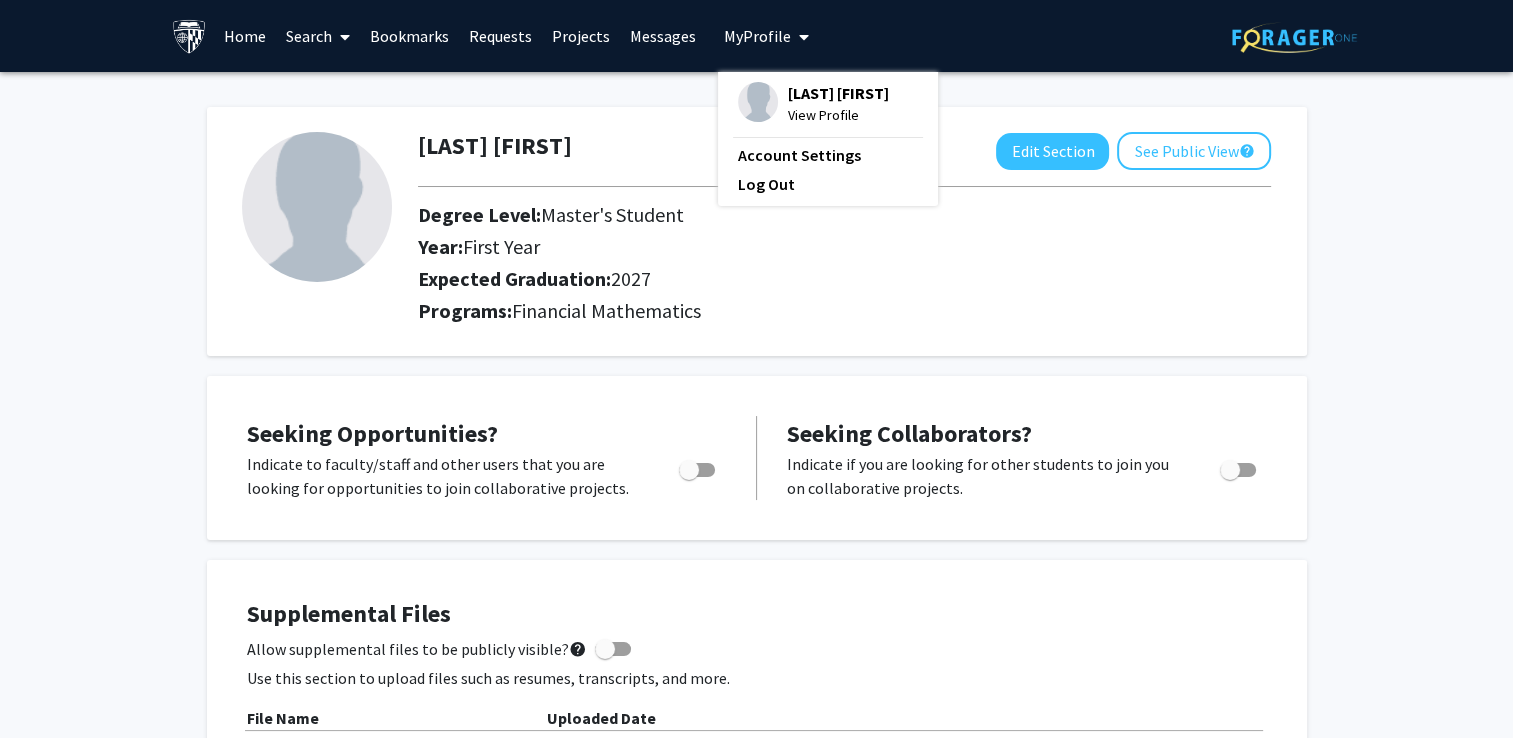 click on "Messages" at bounding box center (663, 36) 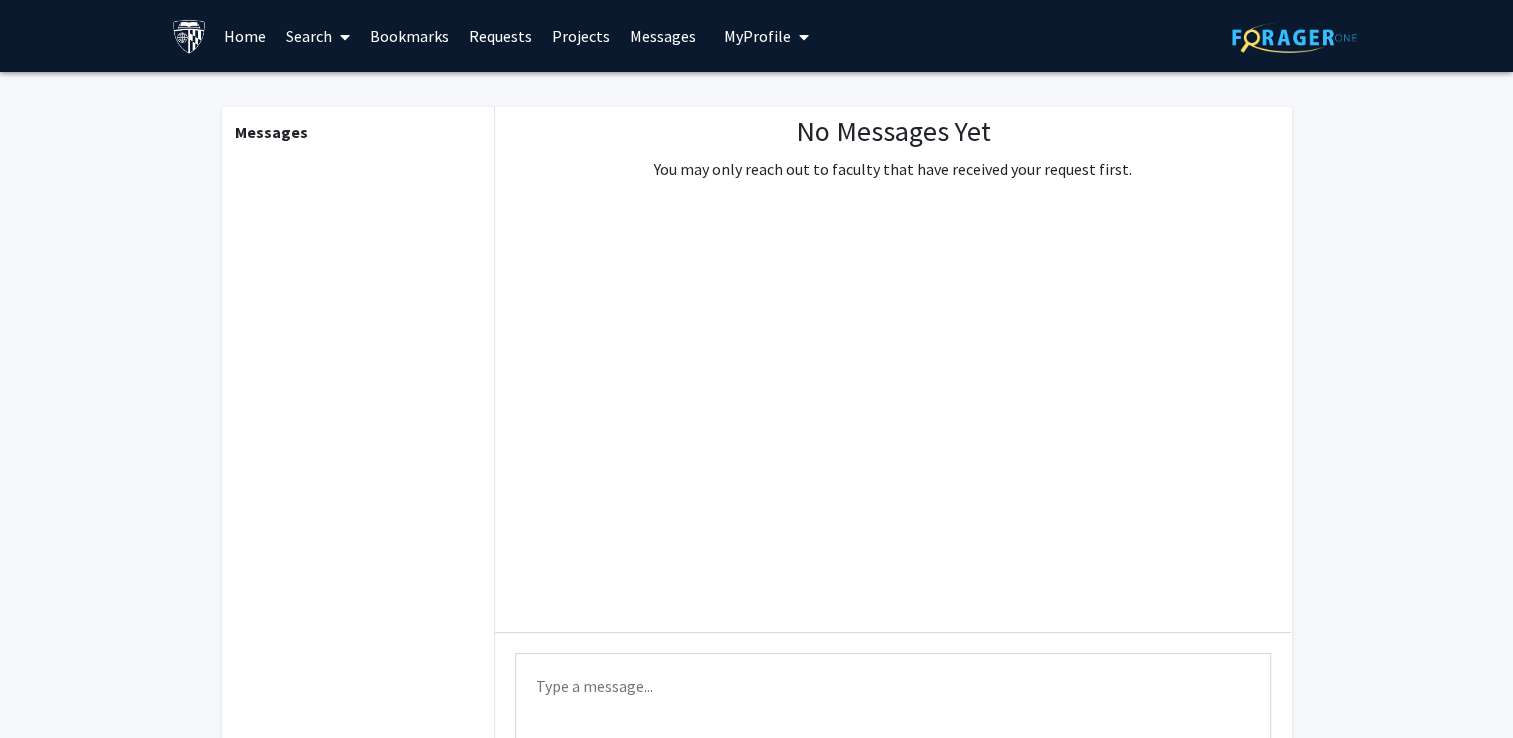 click on "Requests" at bounding box center (500, 36) 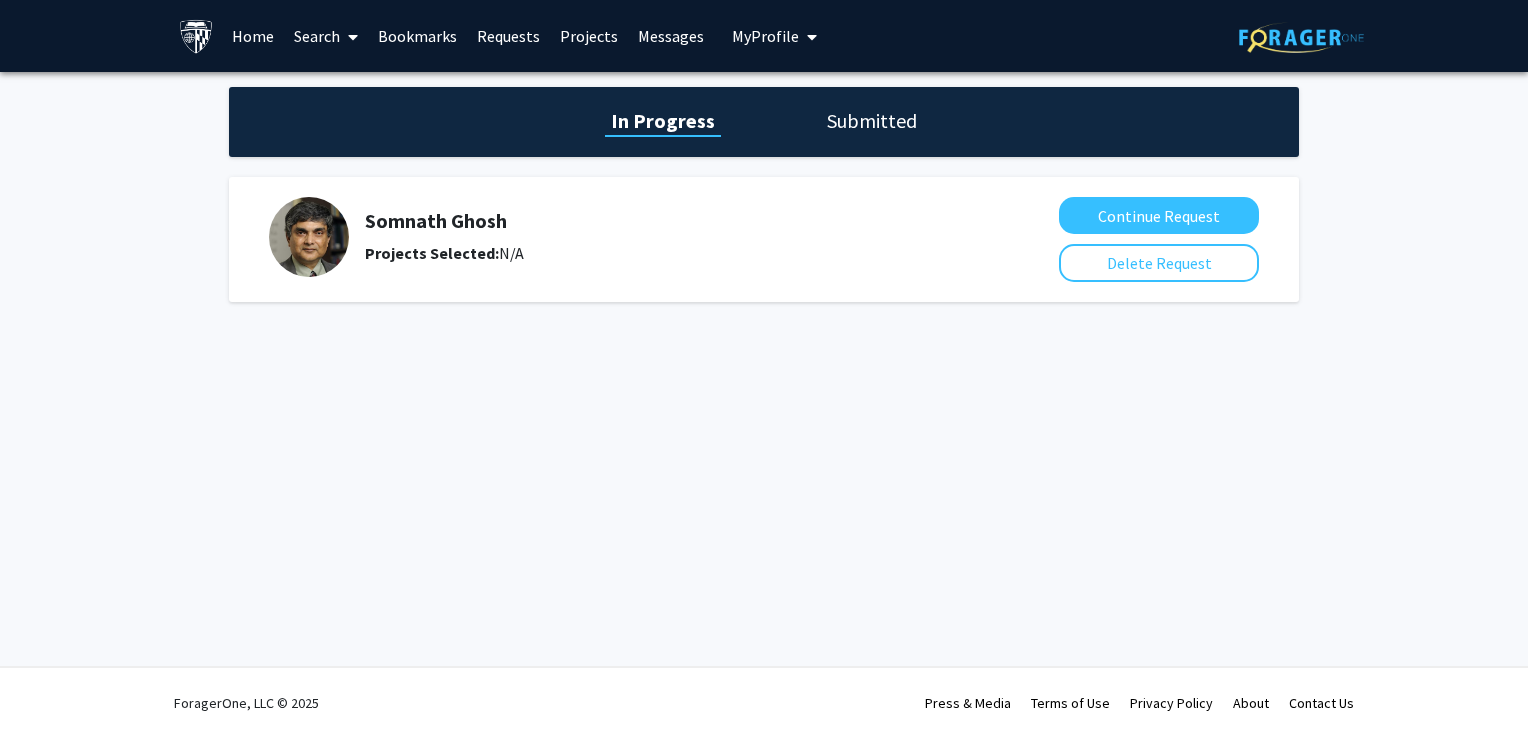click on "Submitted" 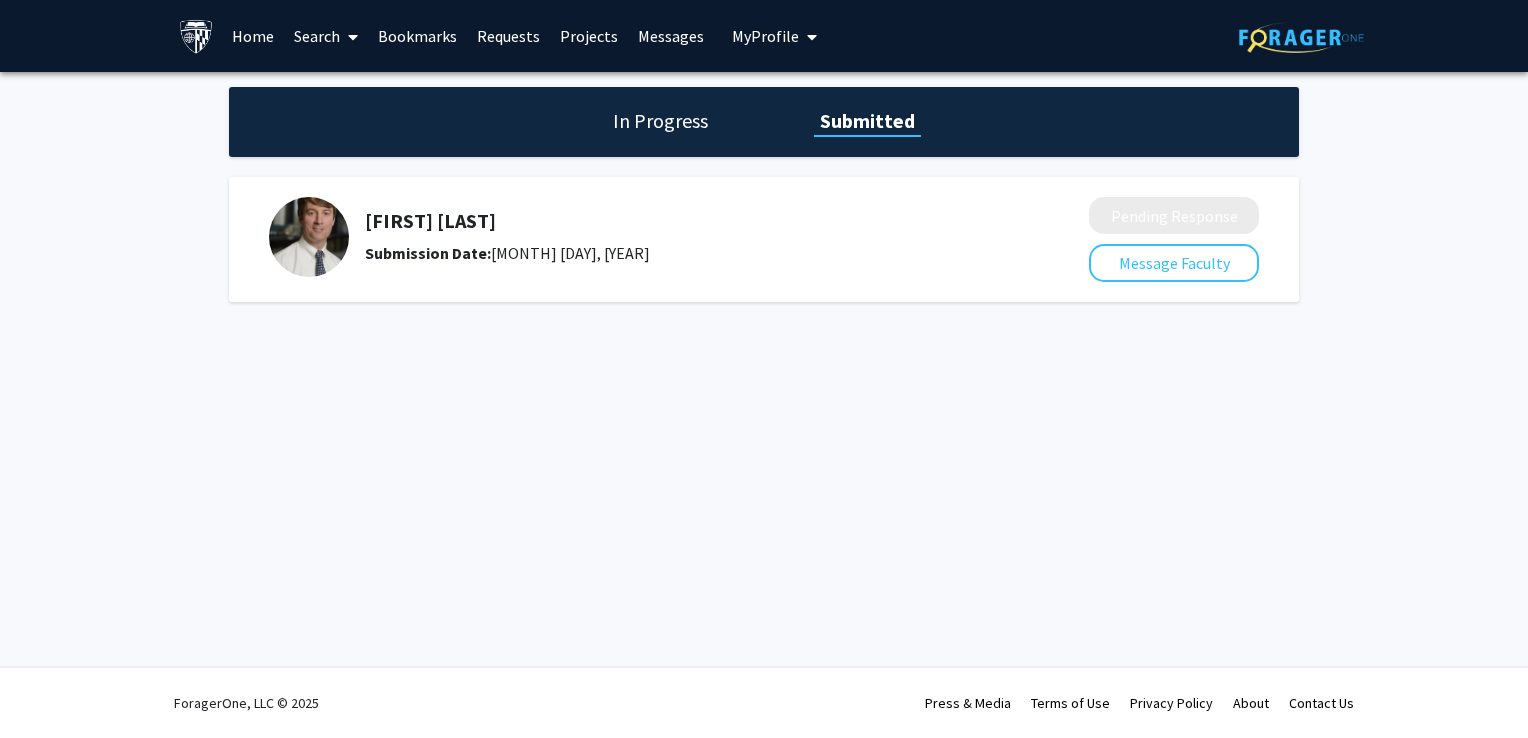click on "In Progress" 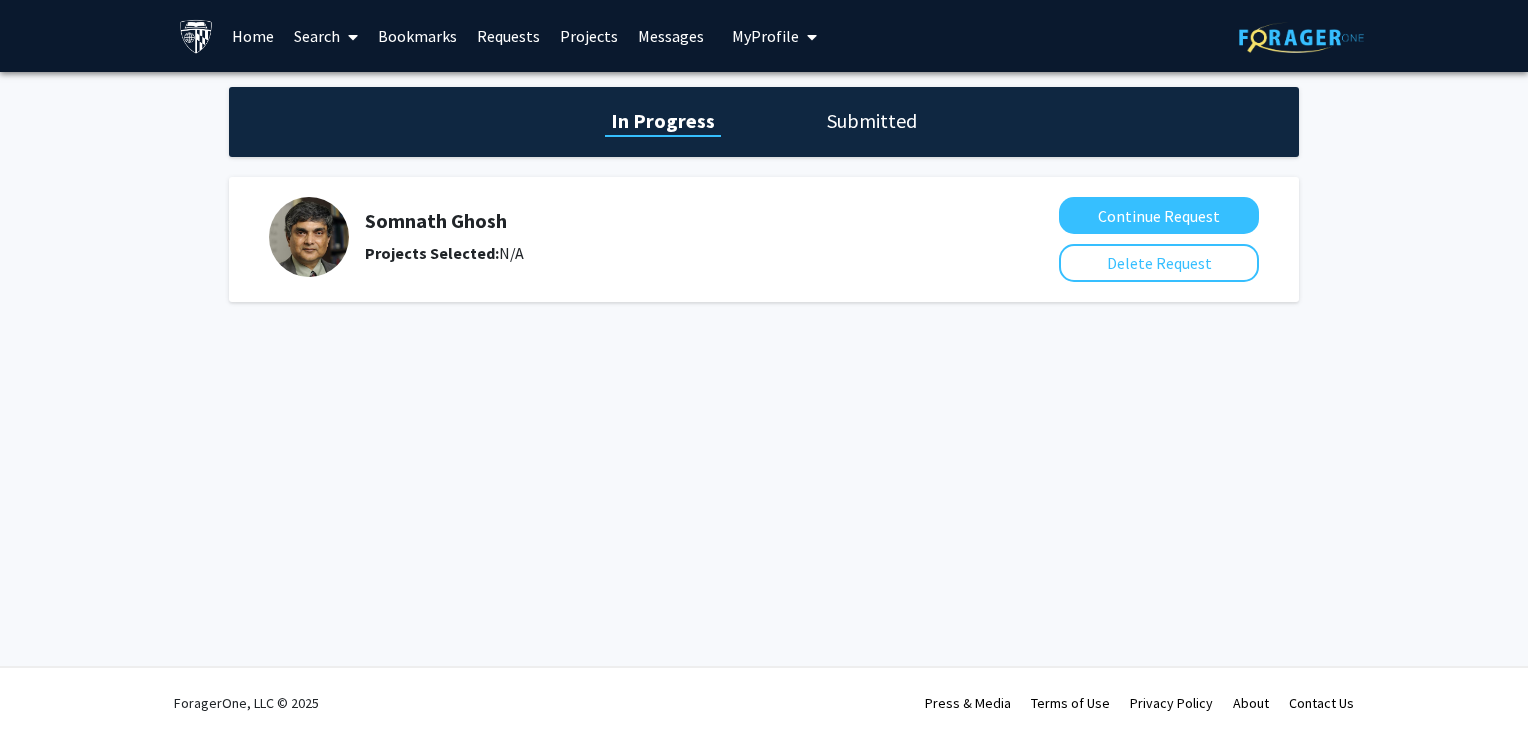 click on "Home" at bounding box center (253, 36) 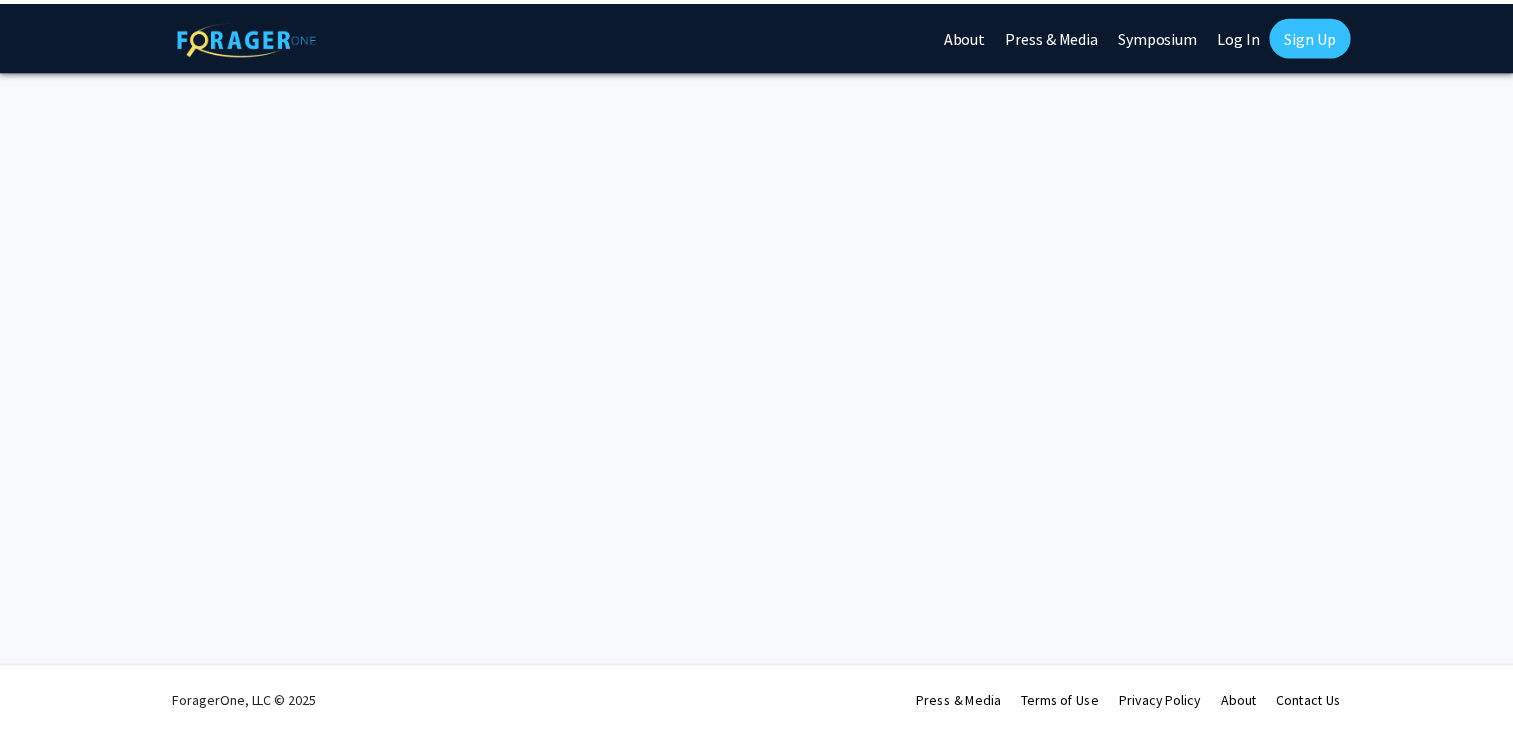 scroll, scrollTop: 0, scrollLeft: 0, axis: both 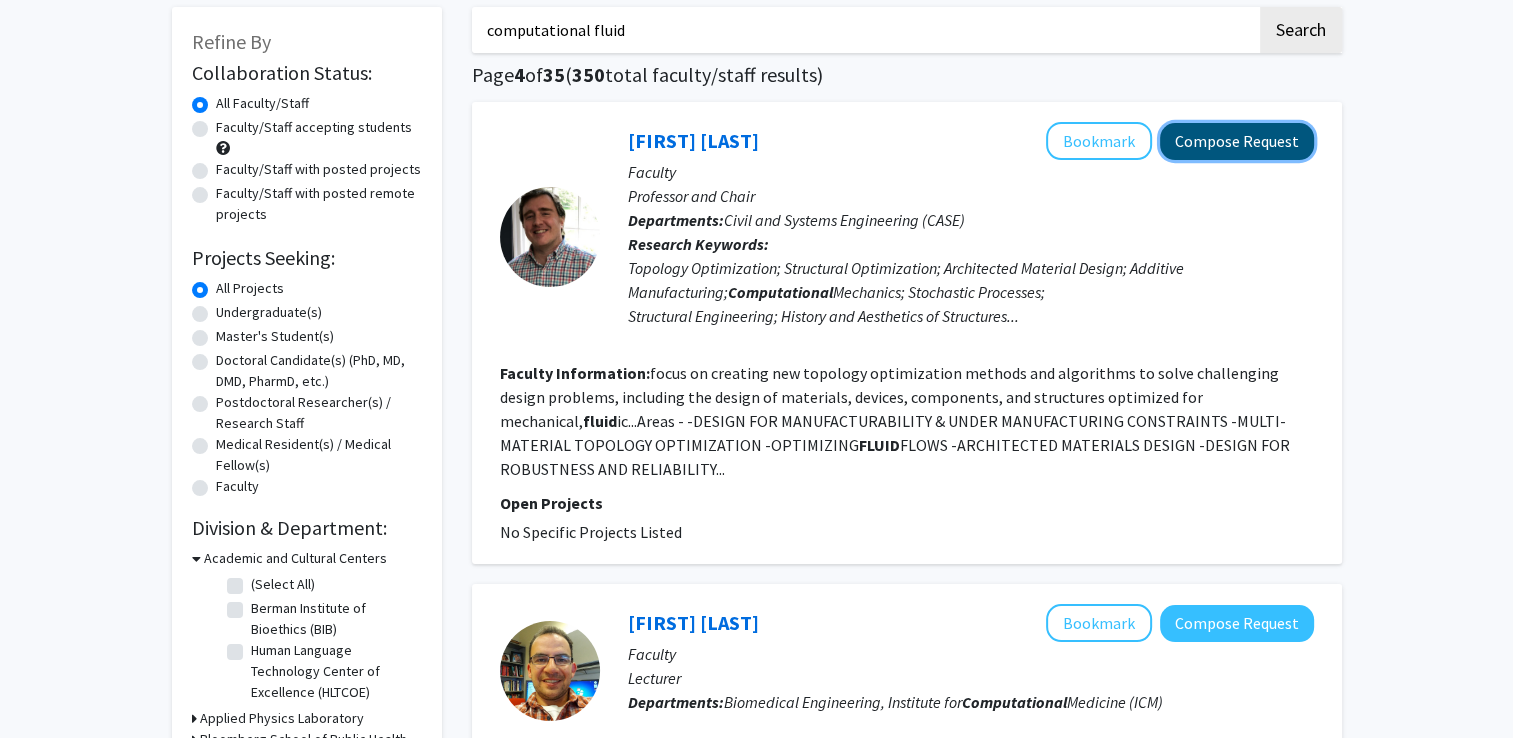 click on "Compose Request" 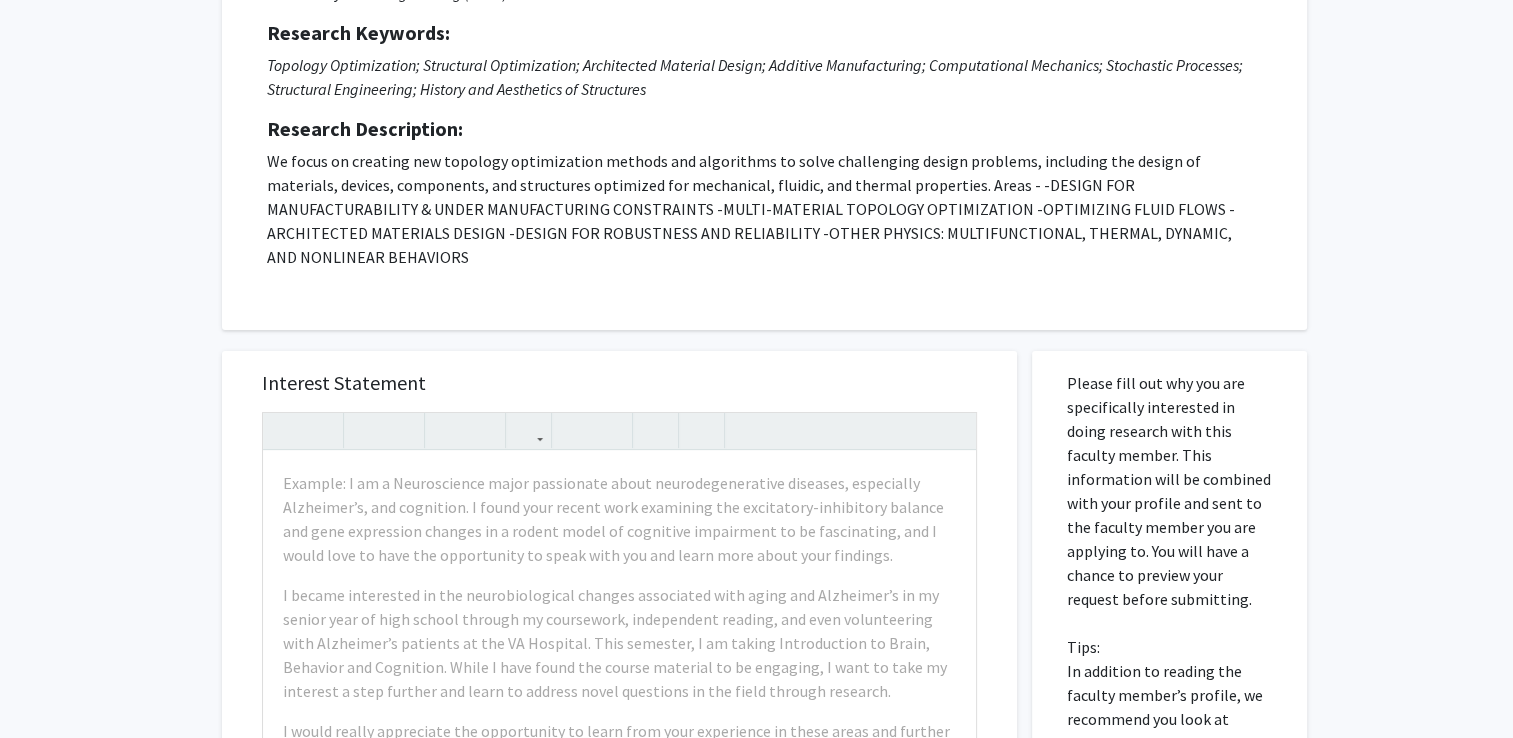 scroll, scrollTop: 100, scrollLeft: 0, axis: vertical 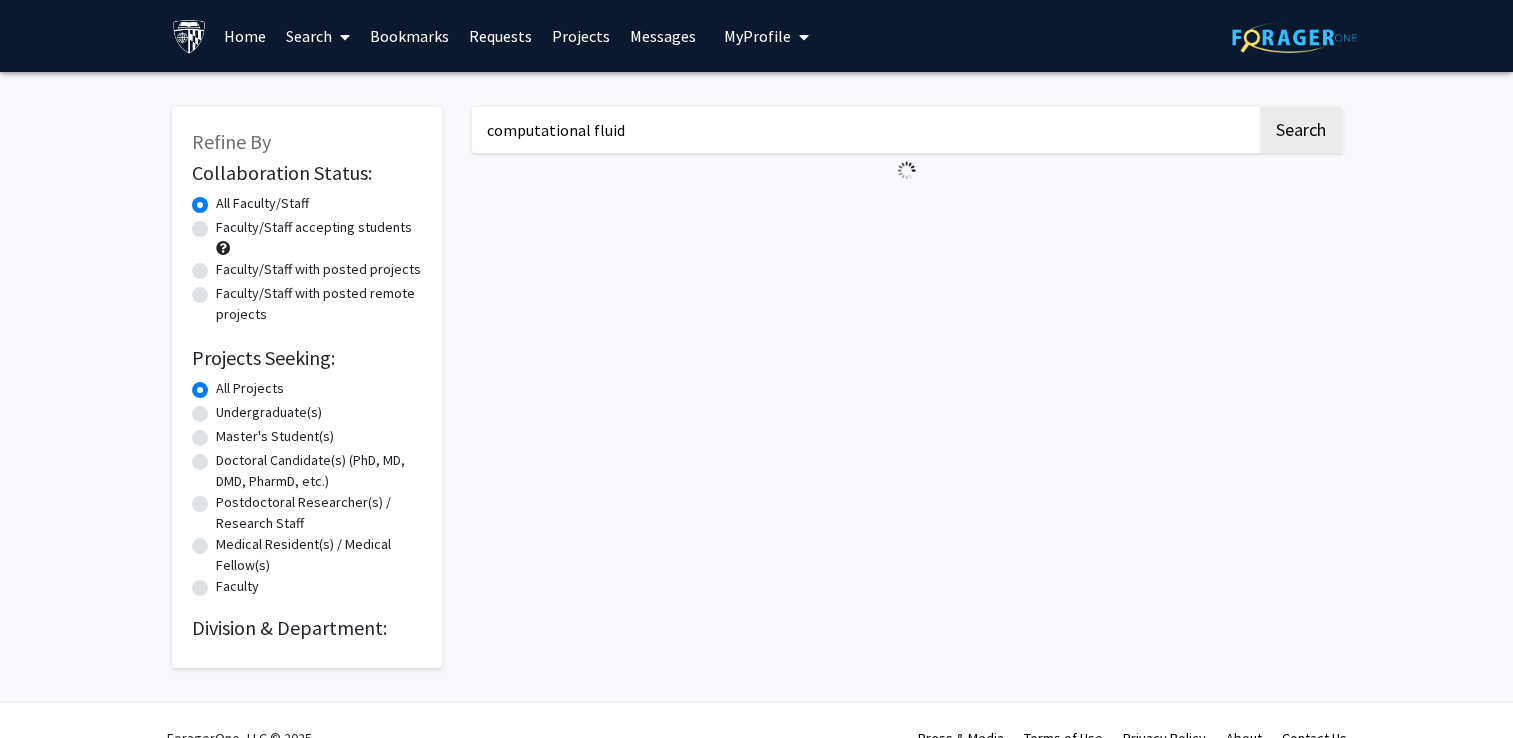 click on "computational fluid" at bounding box center [864, 130] 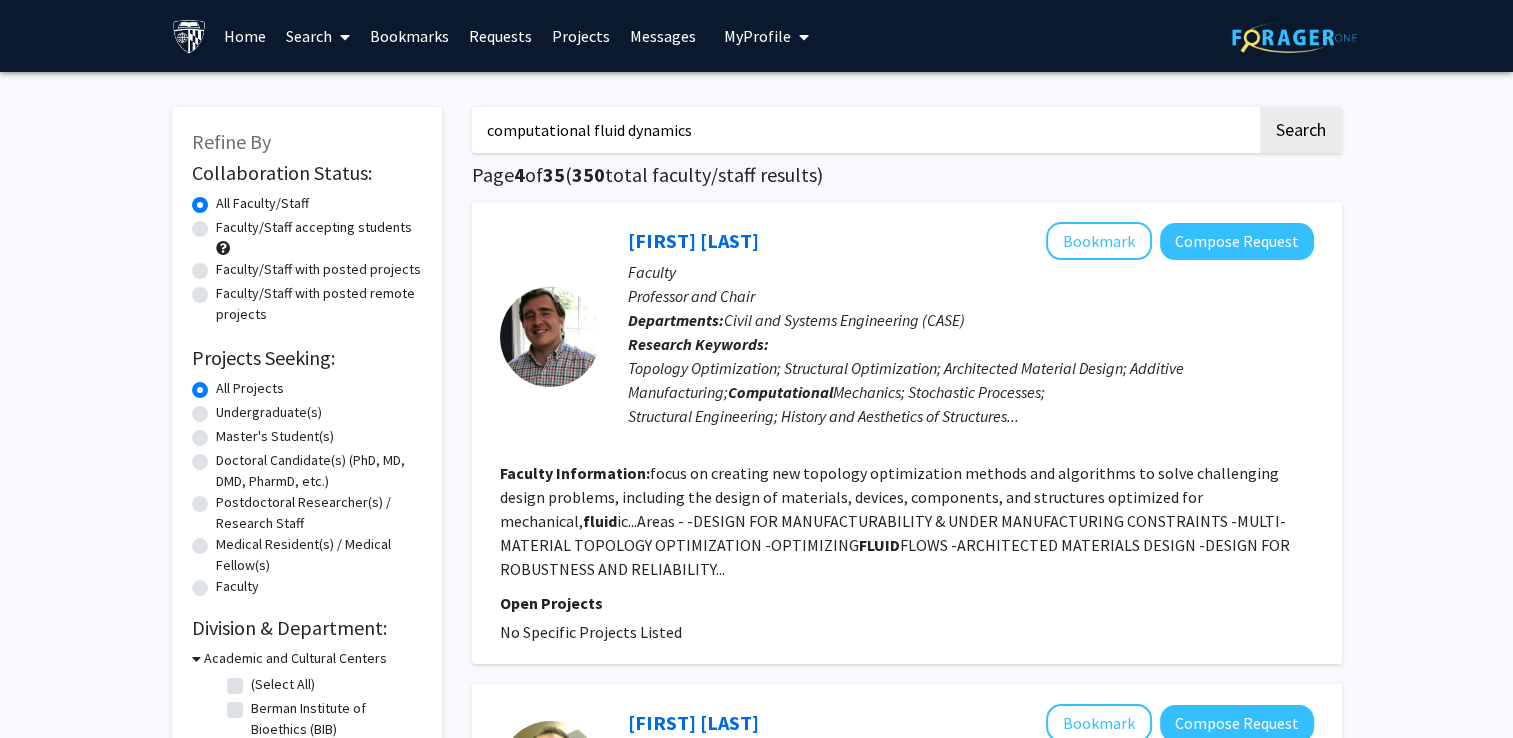 type on "computational fluid dynamics" 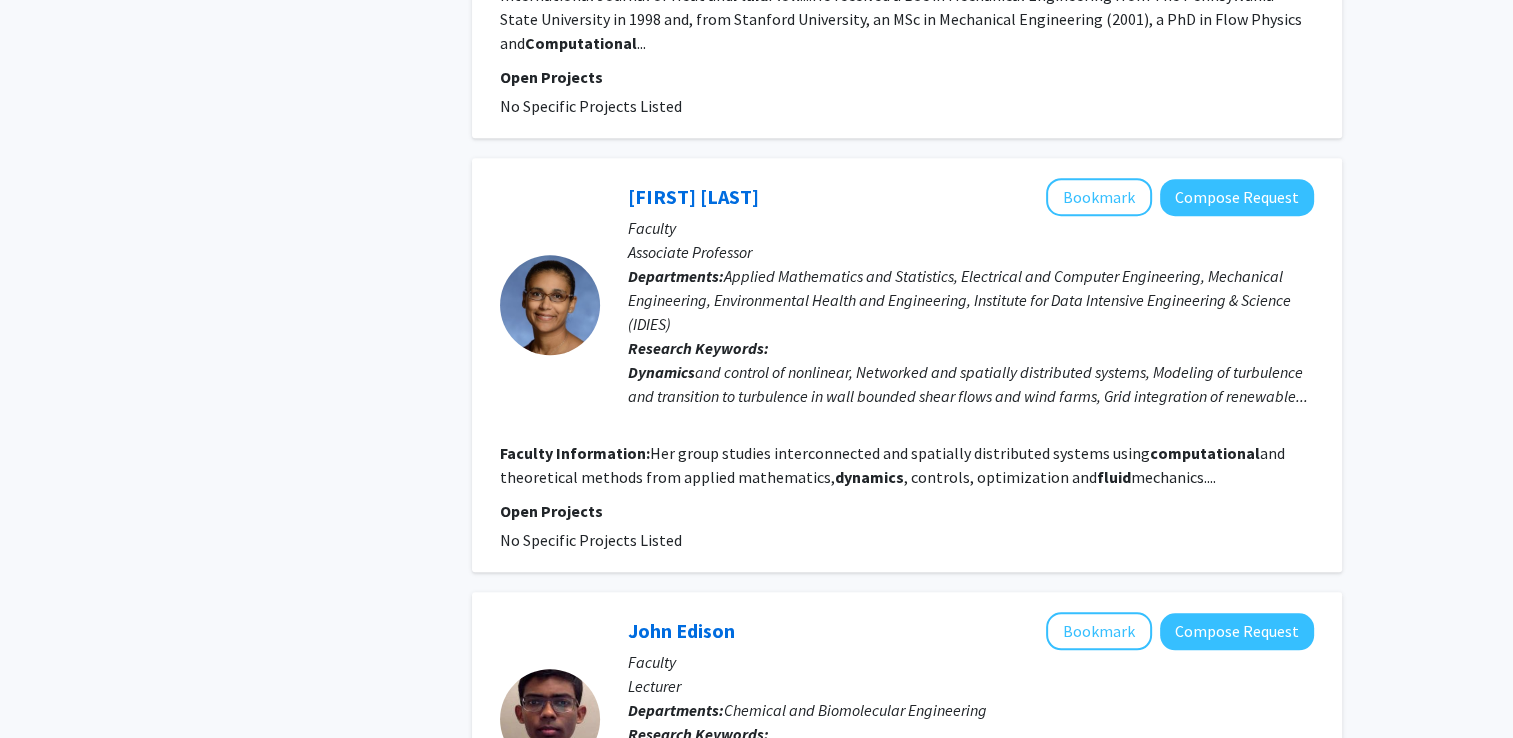 scroll, scrollTop: 1500, scrollLeft: 0, axis: vertical 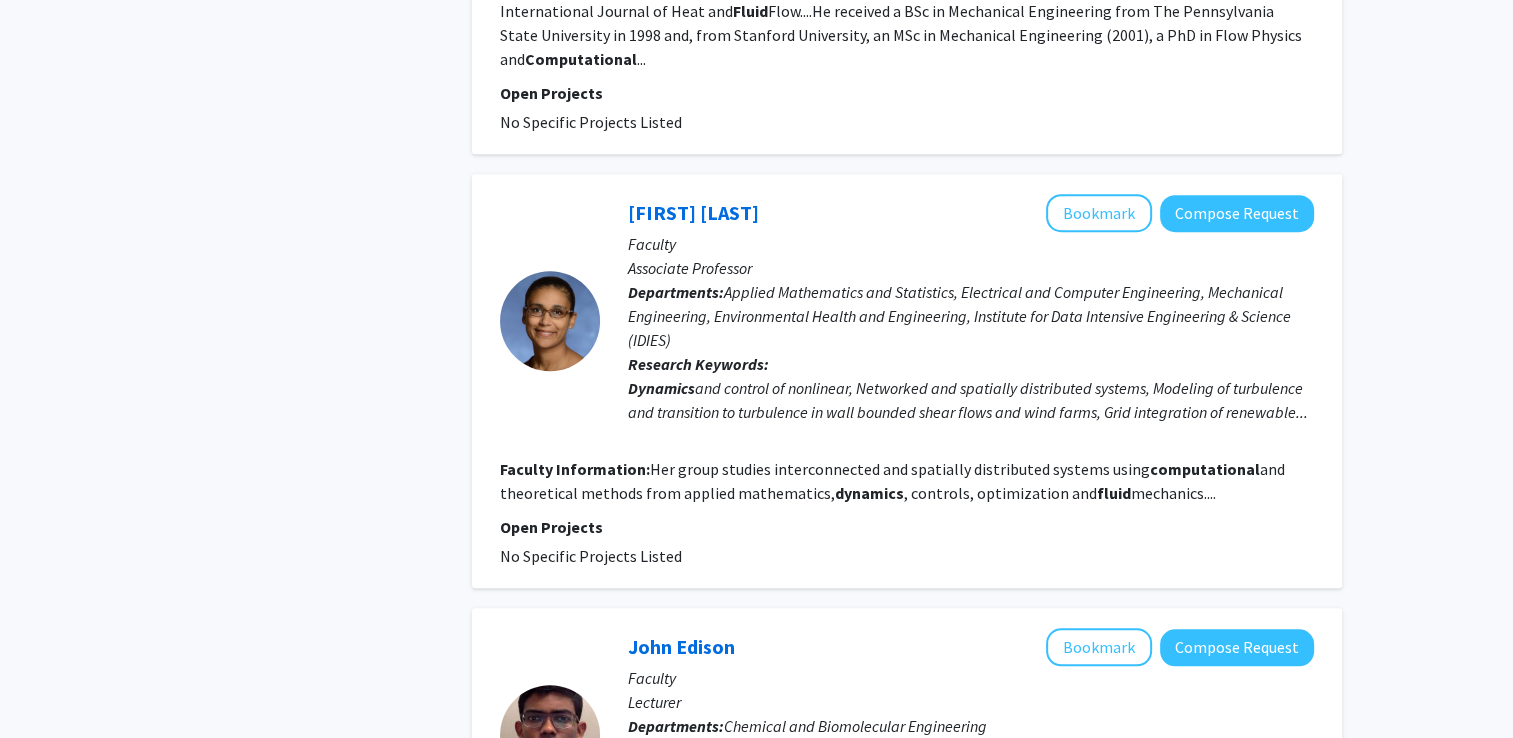click on "Compose Request" 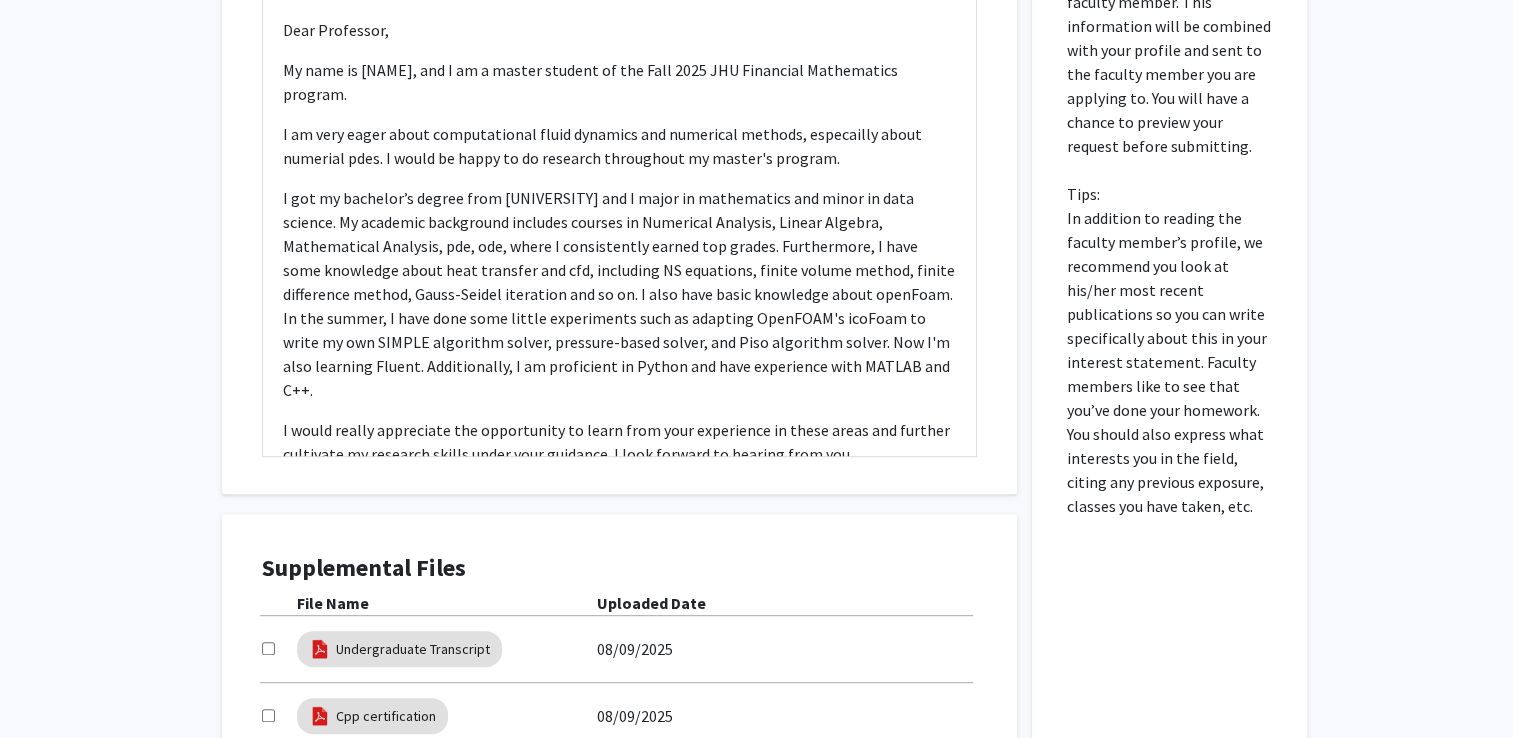 scroll, scrollTop: 900, scrollLeft: 0, axis: vertical 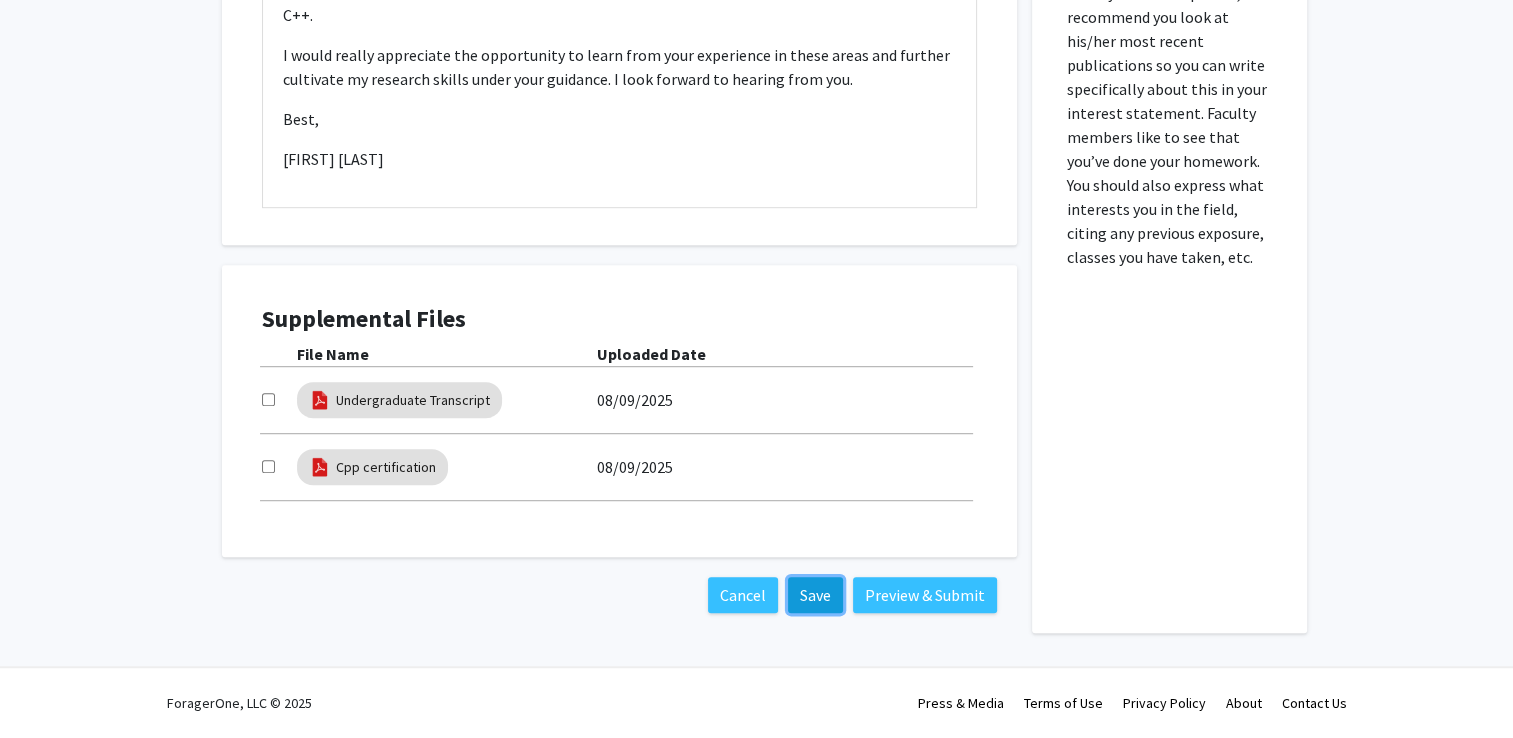 click on "Save" at bounding box center [815, 595] 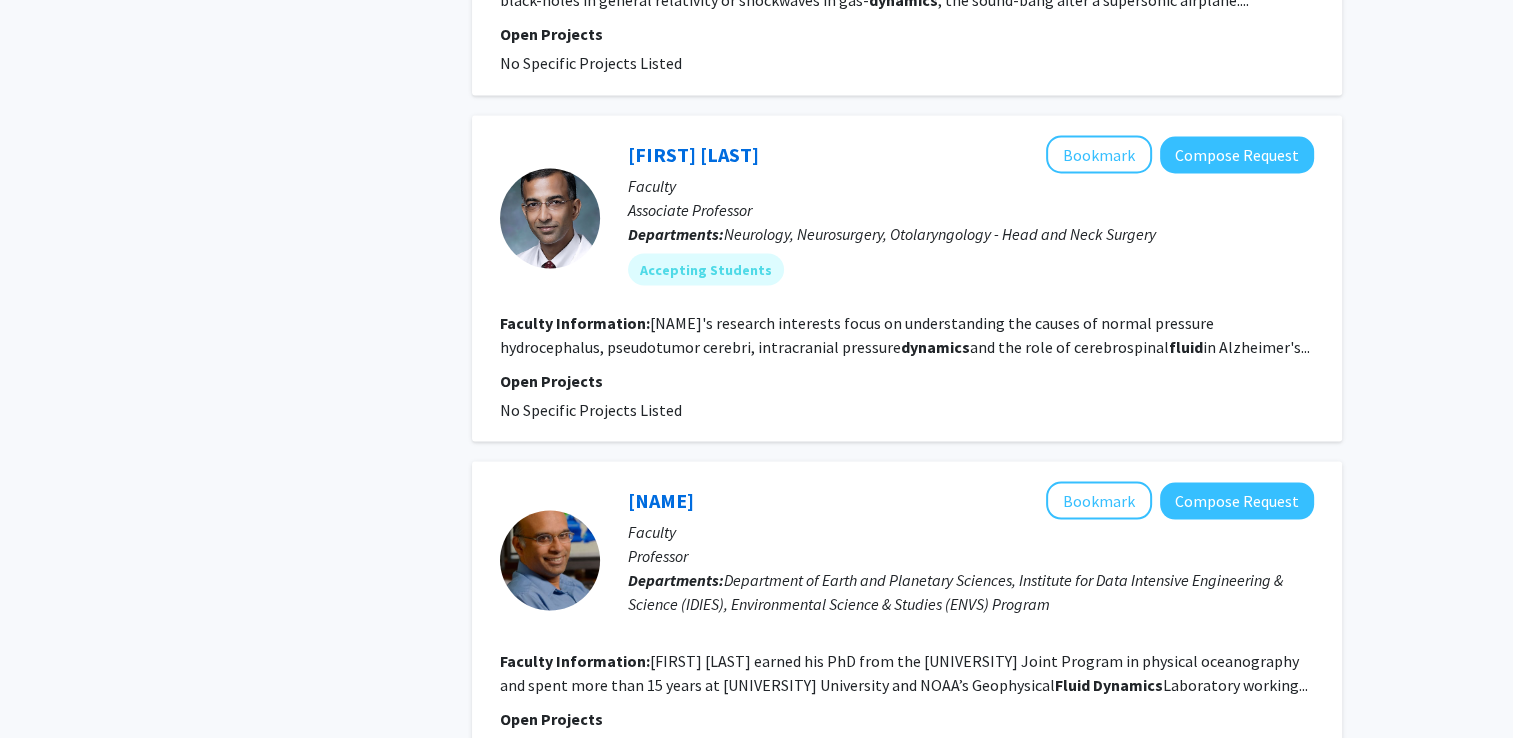 scroll, scrollTop: 3700, scrollLeft: 0, axis: vertical 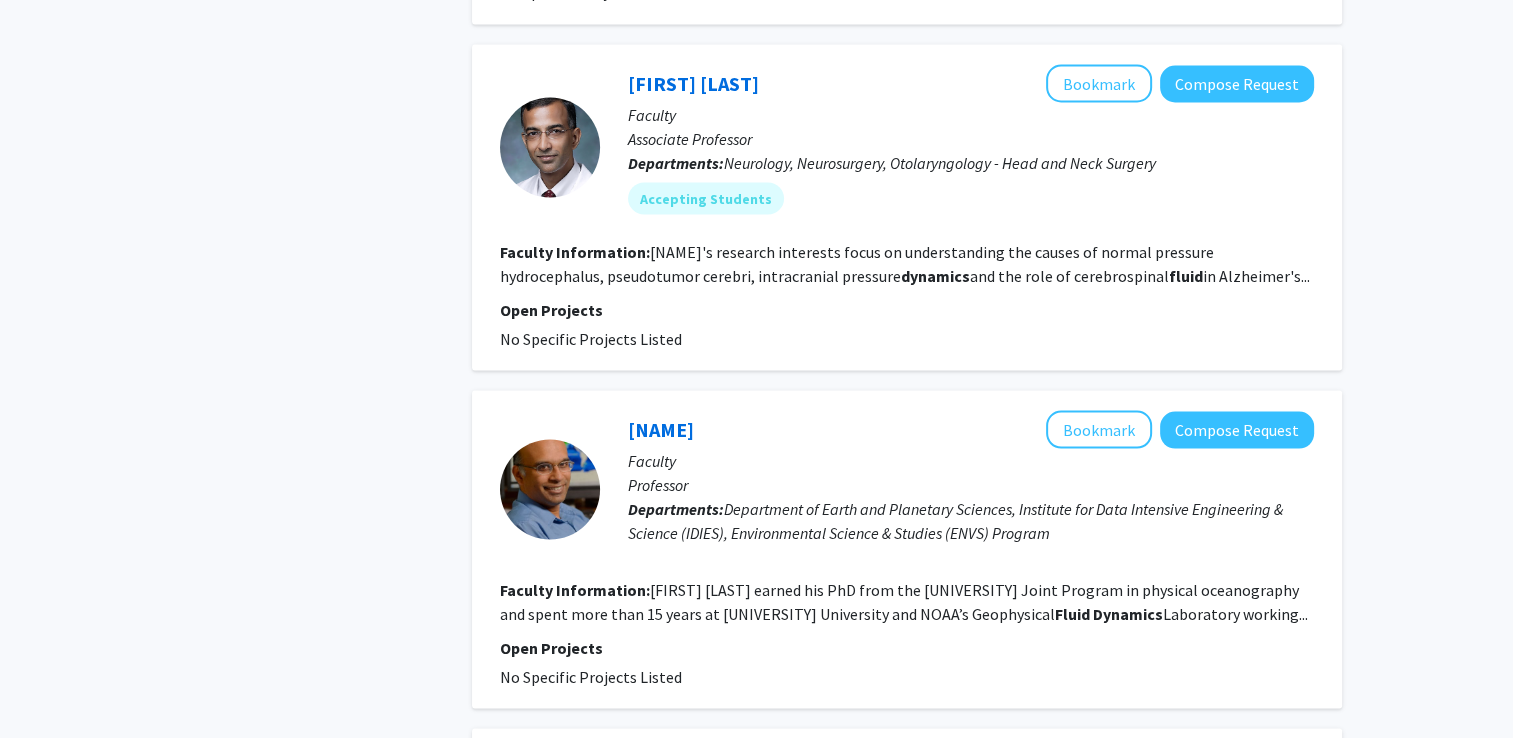 click on "Compose Request" 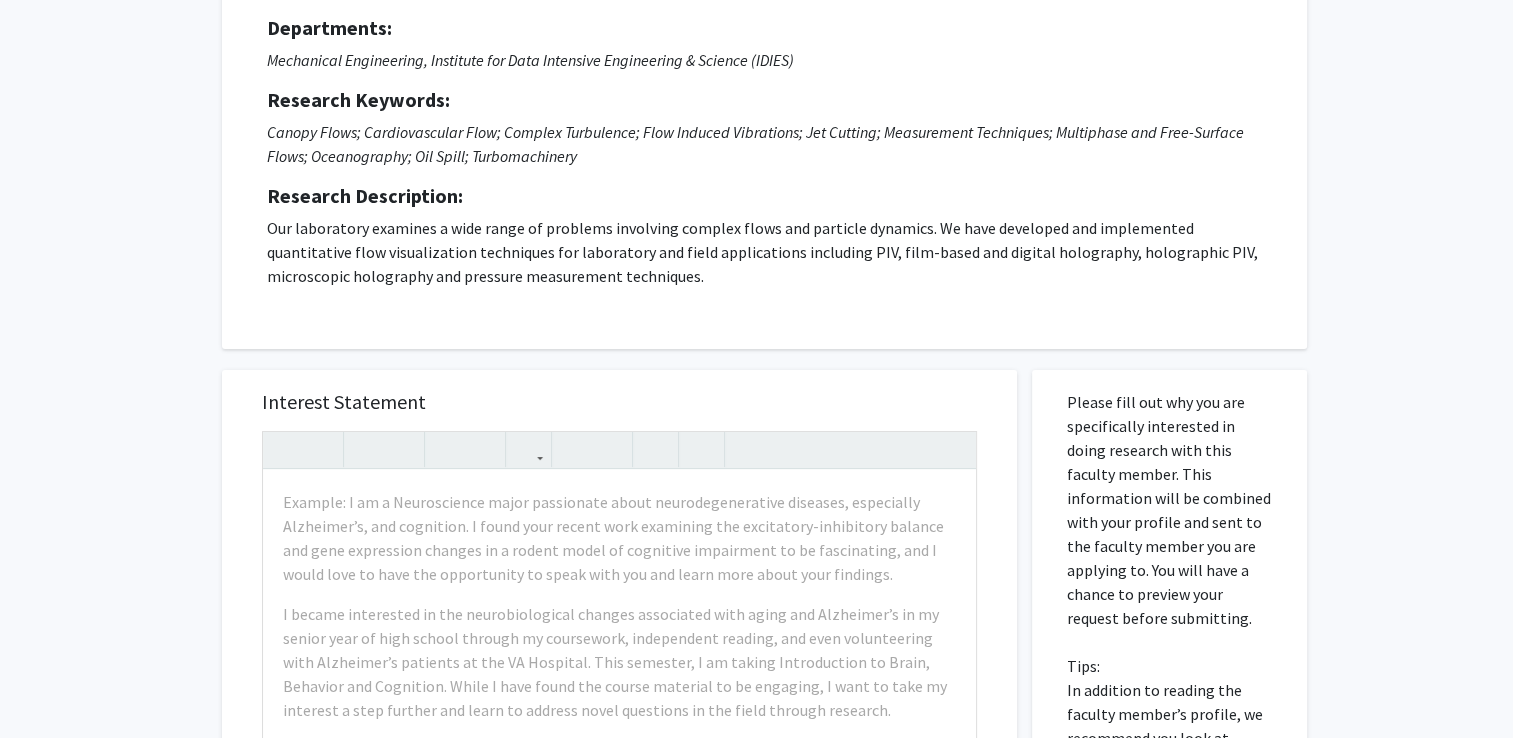 scroll, scrollTop: 200, scrollLeft: 0, axis: vertical 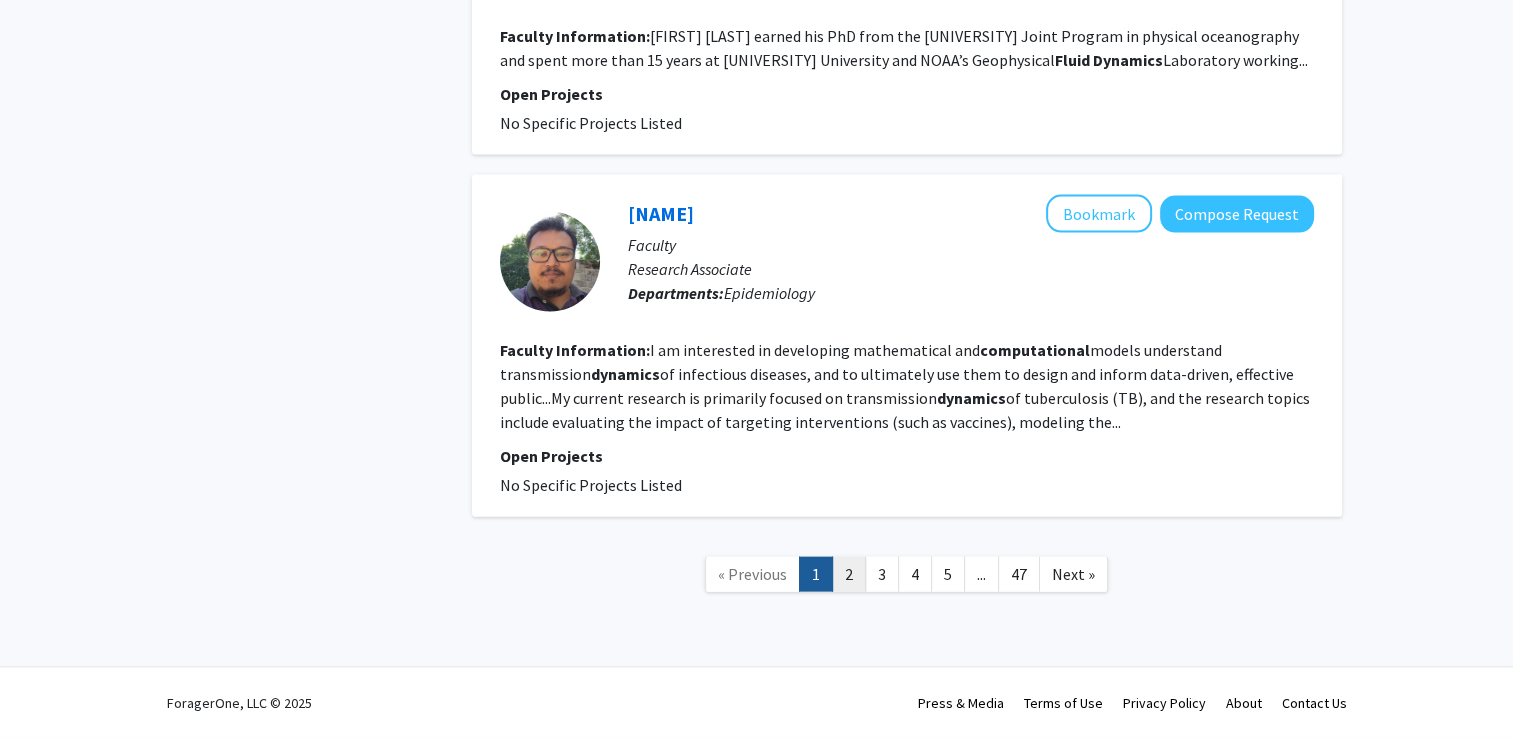 click on "2" 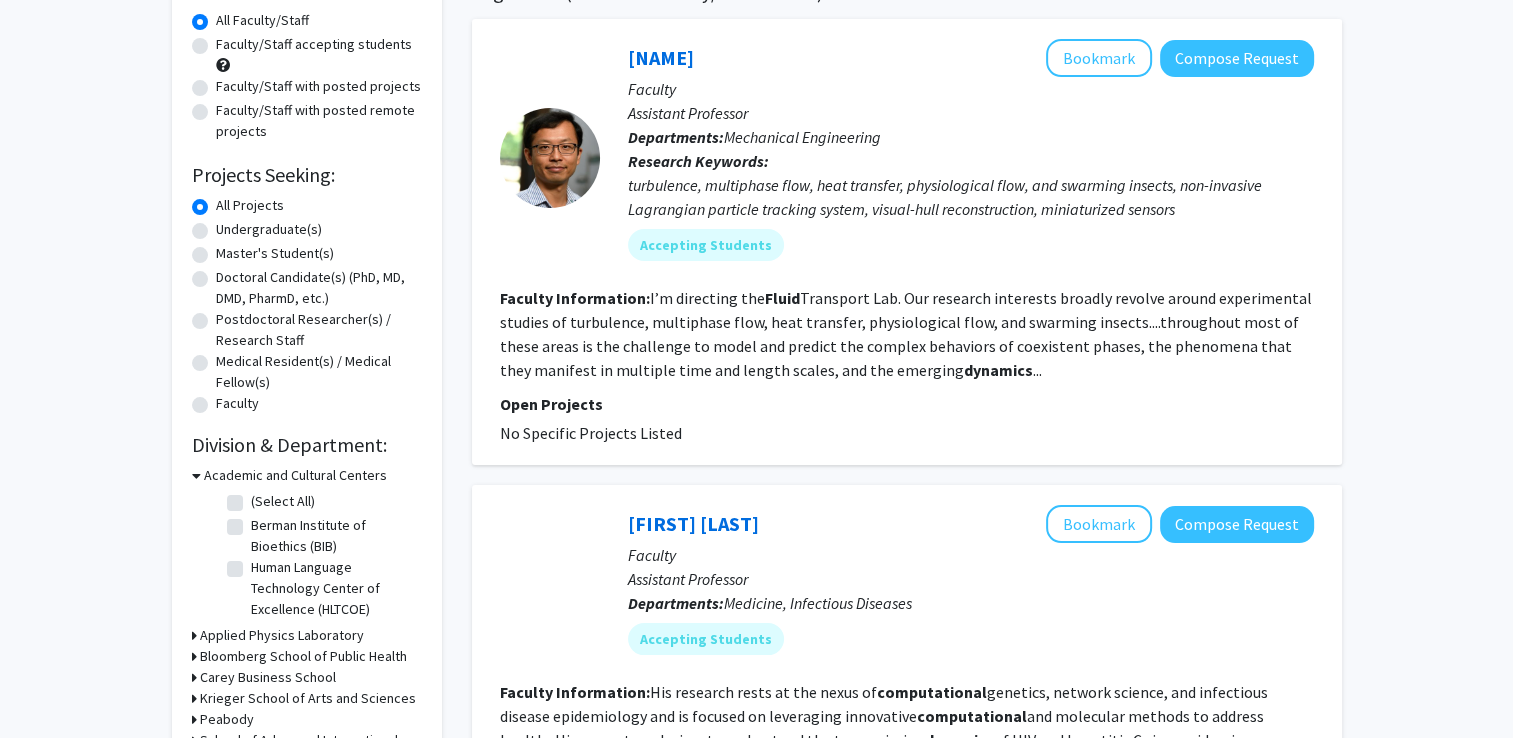 scroll, scrollTop: 200, scrollLeft: 0, axis: vertical 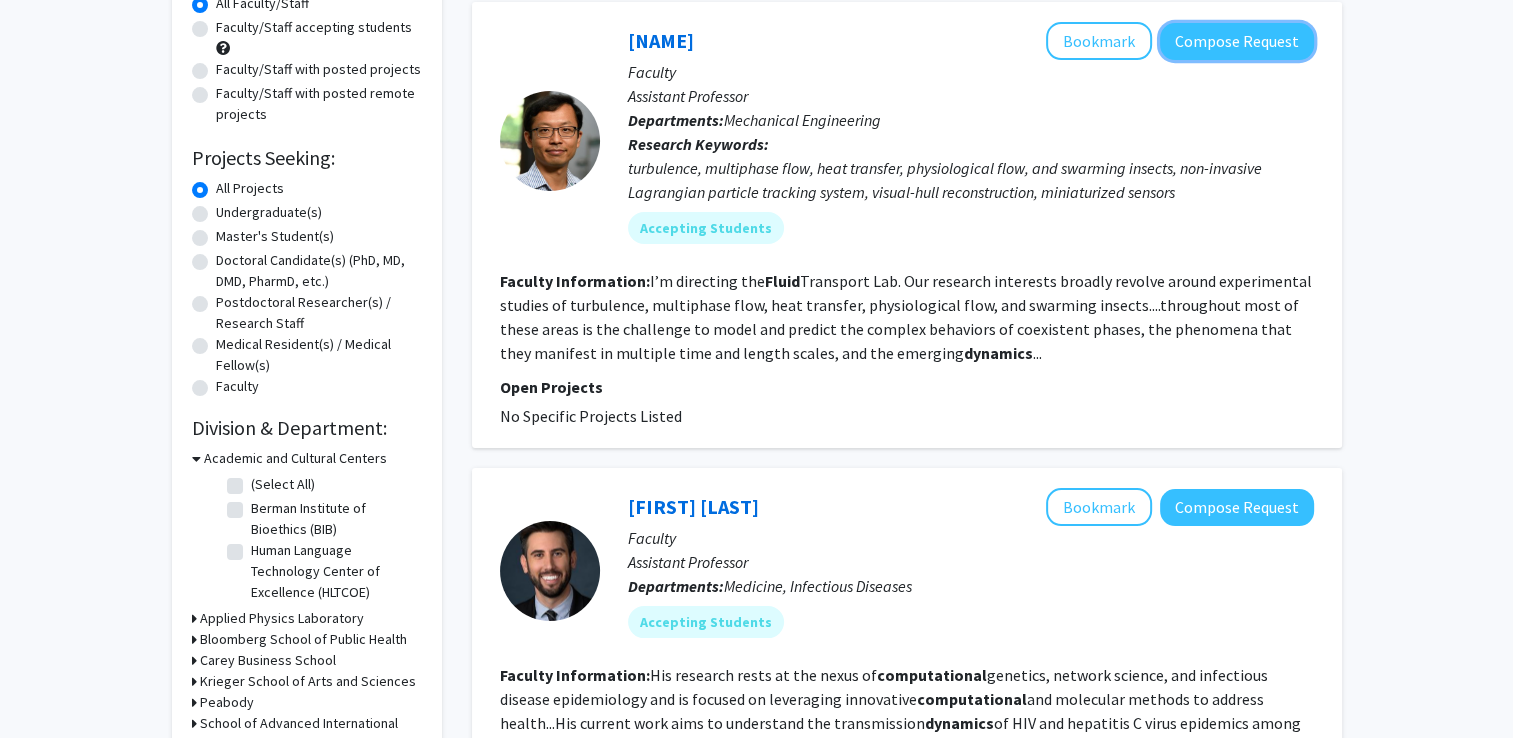 click on "Compose Request" 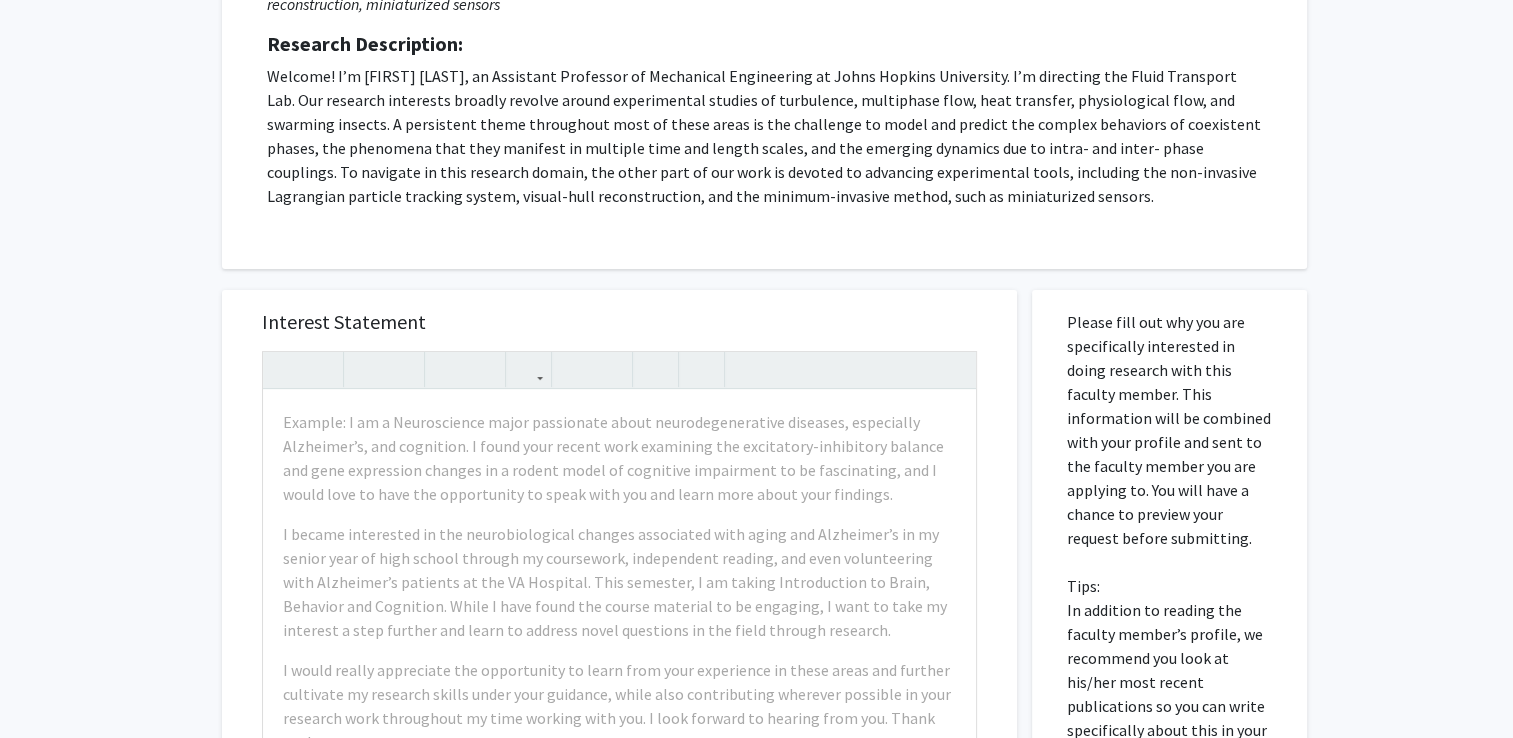 scroll, scrollTop: 600, scrollLeft: 0, axis: vertical 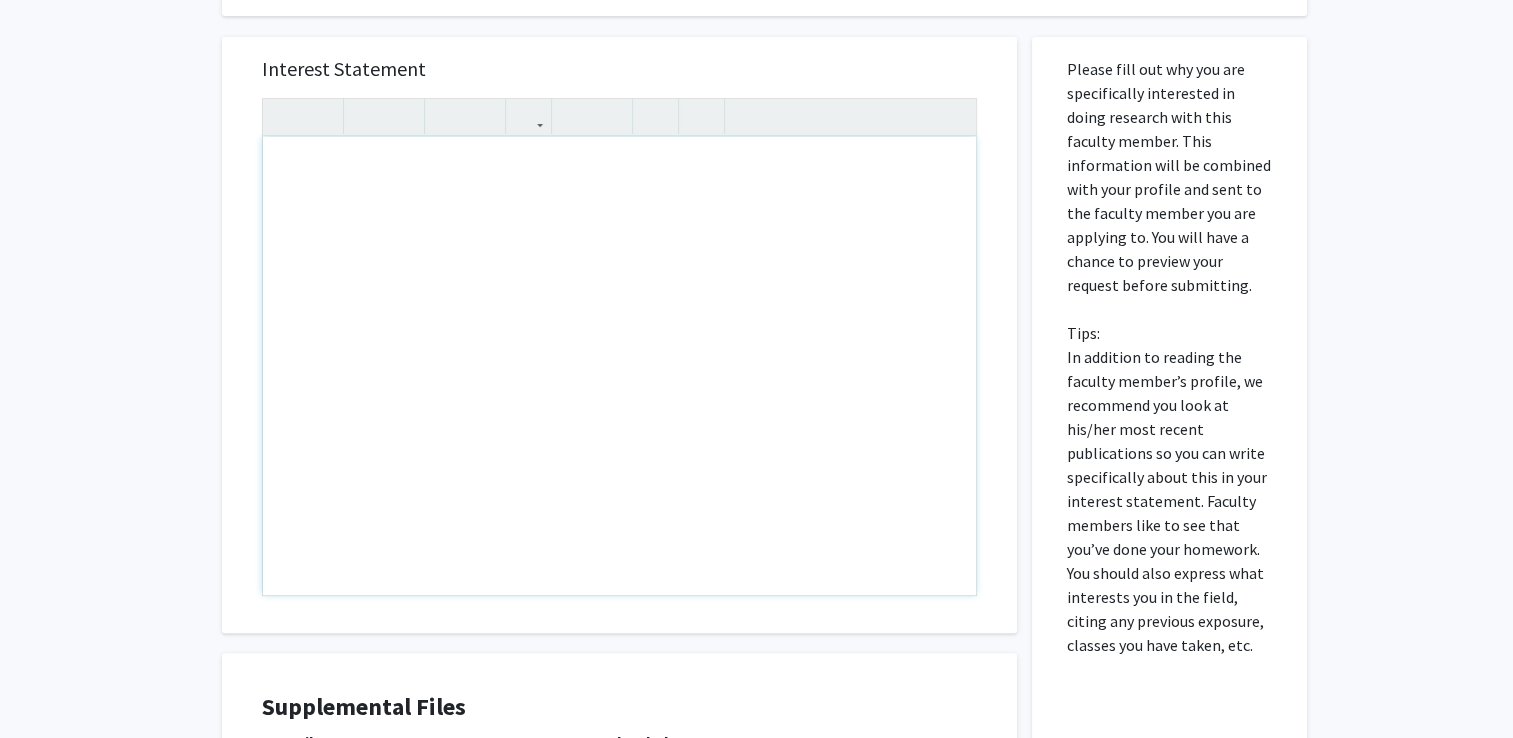 click at bounding box center [619, 366] 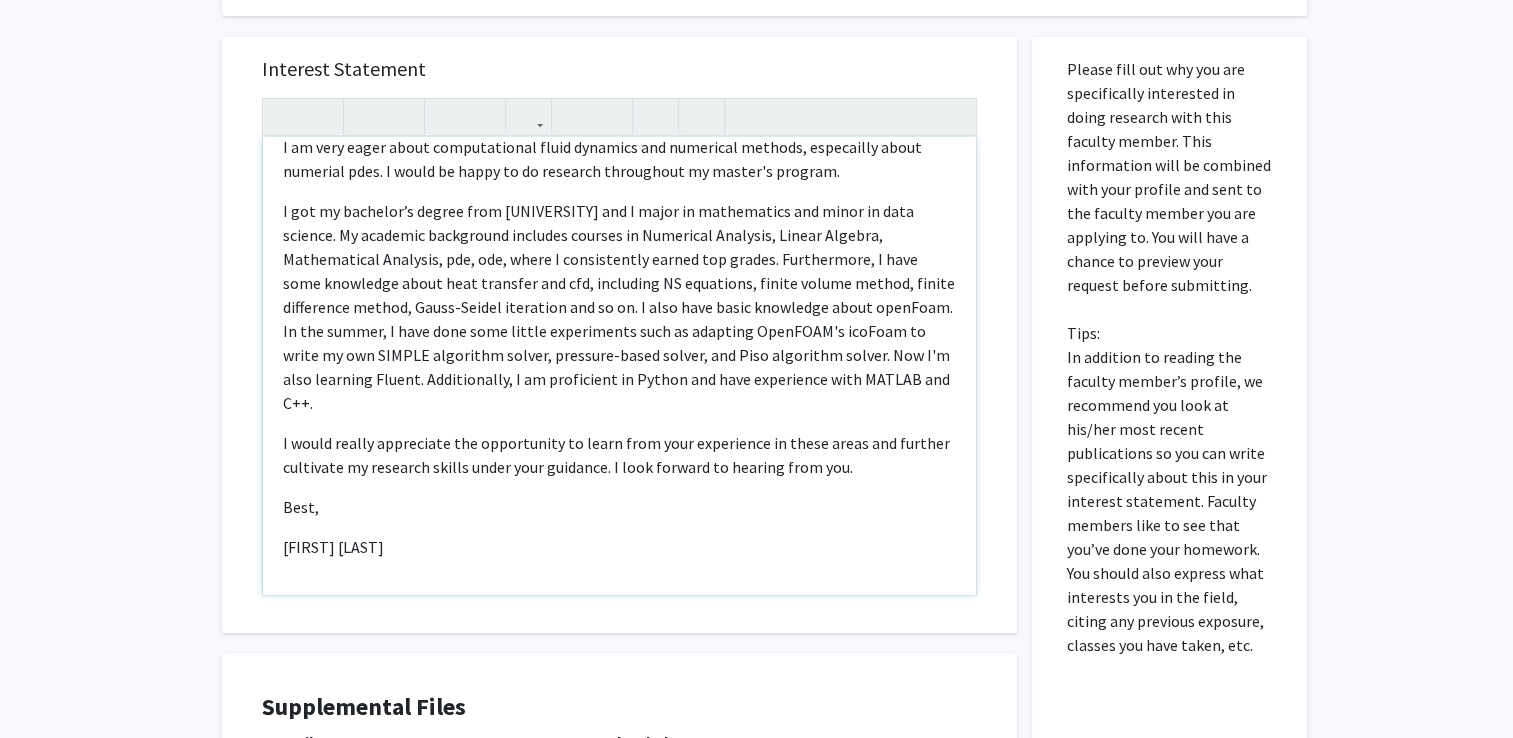 scroll, scrollTop: 381, scrollLeft: 0, axis: vertical 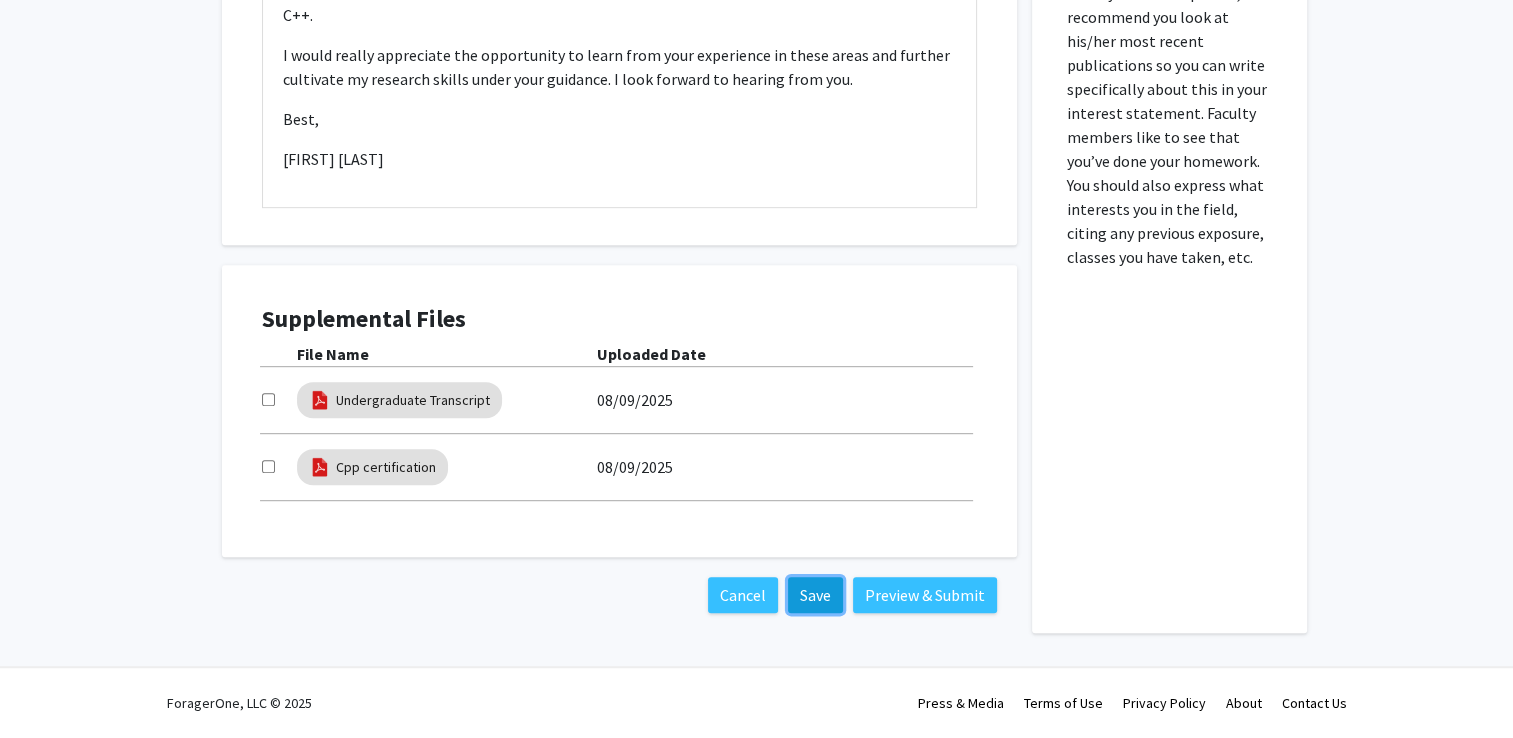 click on "Save" at bounding box center [815, 595] 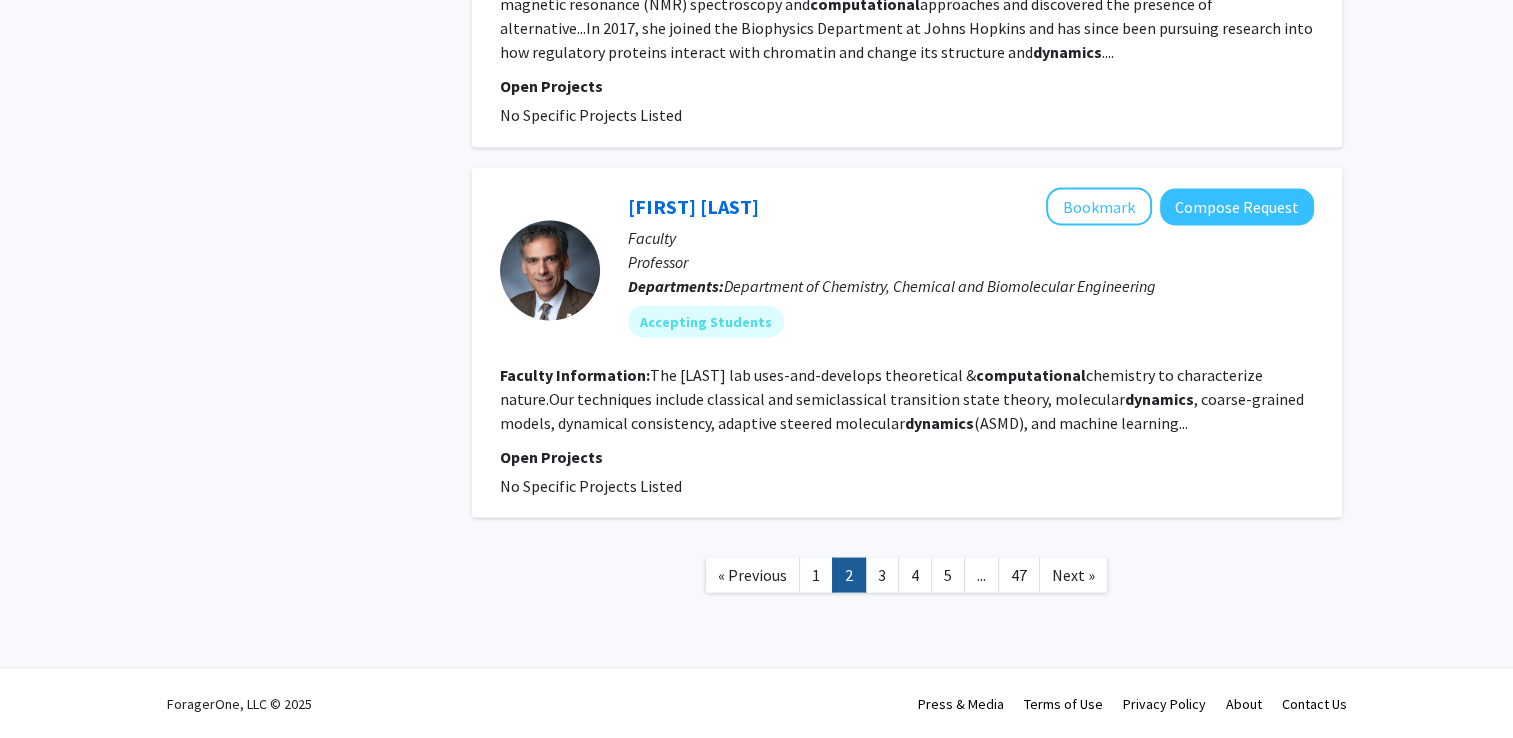 scroll, scrollTop: 4852, scrollLeft: 0, axis: vertical 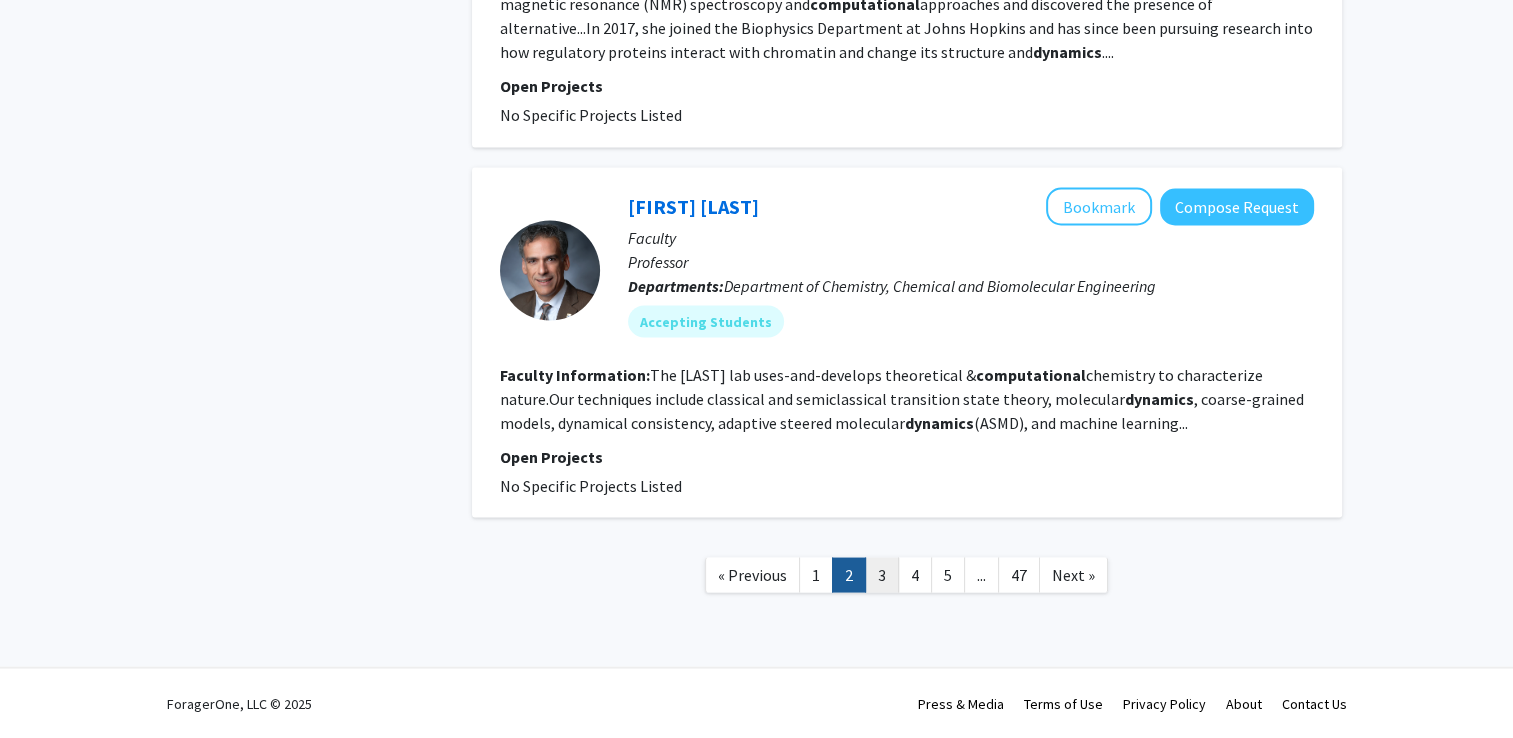 click on "3" 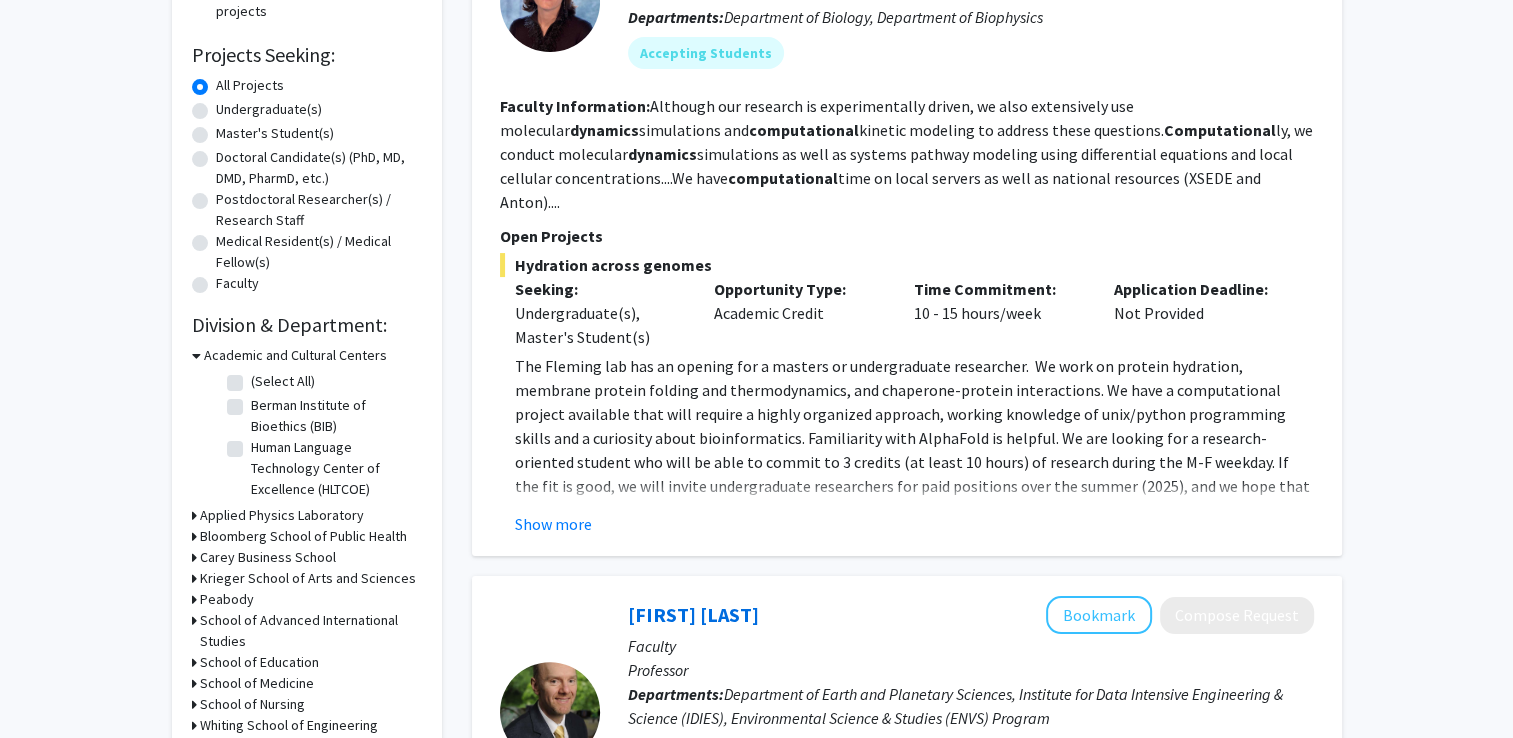 scroll, scrollTop: 400, scrollLeft: 0, axis: vertical 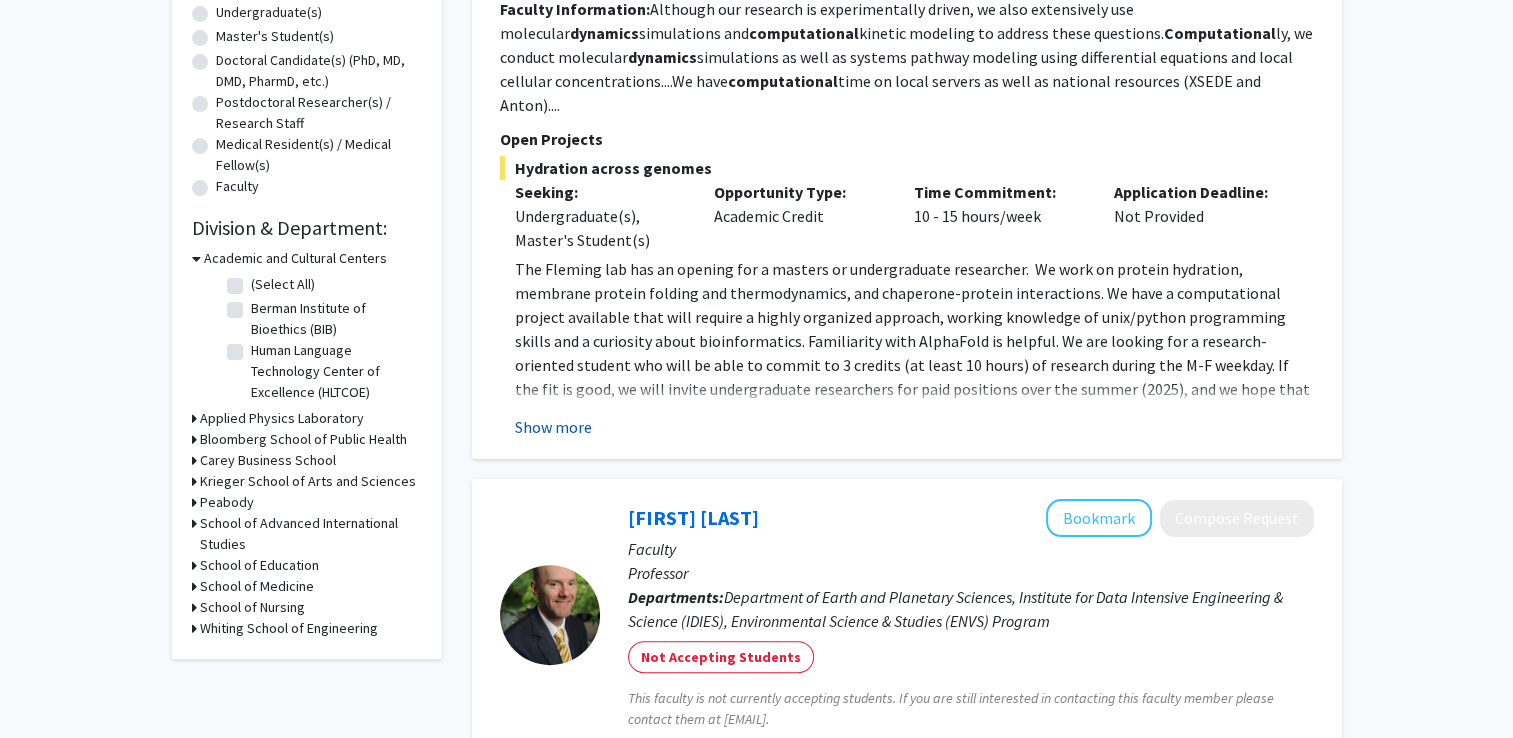 click on "Show more" 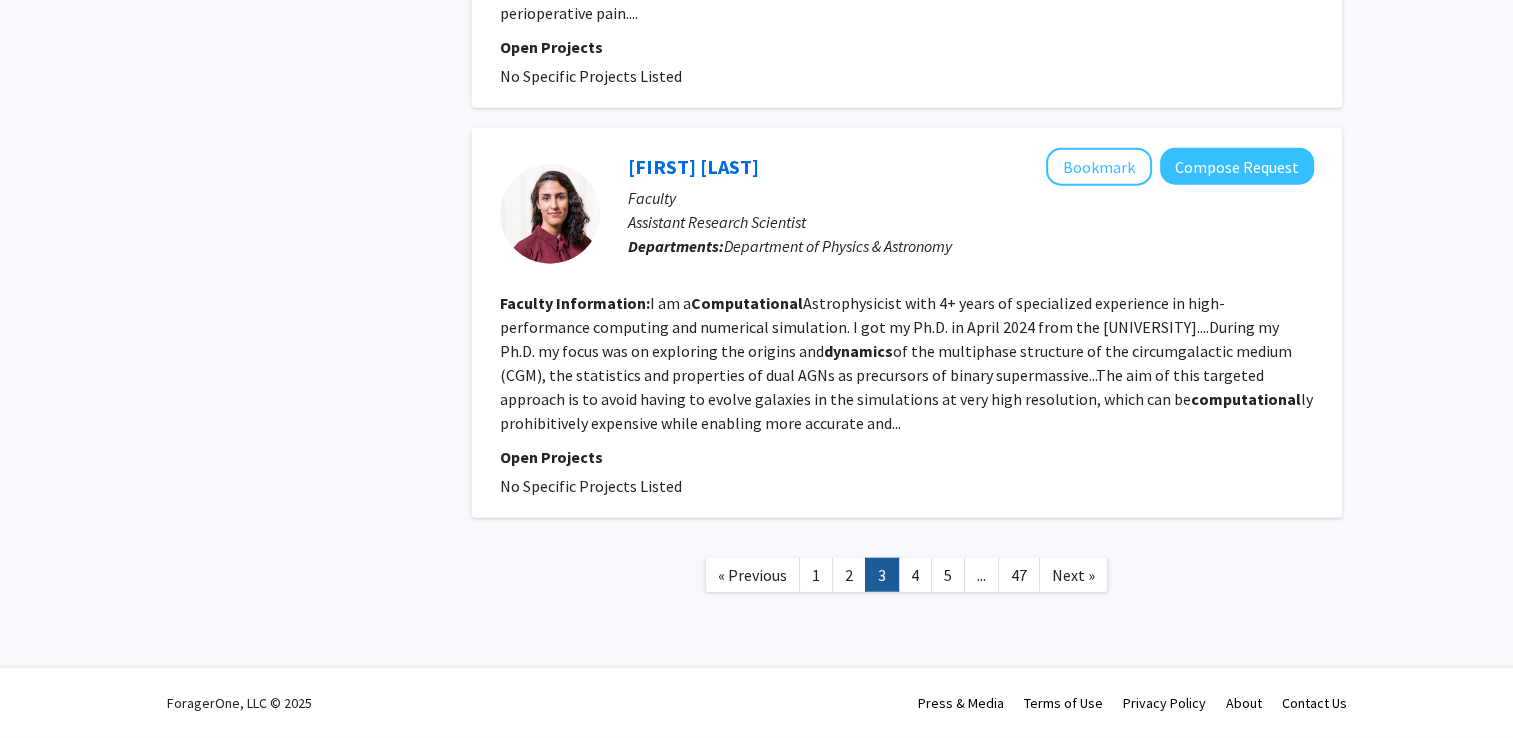 scroll, scrollTop: 6088, scrollLeft: 0, axis: vertical 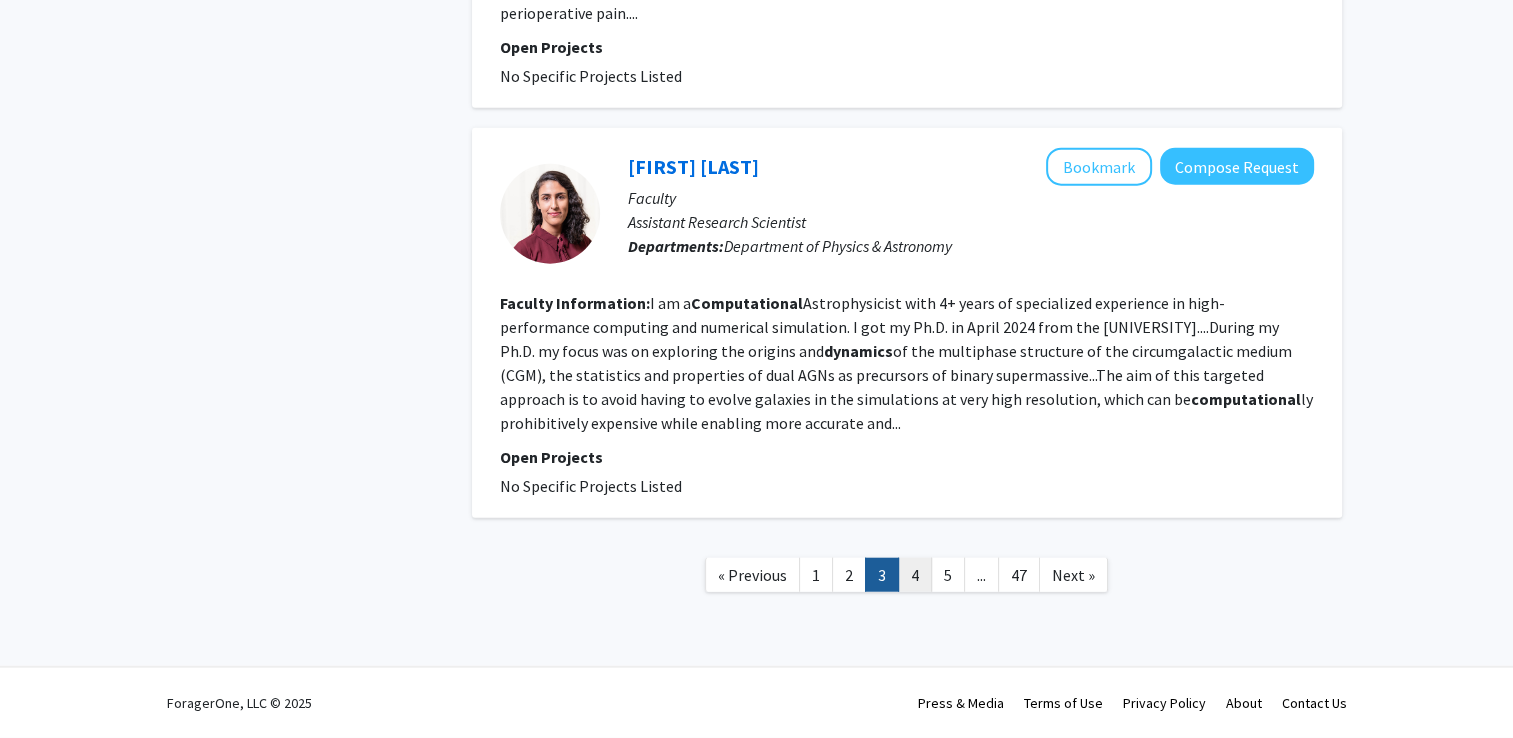 click on "4" 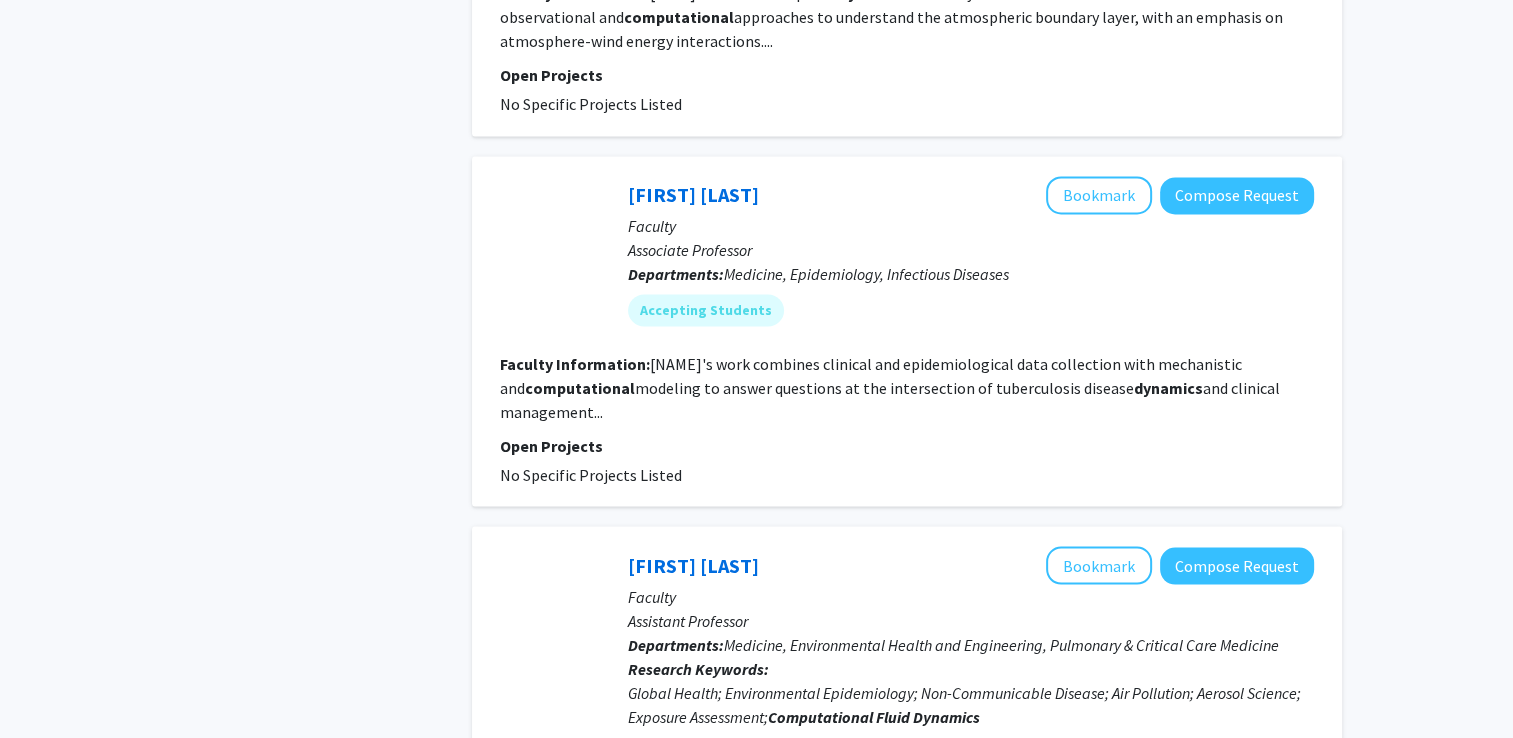 scroll, scrollTop: 3500, scrollLeft: 0, axis: vertical 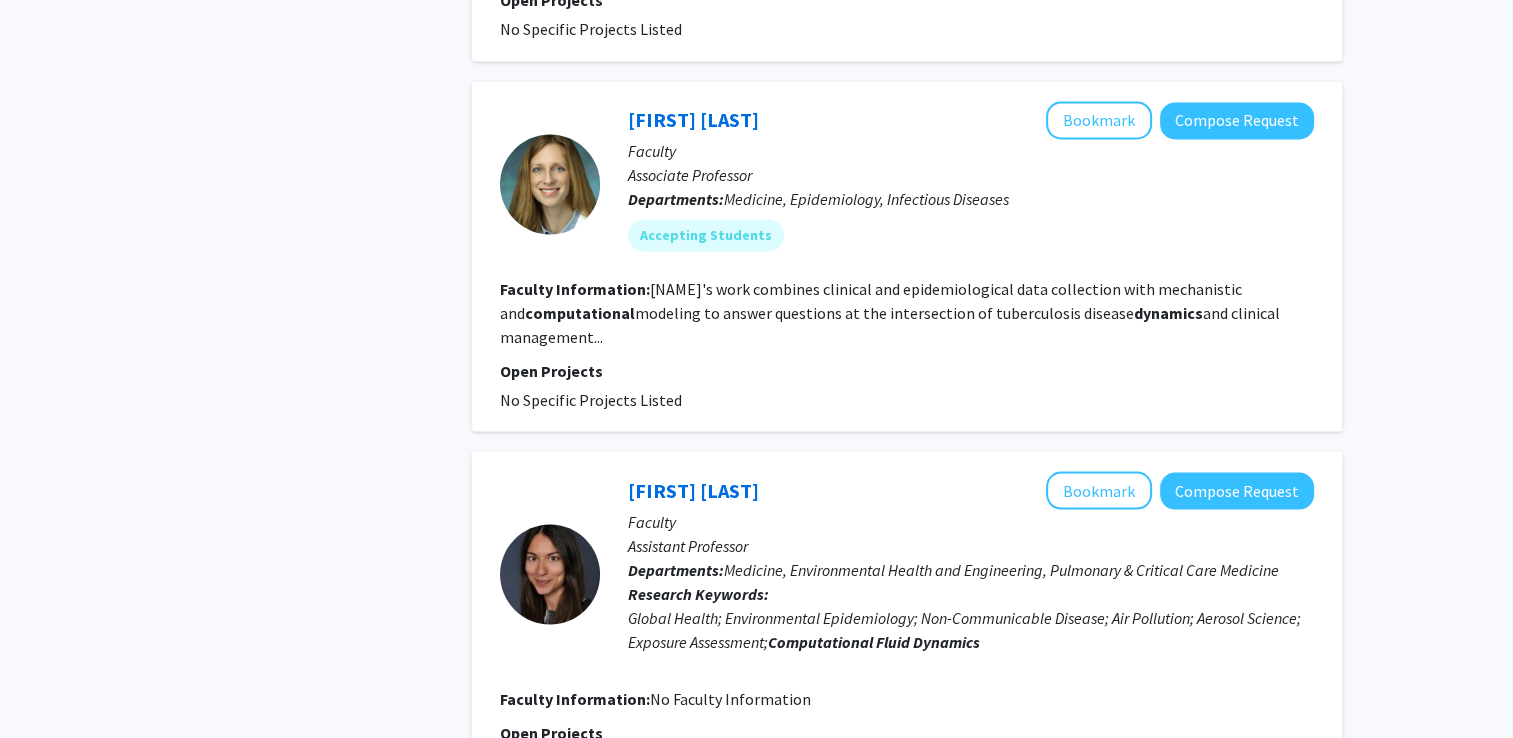 click on "Show more" 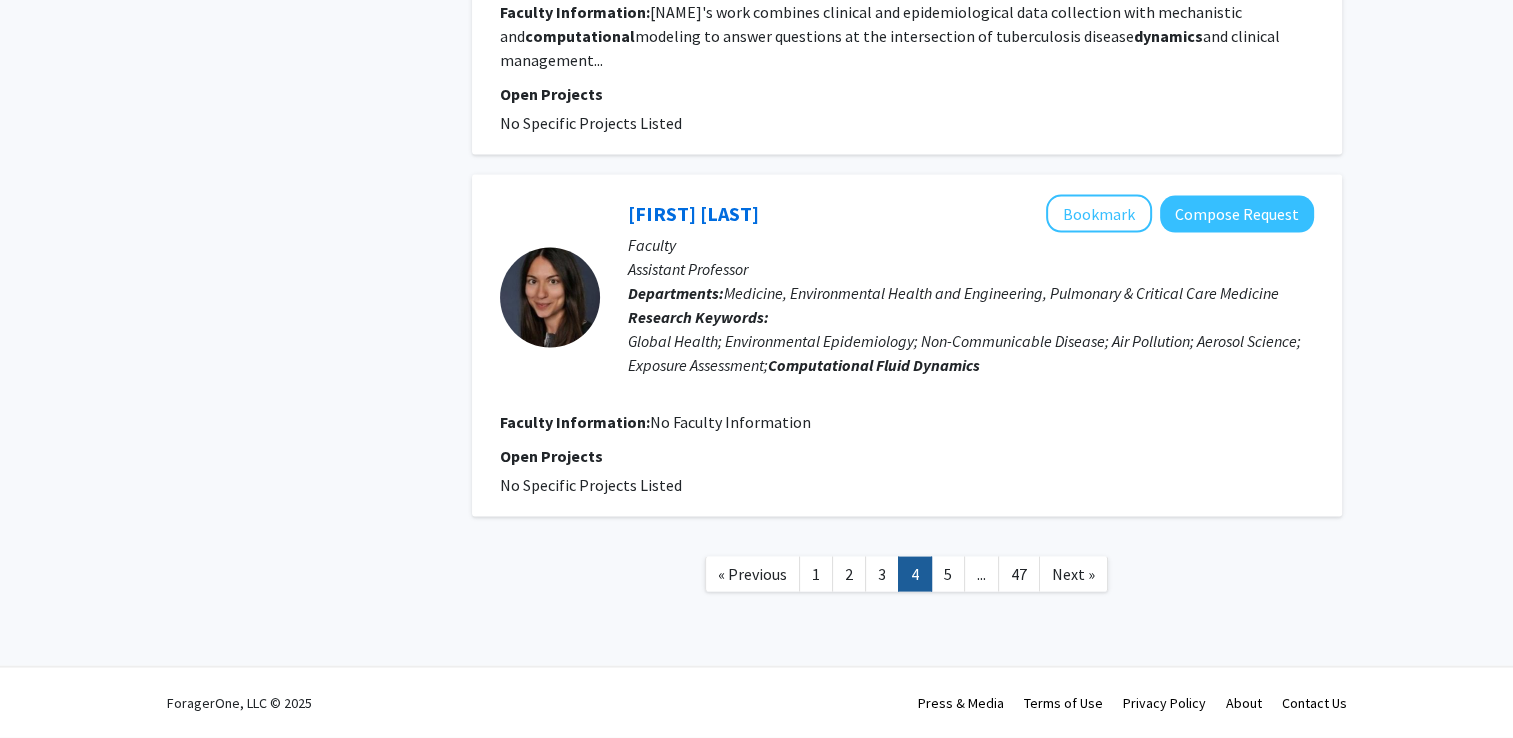 scroll, scrollTop: 5100, scrollLeft: 0, axis: vertical 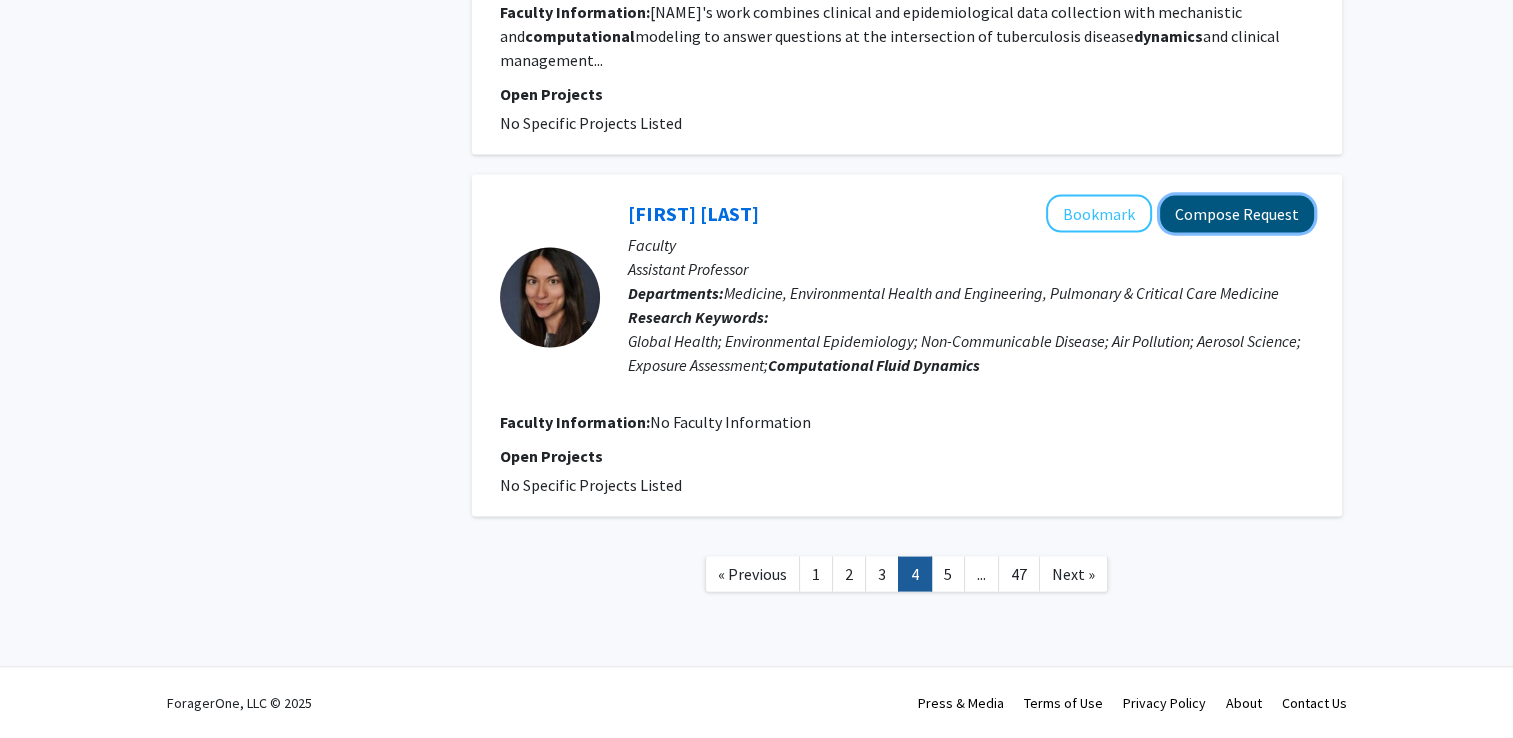 click on "Compose Request" 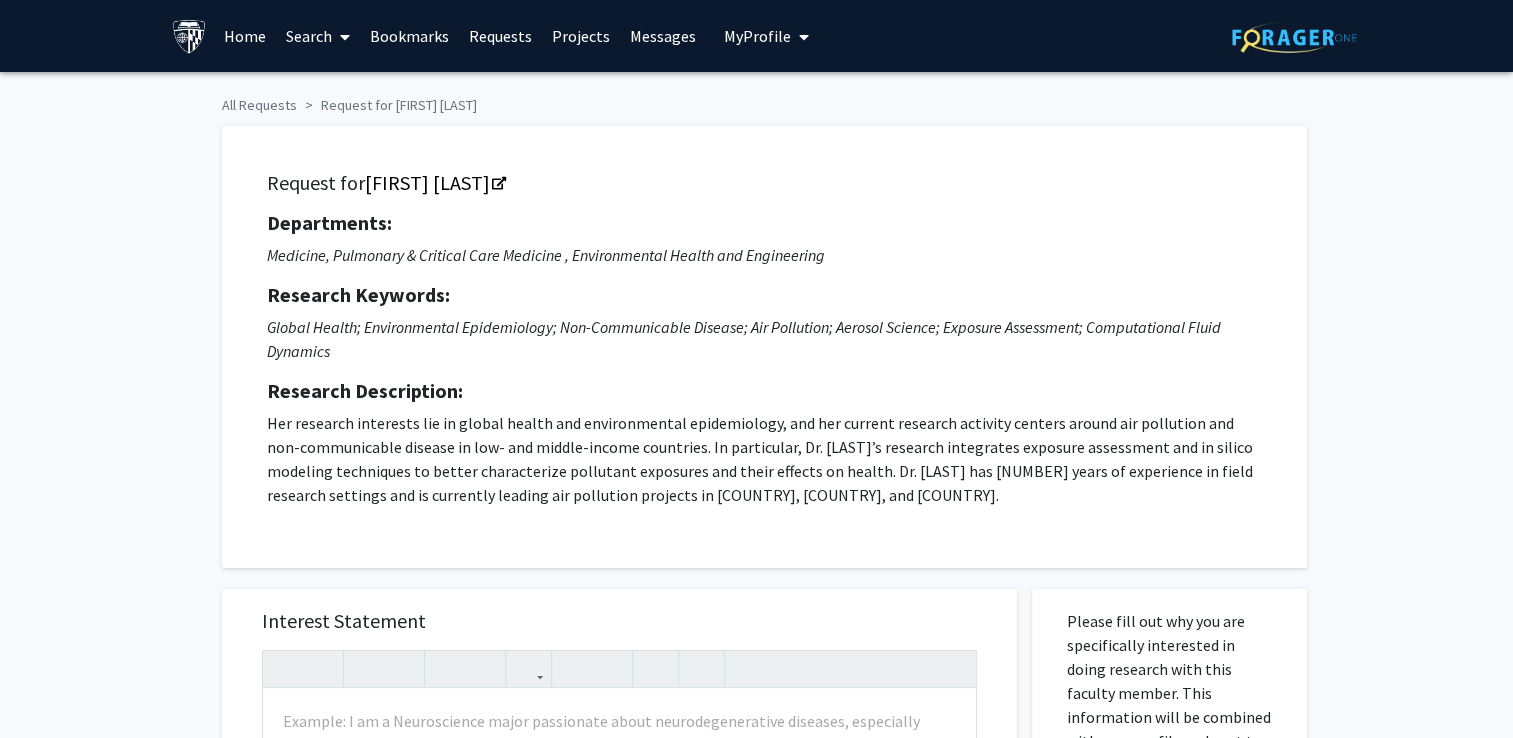 scroll, scrollTop: 100, scrollLeft: 0, axis: vertical 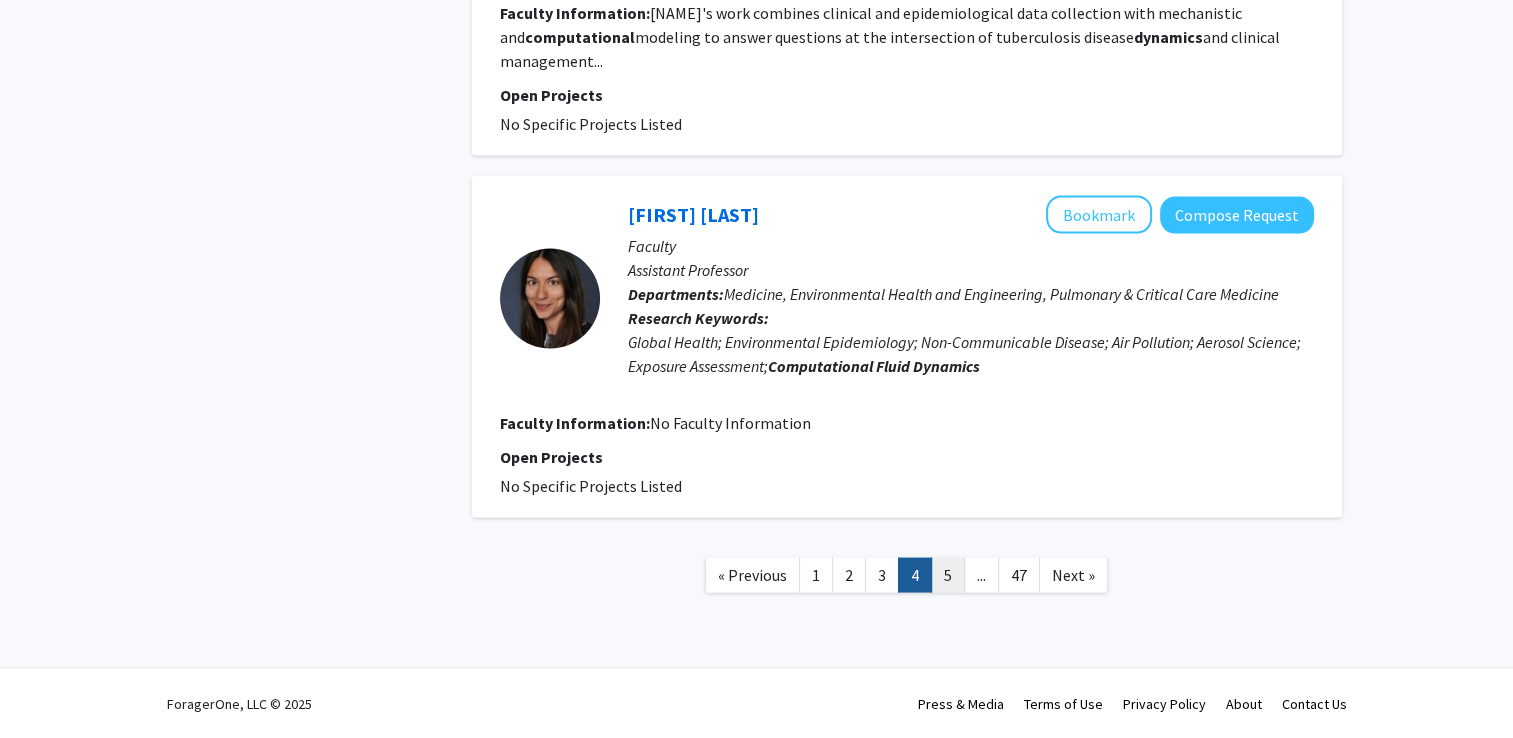 click on "5" 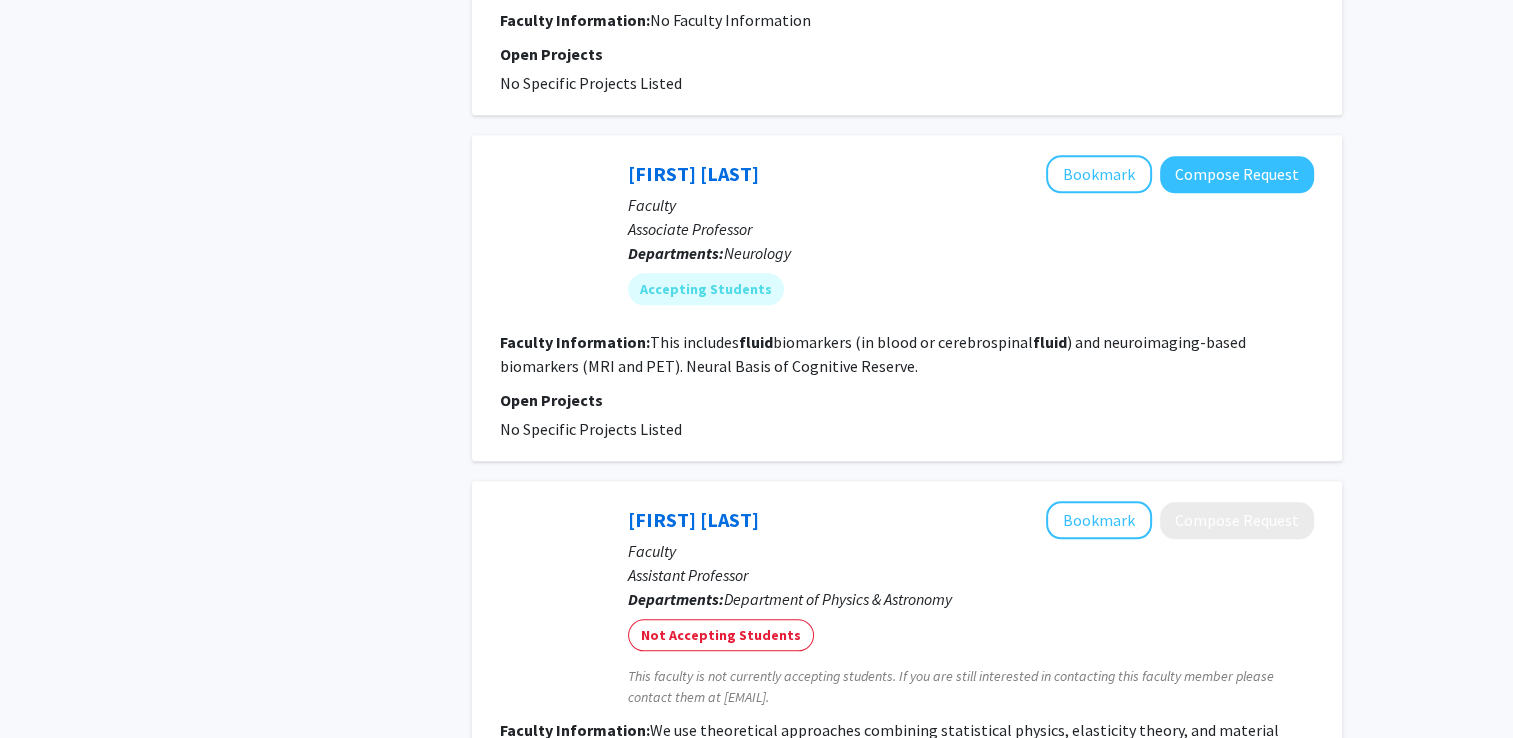 scroll, scrollTop: 2100, scrollLeft: 0, axis: vertical 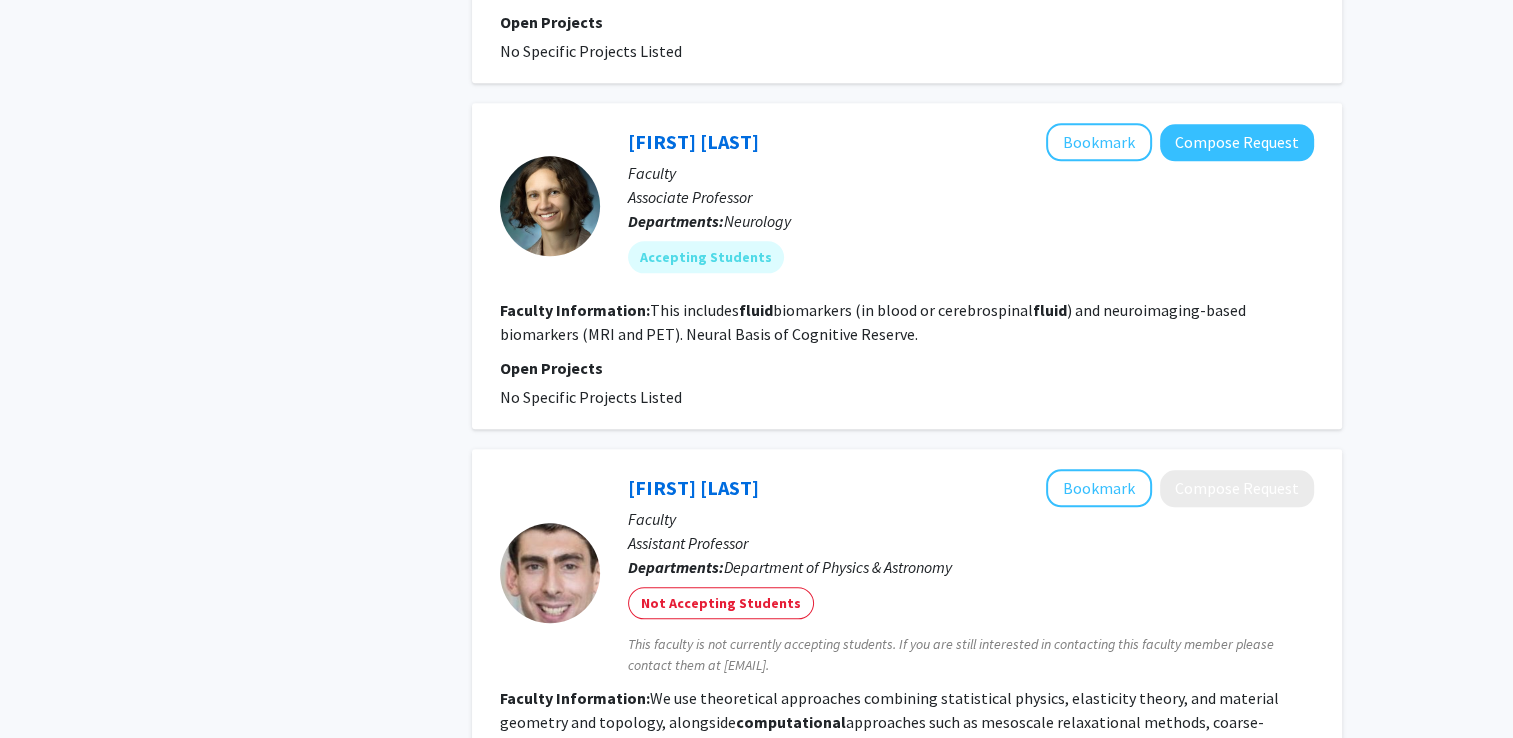 click on "Show more" 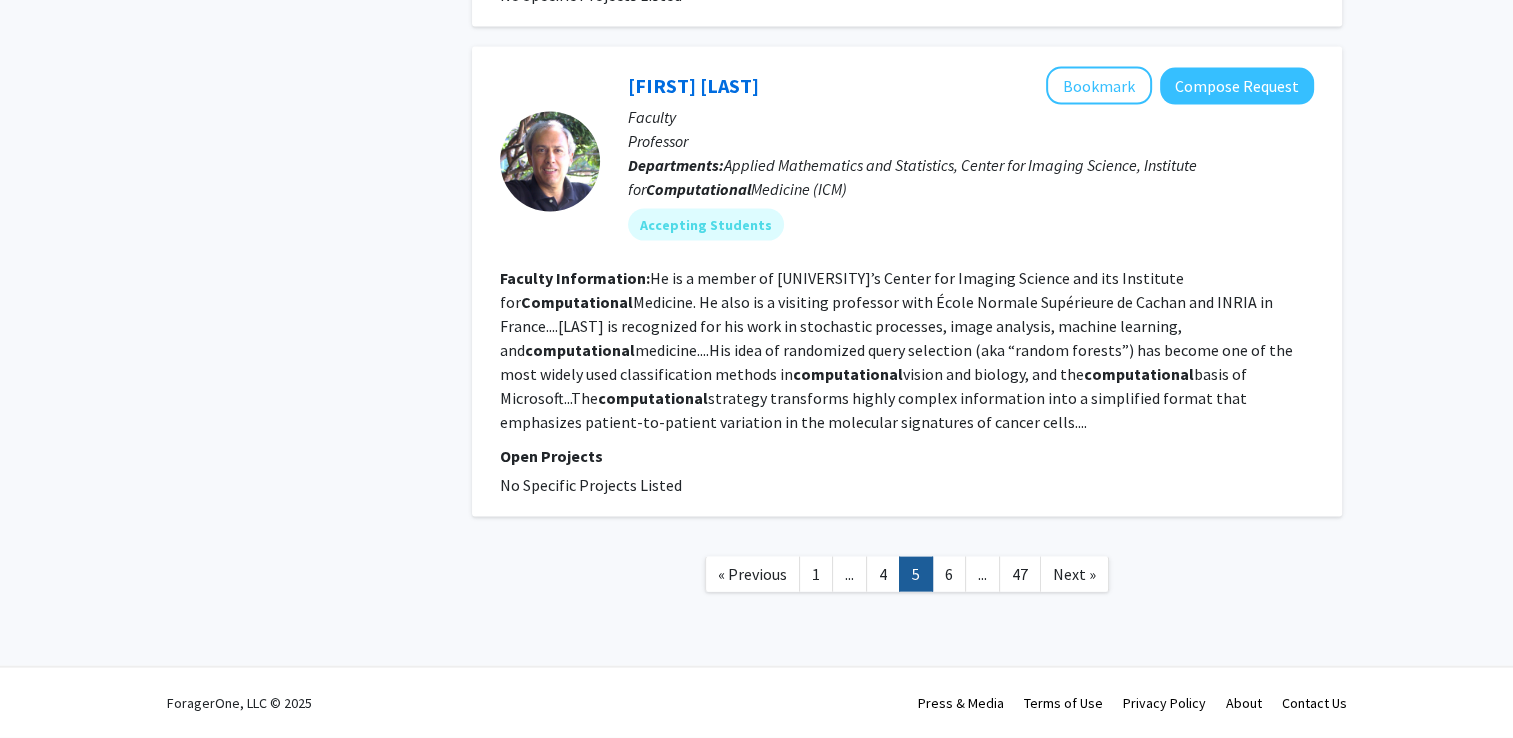 scroll, scrollTop: 5300, scrollLeft: 0, axis: vertical 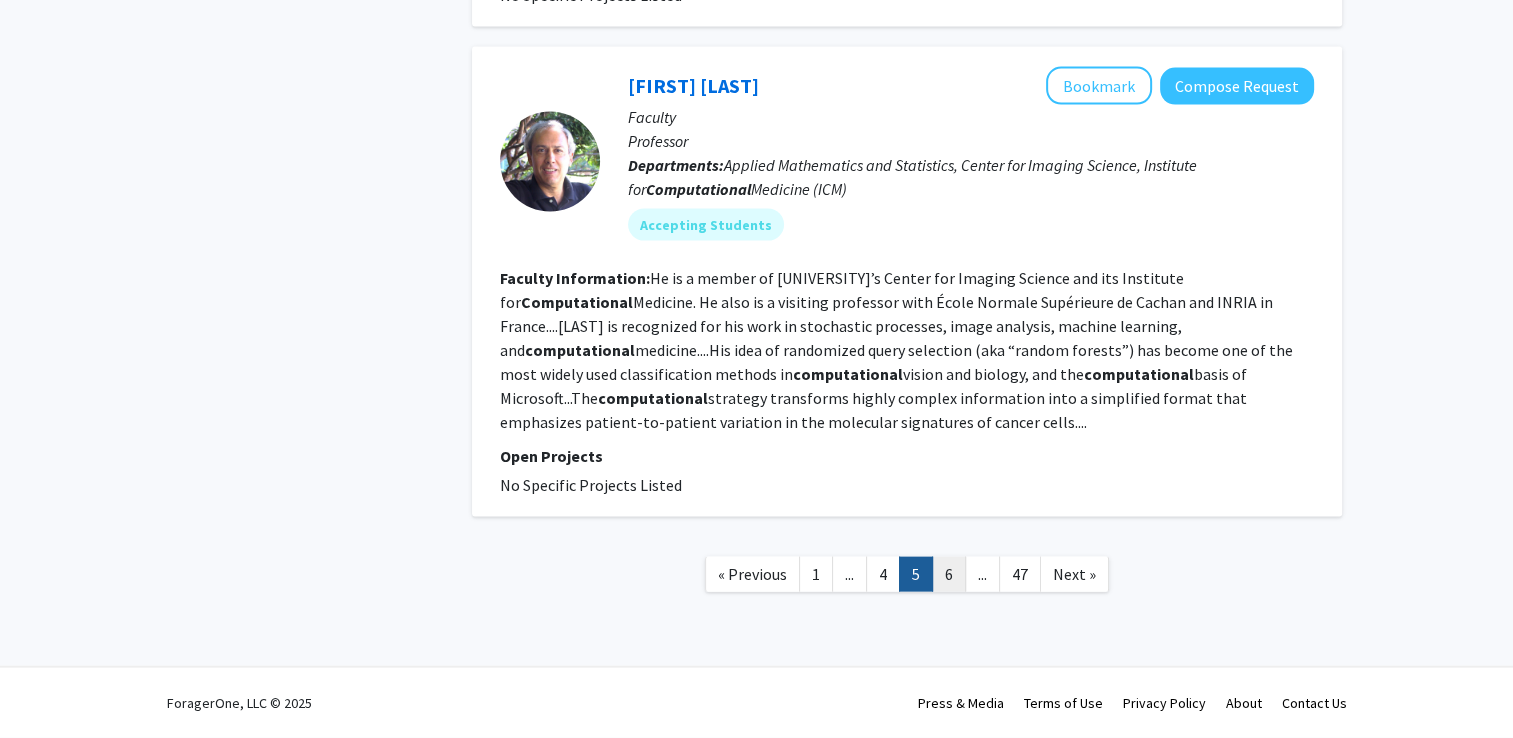 click on "6" 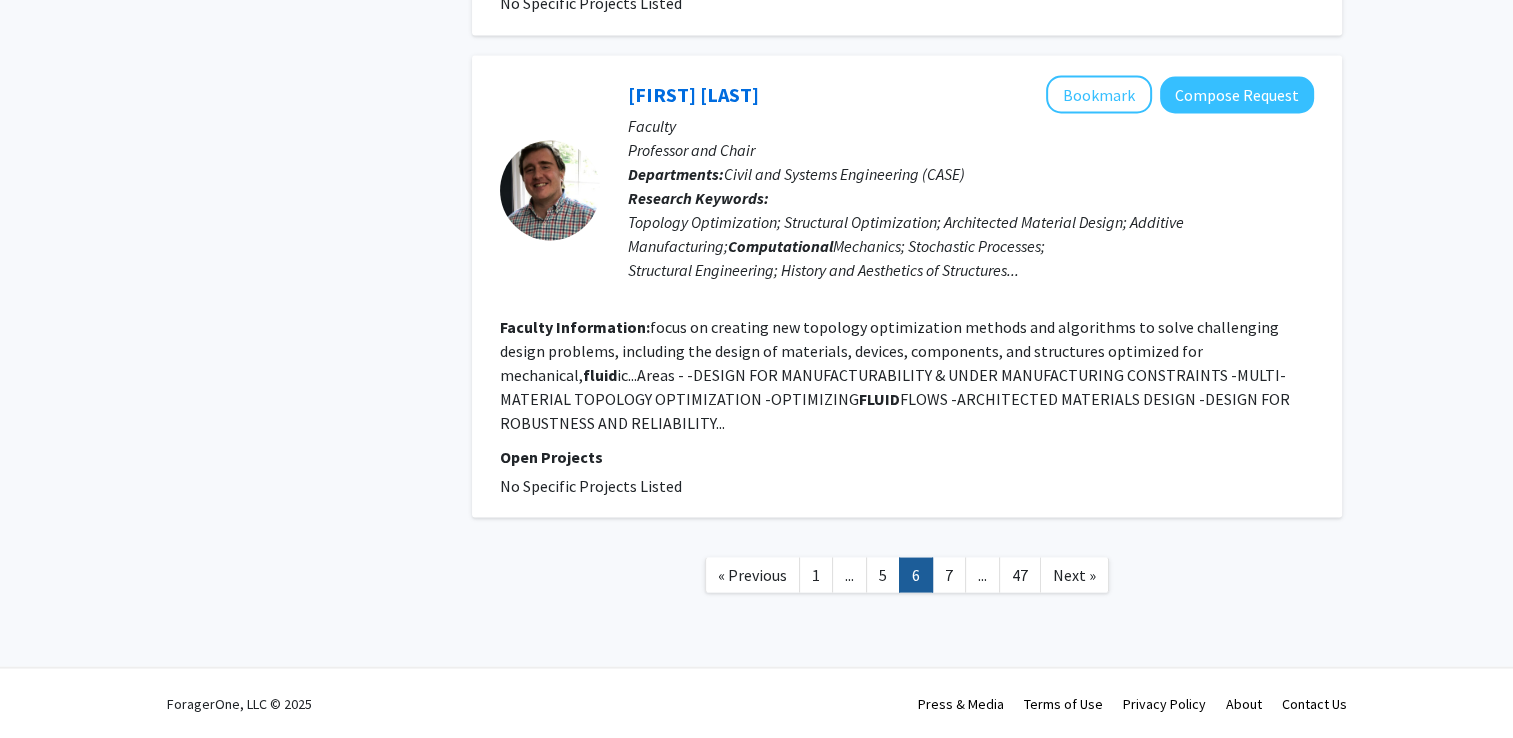 scroll, scrollTop: 4790, scrollLeft: 0, axis: vertical 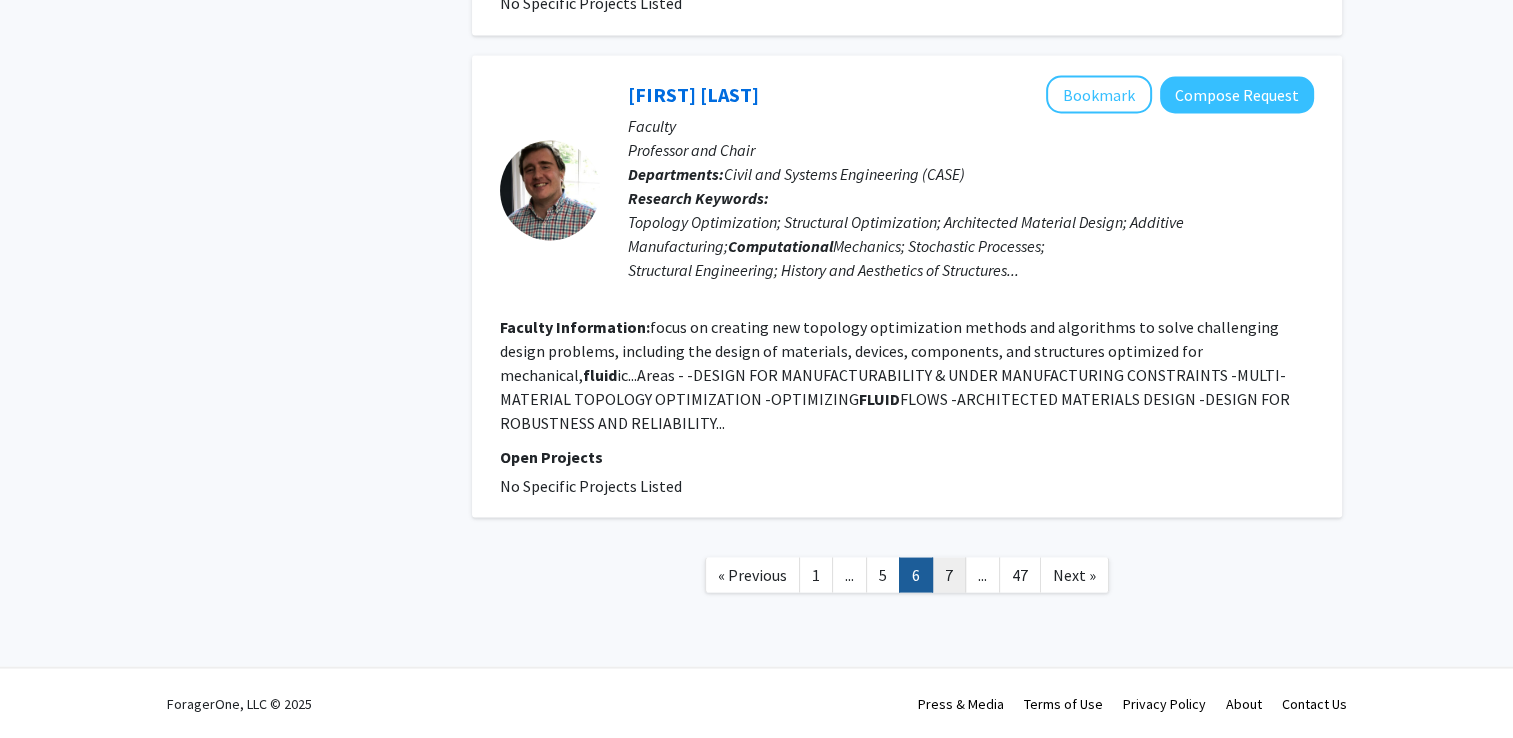 click on "7" 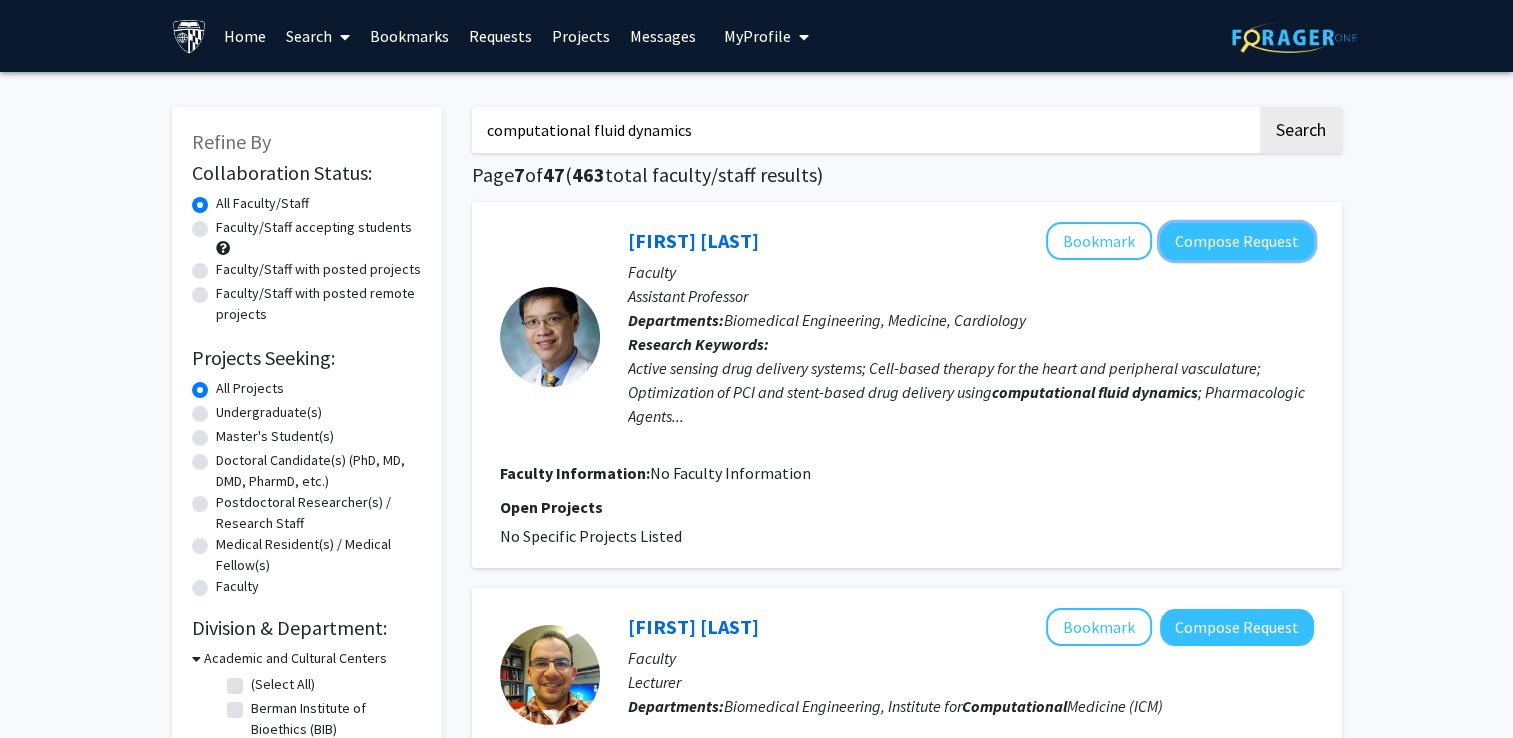 click on "Compose Request" 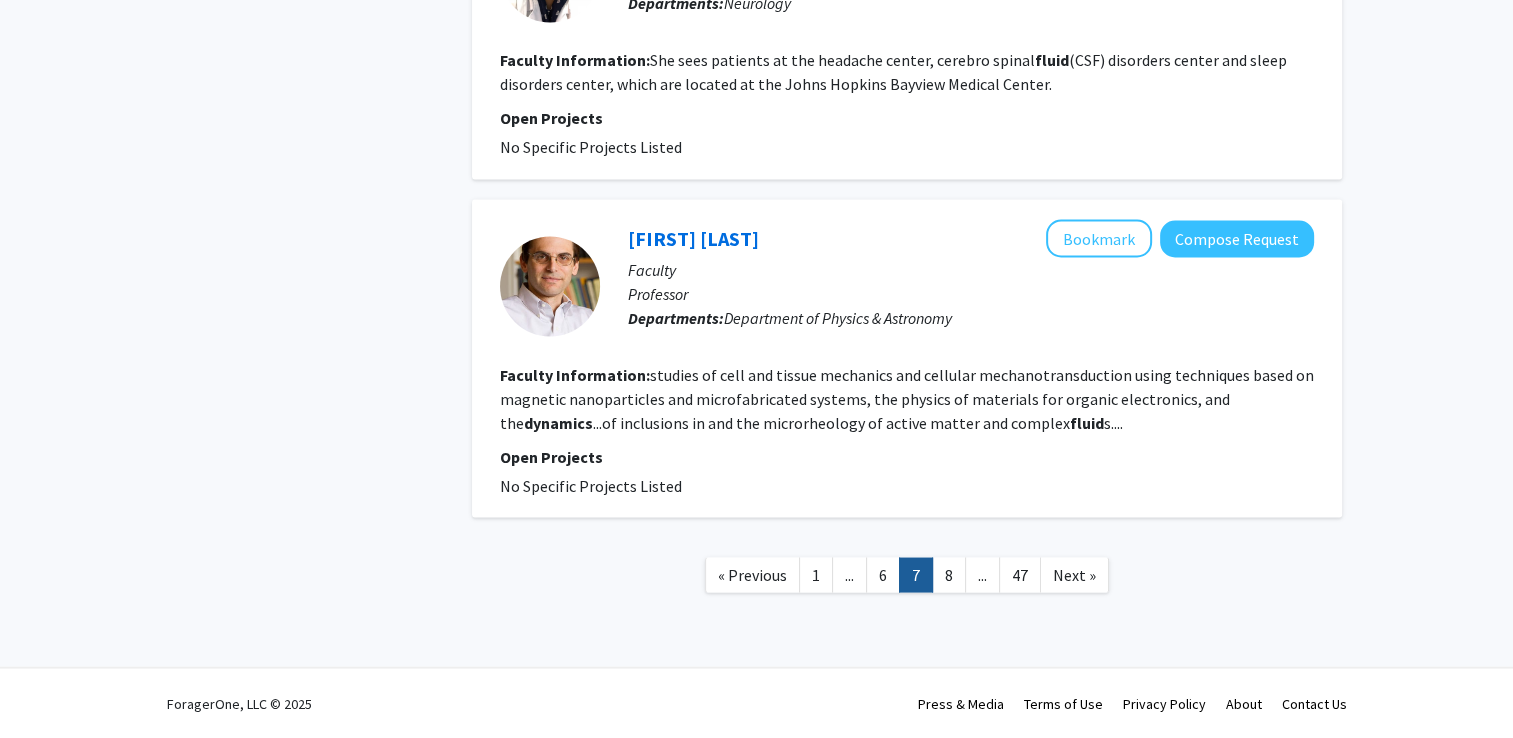 scroll, scrollTop: 4600, scrollLeft: 0, axis: vertical 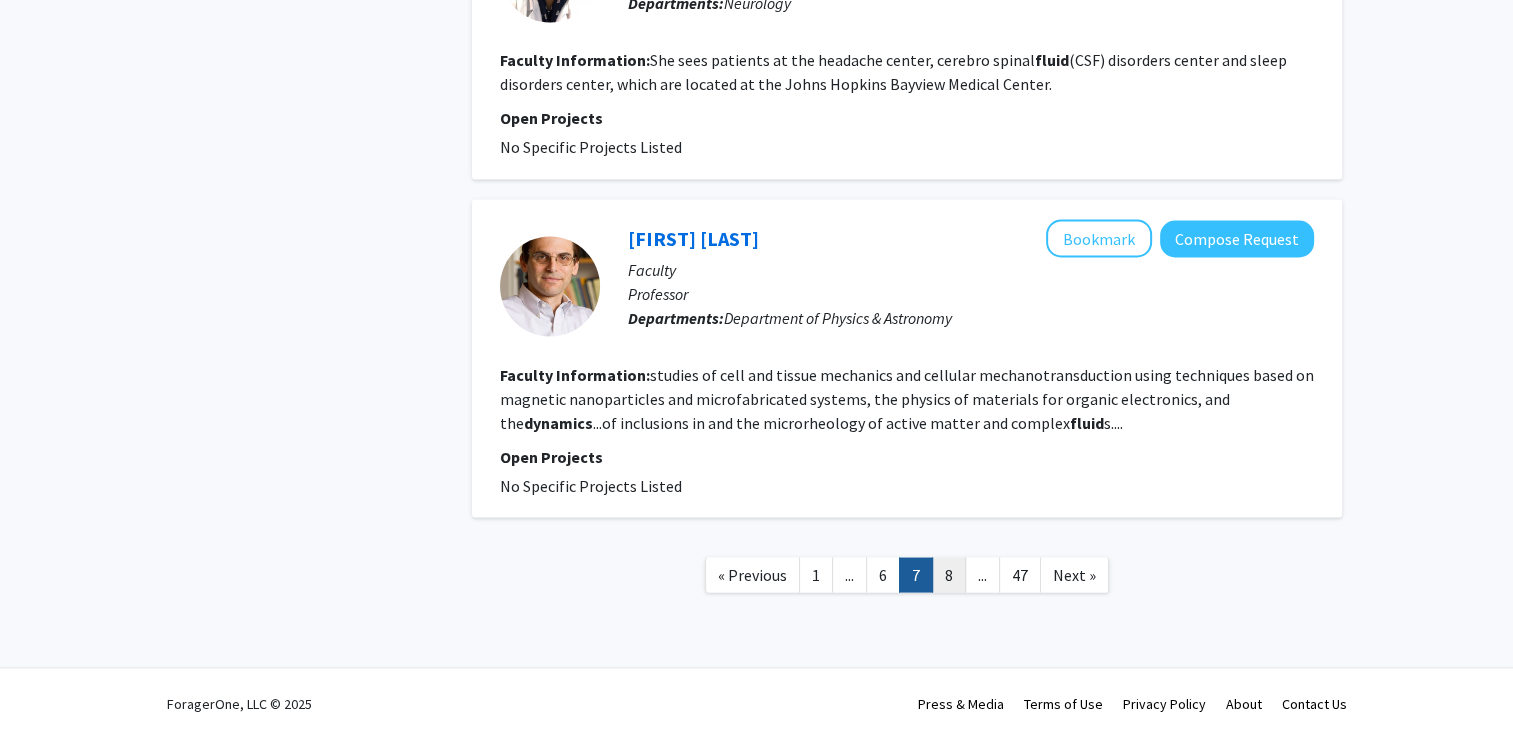 click on "8" 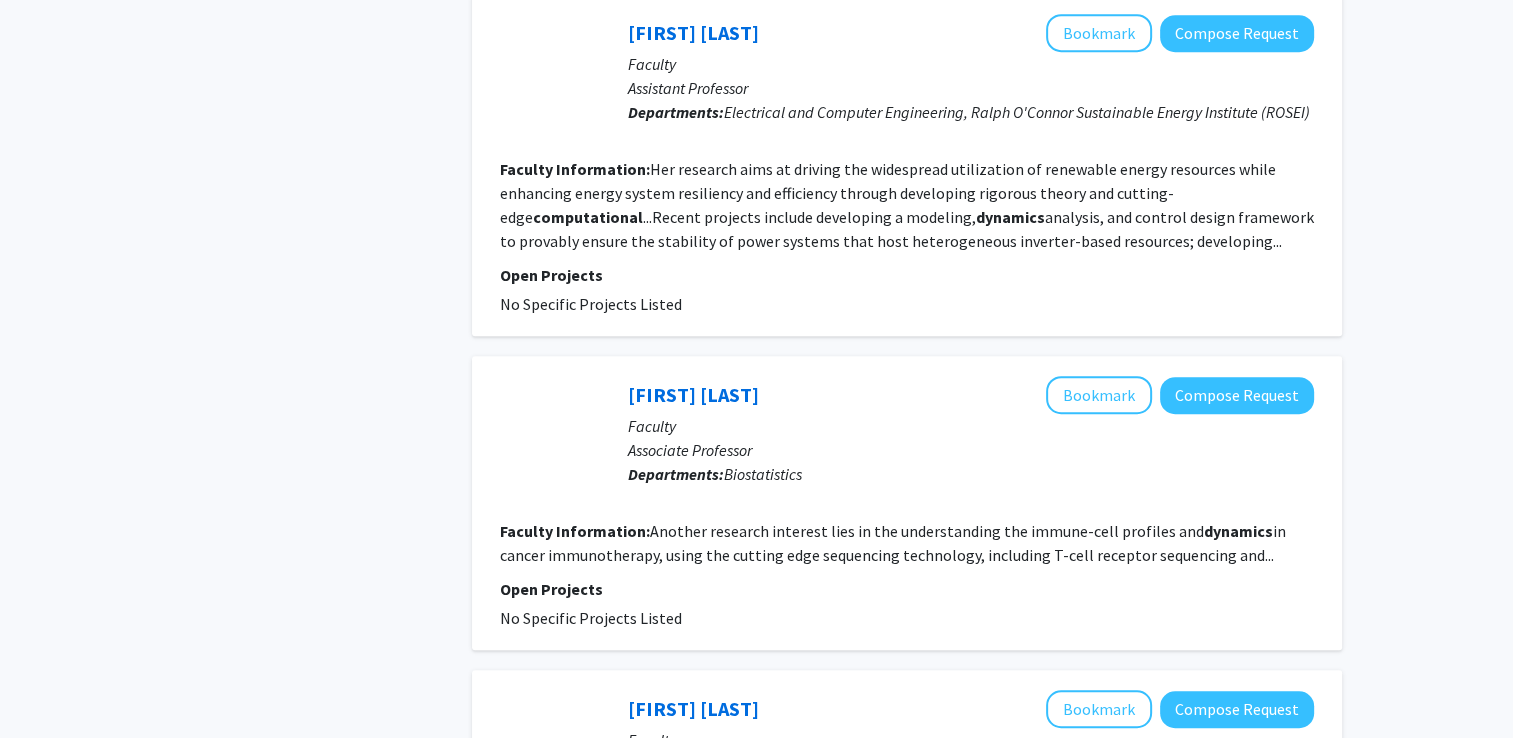 scroll, scrollTop: 1300, scrollLeft: 0, axis: vertical 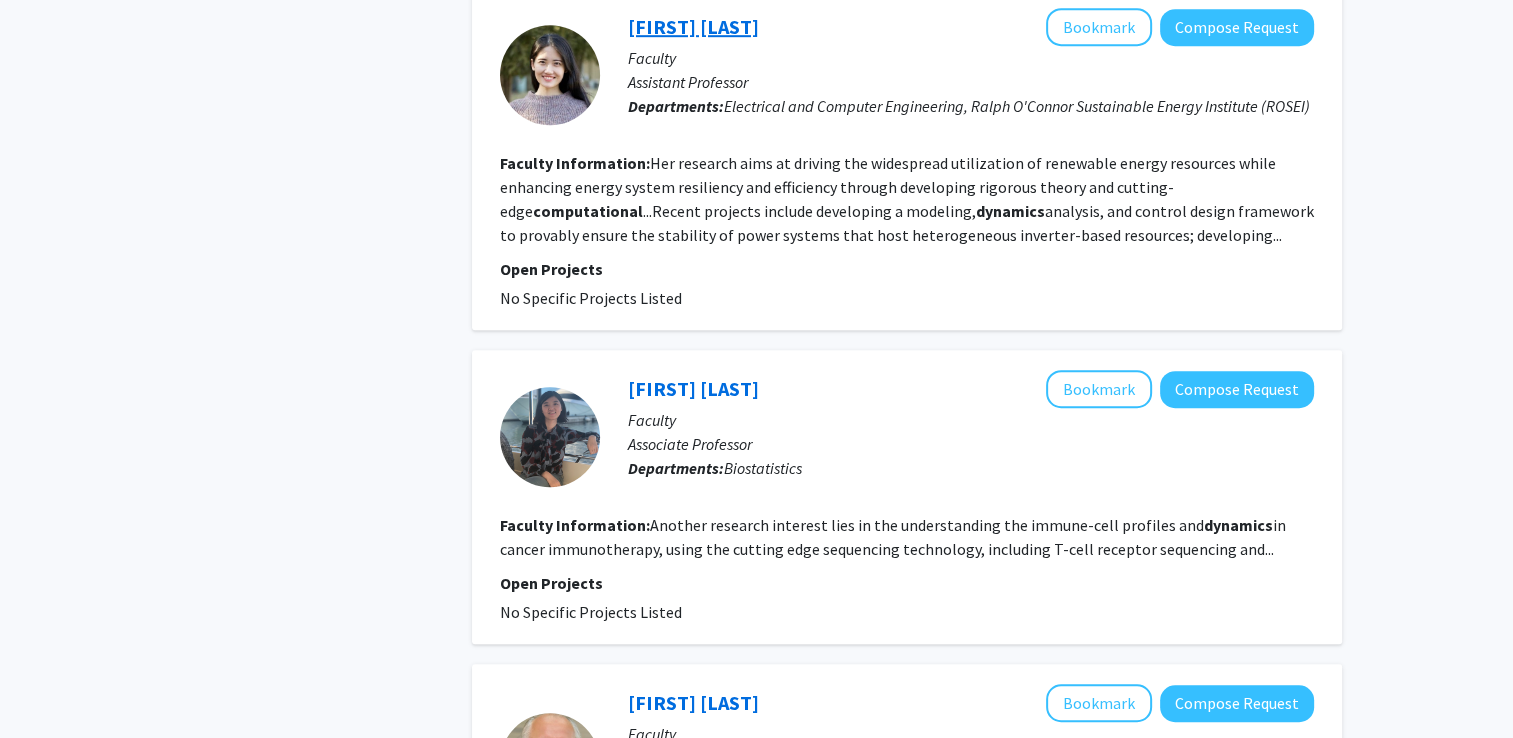 click on "Sijia Geng" 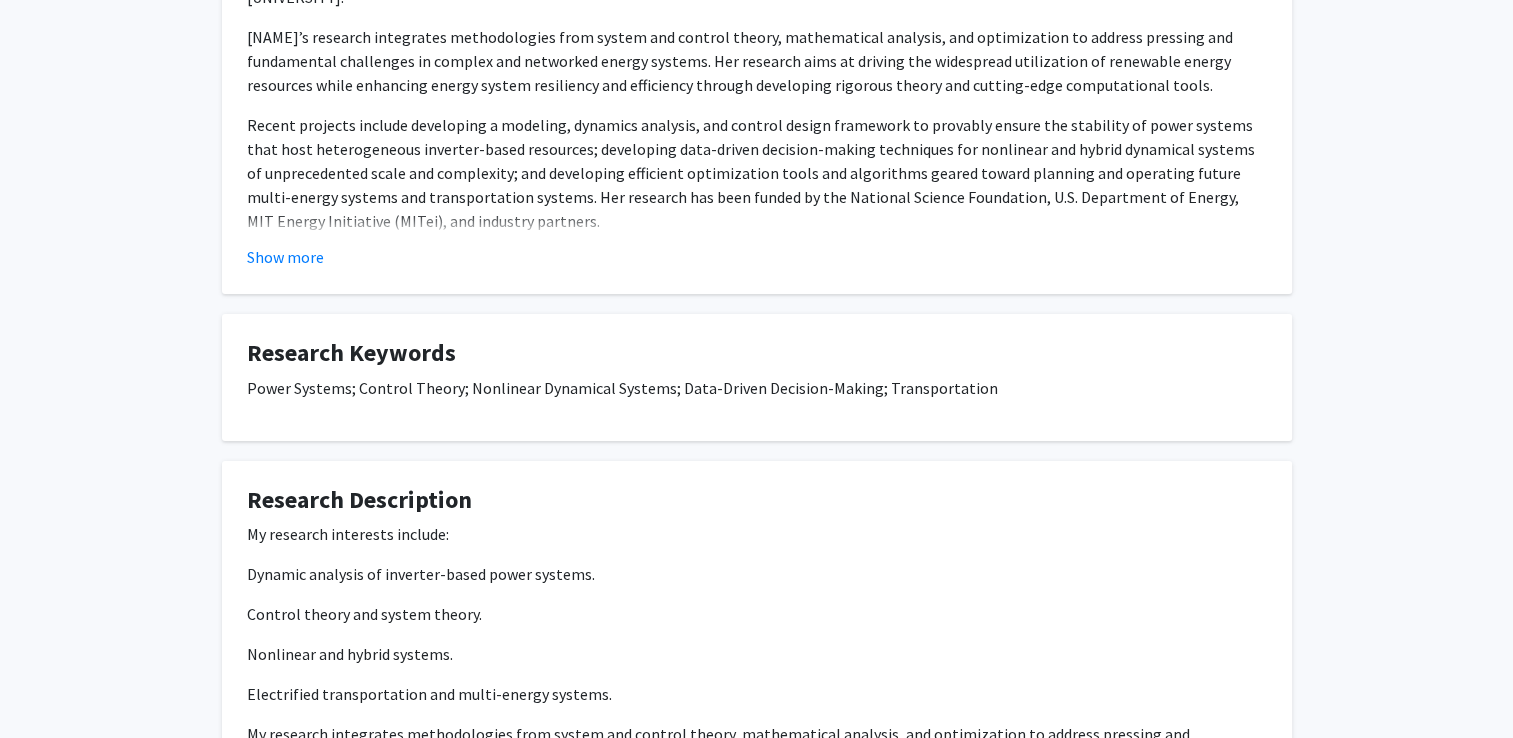 scroll, scrollTop: 500, scrollLeft: 0, axis: vertical 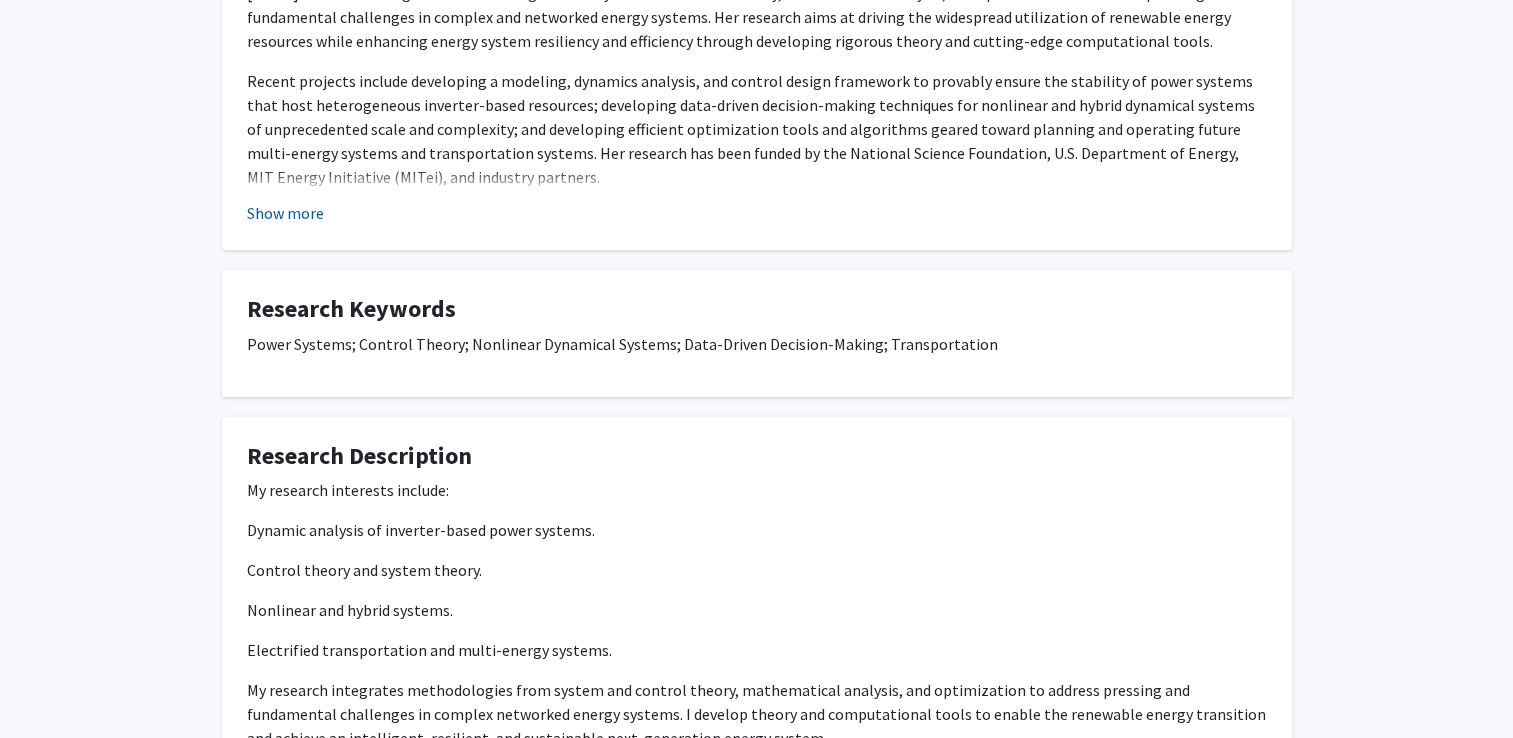 click on "Show more" 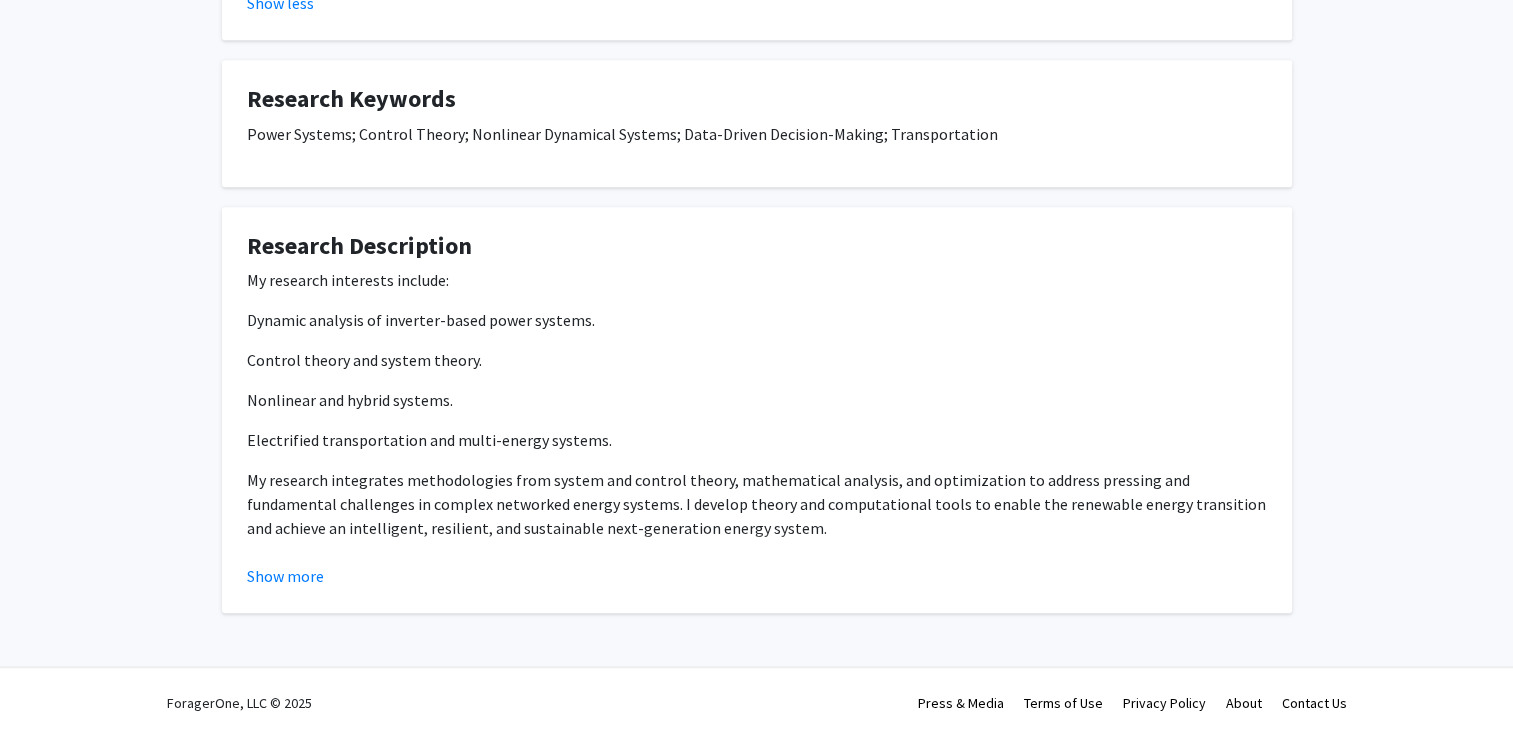 scroll, scrollTop: 1331, scrollLeft: 0, axis: vertical 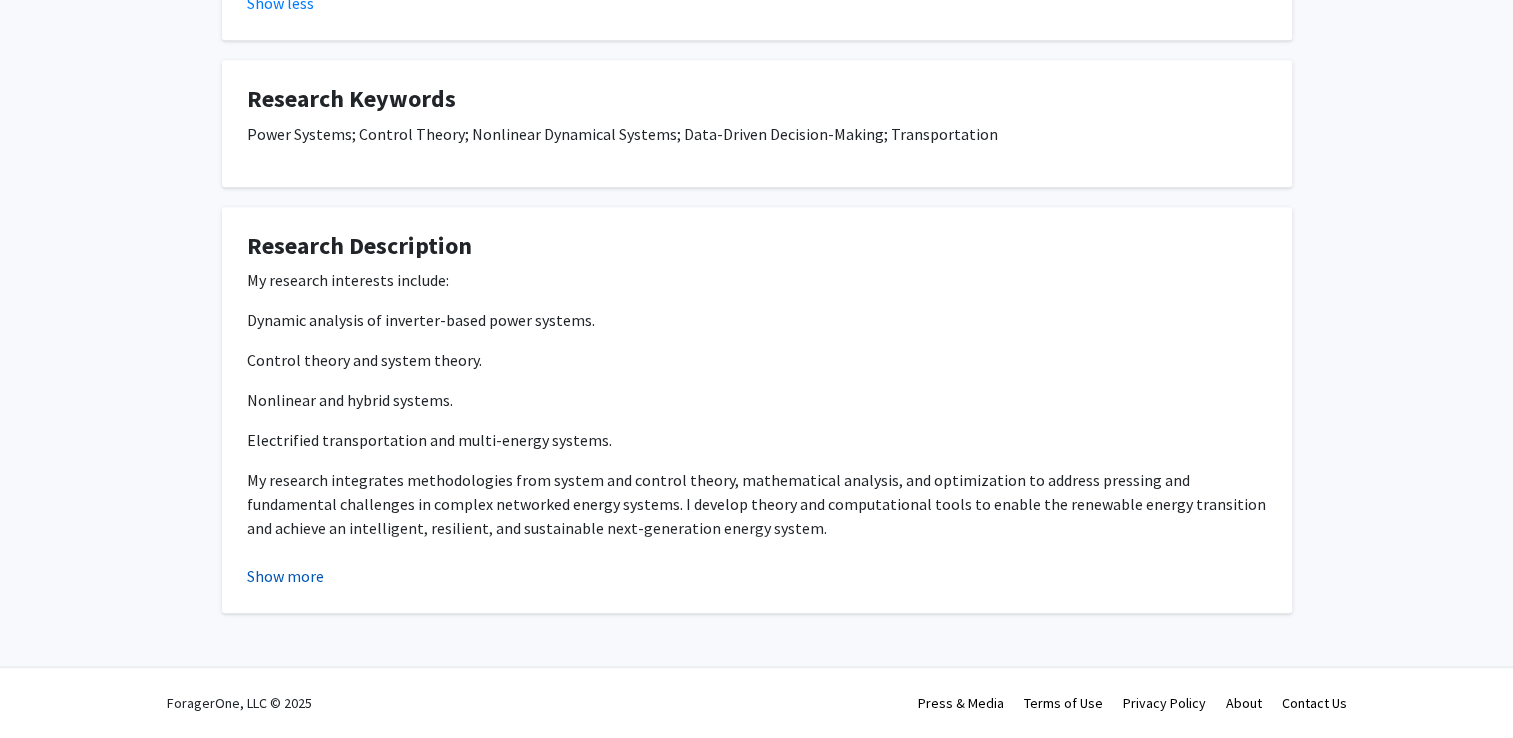 click on "Show more" 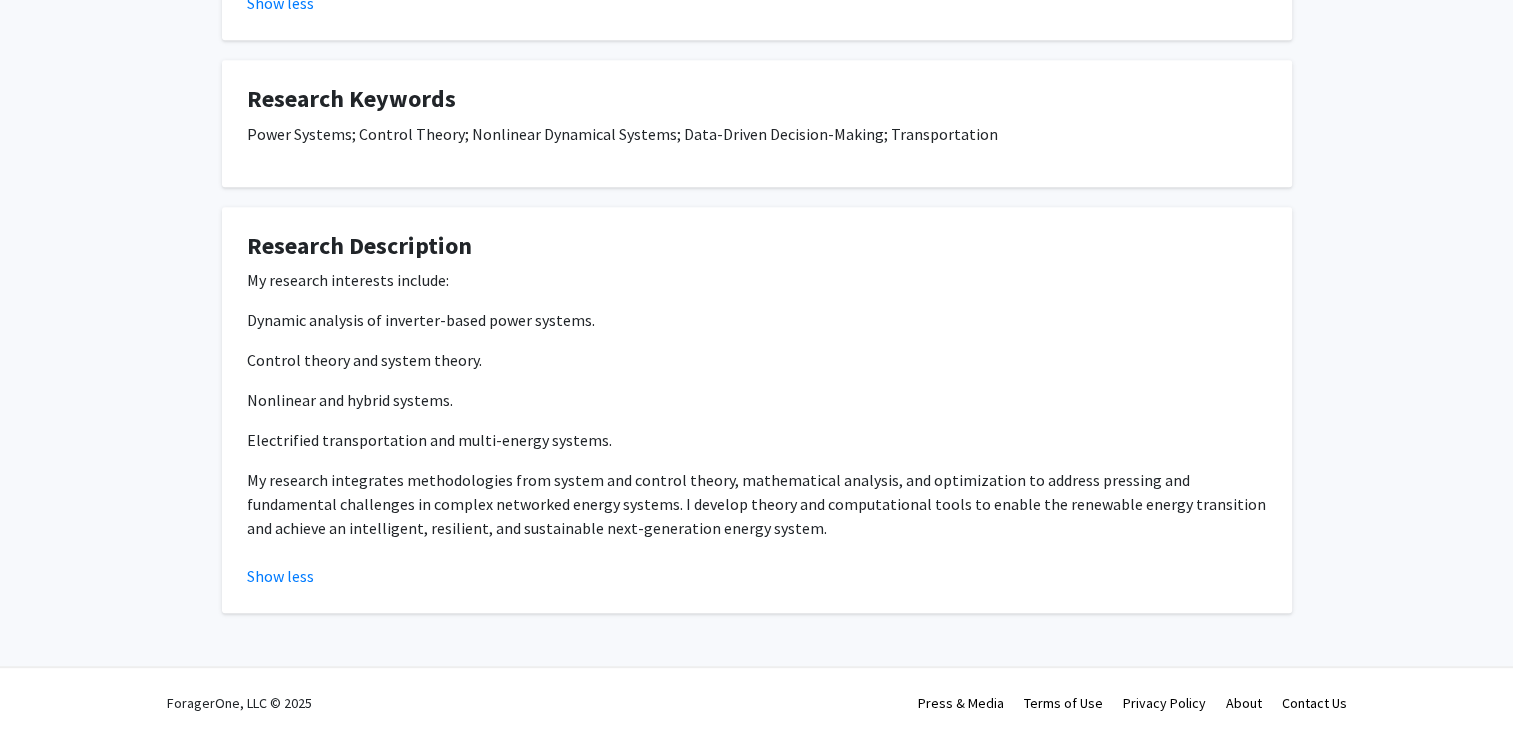 scroll, scrollTop: 1420, scrollLeft: 0, axis: vertical 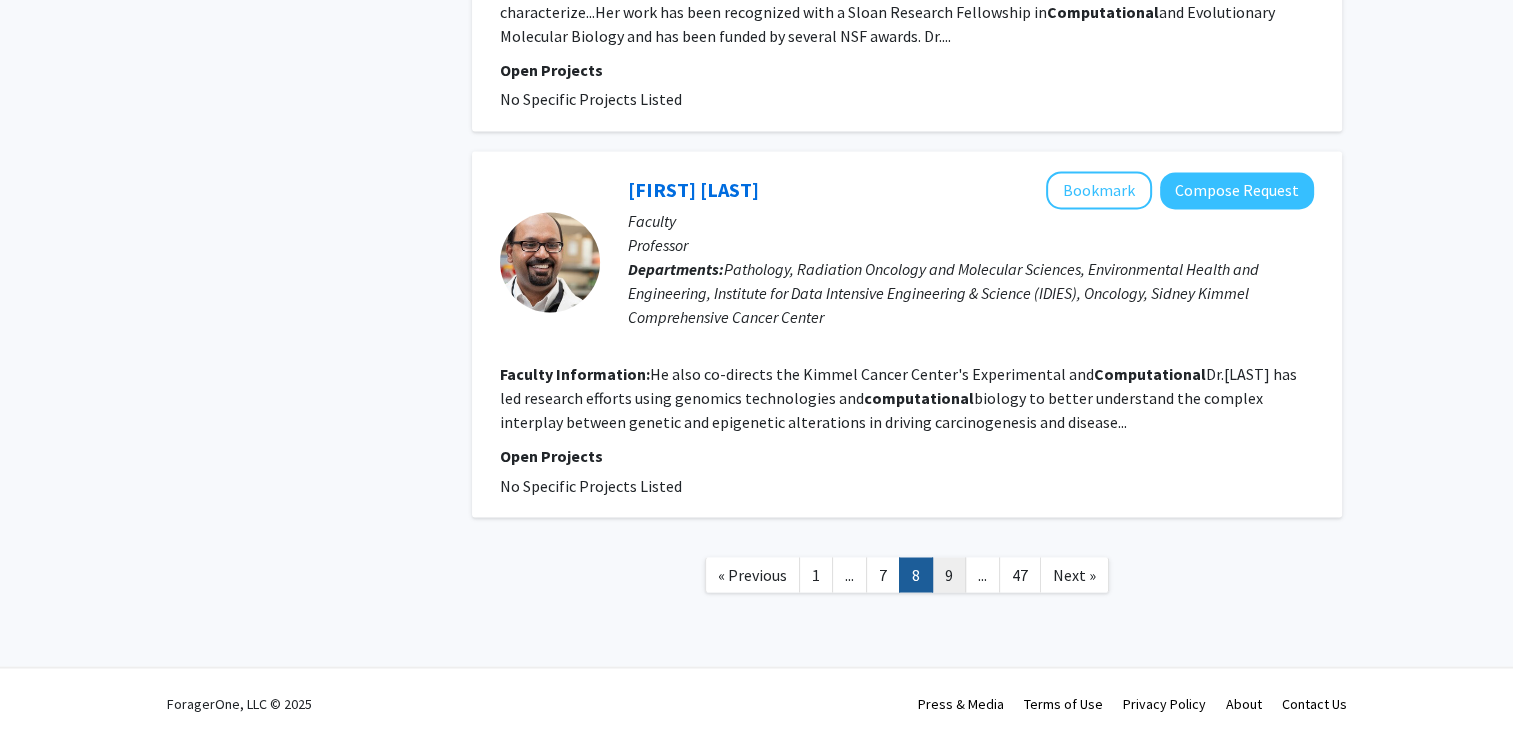 click on "9" 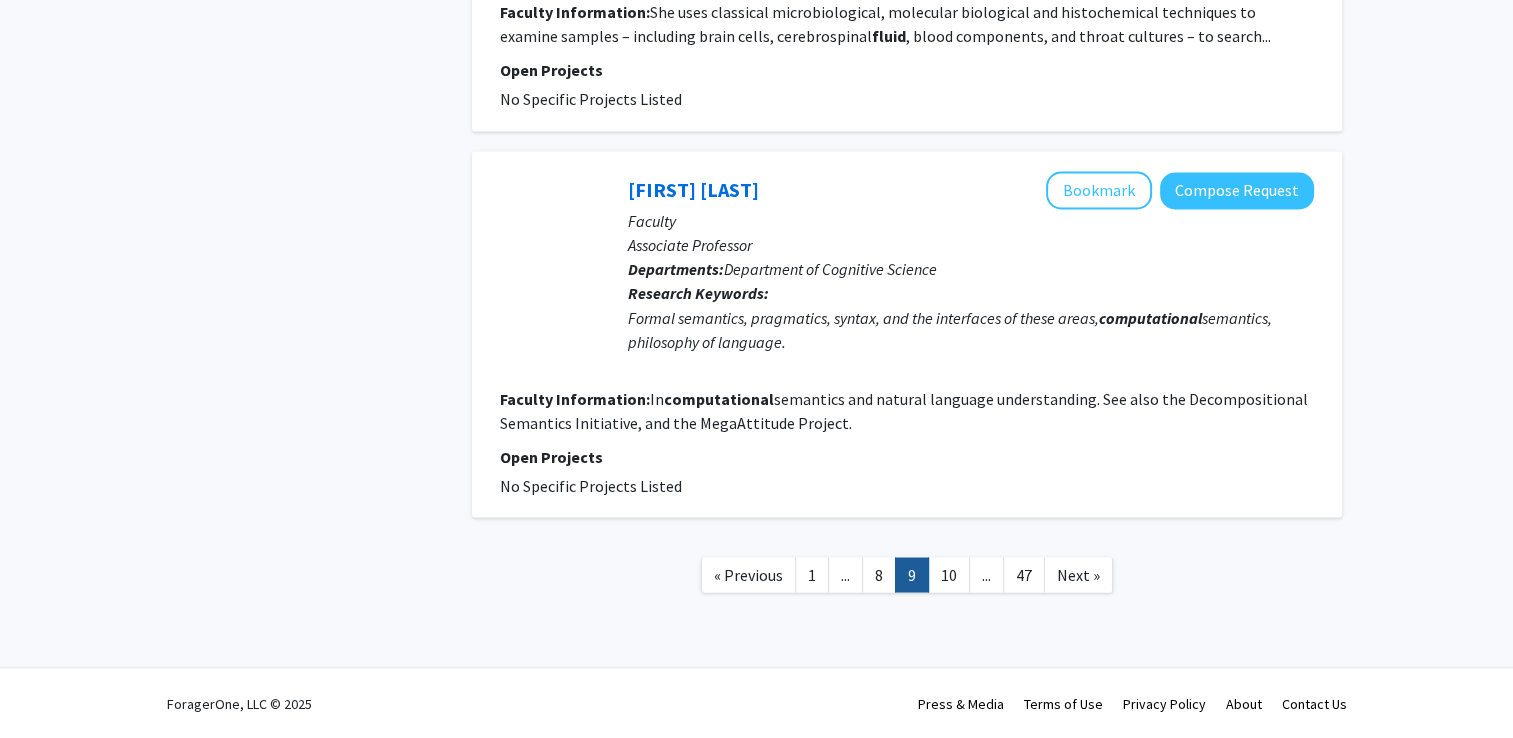 scroll, scrollTop: 3600, scrollLeft: 0, axis: vertical 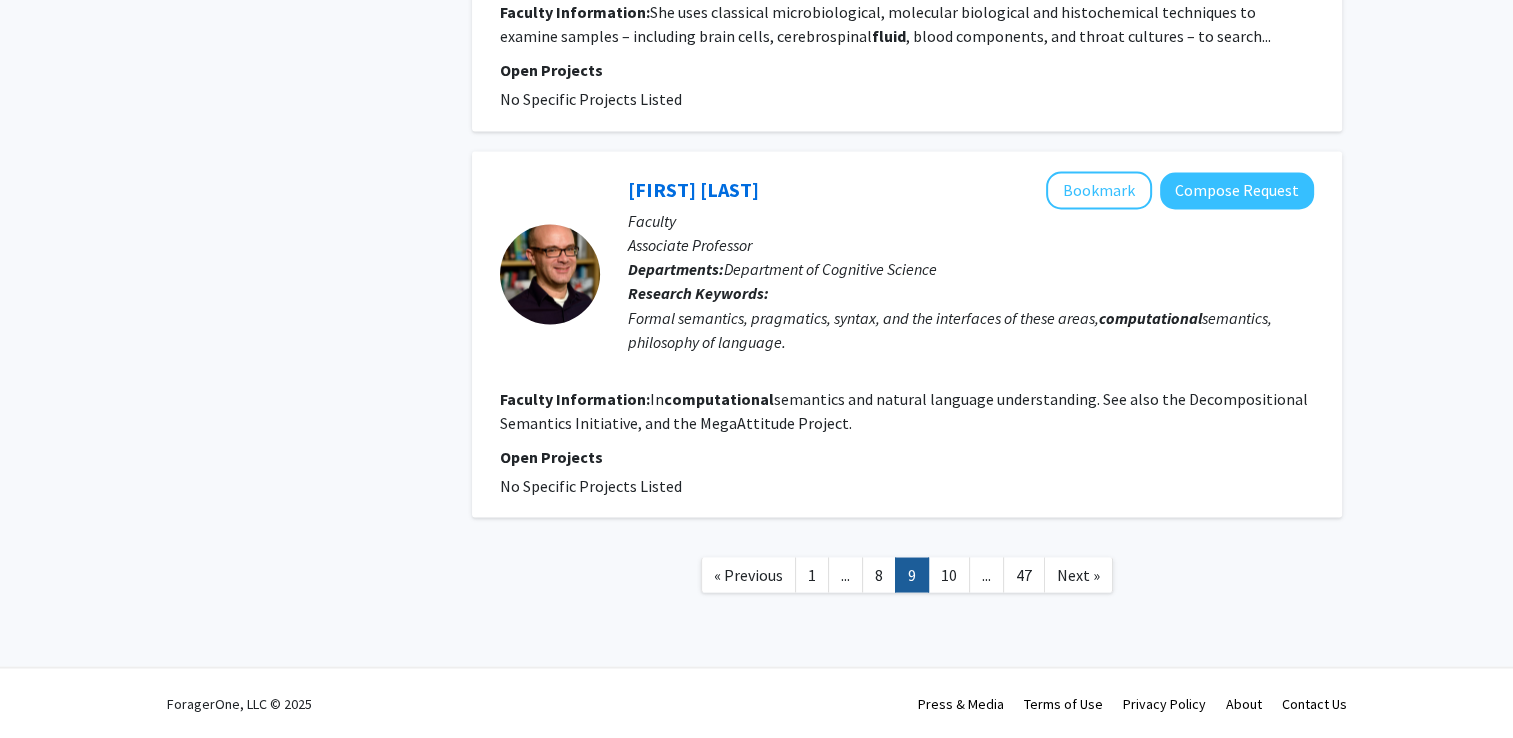 click on "Compose Request" 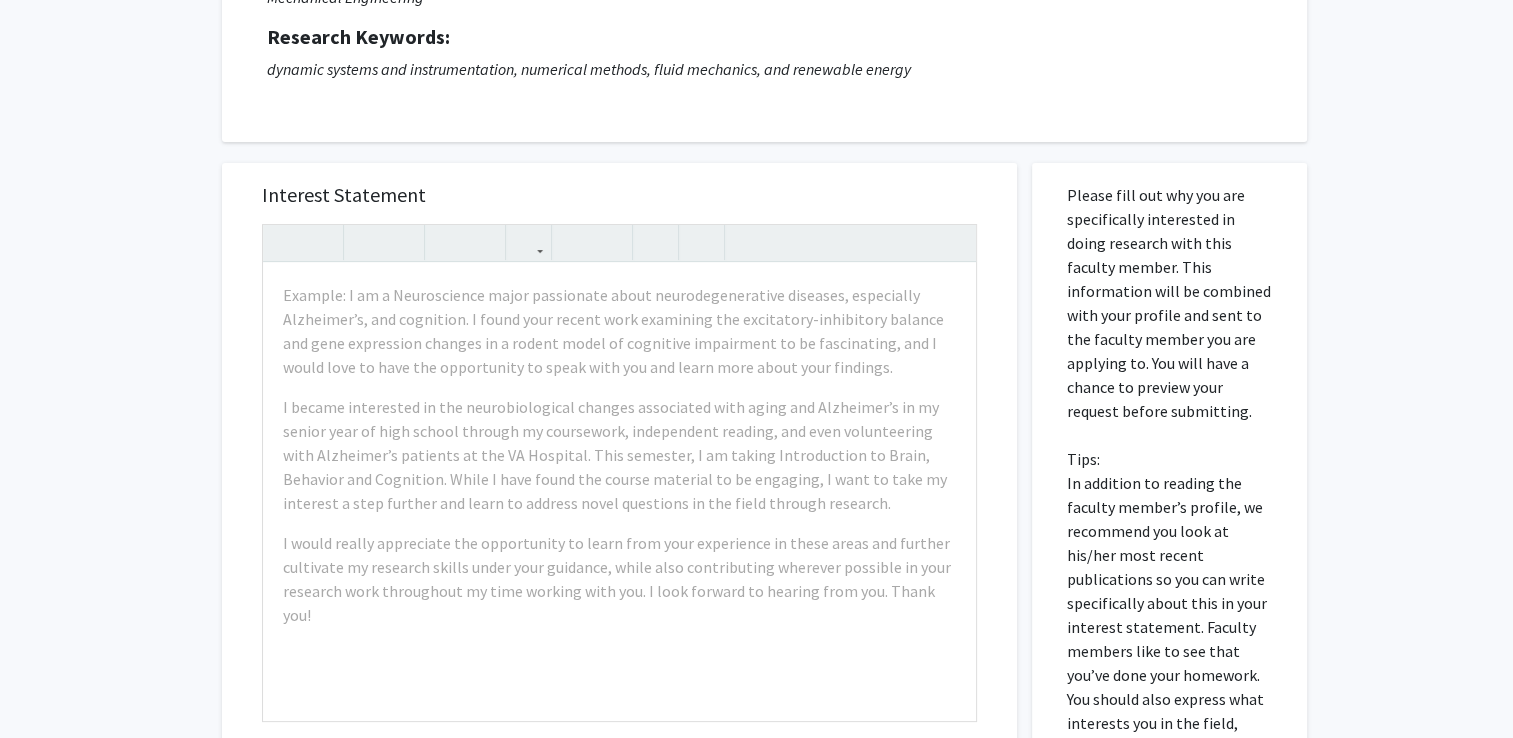 scroll, scrollTop: 200, scrollLeft: 0, axis: vertical 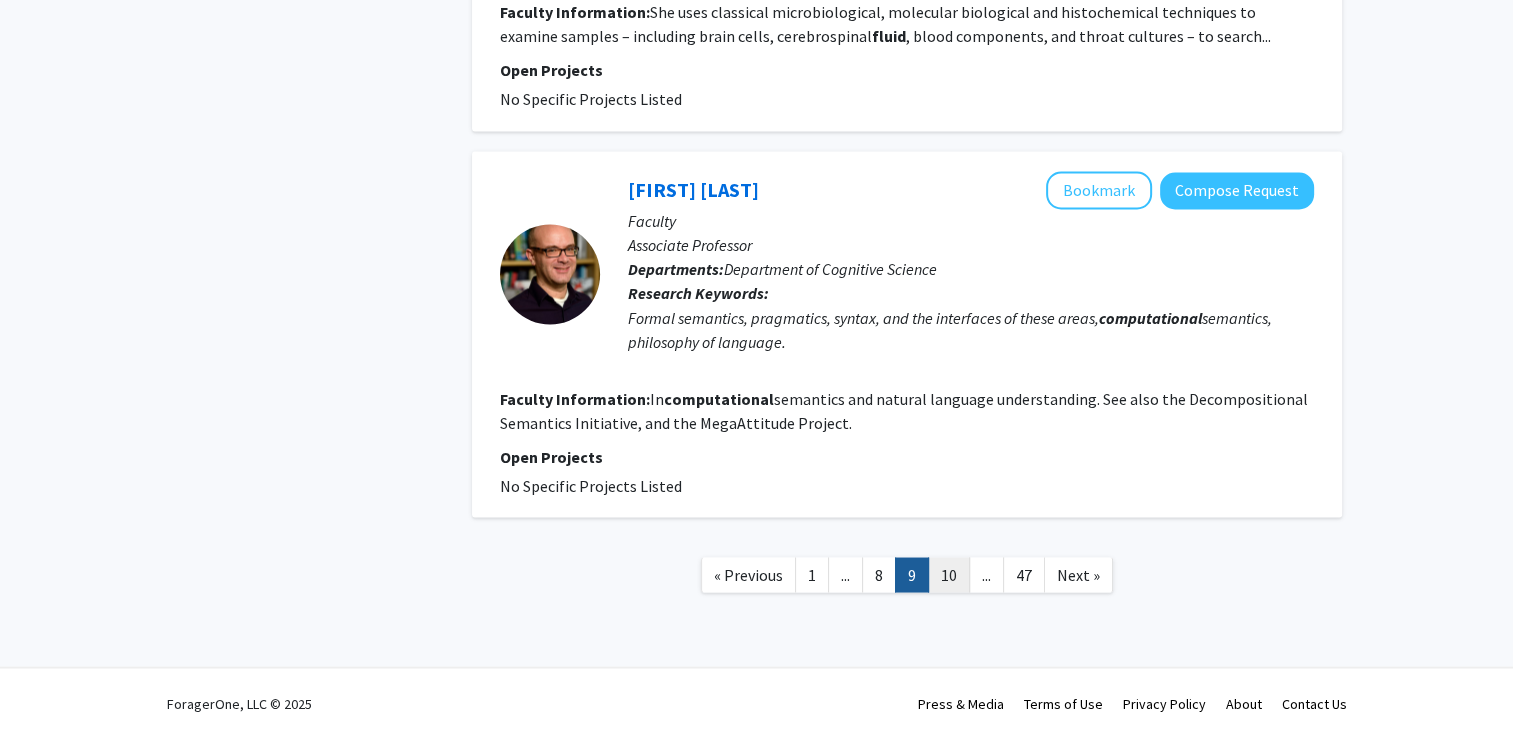 click on "10" 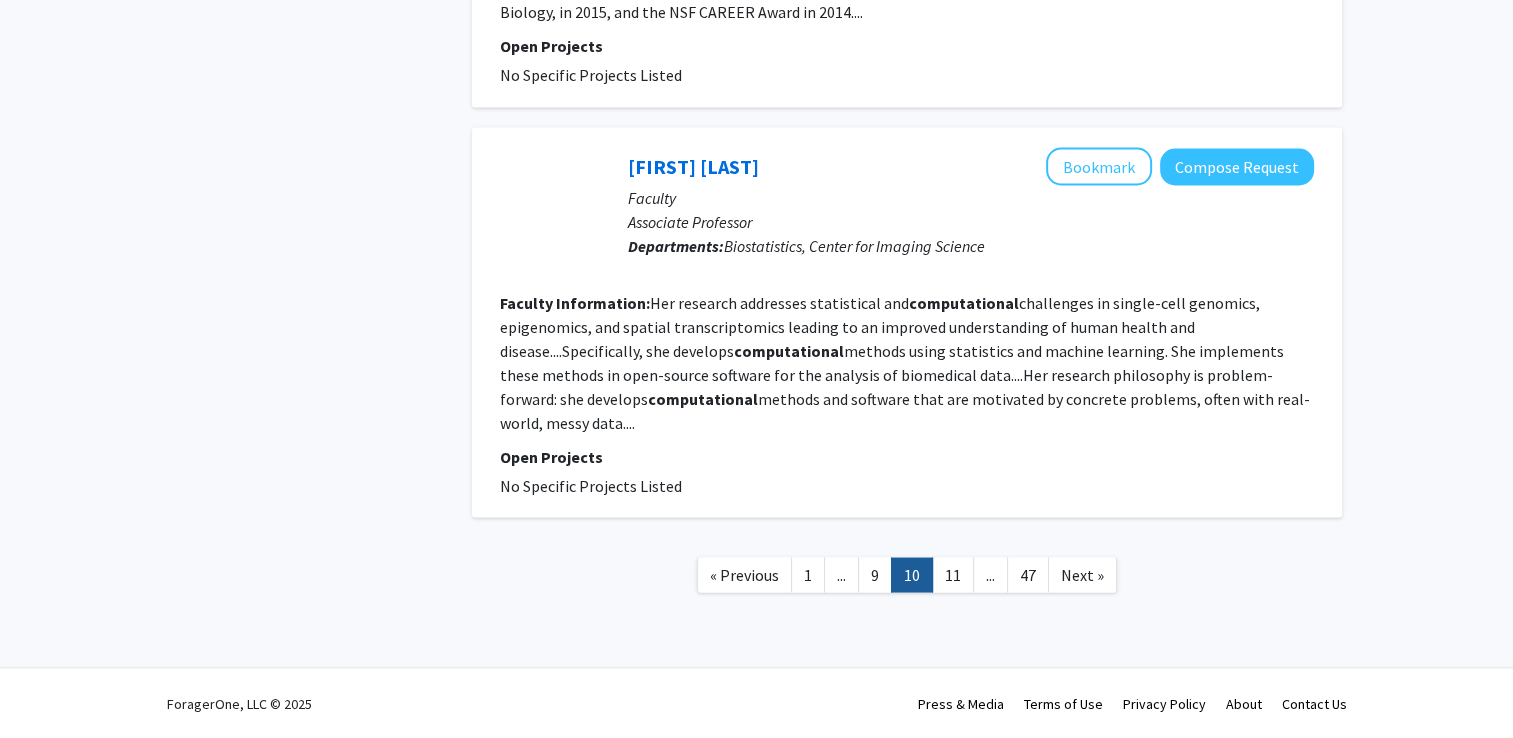 scroll, scrollTop: 4744, scrollLeft: 0, axis: vertical 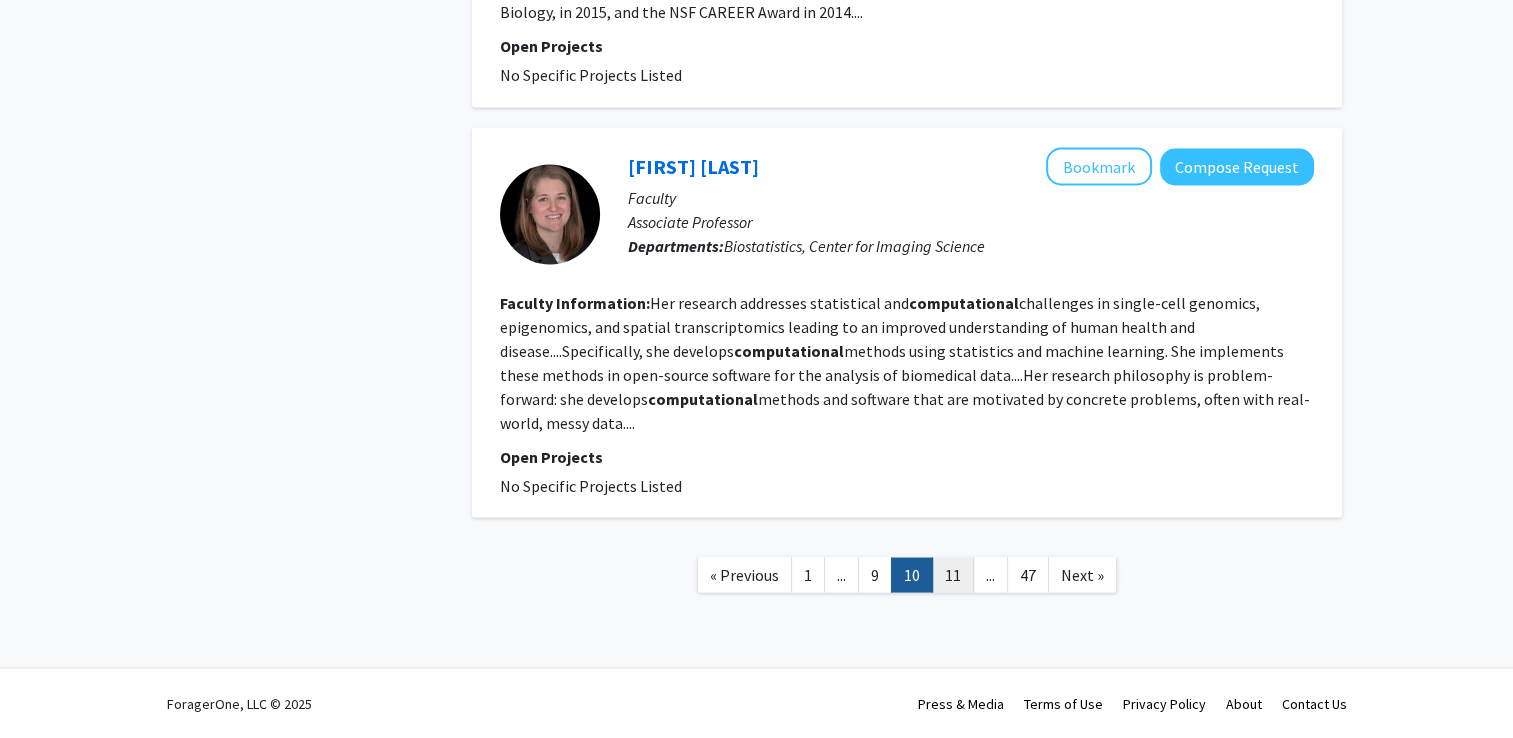 click on "11" 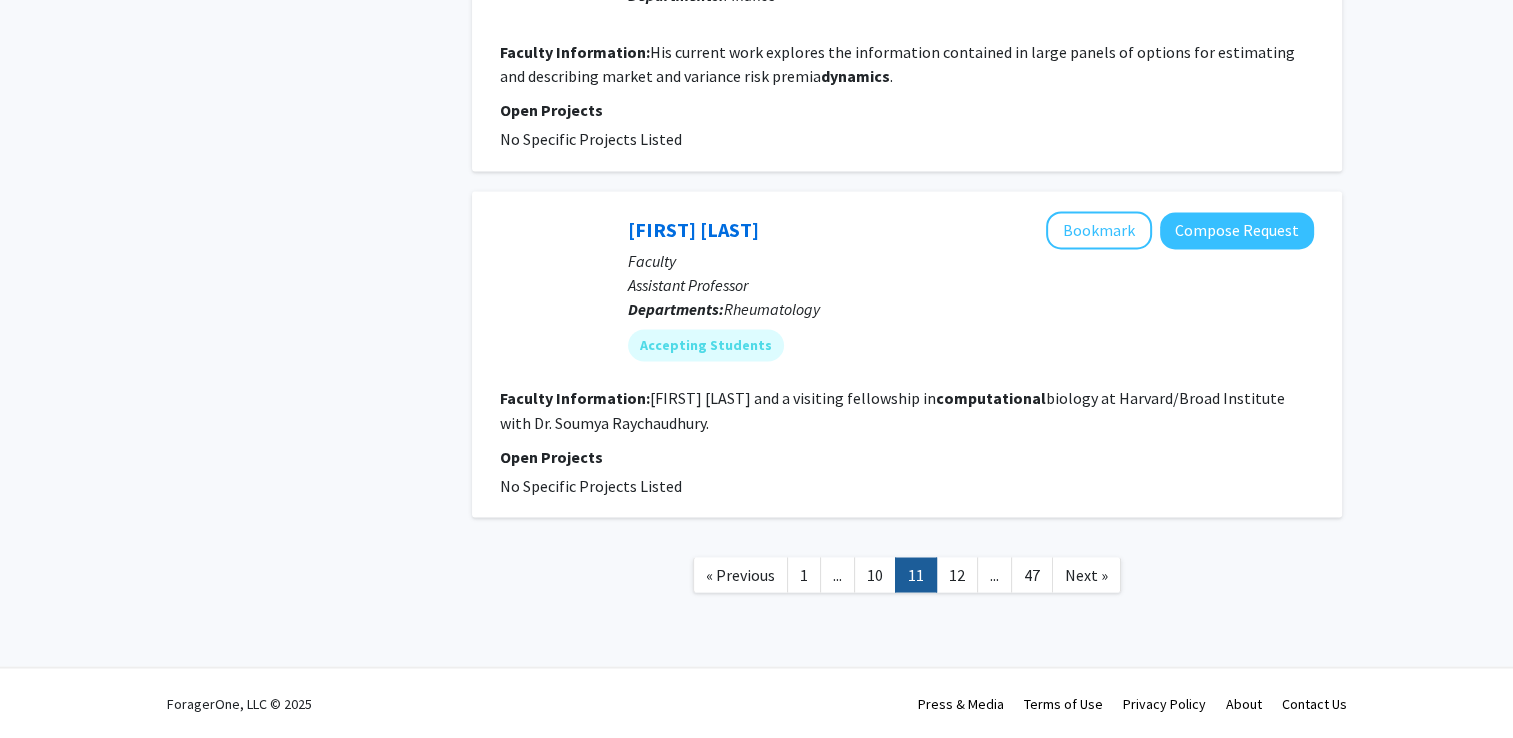 scroll, scrollTop: 4310, scrollLeft: 0, axis: vertical 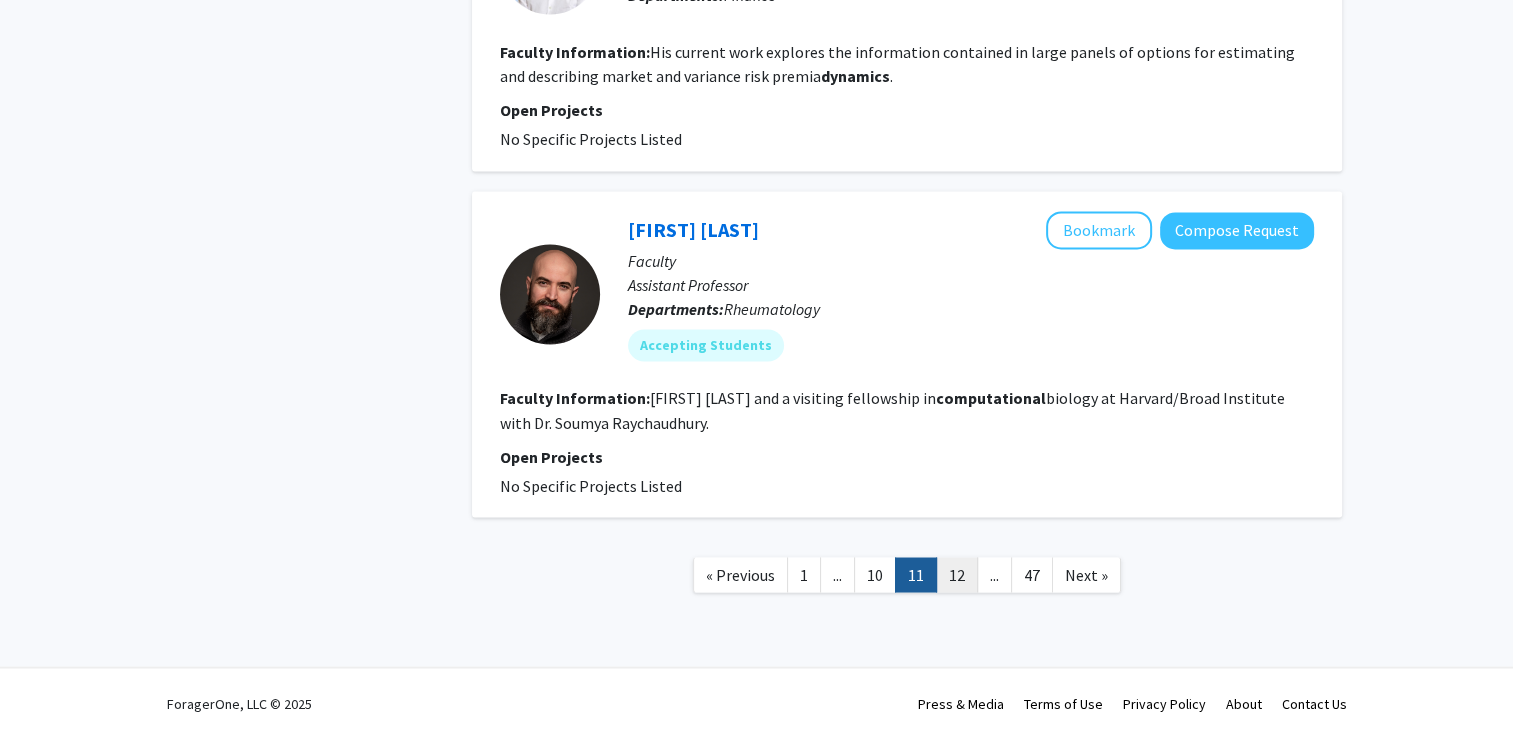 click on "12" 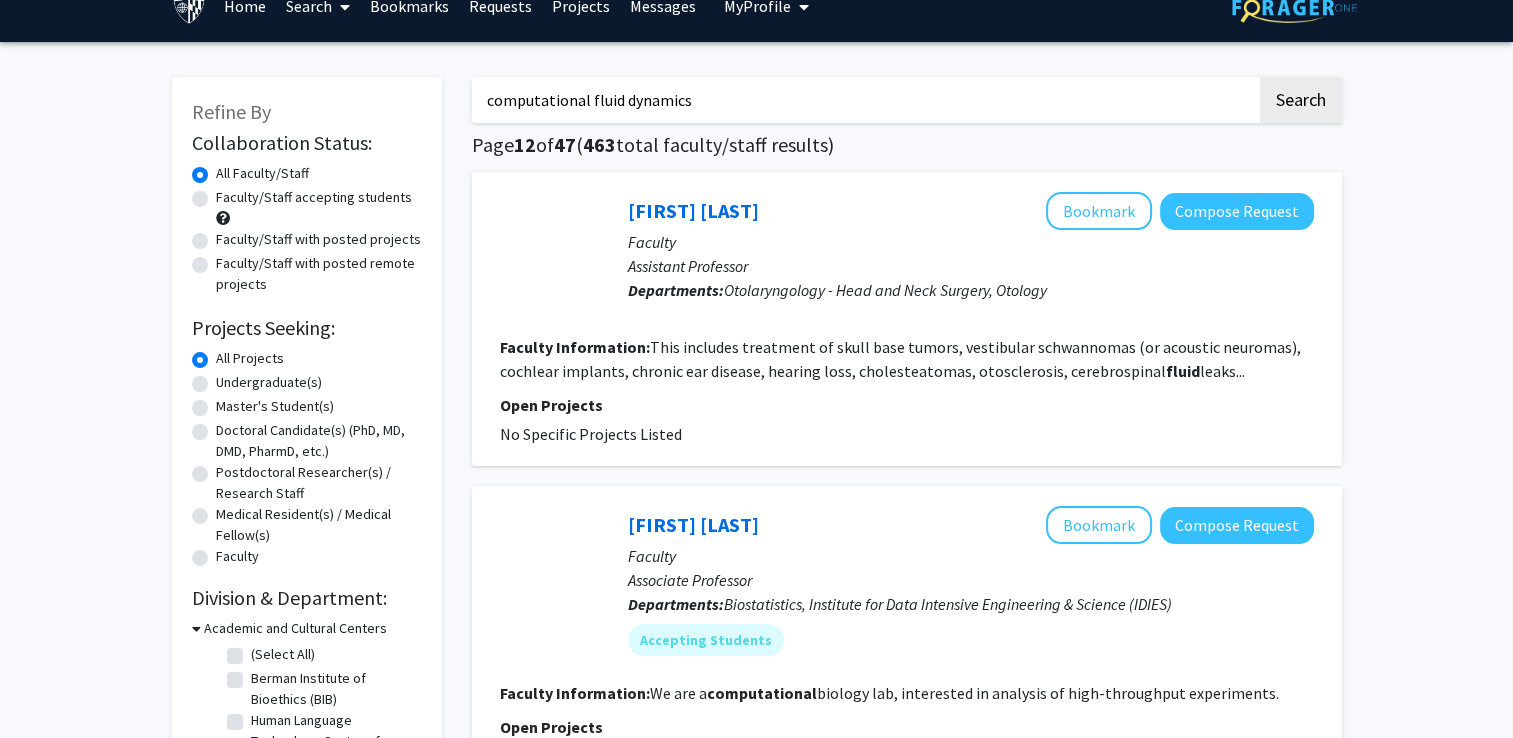 scroll, scrollTop: 0, scrollLeft: 0, axis: both 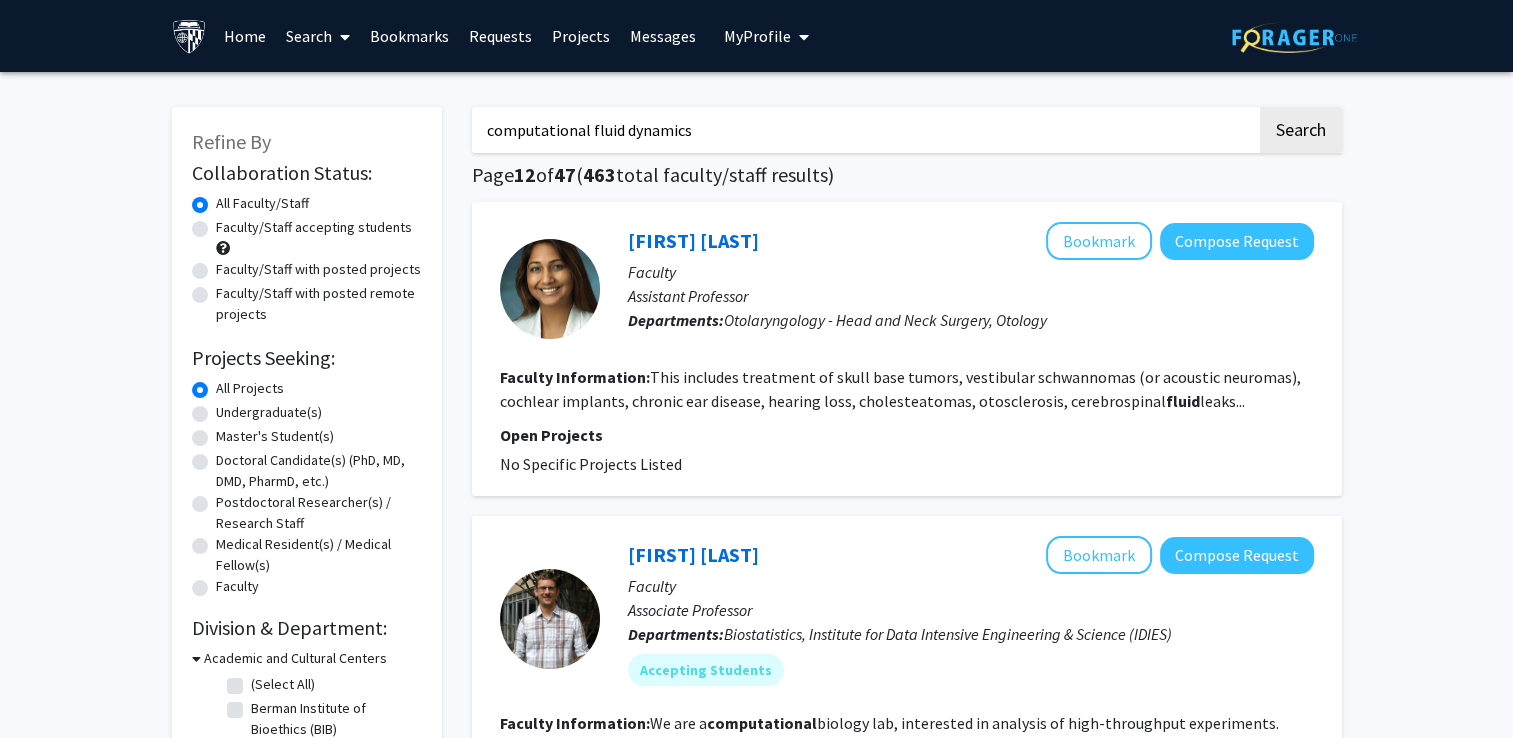 click on "computational fluid dynamics" at bounding box center [864, 130] 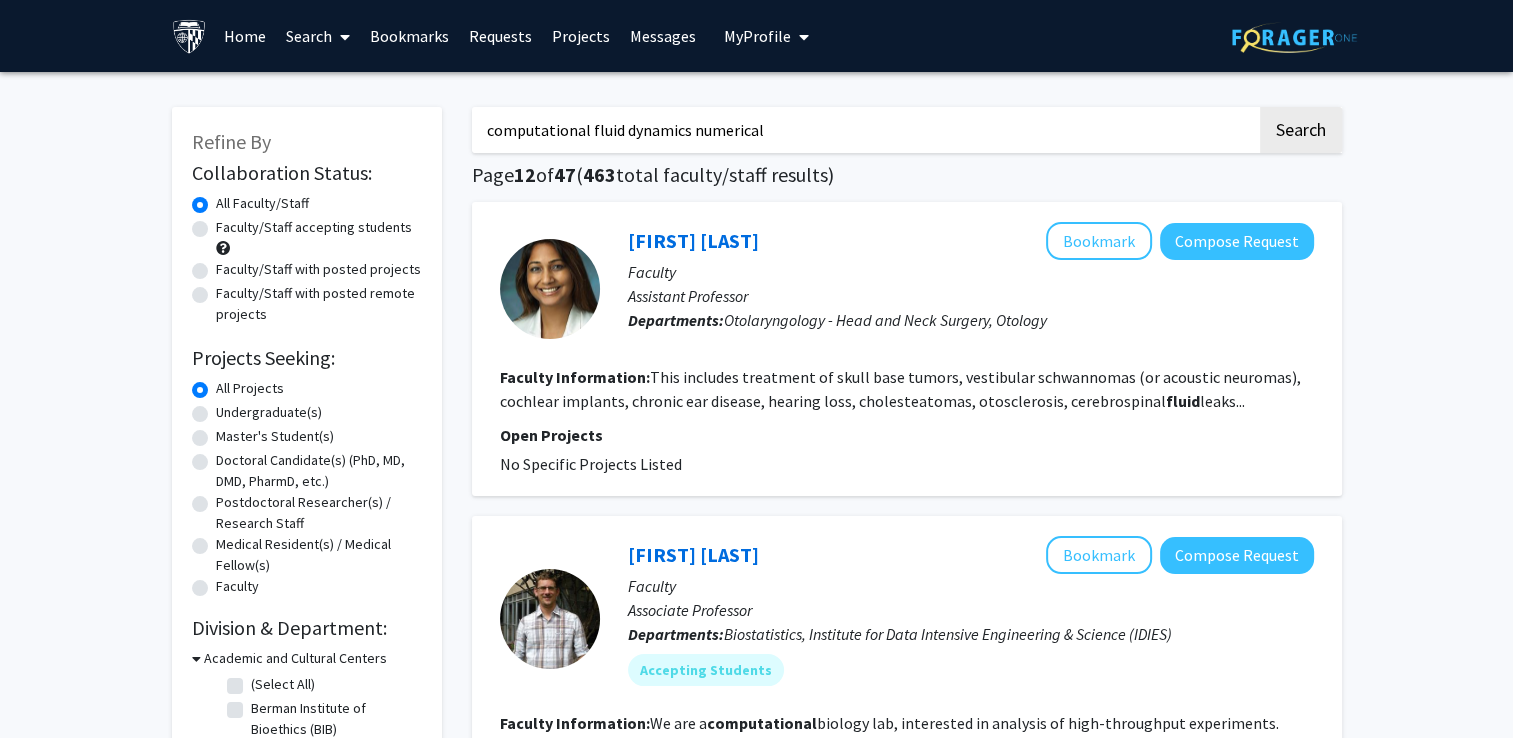 type on "computational fluid dynamics numerical" 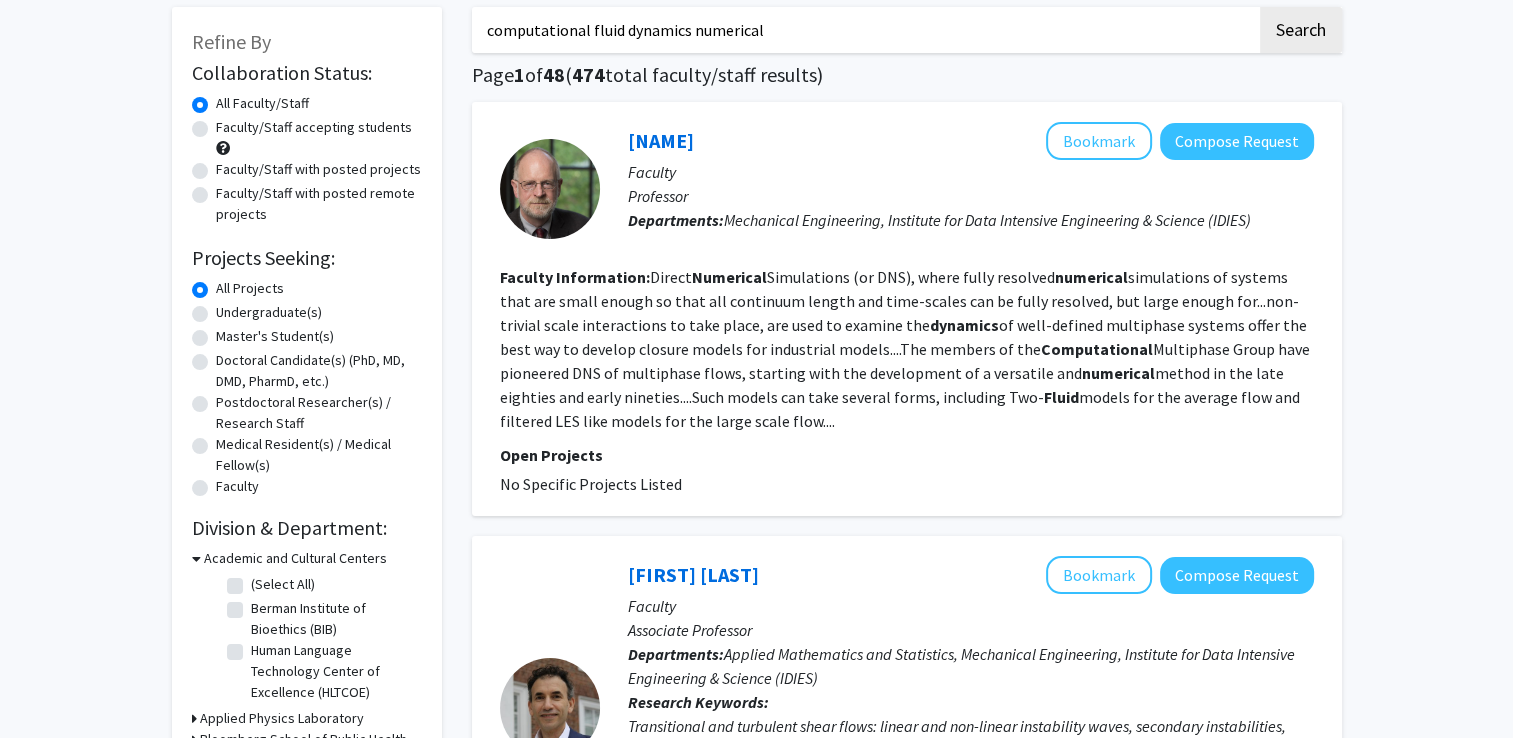 scroll, scrollTop: 200, scrollLeft: 0, axis: vertical 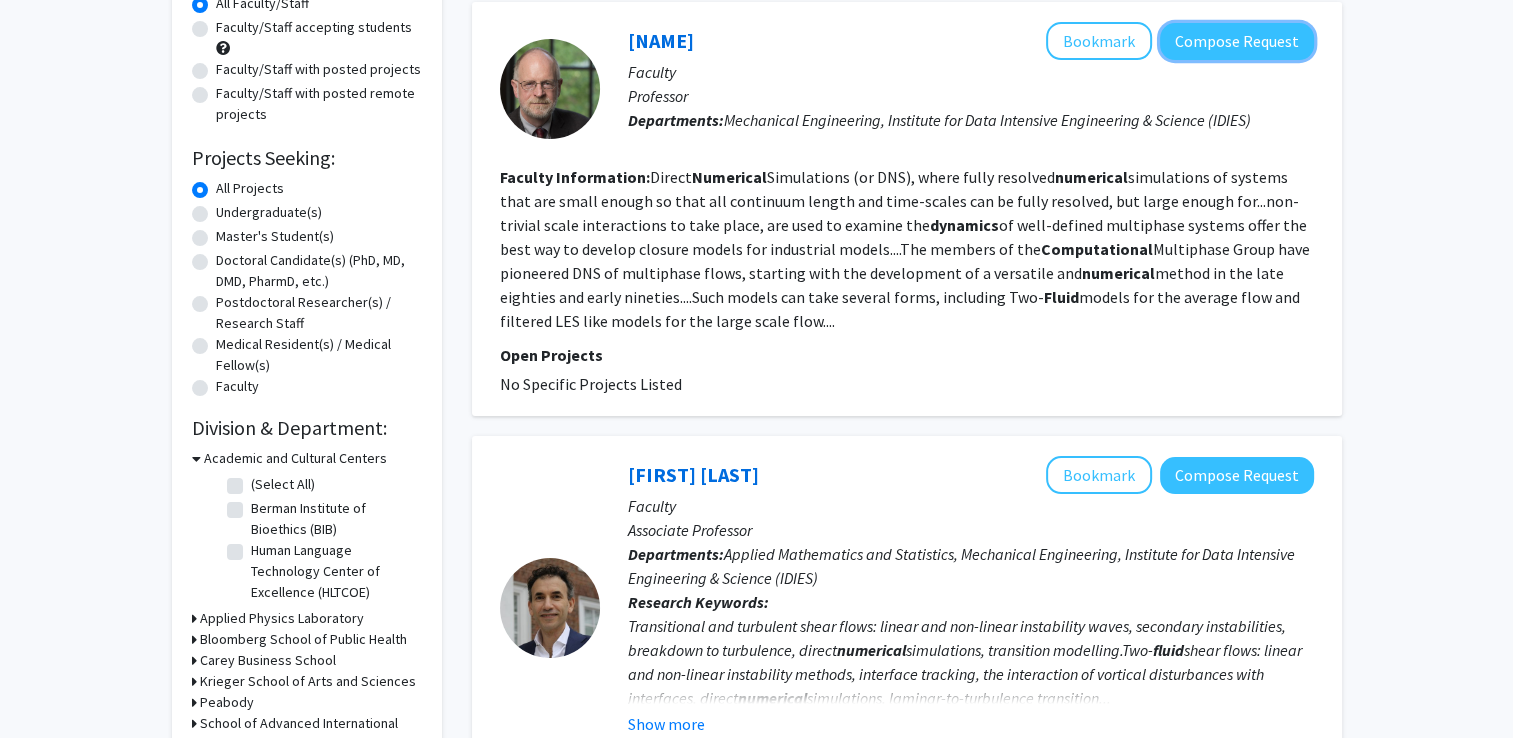 click on "Compose Request" 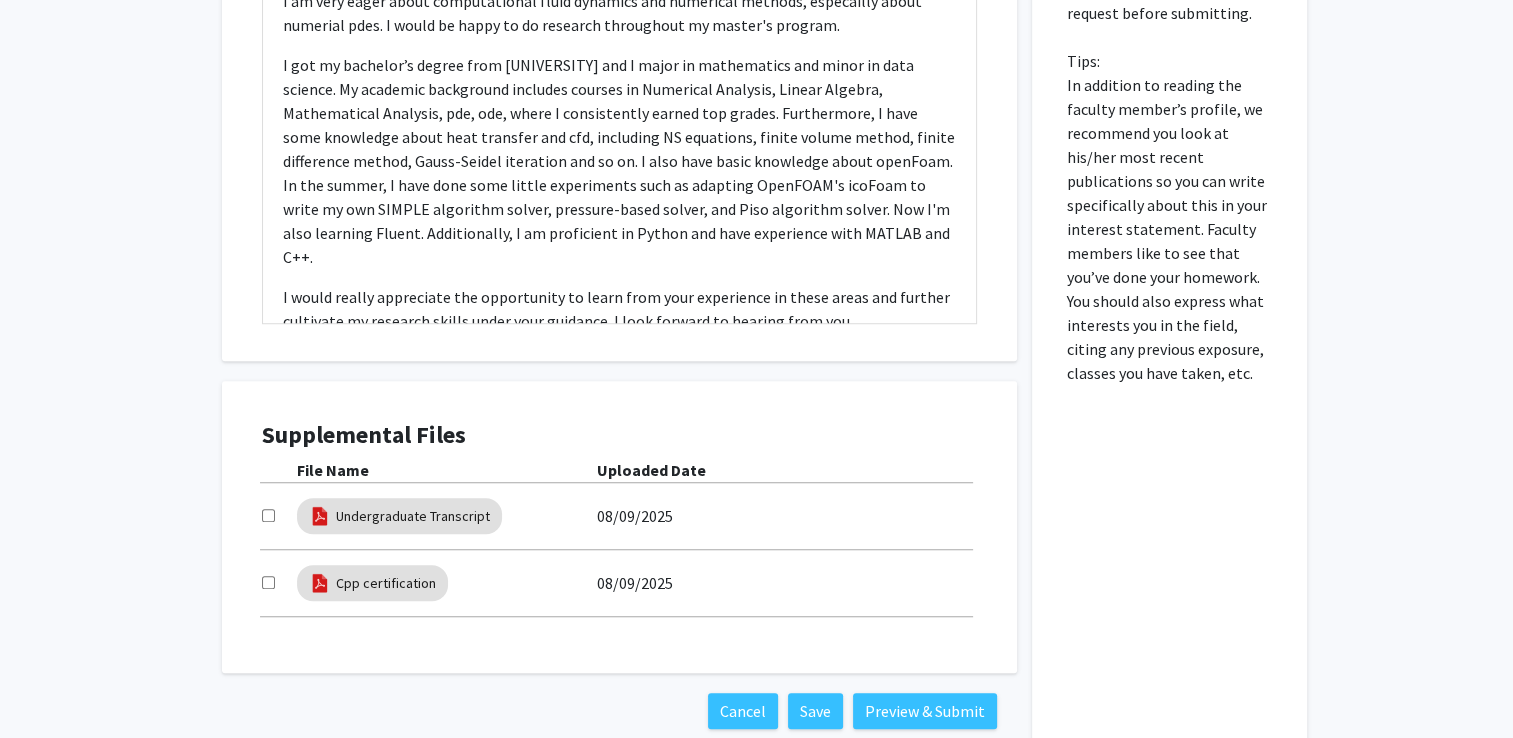 scroll, scrollTop: 1800, scrollLeft: 0, axis: vertical 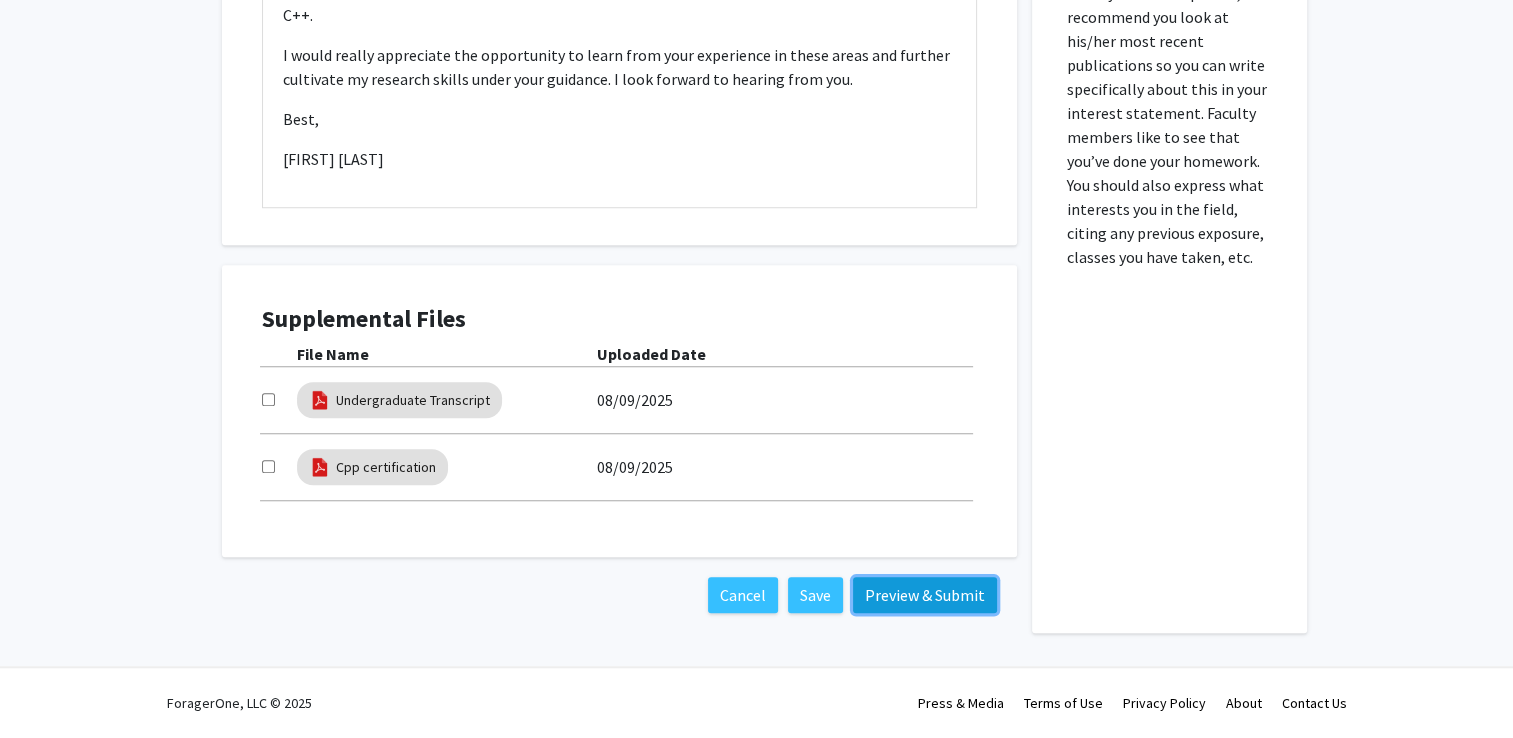 click on "Preview & Submit" at bounding box center [925, 595] 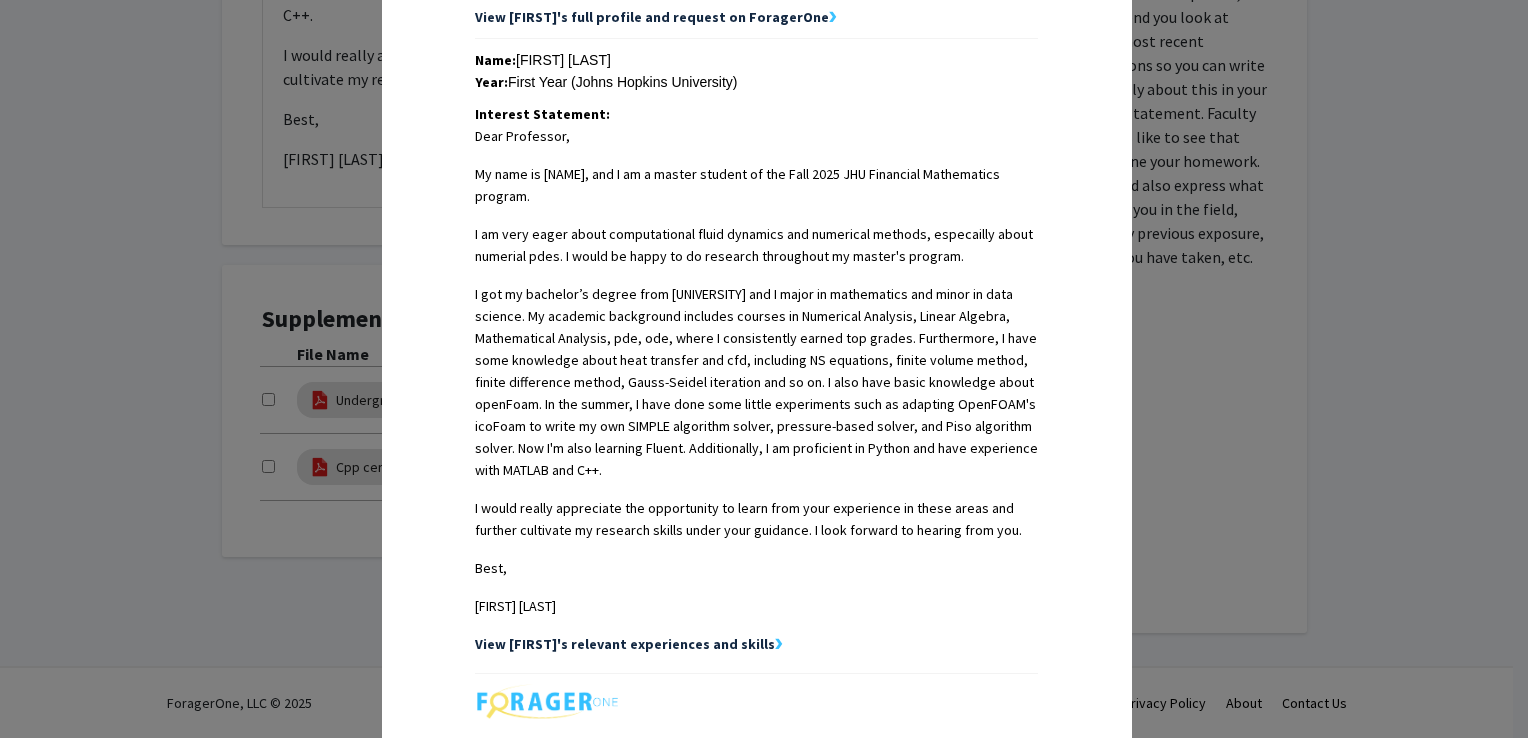 scroll, scrollTop: 708, scrollLeft: 0, axis: vertical 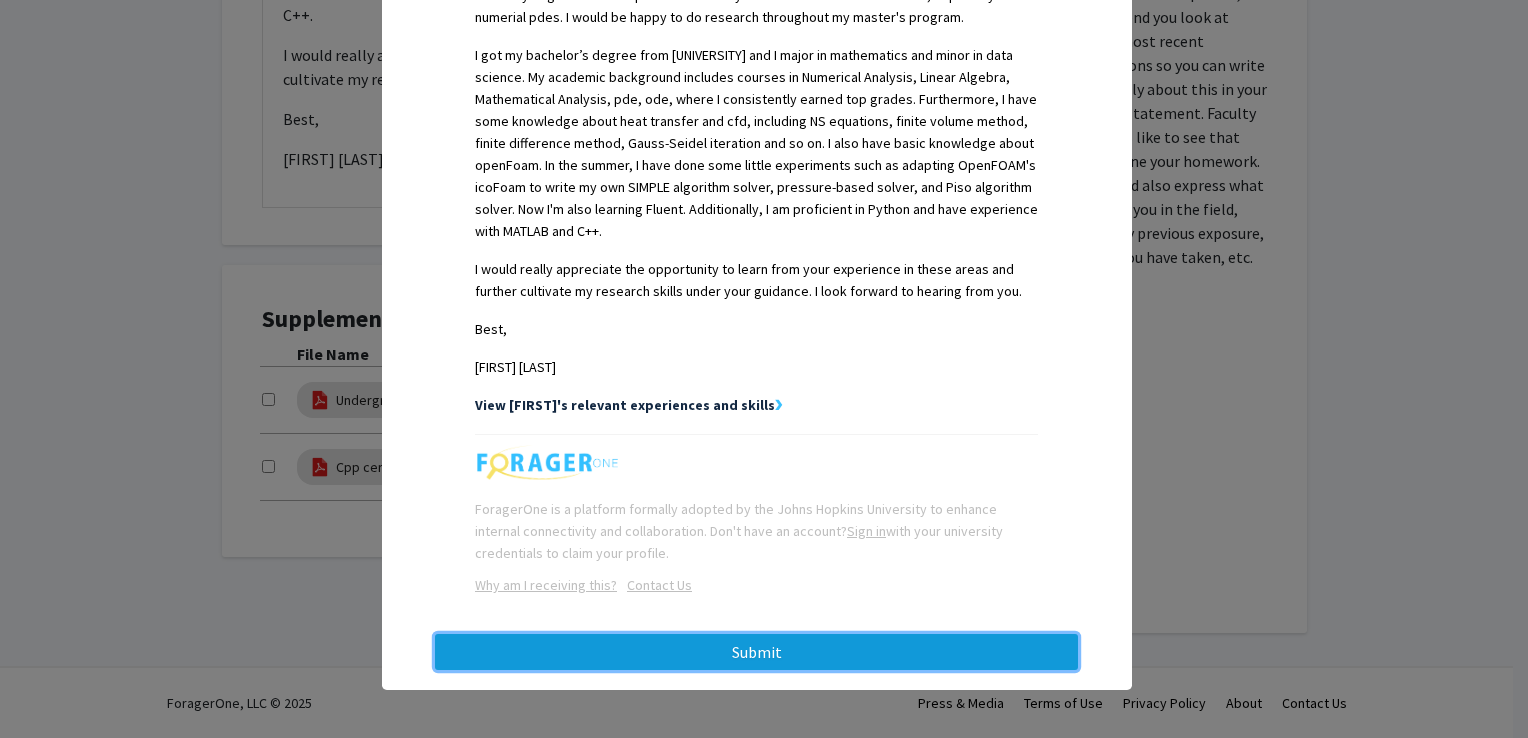 click on "Submit" at bounding box center (756, 652) 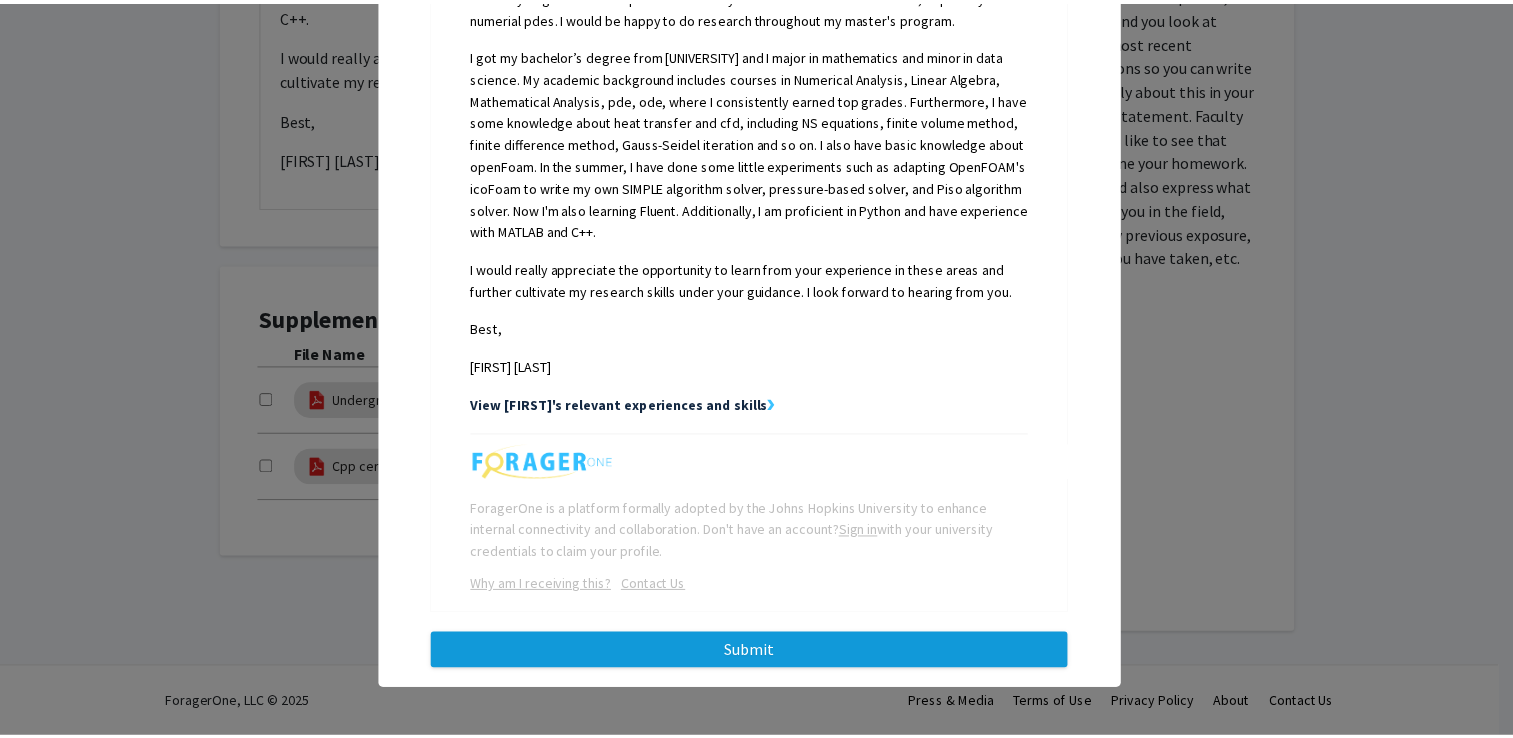 scroll, scrollTop: 0, scrollLeft: 0, axis: both 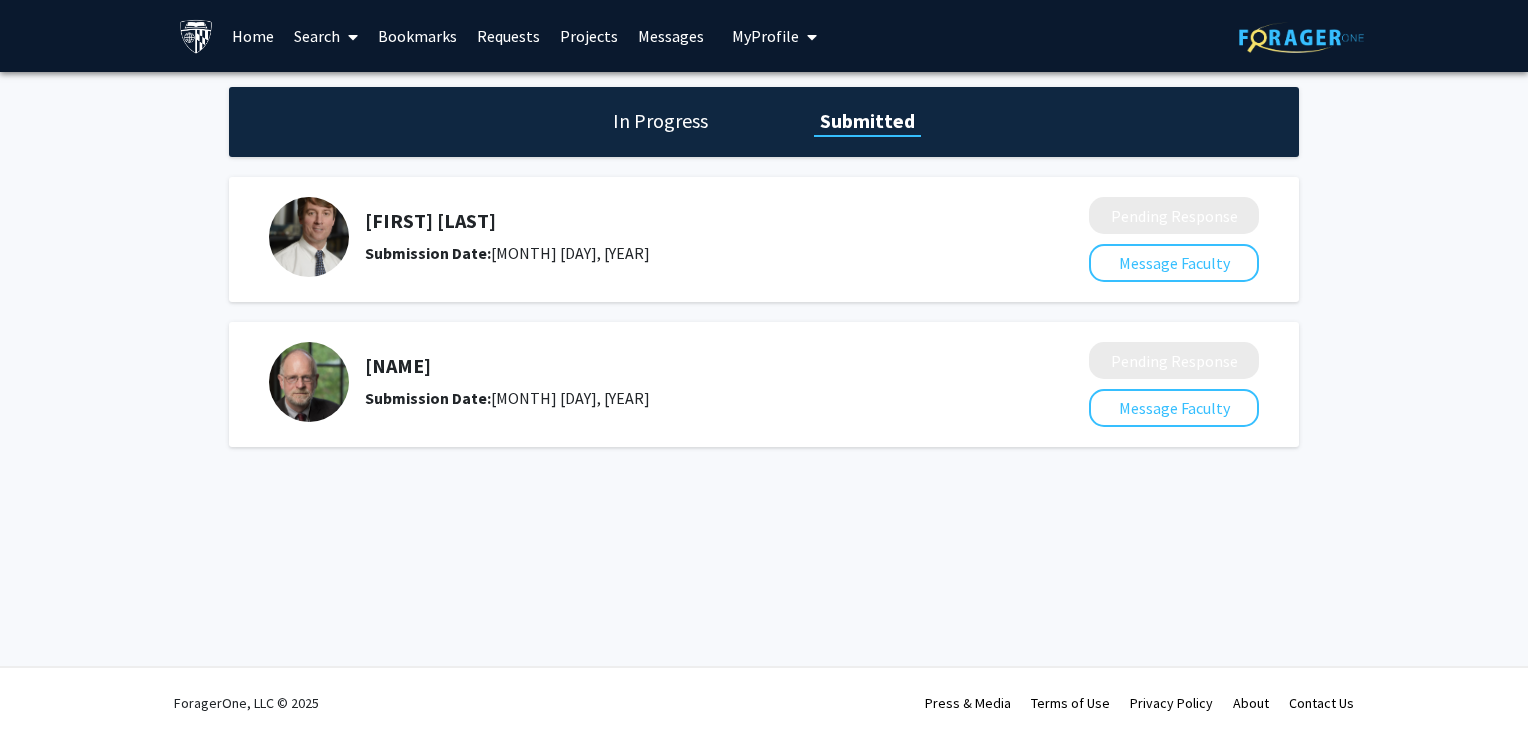 click on "Messages" at bounding box center (671, 36) 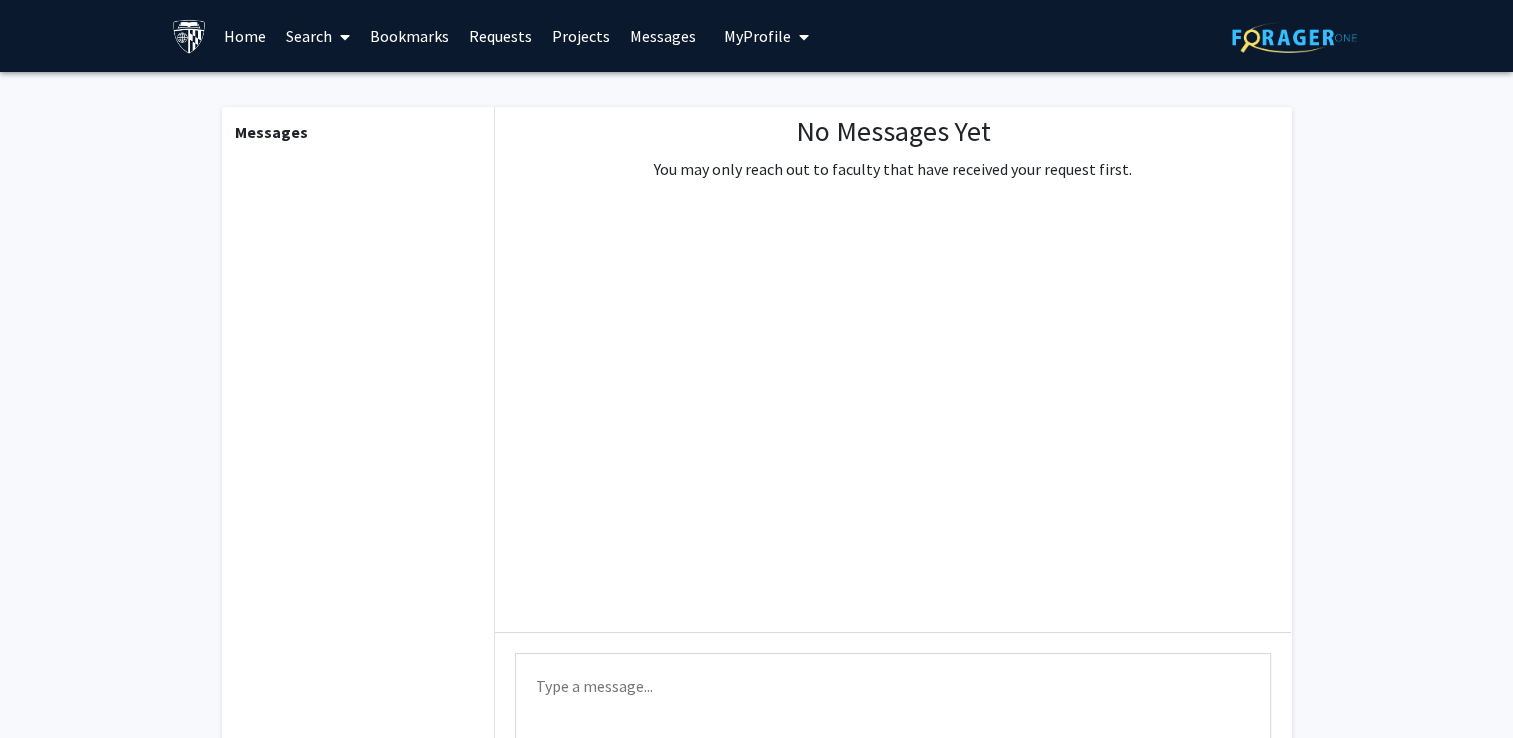 click on "Requests" at bounding box center [500, 36] 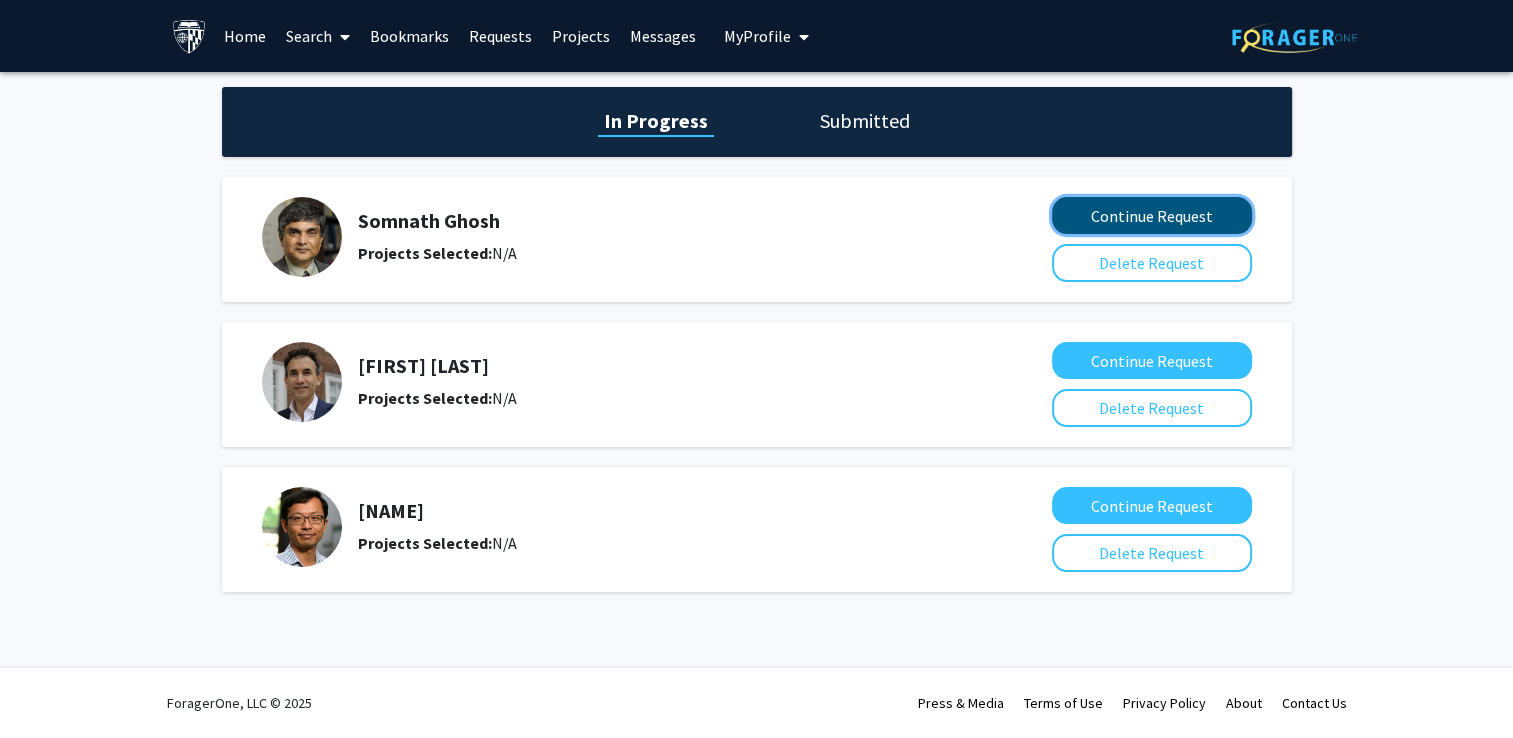 click on "Continue Request" 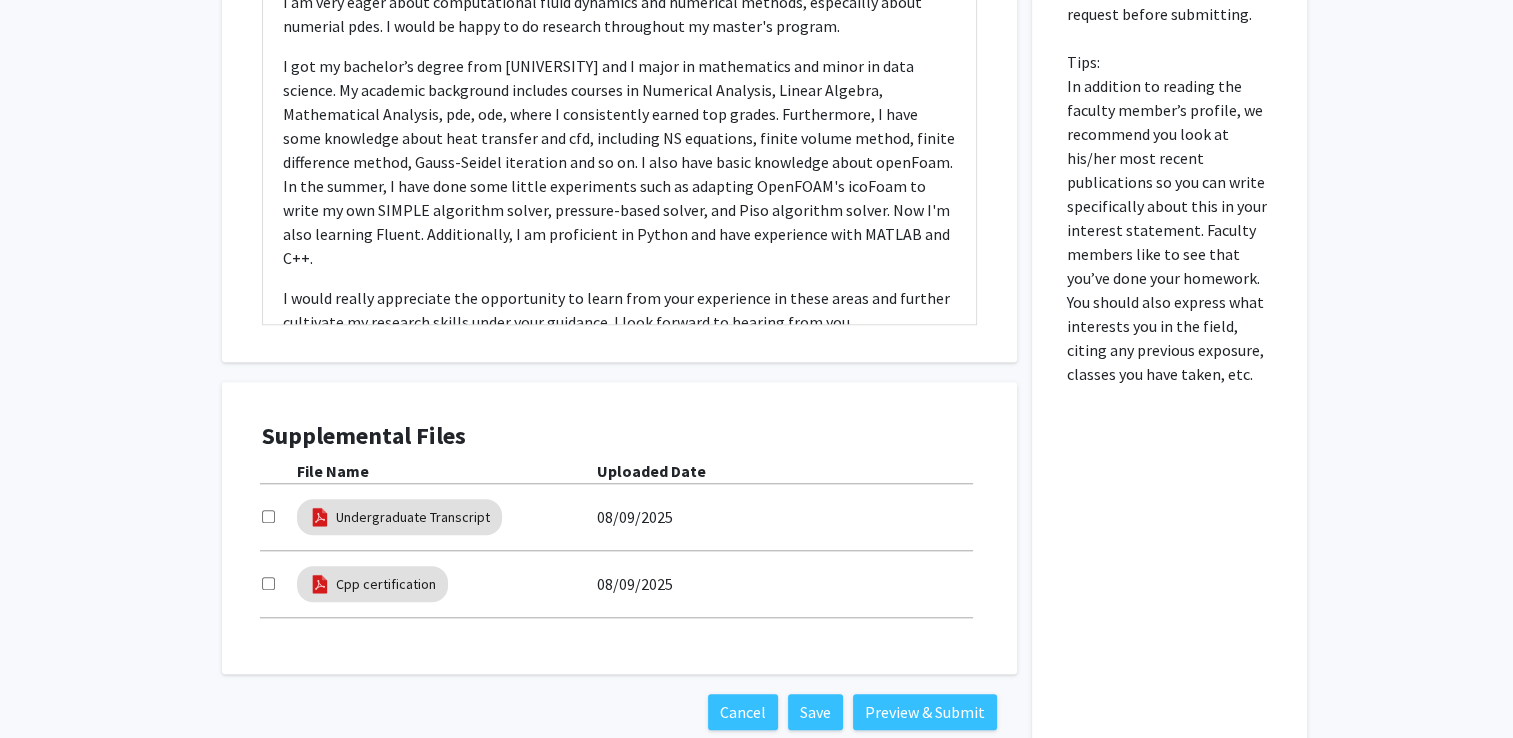 scroll, scrollTop: 1700, scrollLeft: 0, axis: vertical 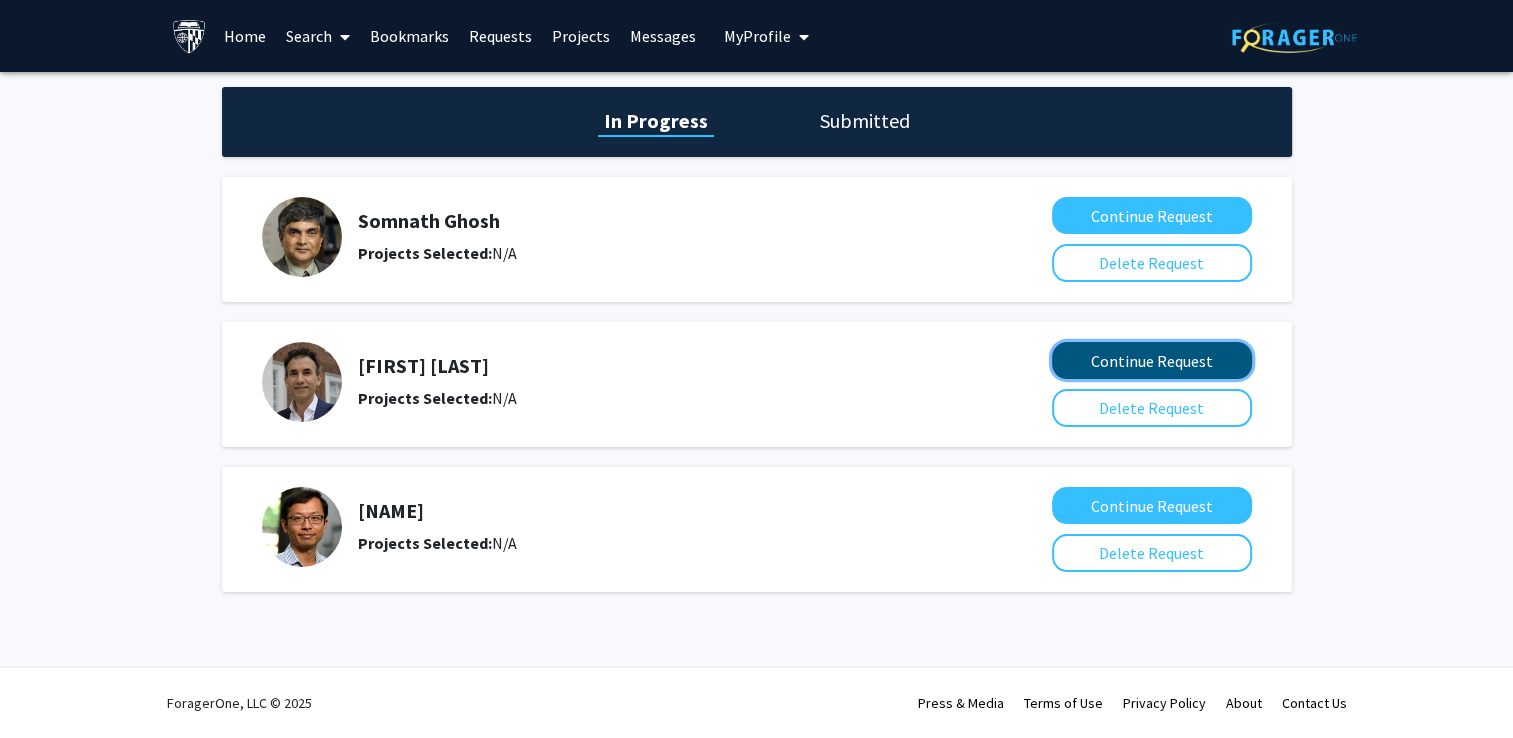 click on "Continue Request" 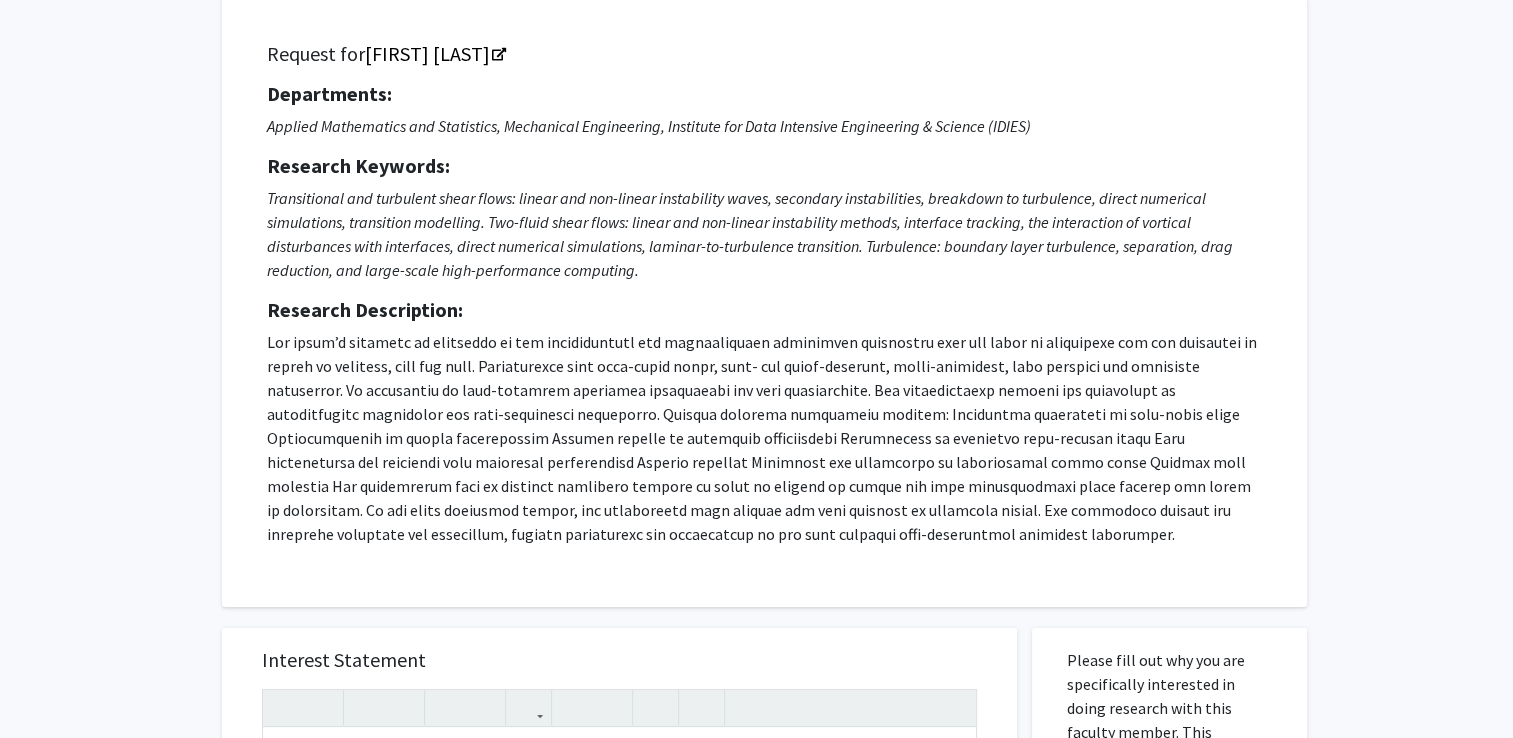 scroll, scrollTop: 200, scrollLeft: 0, axis: vertical 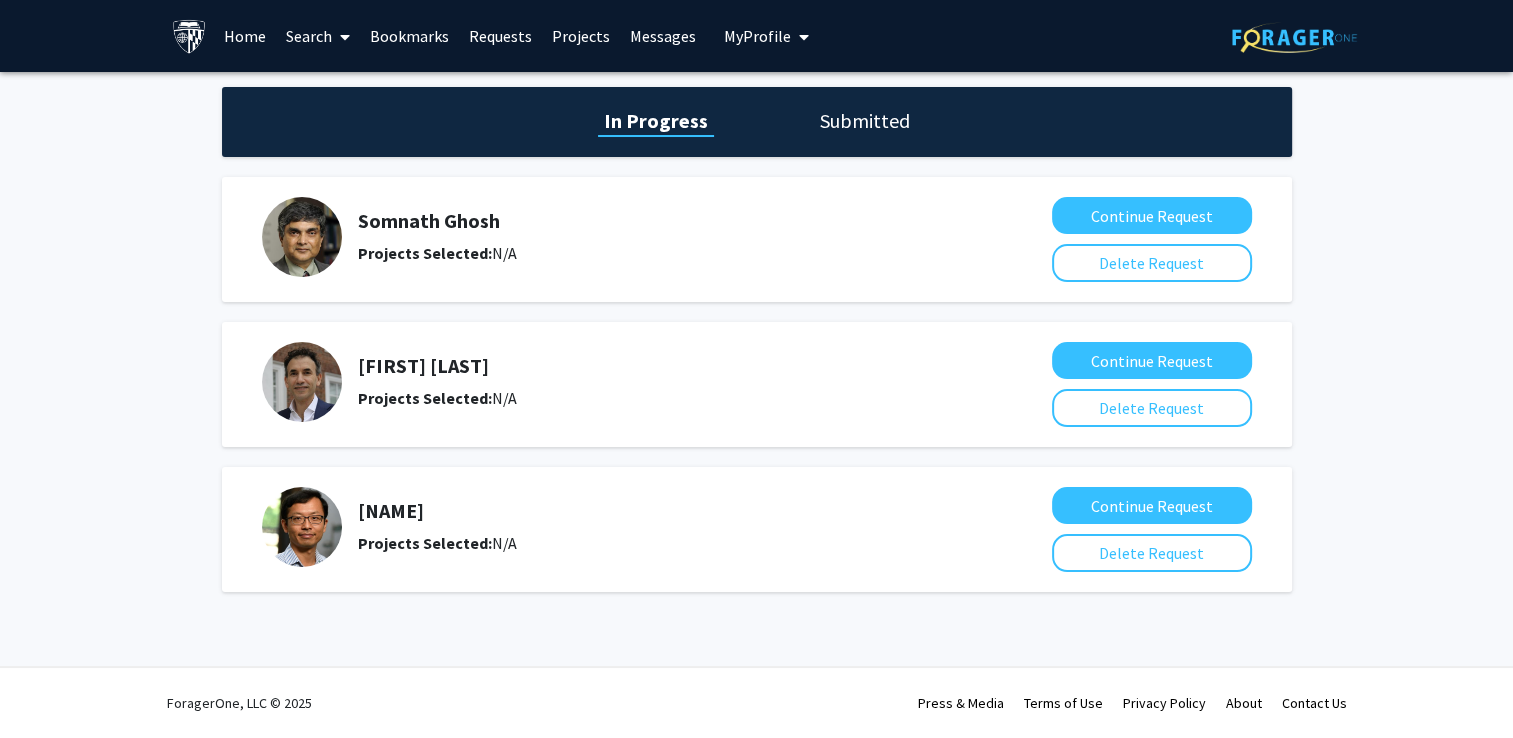 click on "My   Profile" at bounding box center [766, 36] 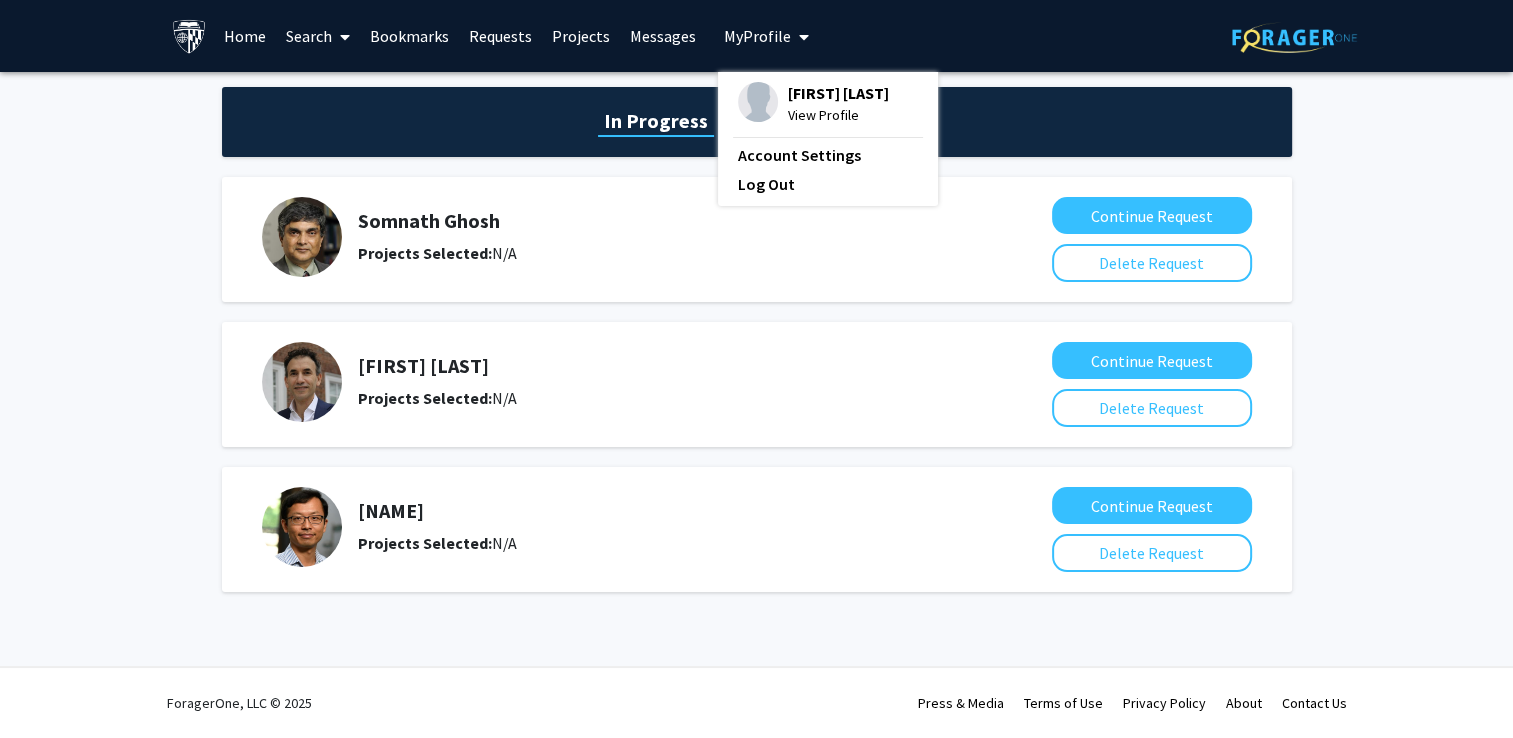 click on "My   Profile" at bounding box center [757, 36] 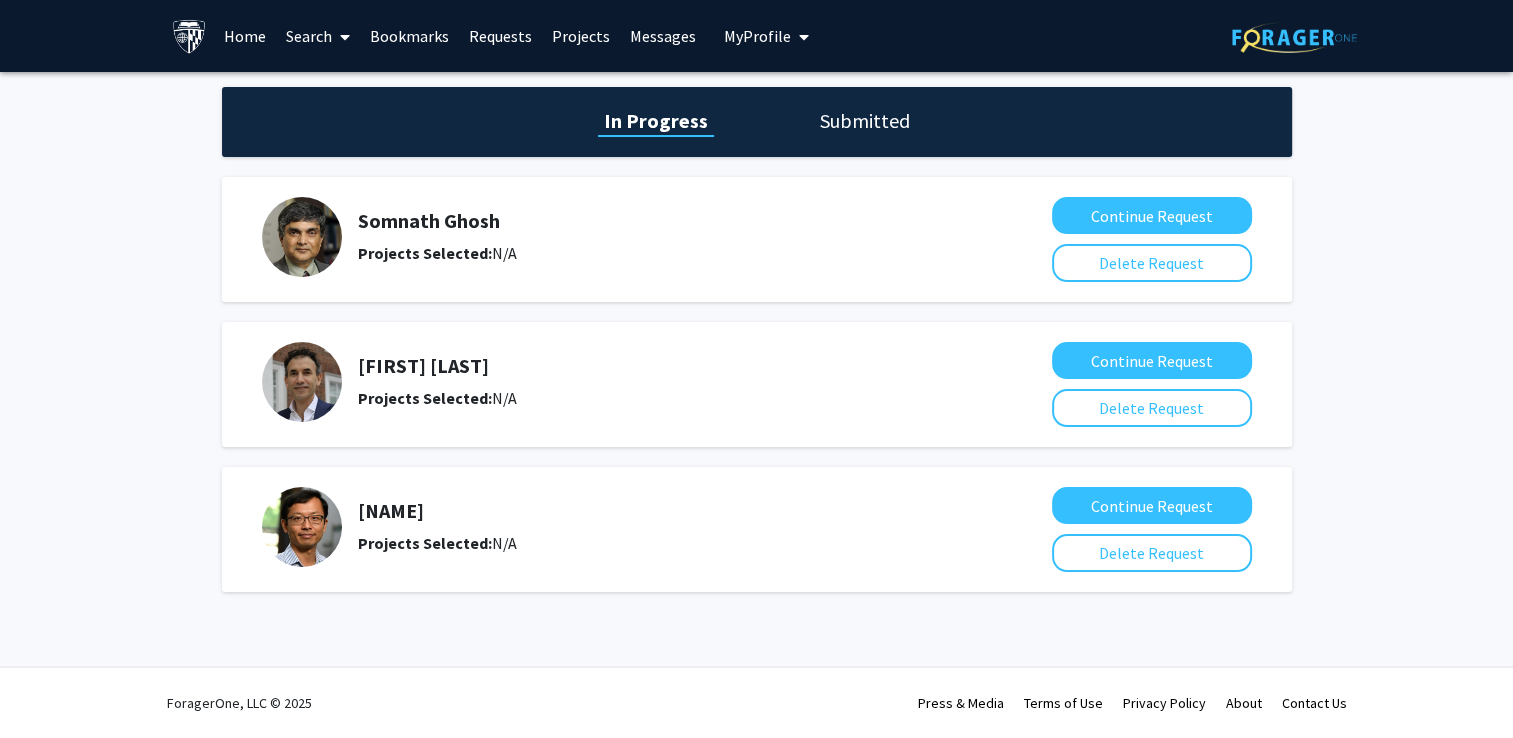 click on "My   Profile" at bounding box center (757, 36) 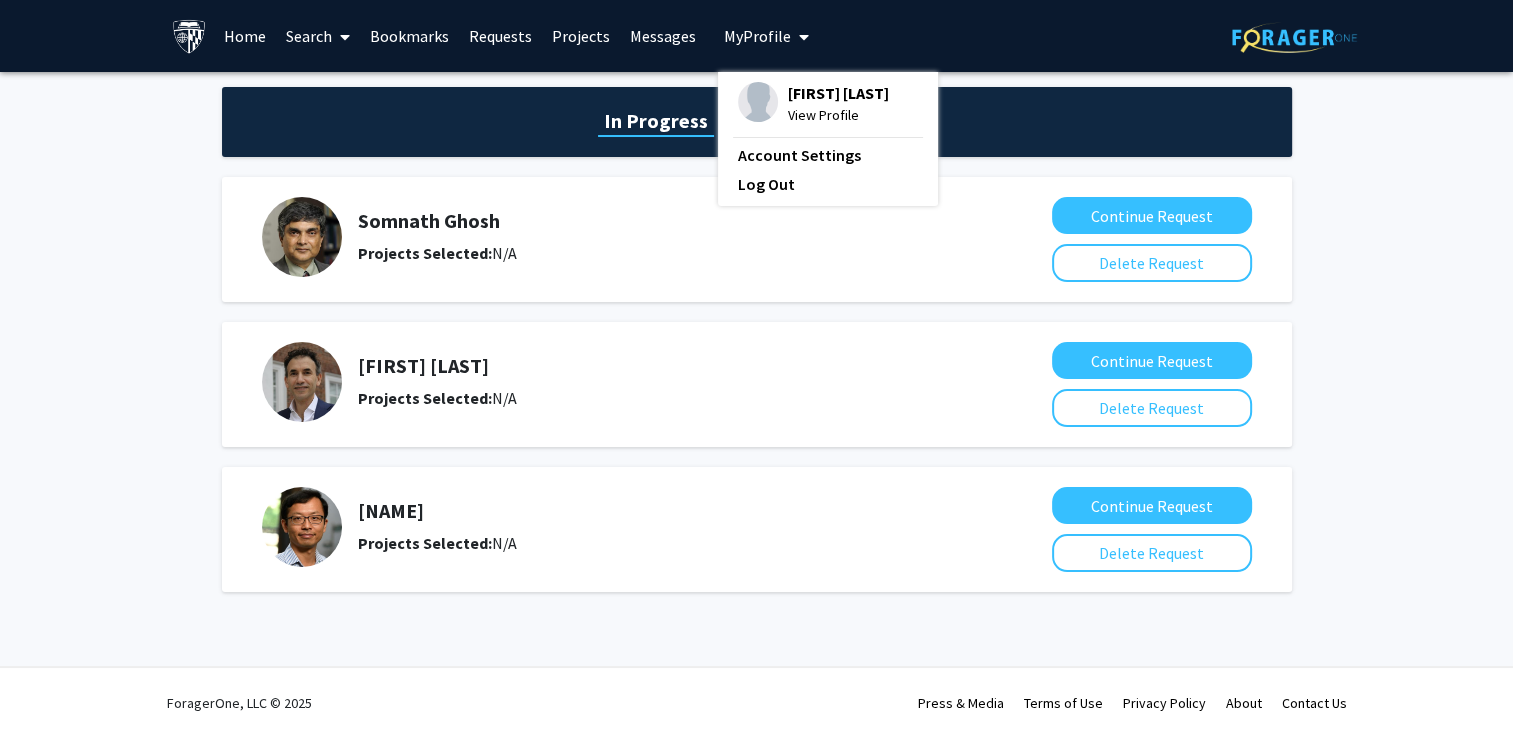 click on "View Profile" at bounding box center (838, 115) 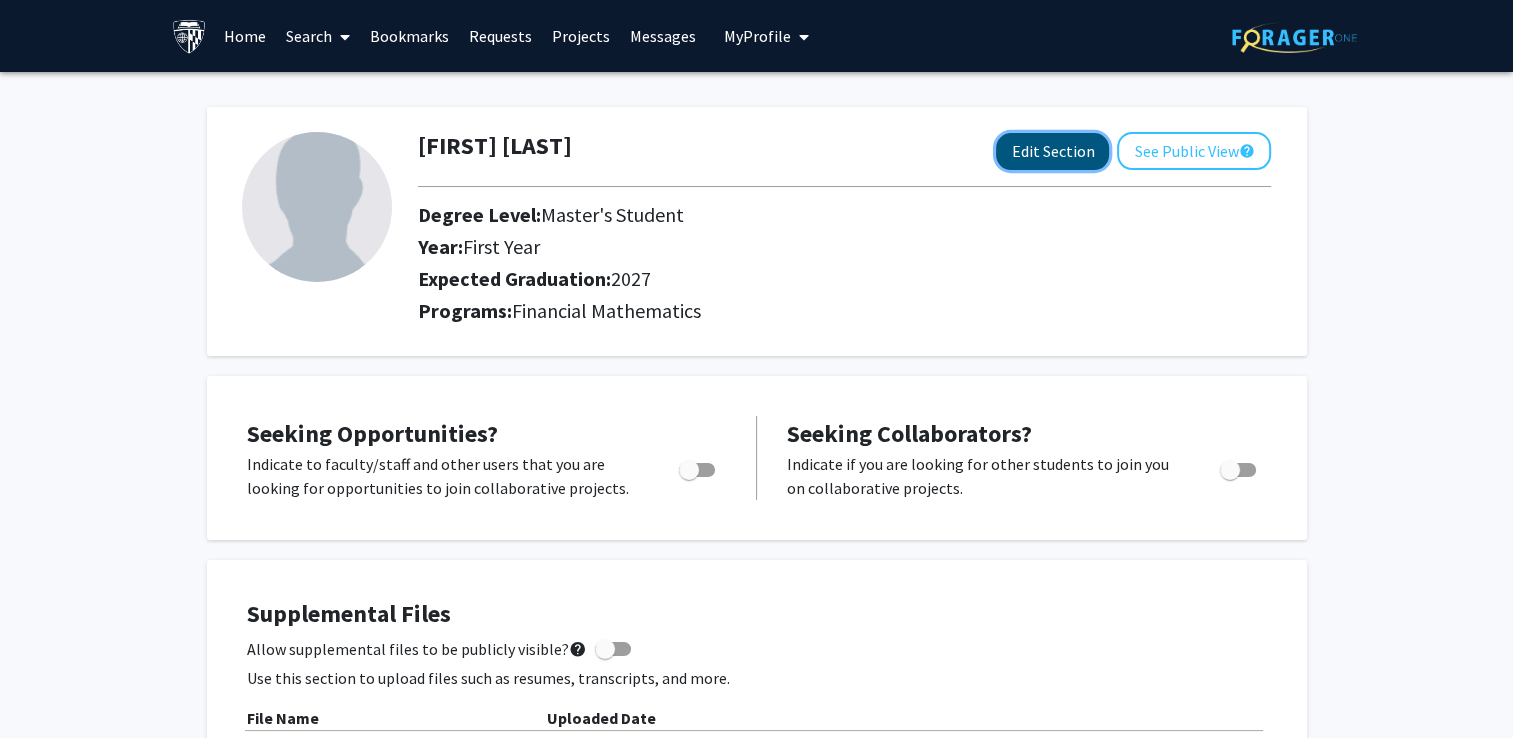 click on "Edit Section" 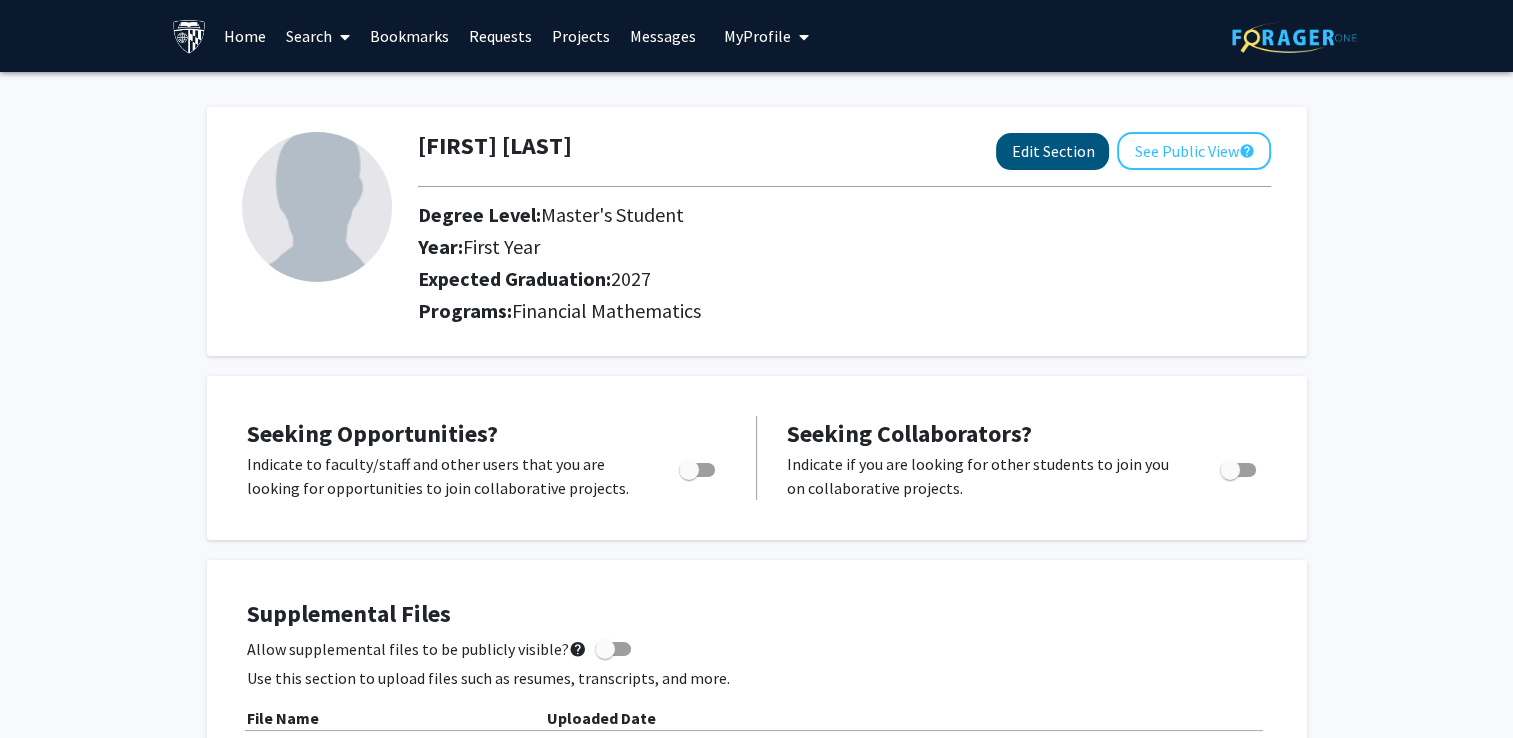 select on "first_year" 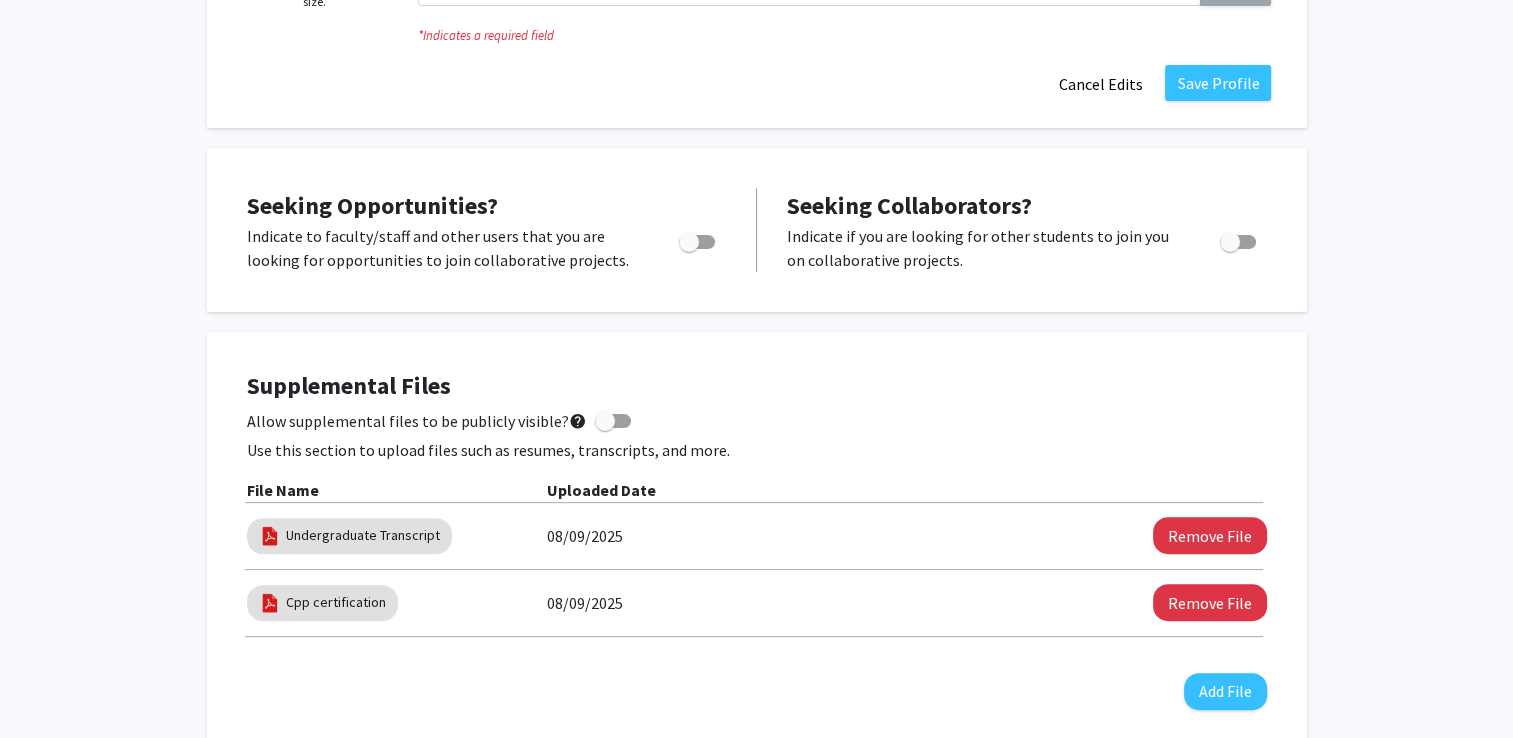scroll, scrollTop: 500, scrollLeft: 0, axis: vertical 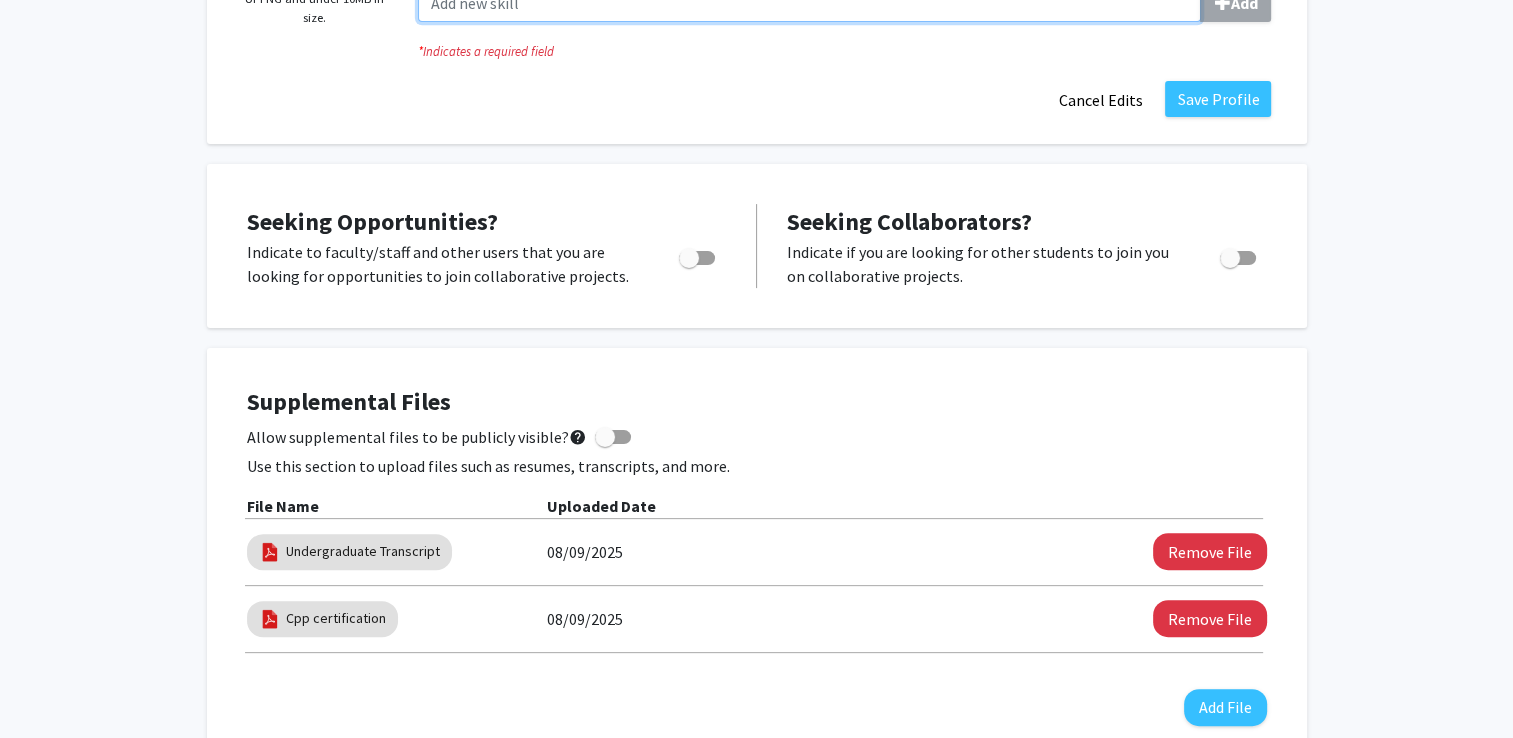 click on "Skills  Add" 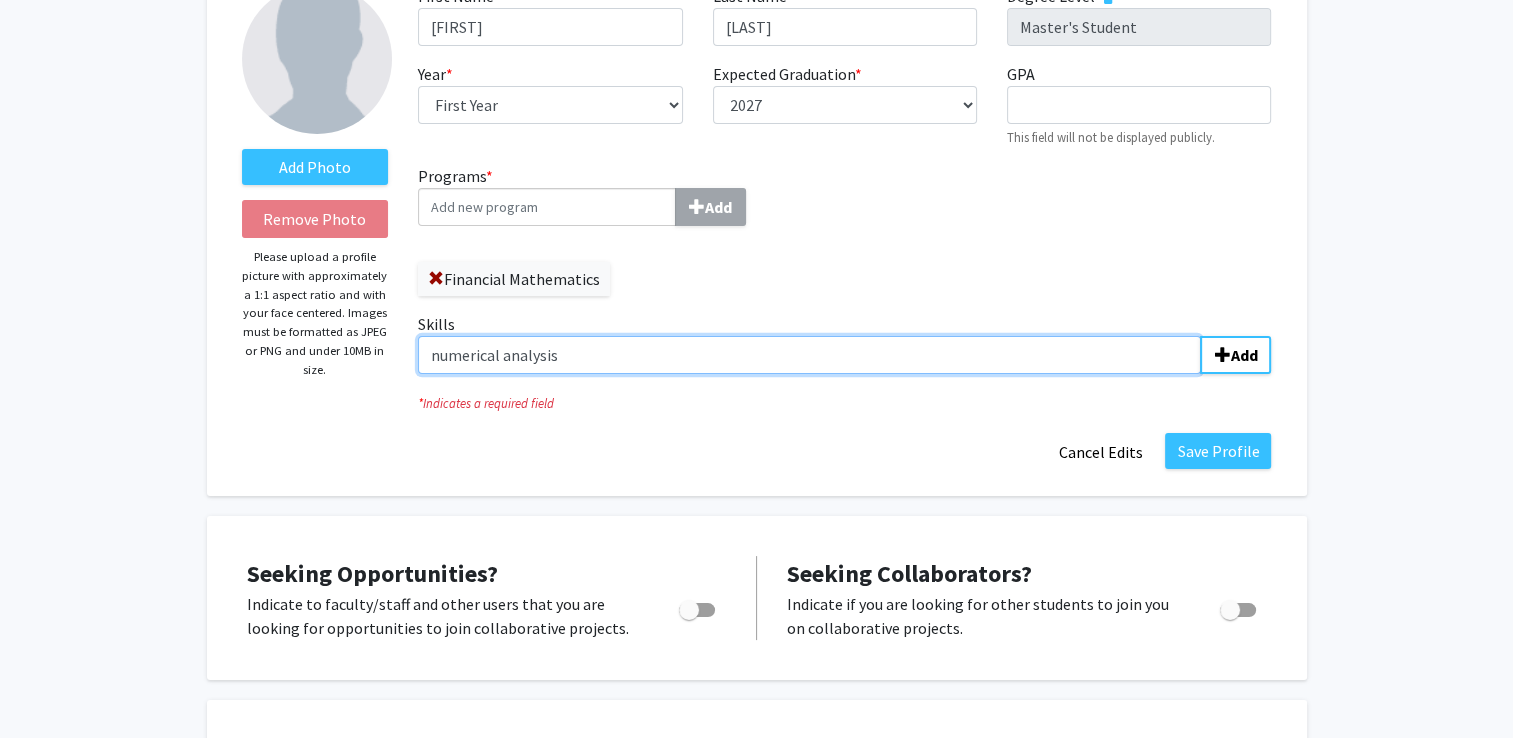 scroll, scrollTop: 100, scrollLeft: 0, axis: vertical 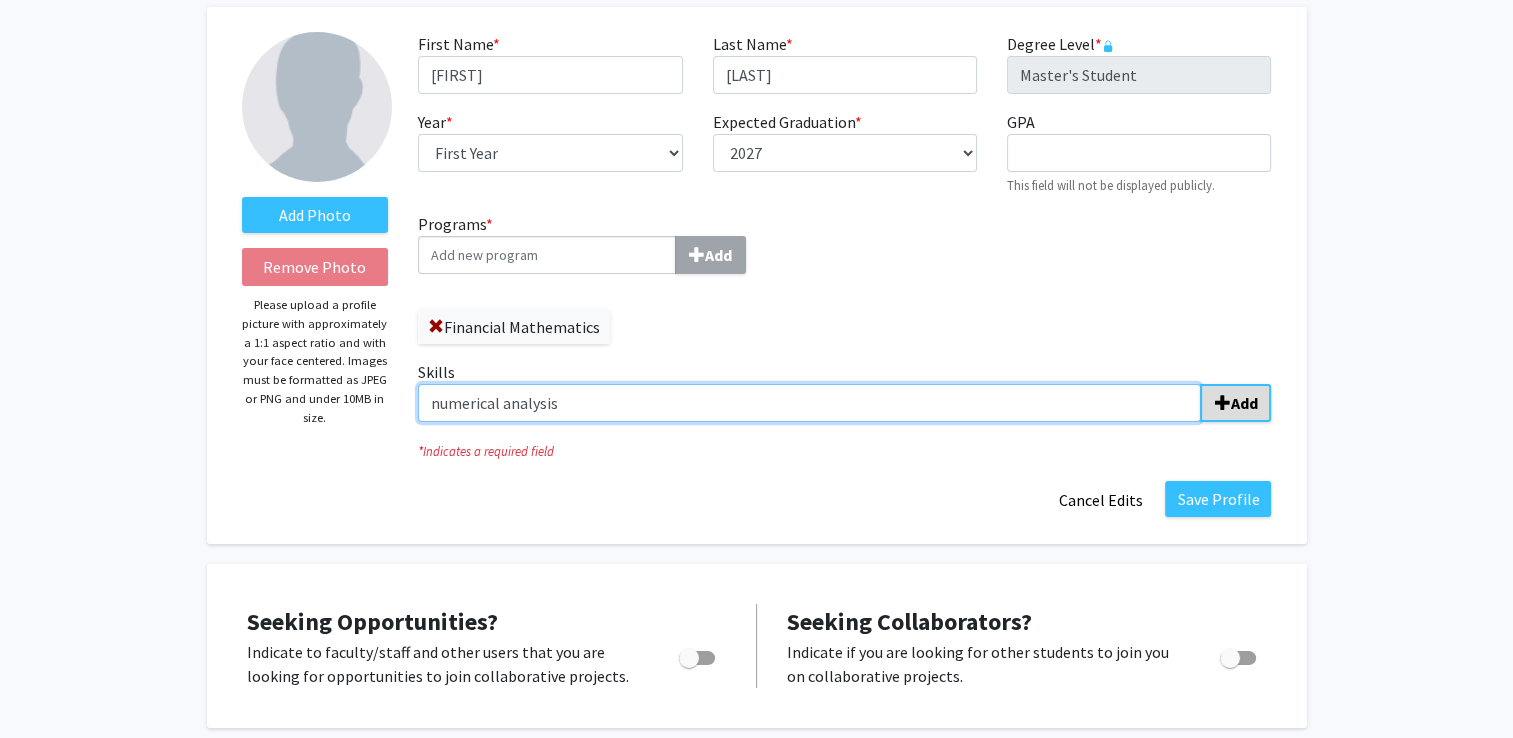type on "numerical analysis" 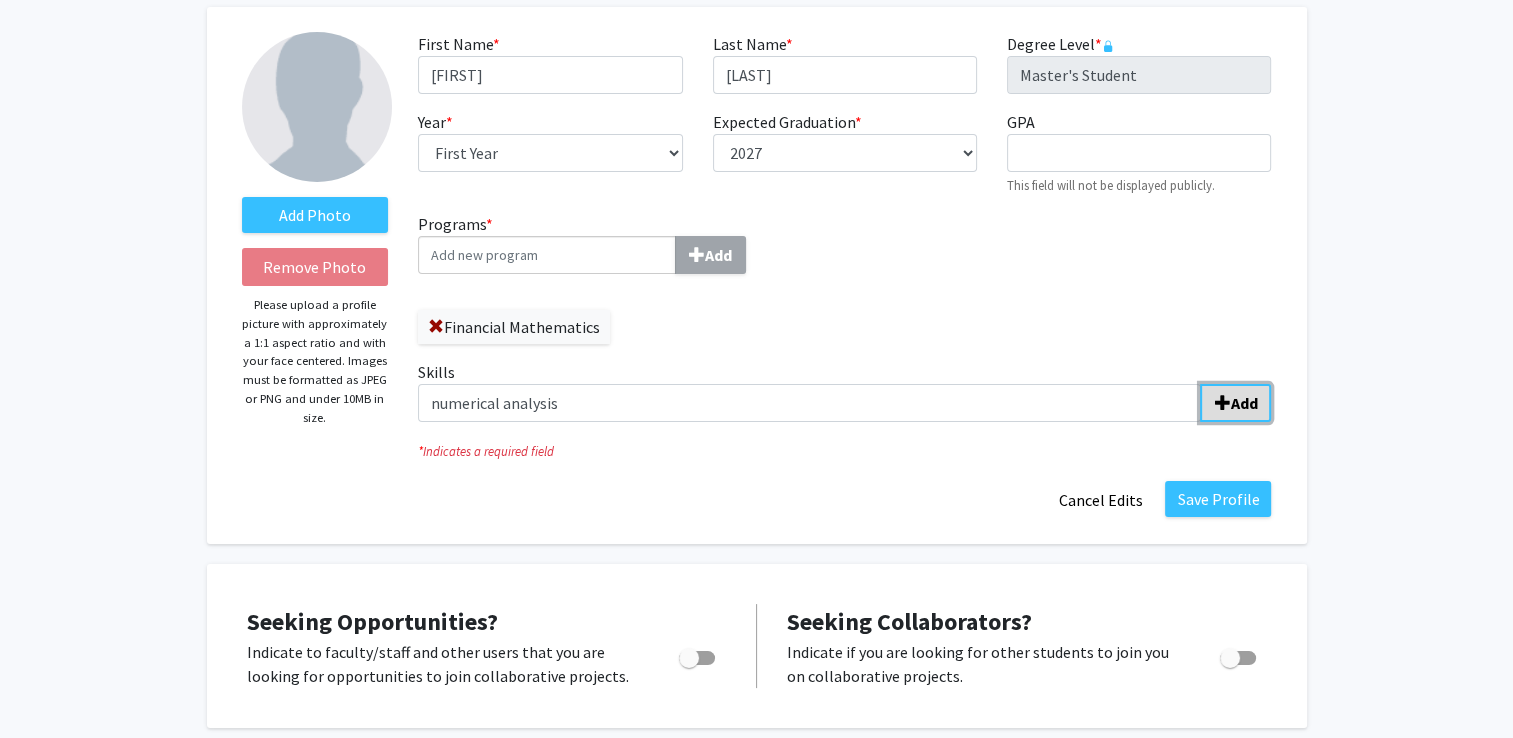 click on "Add" 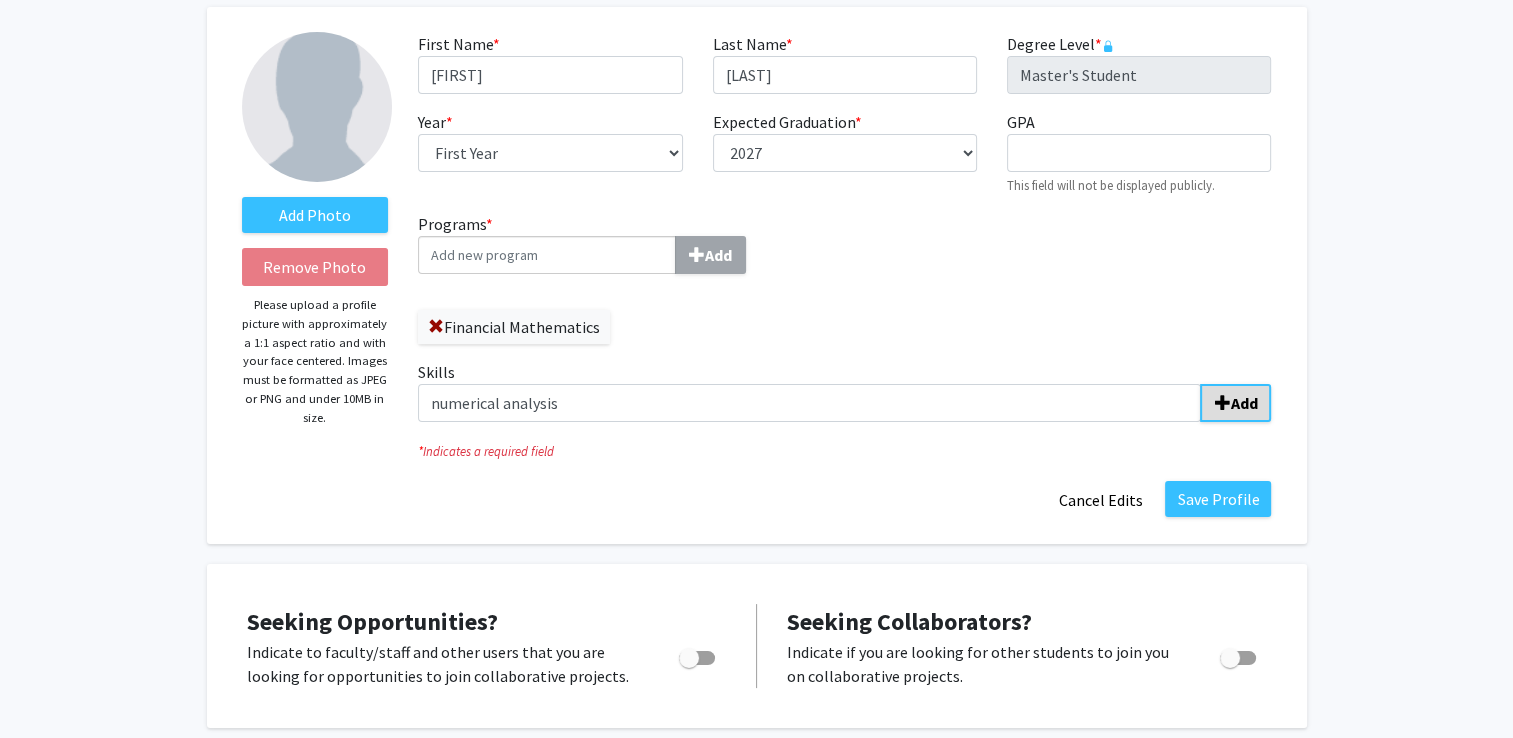 type 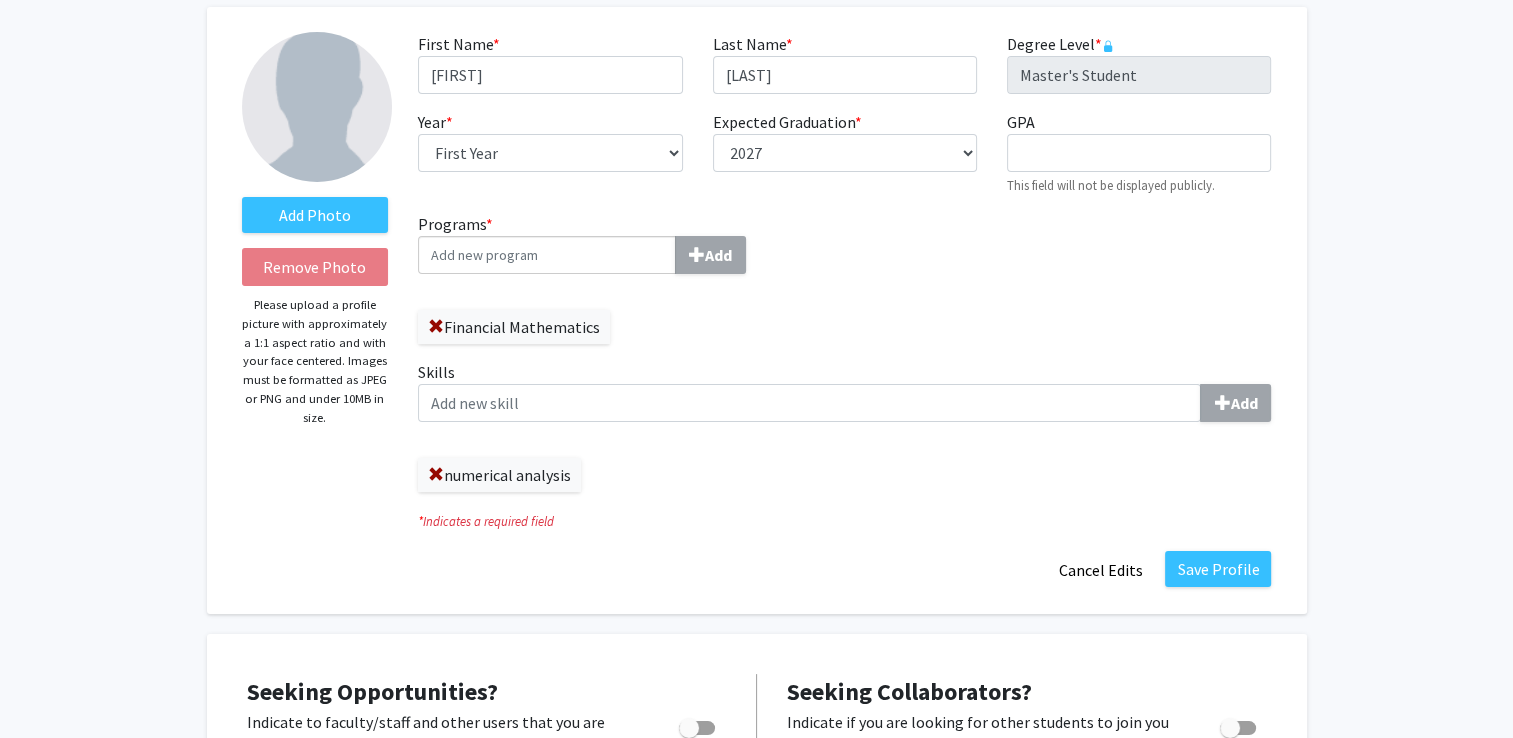 click on "Programs  * Add" at bounding box center [547, 255] 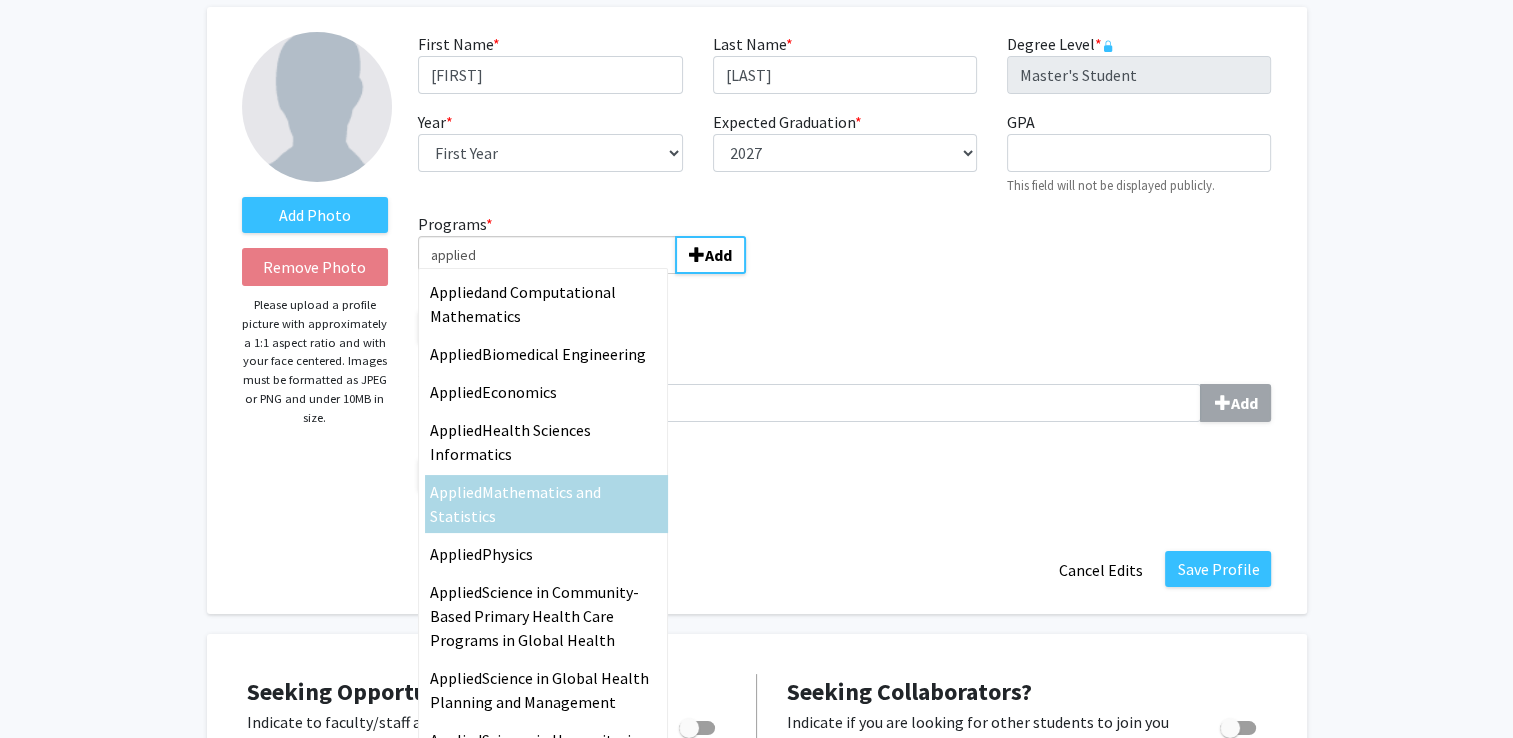 type on "applied" 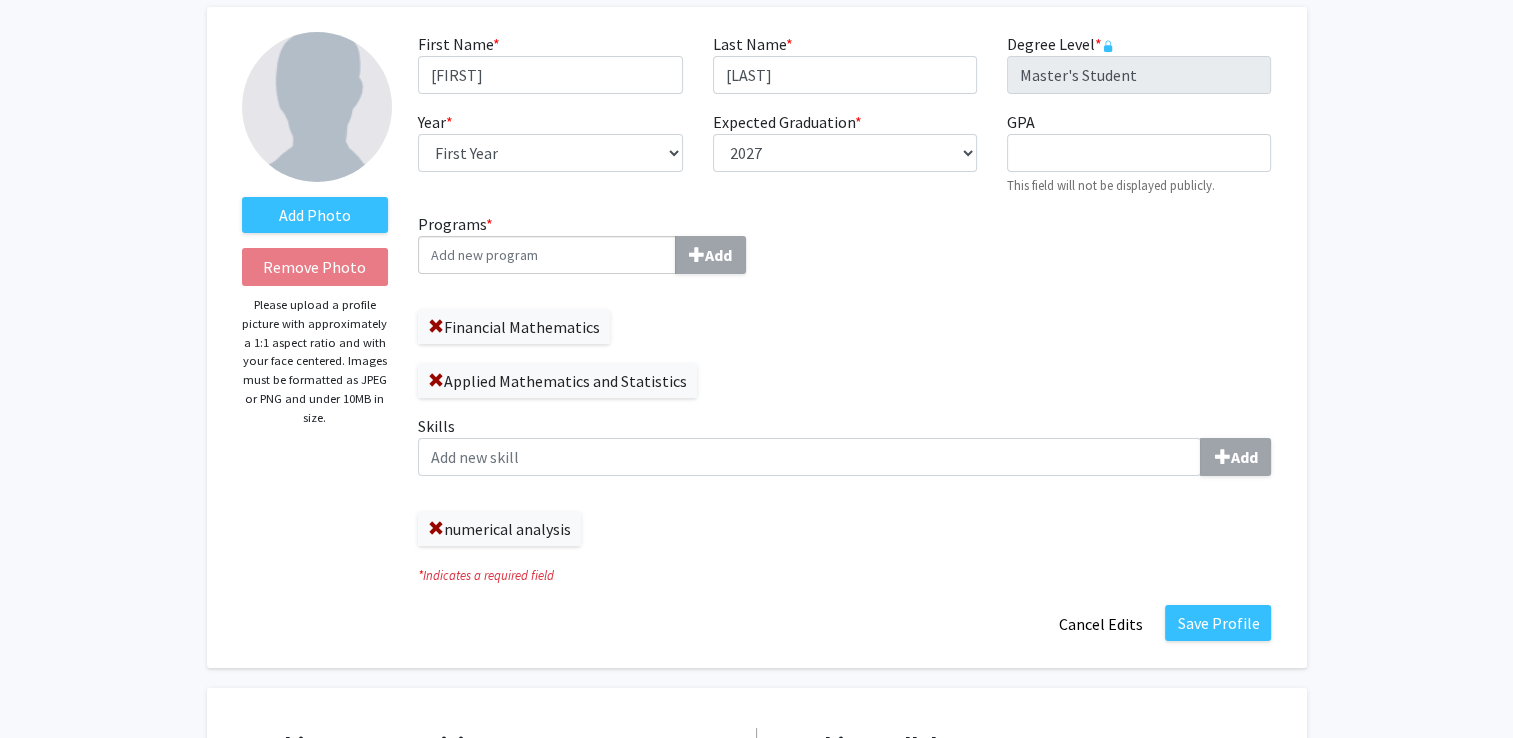 click on "Programs  * Add  Financial Mathematics   Applied Mathematics and Statistics" 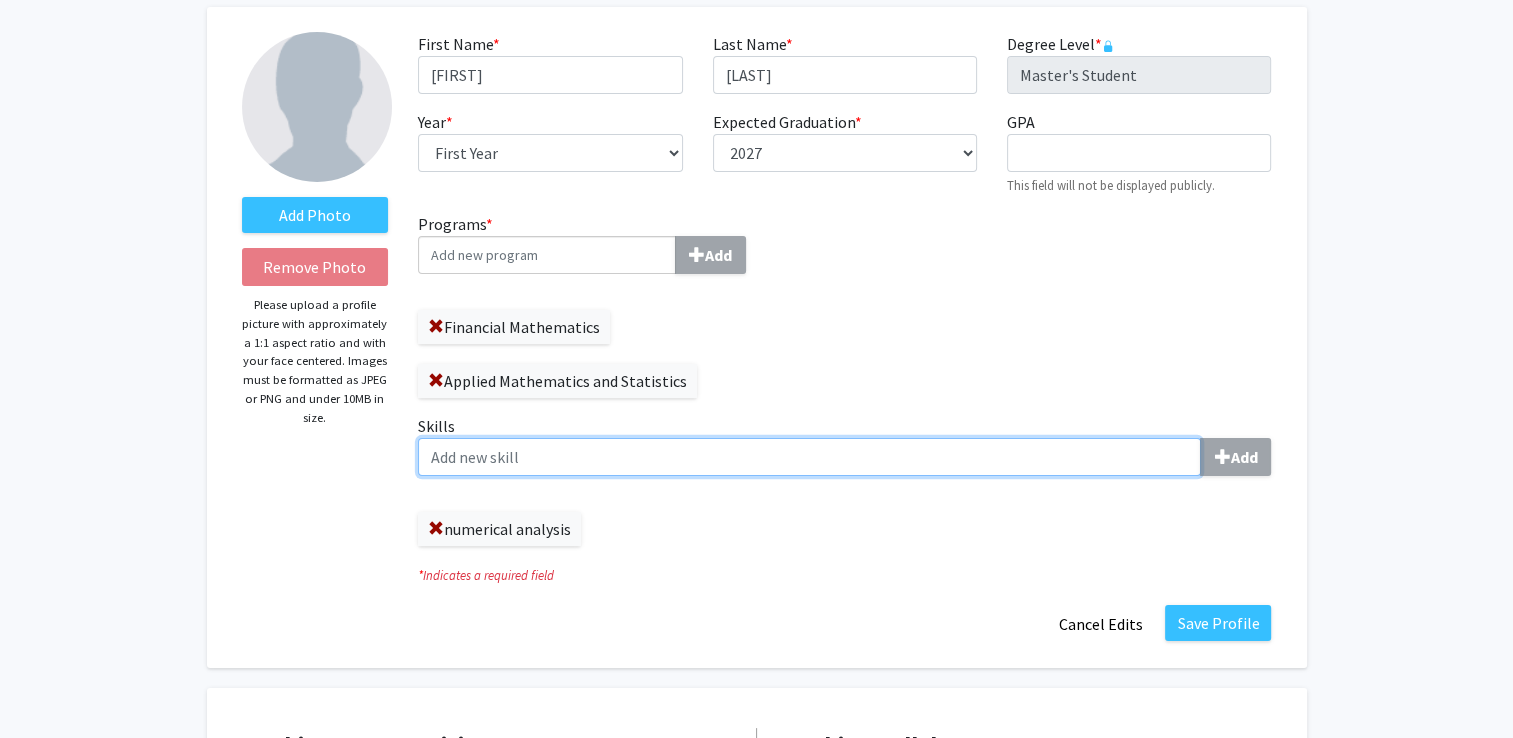 click on "Skills  Add" 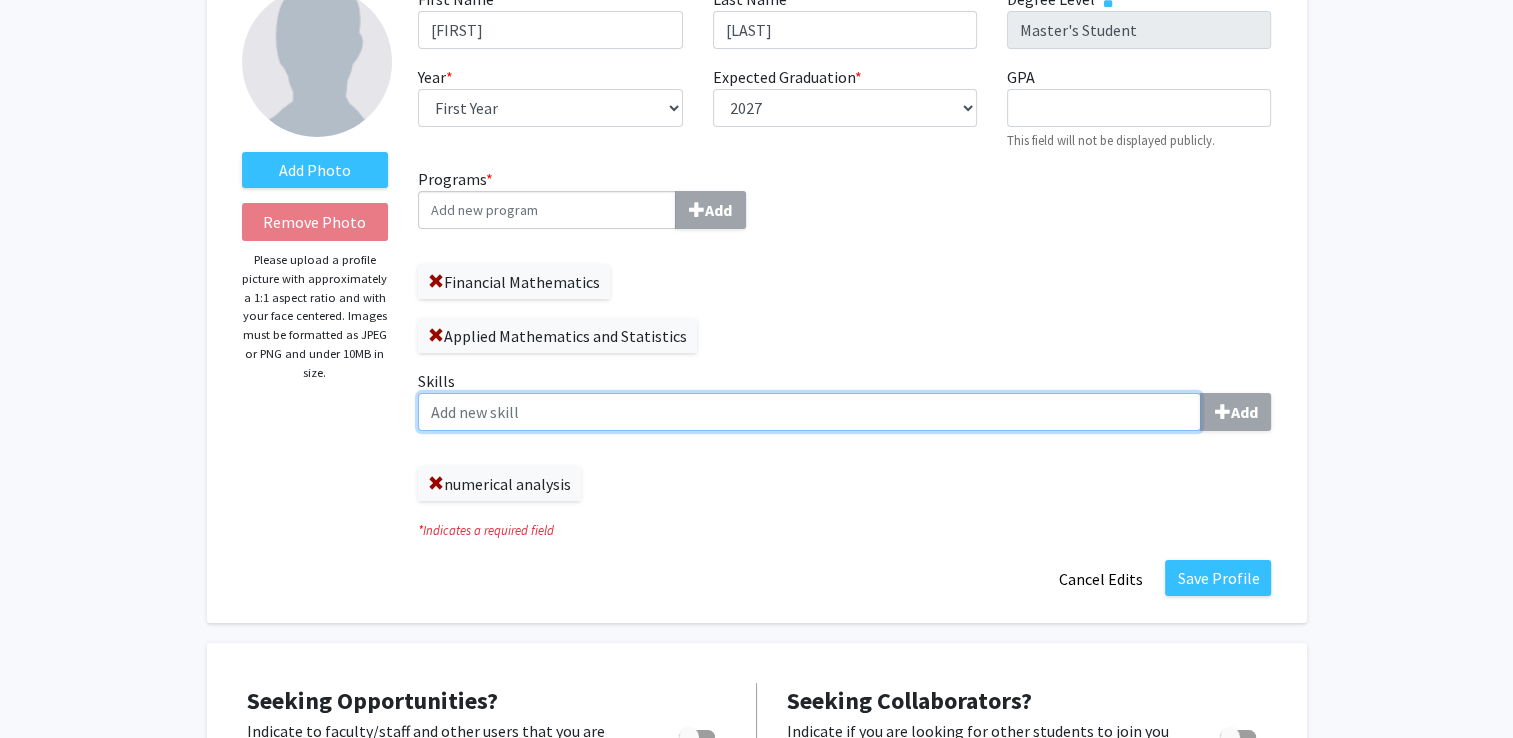 scroll, scrollTop: 300, scrollLeft: 0, axis: vertical 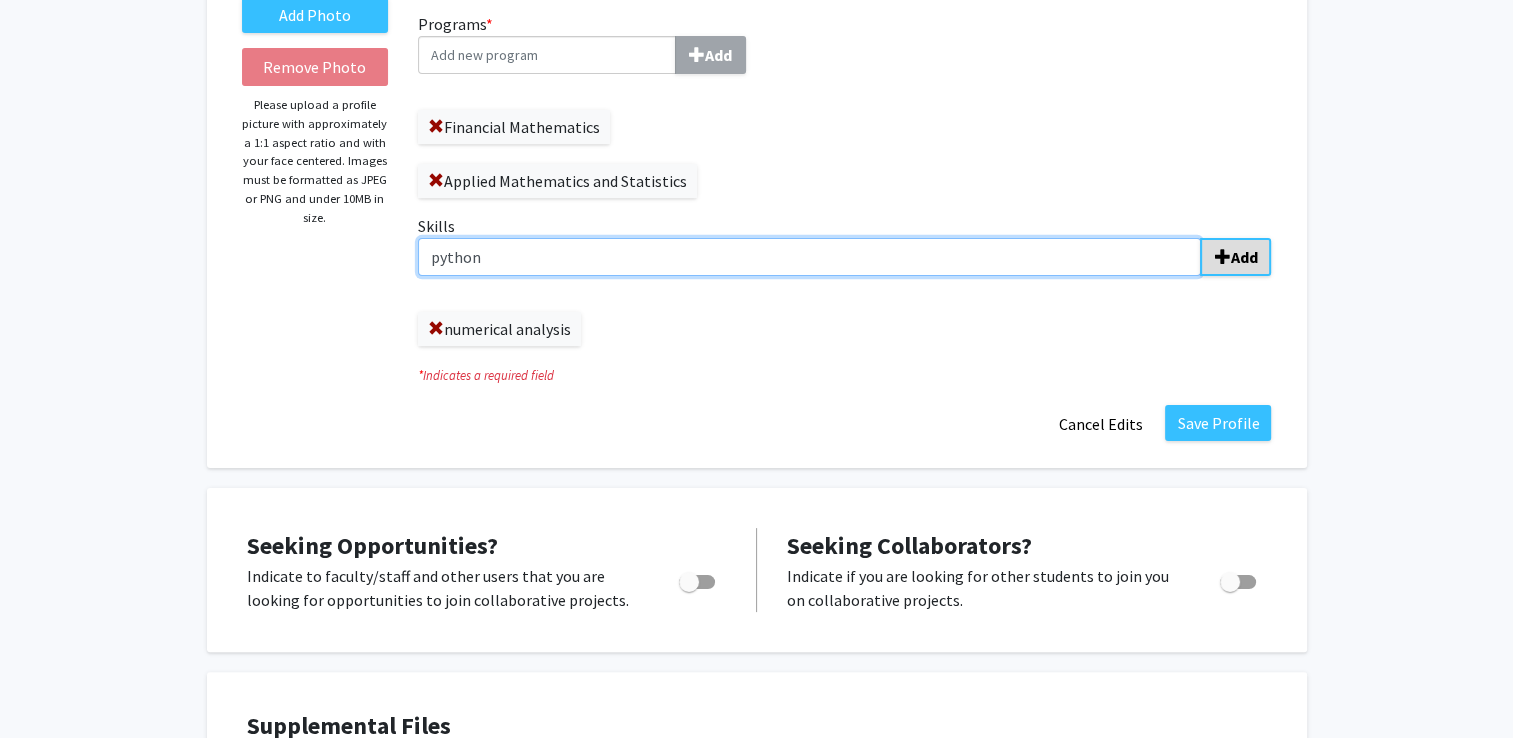 type on "python" 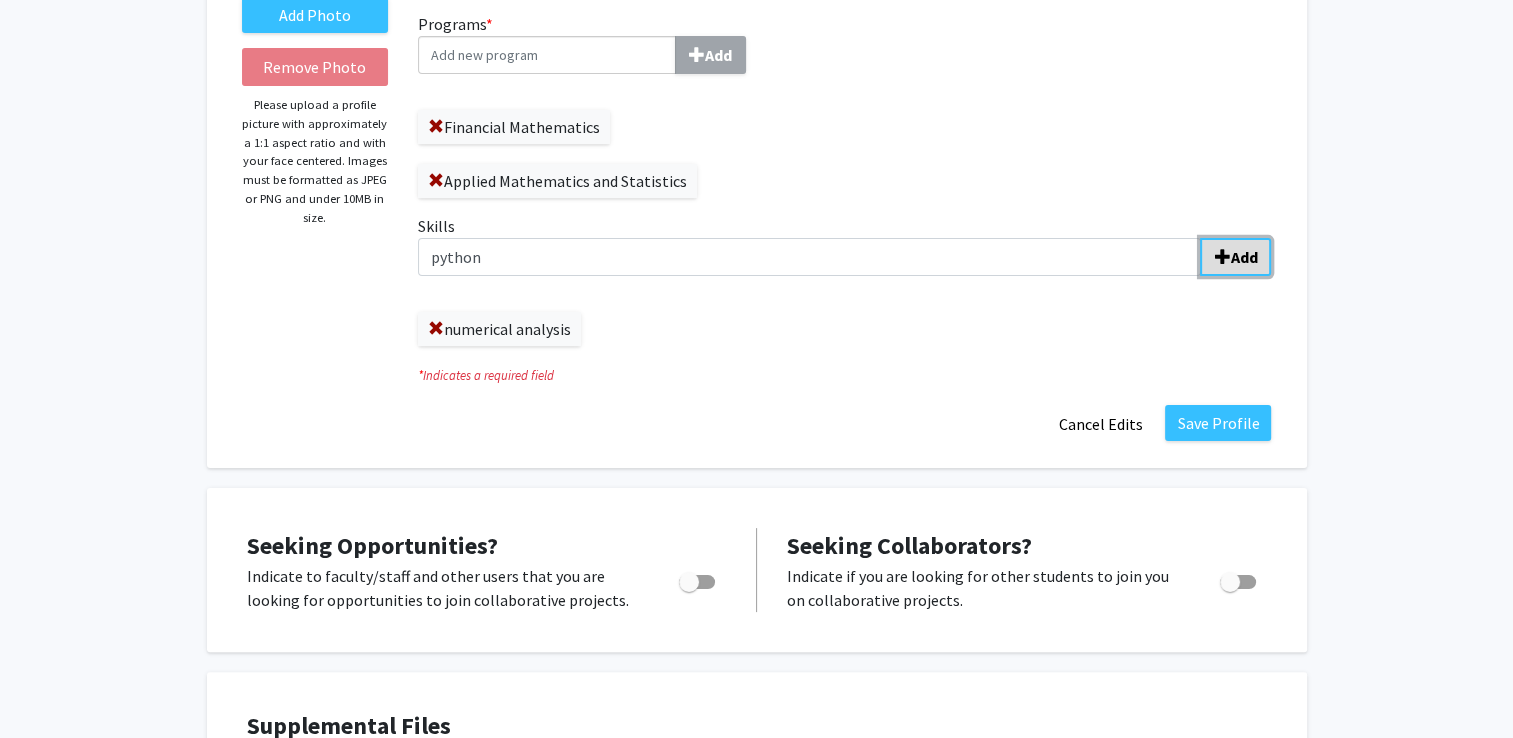 click on "Add" 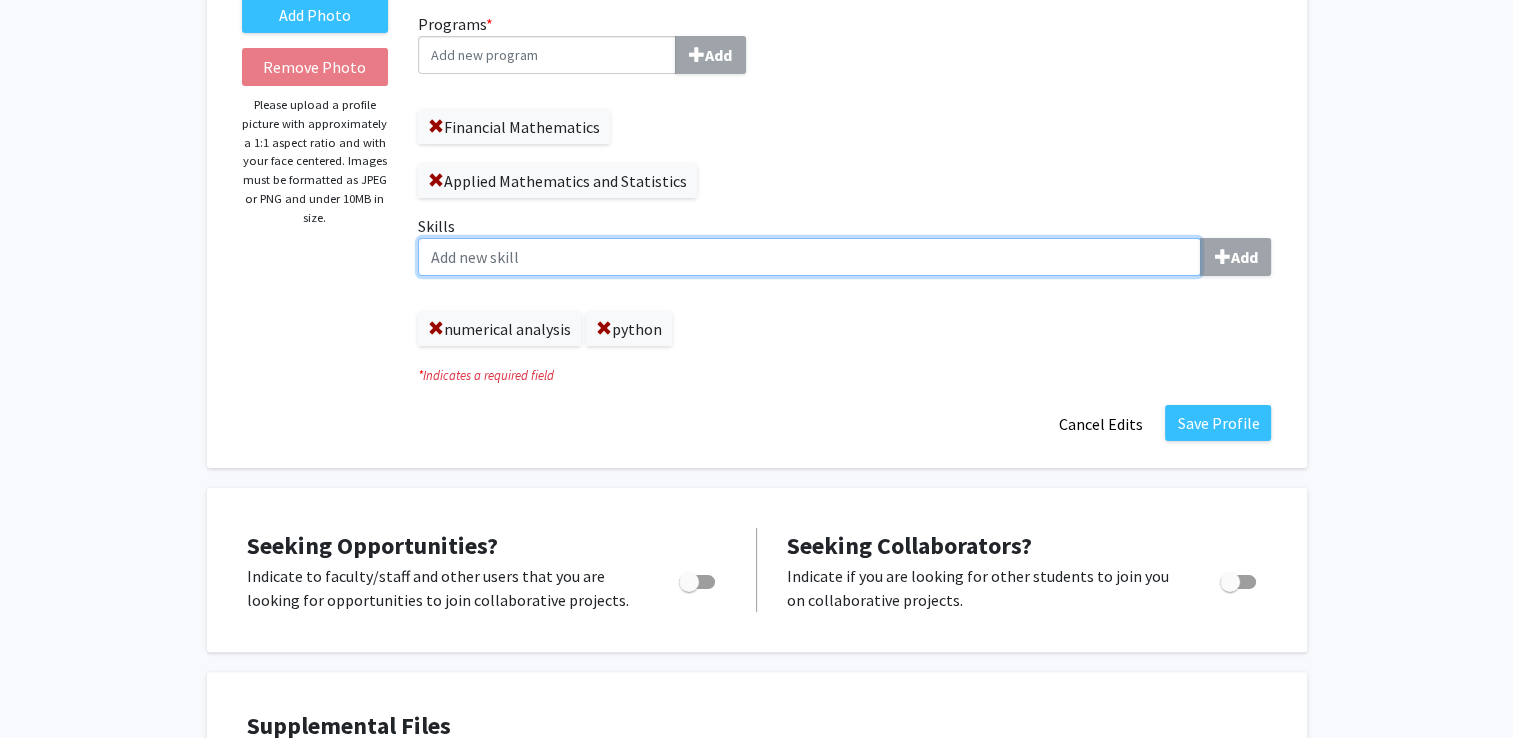 click on "Skills  Add" 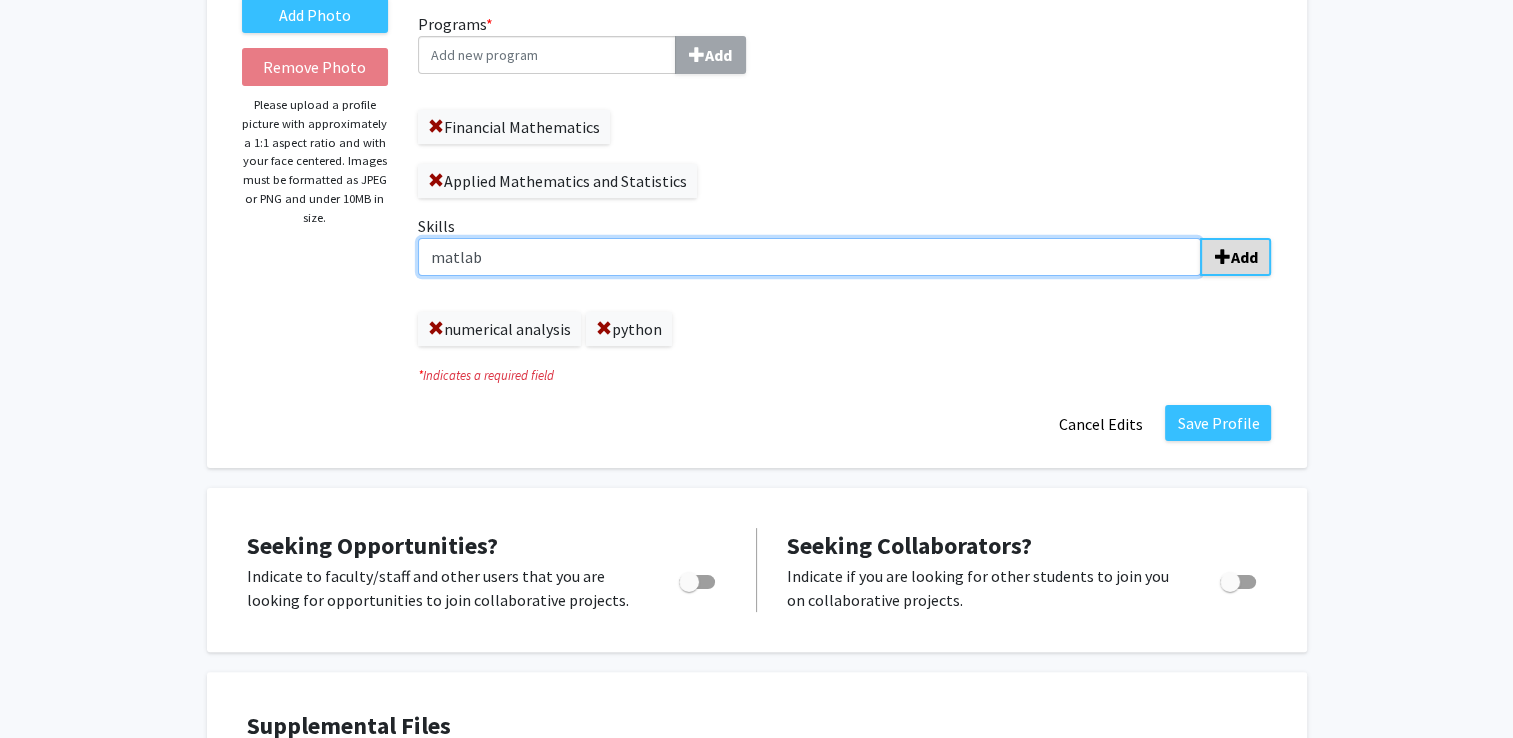 type on "matlab" 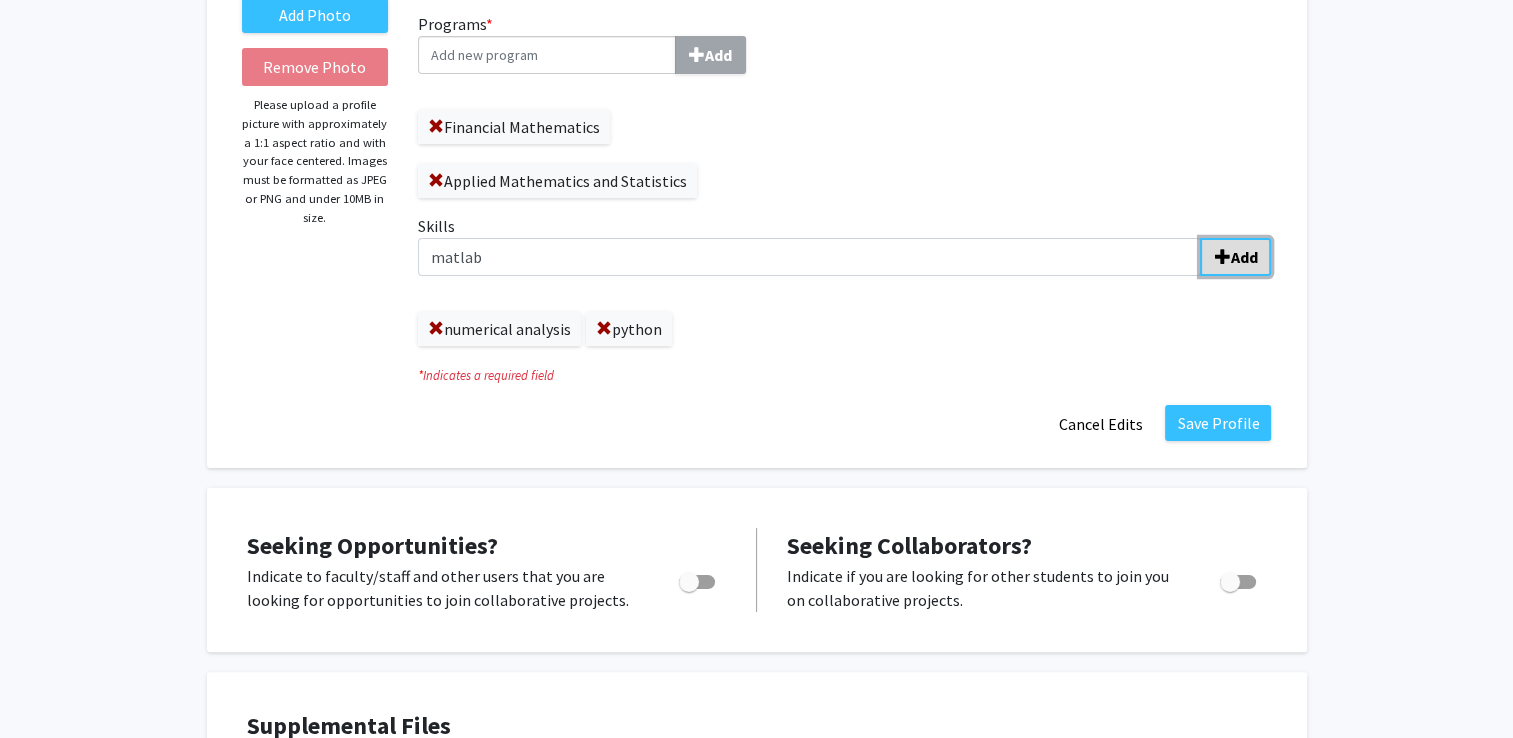 click on "Add" 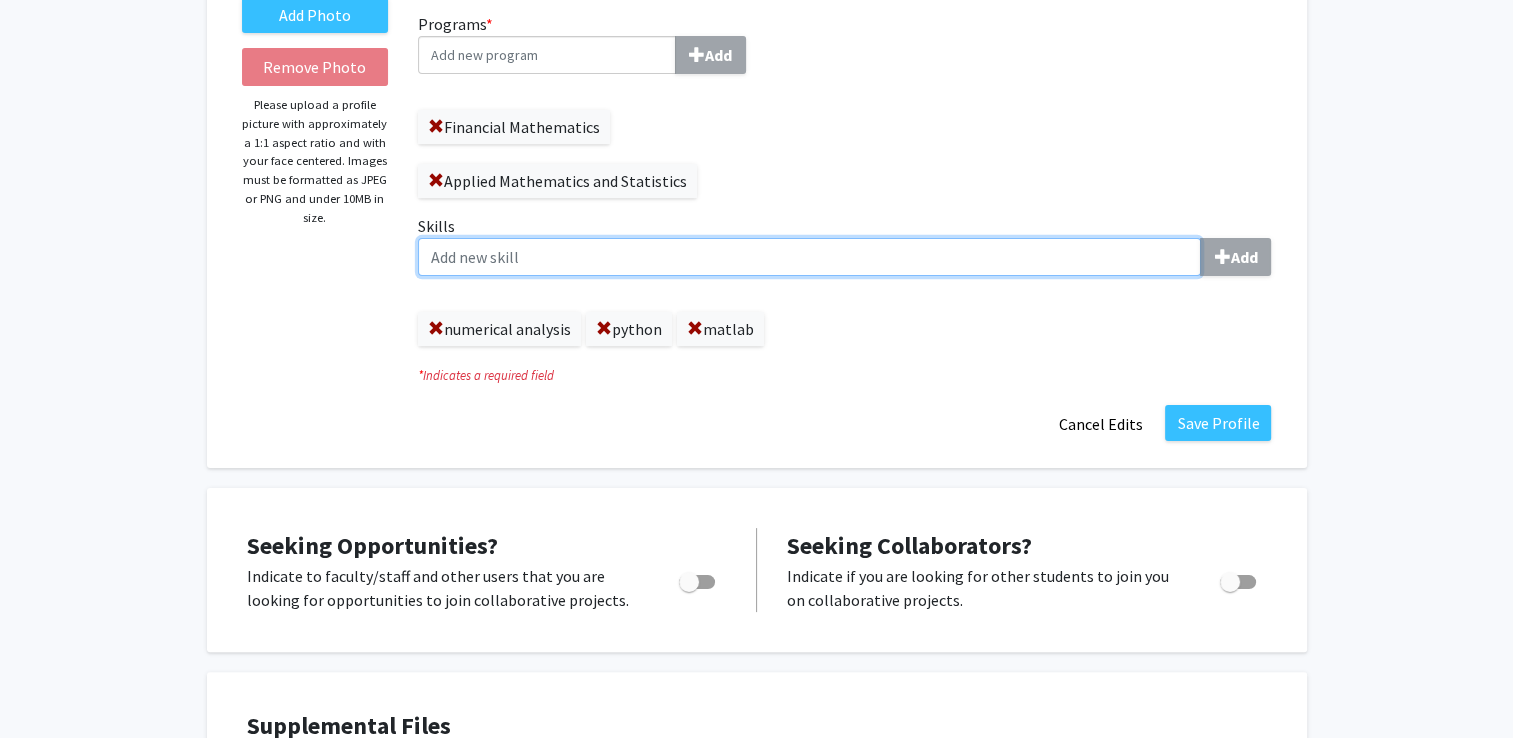 click on "Skills  Add" 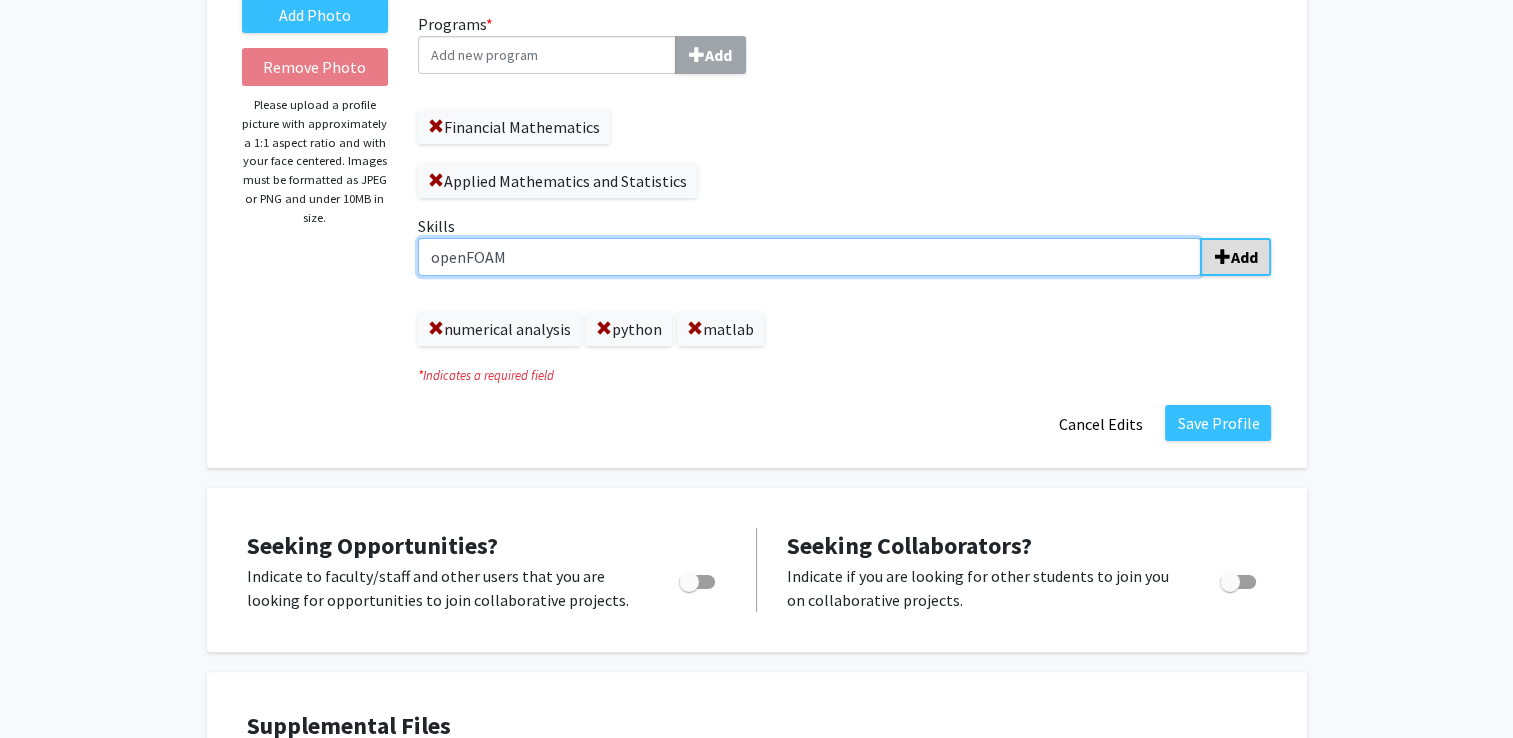 type on "openFOAM" 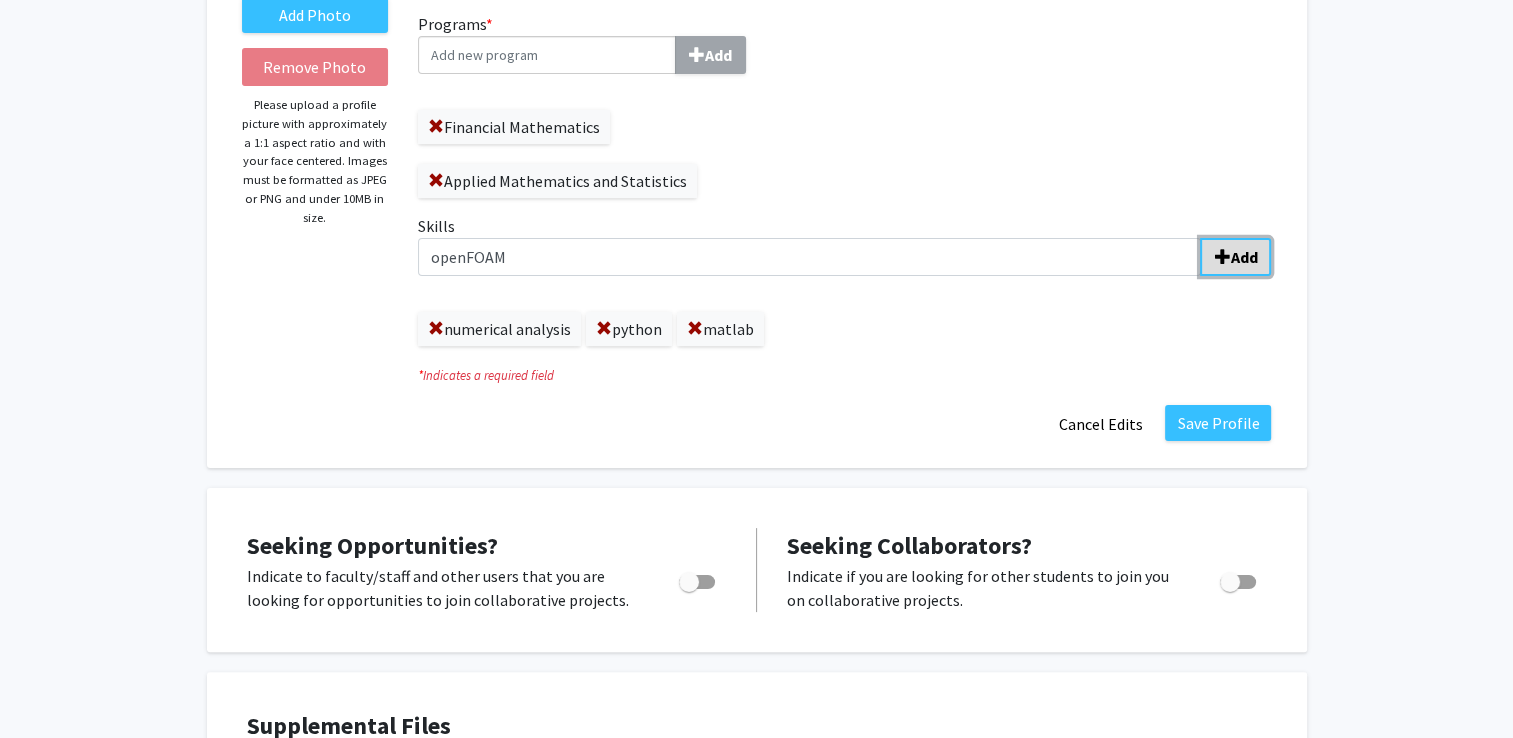 click on "Add" 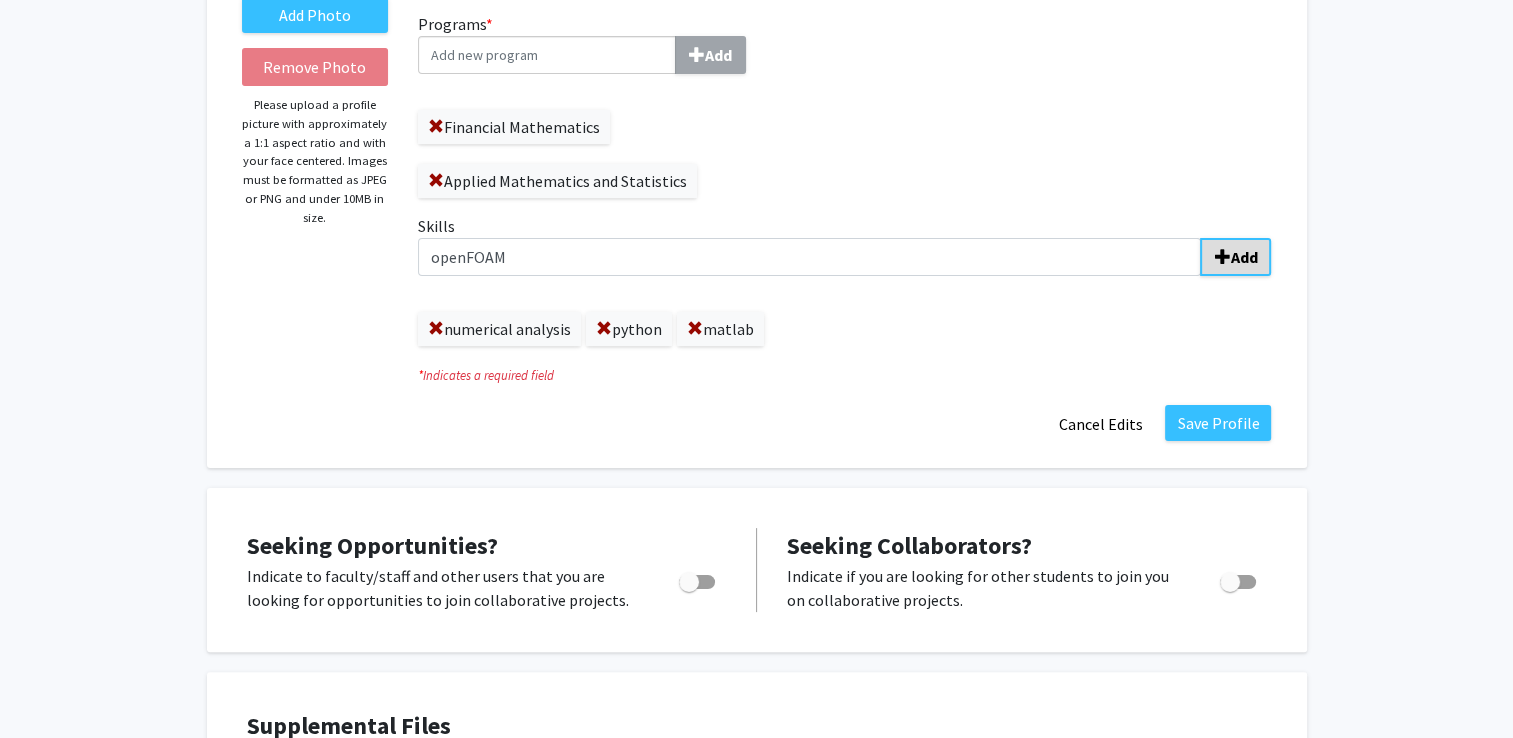 type 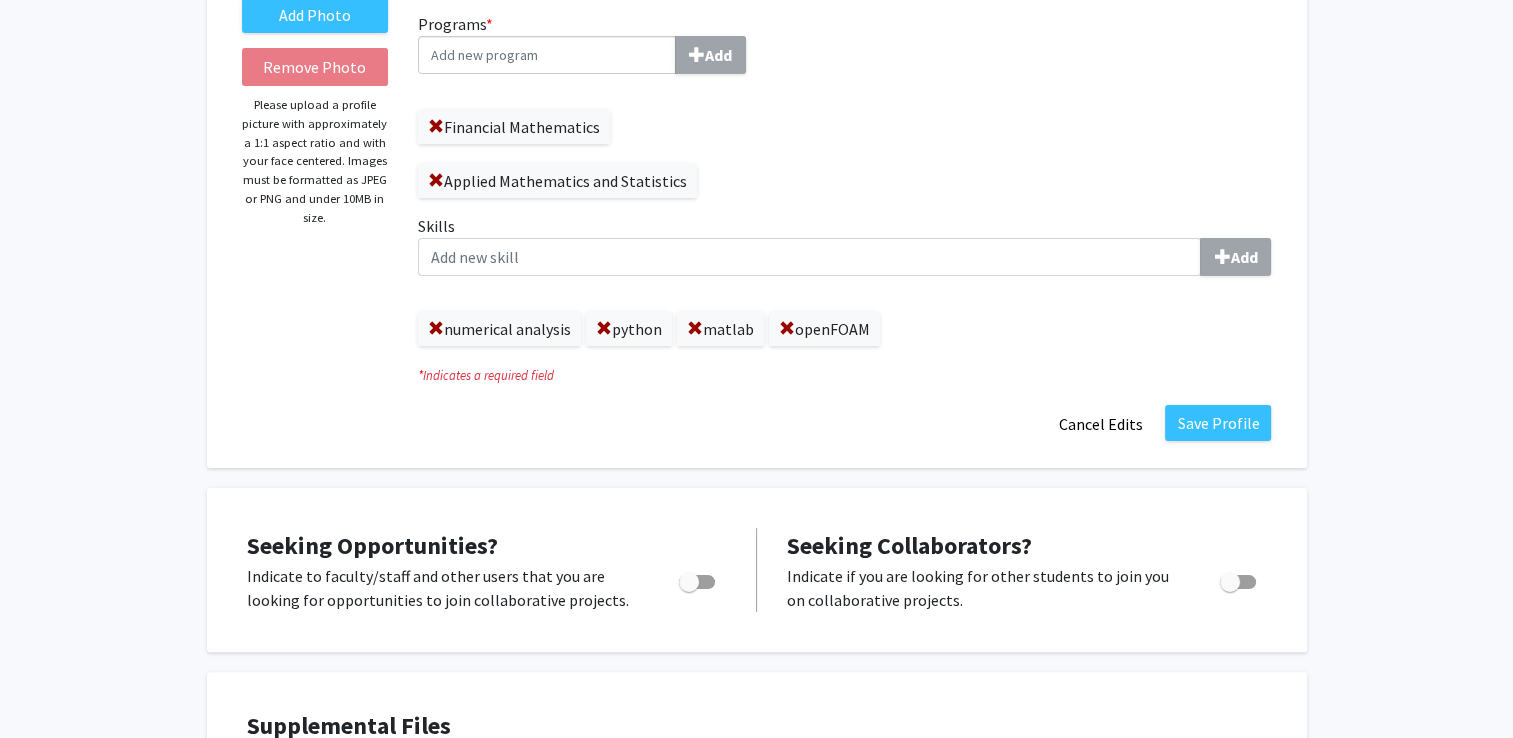 click on "Programs  * Add  Financial Mathematics   Applied Mathematics and Statistics   Skills  Add  numerical analysis   python   matlab   openFOAM" 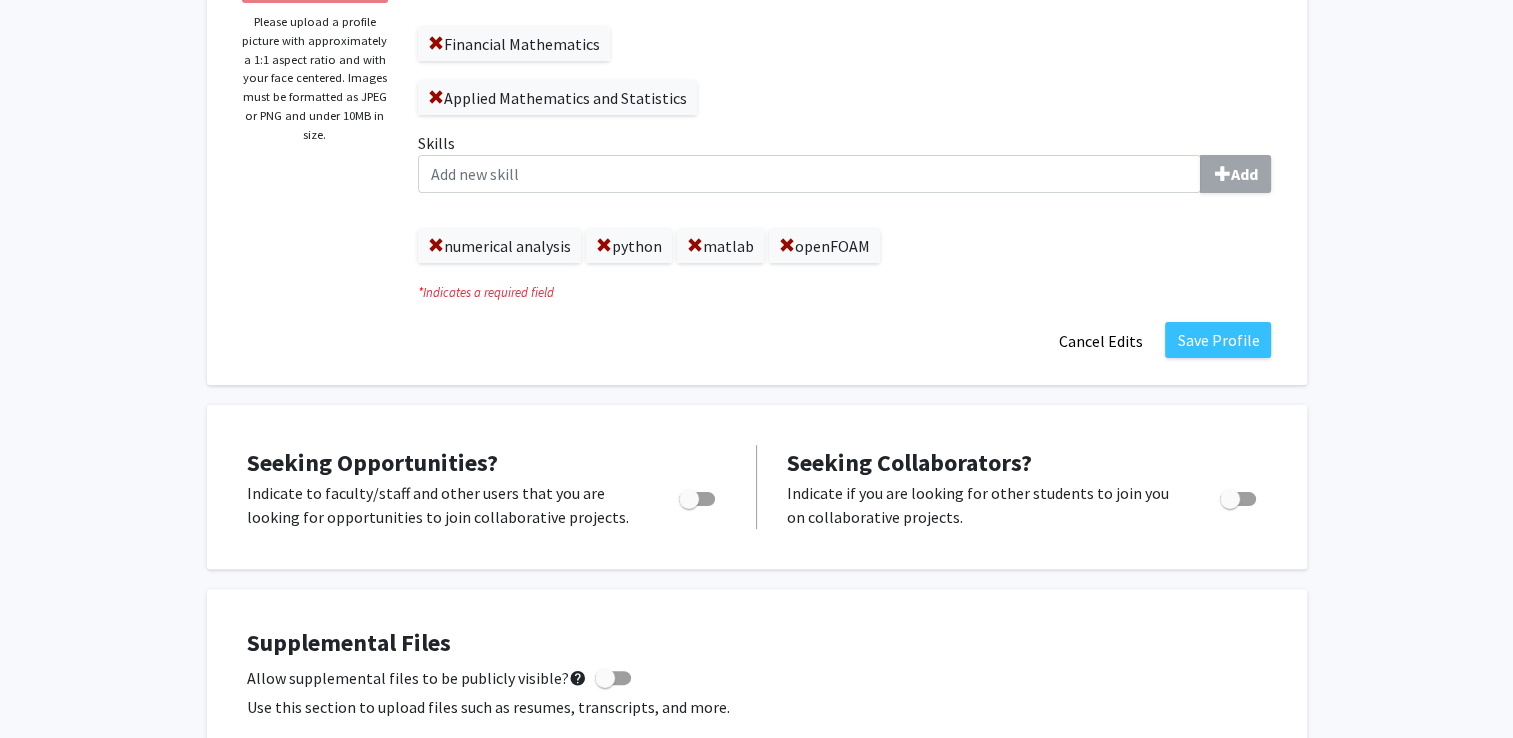 scroll, scrollTop: 400, scrollLeft: 0, axis: vertical 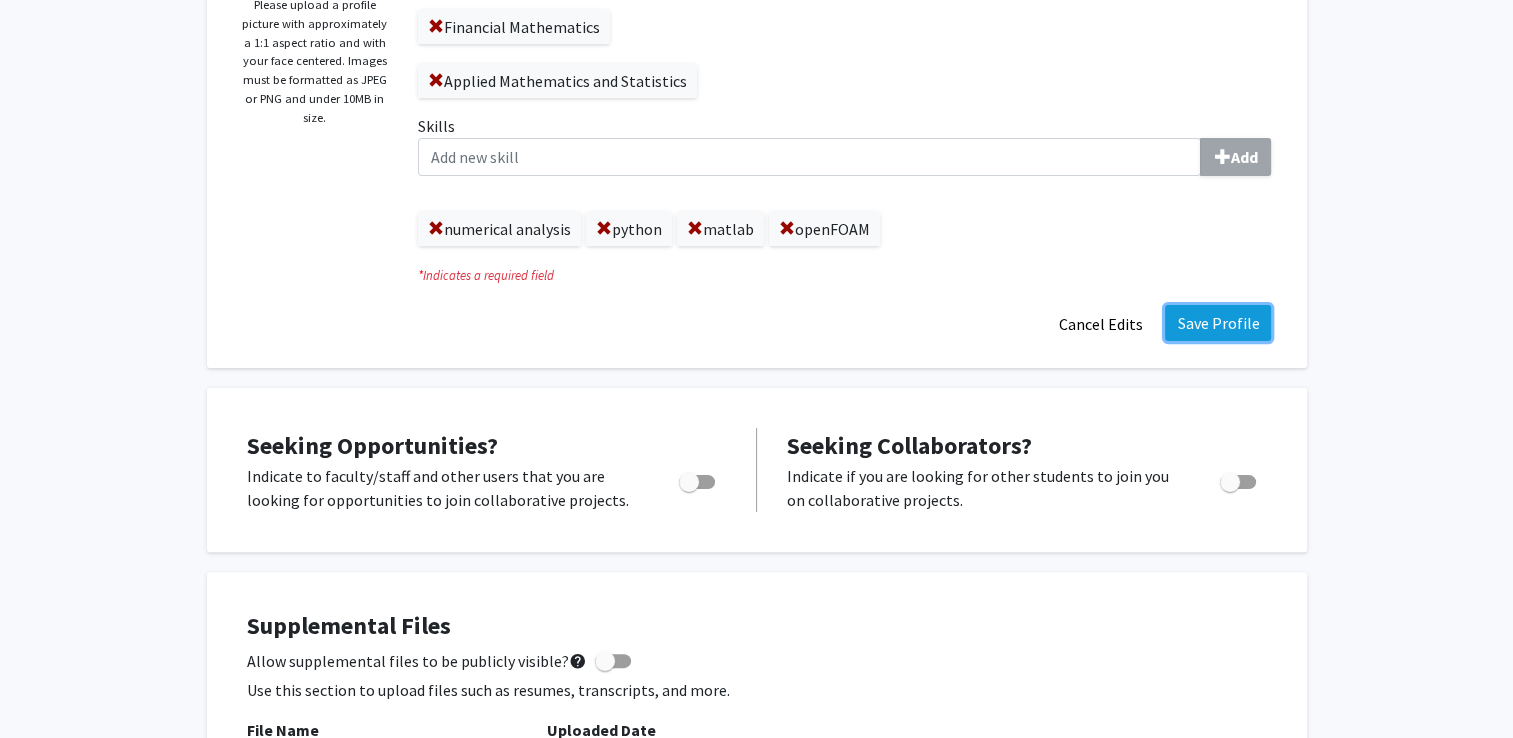 click on "Save Profile" 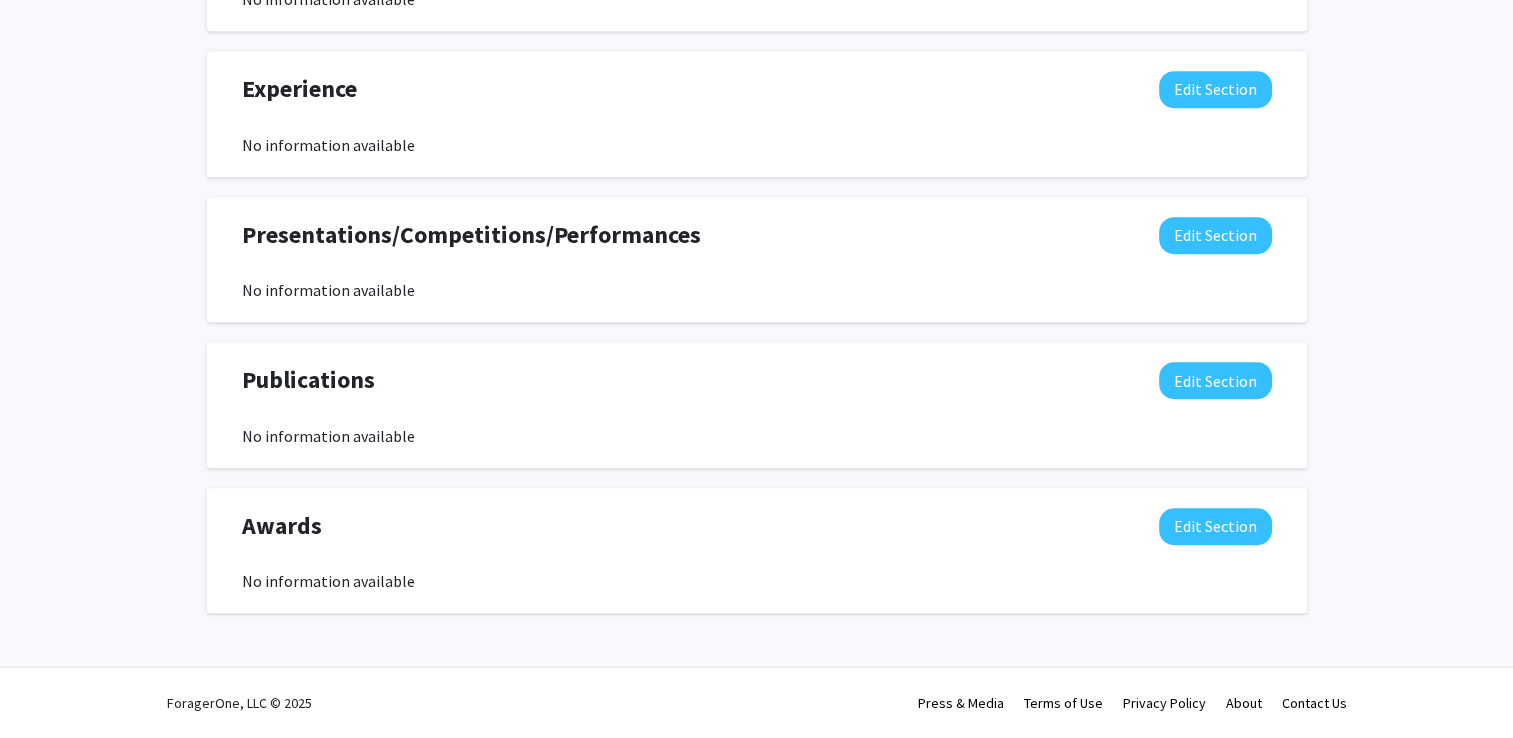 scroll, scrollTop: 1400, scrollLeft: 0, axis: vertical 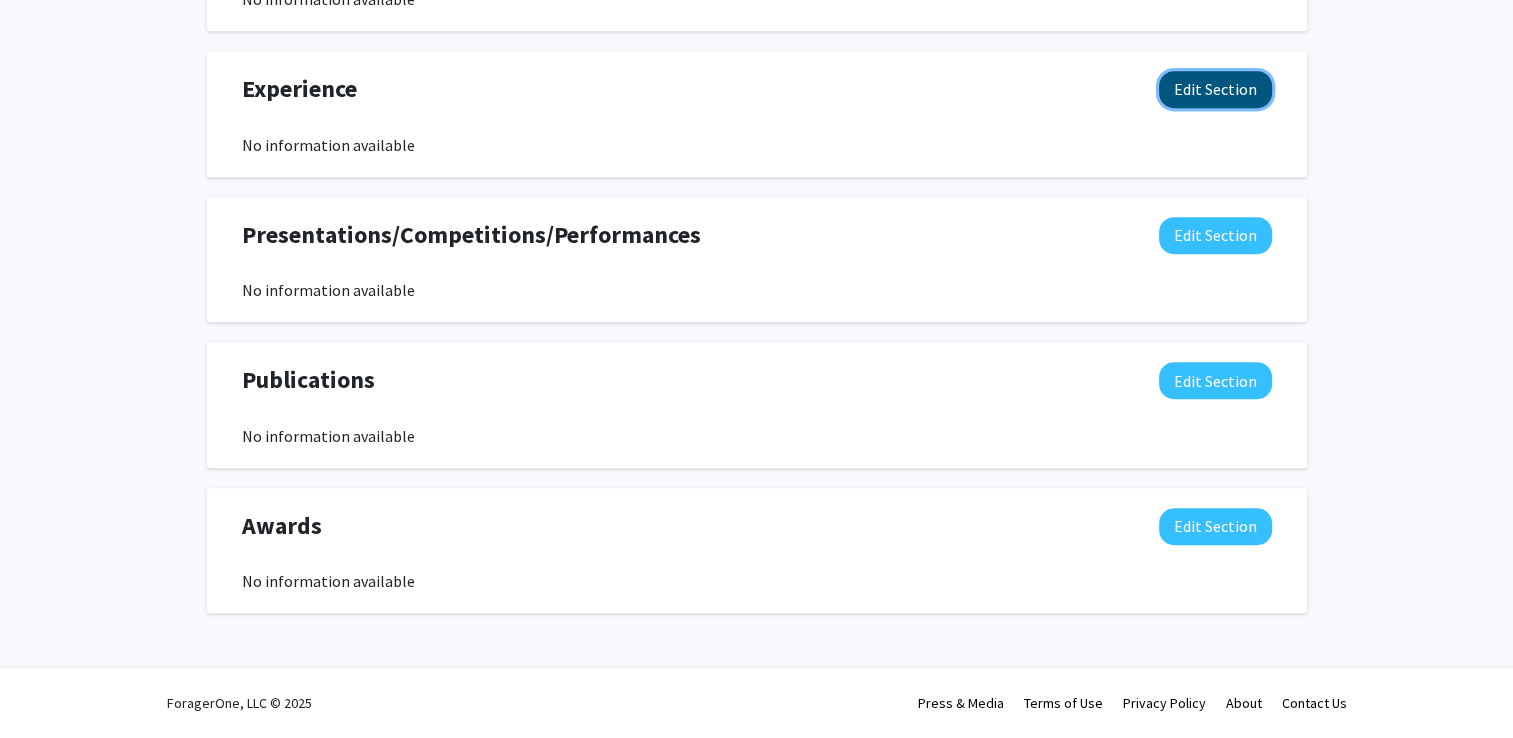 click on "Edit Section" 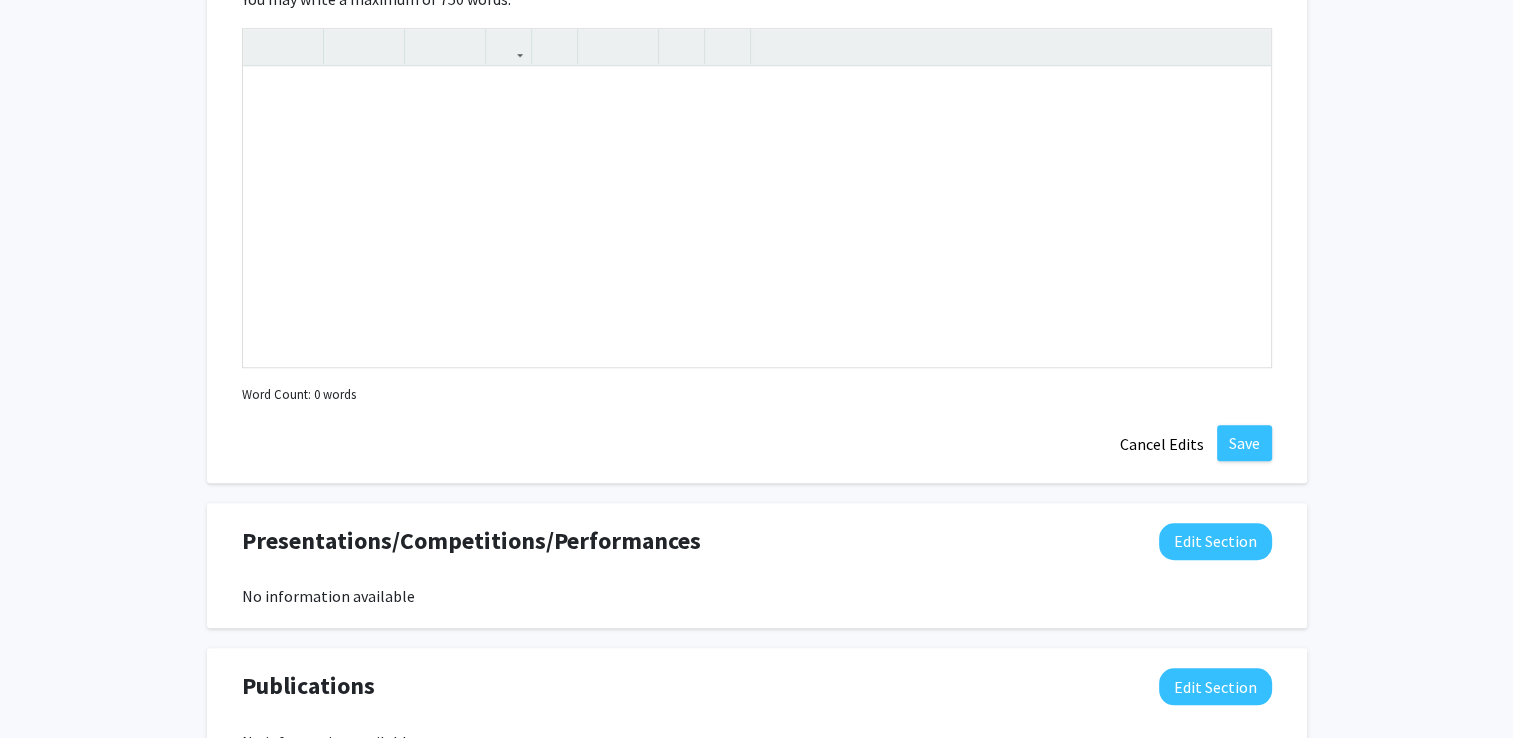 click on "Experience  Edit Section" 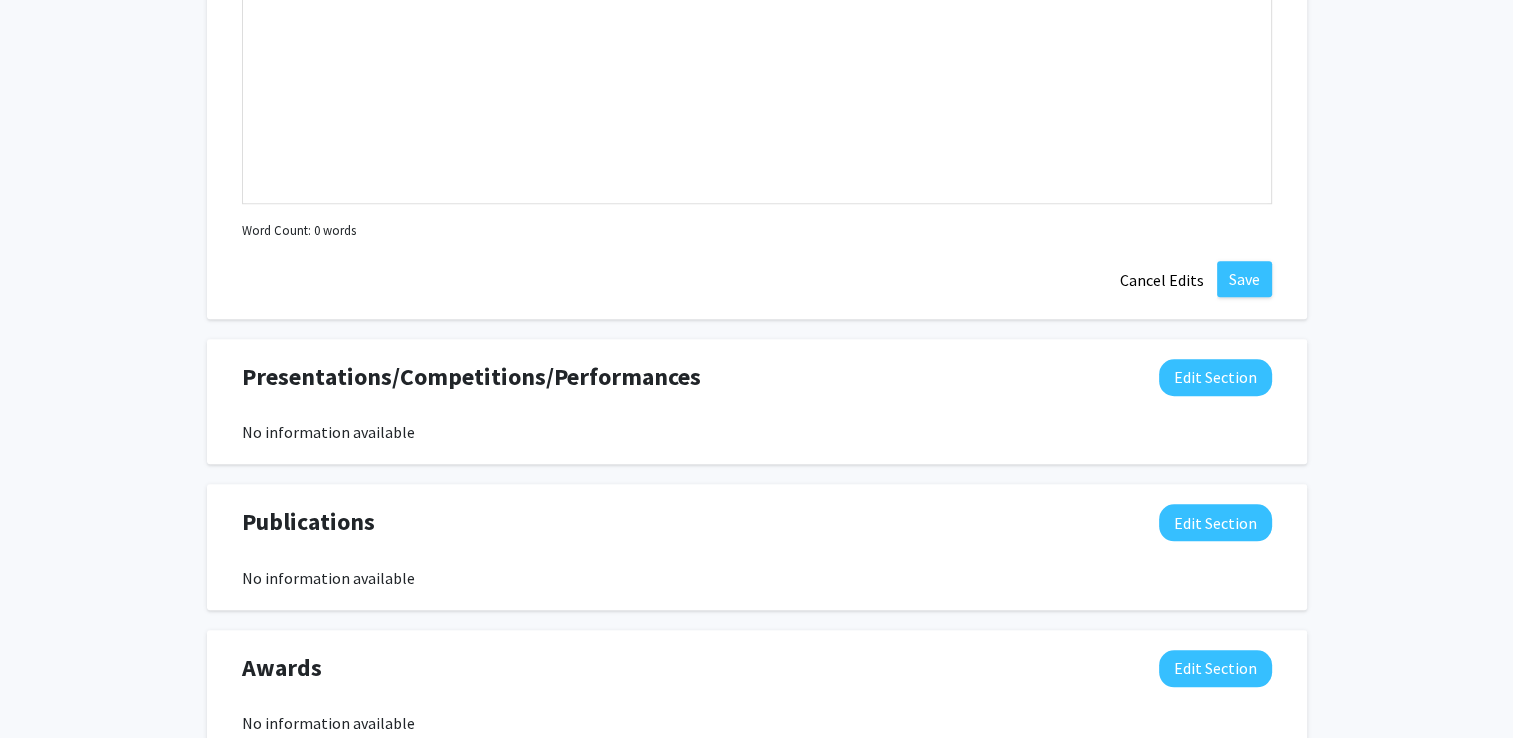 scroll, scrollTop: 1600, scrollLeft: 0, axis: vertical 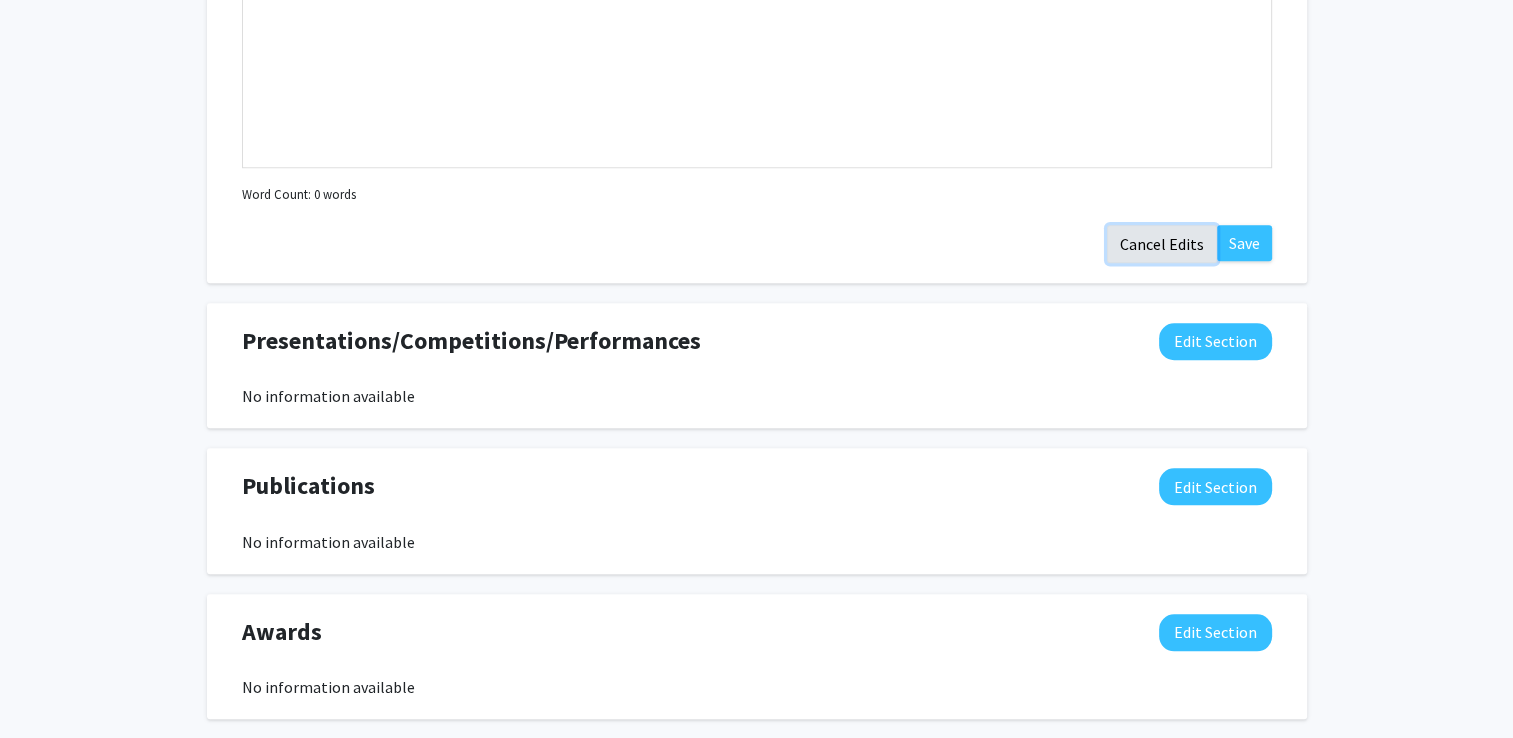 click on "Cancel Edits" 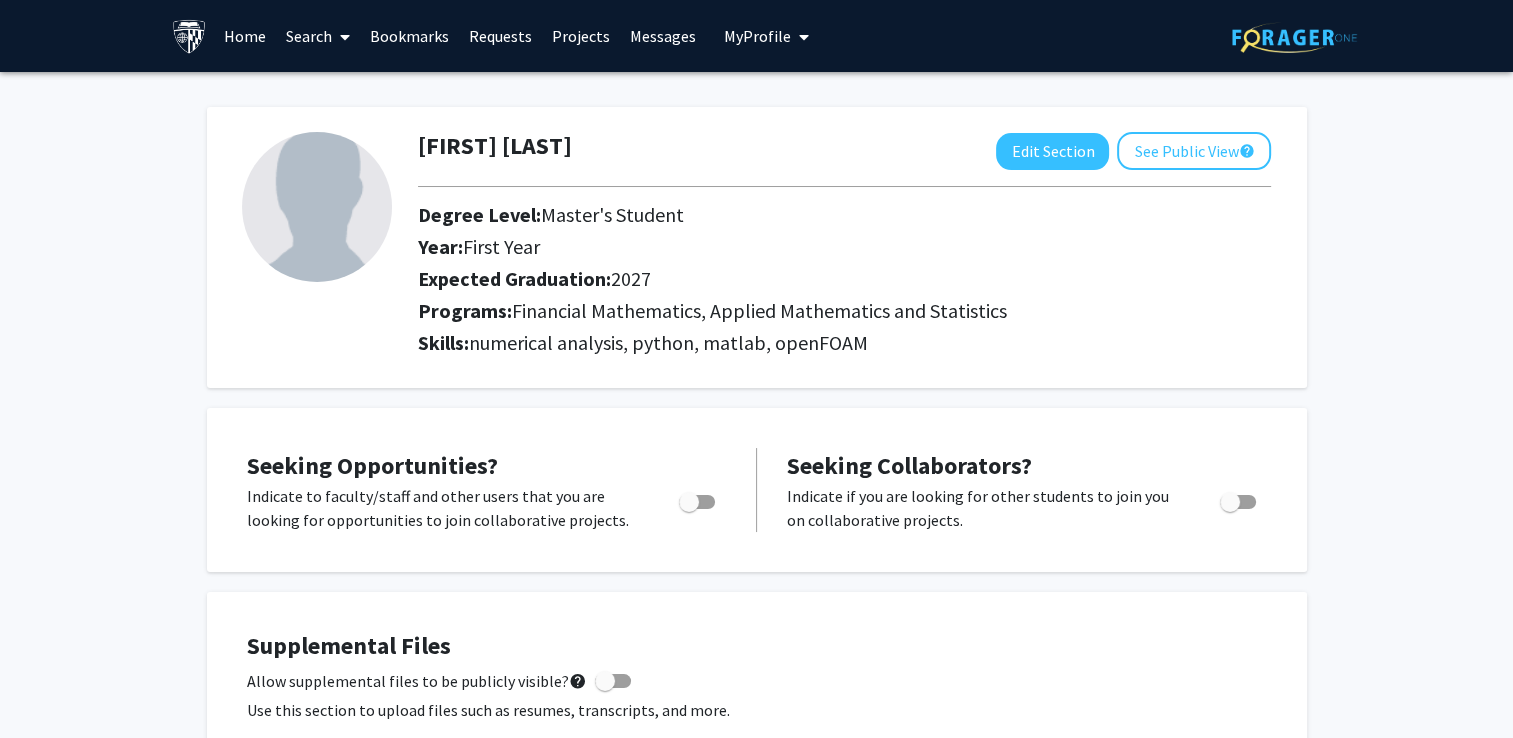 scroll, scrollTop: 0, scrollLeft: 0, axis: both 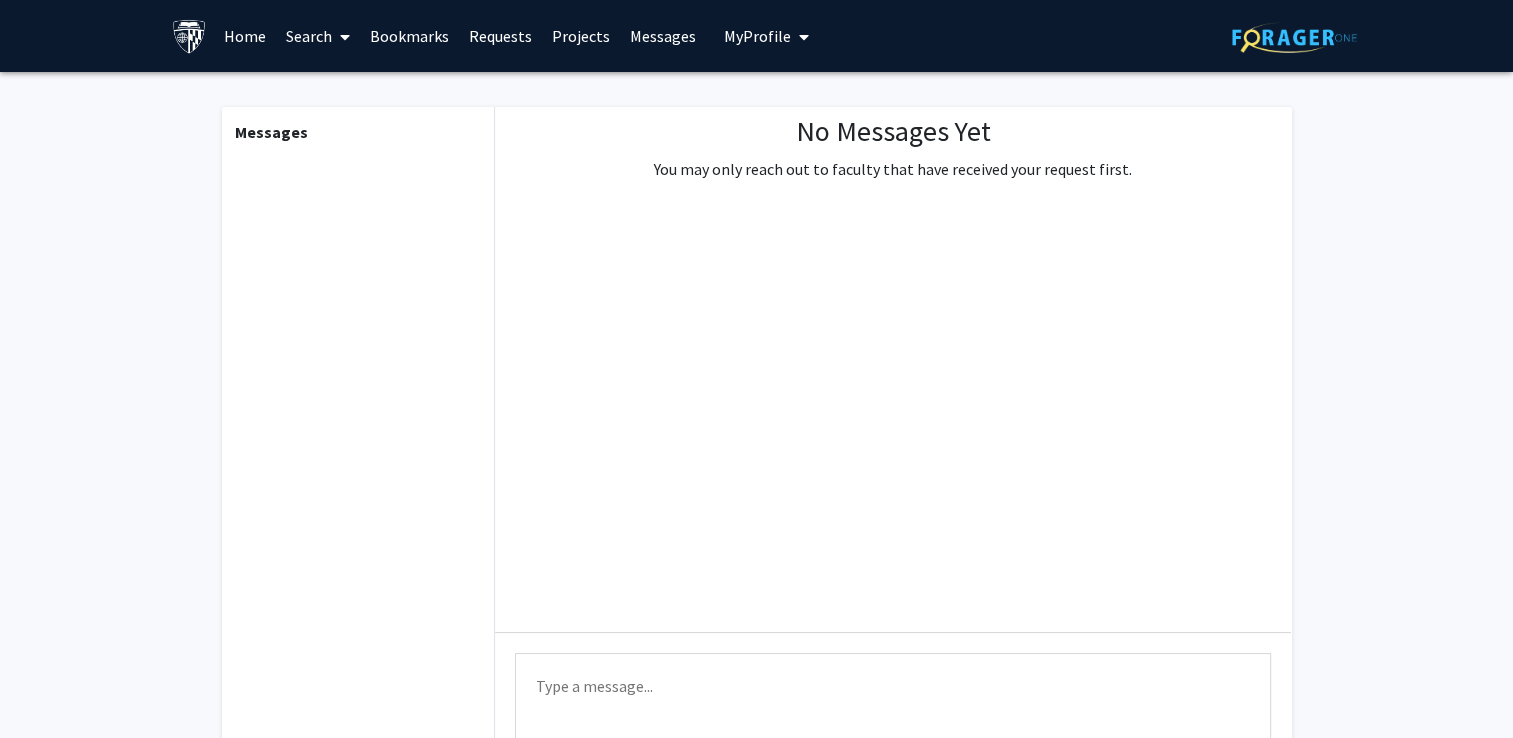 click on "Requests" at bounding box center [500, 36] 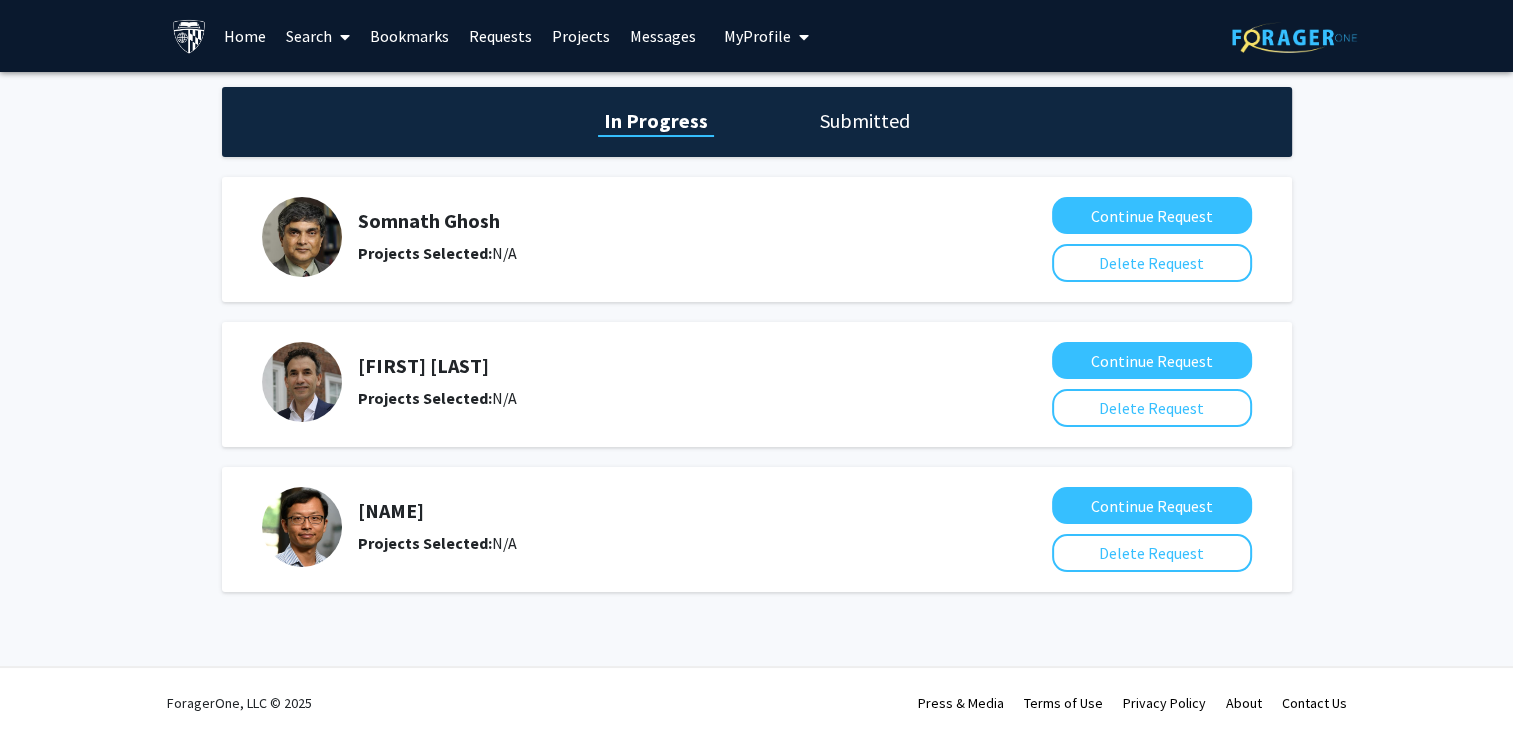 click on "Submitted" 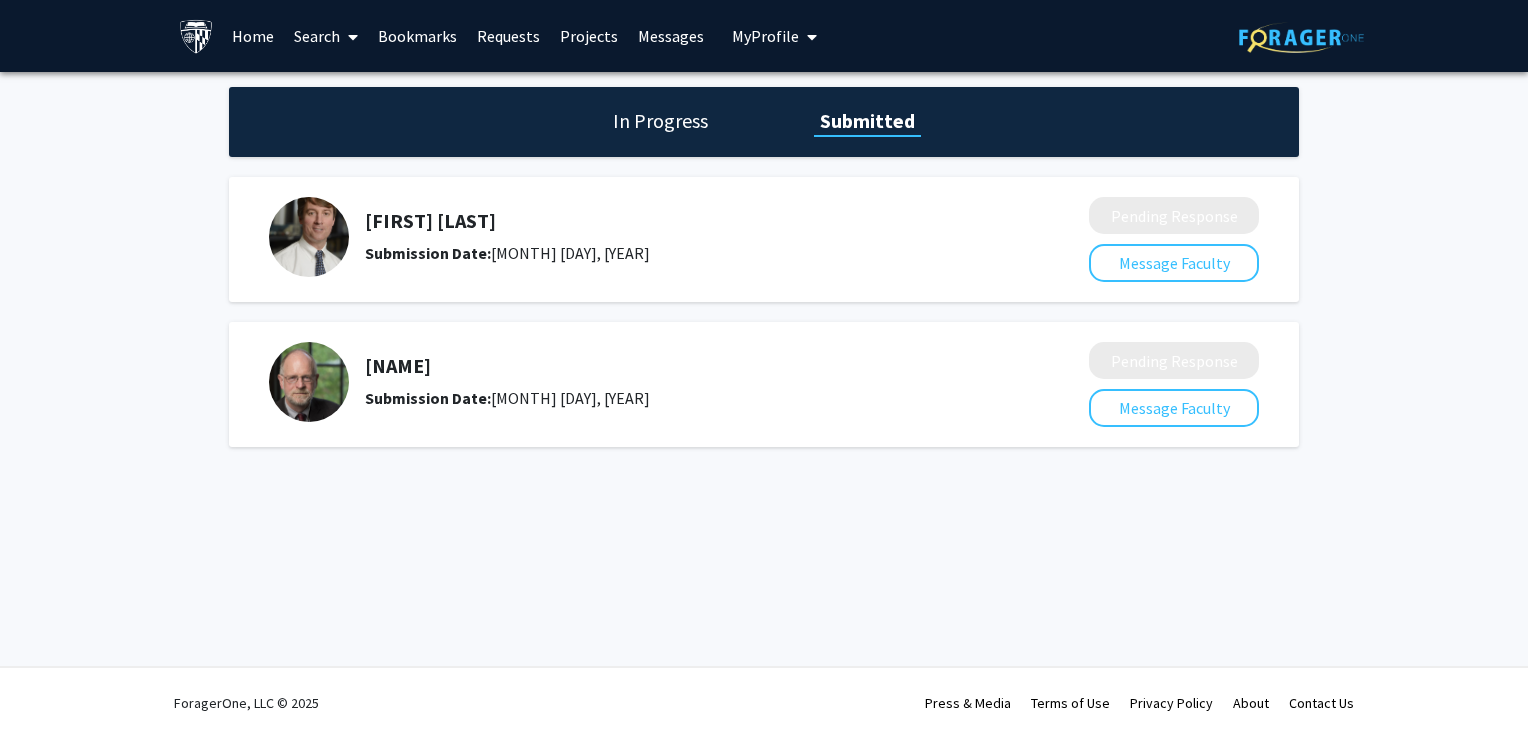 click on "In Progress" 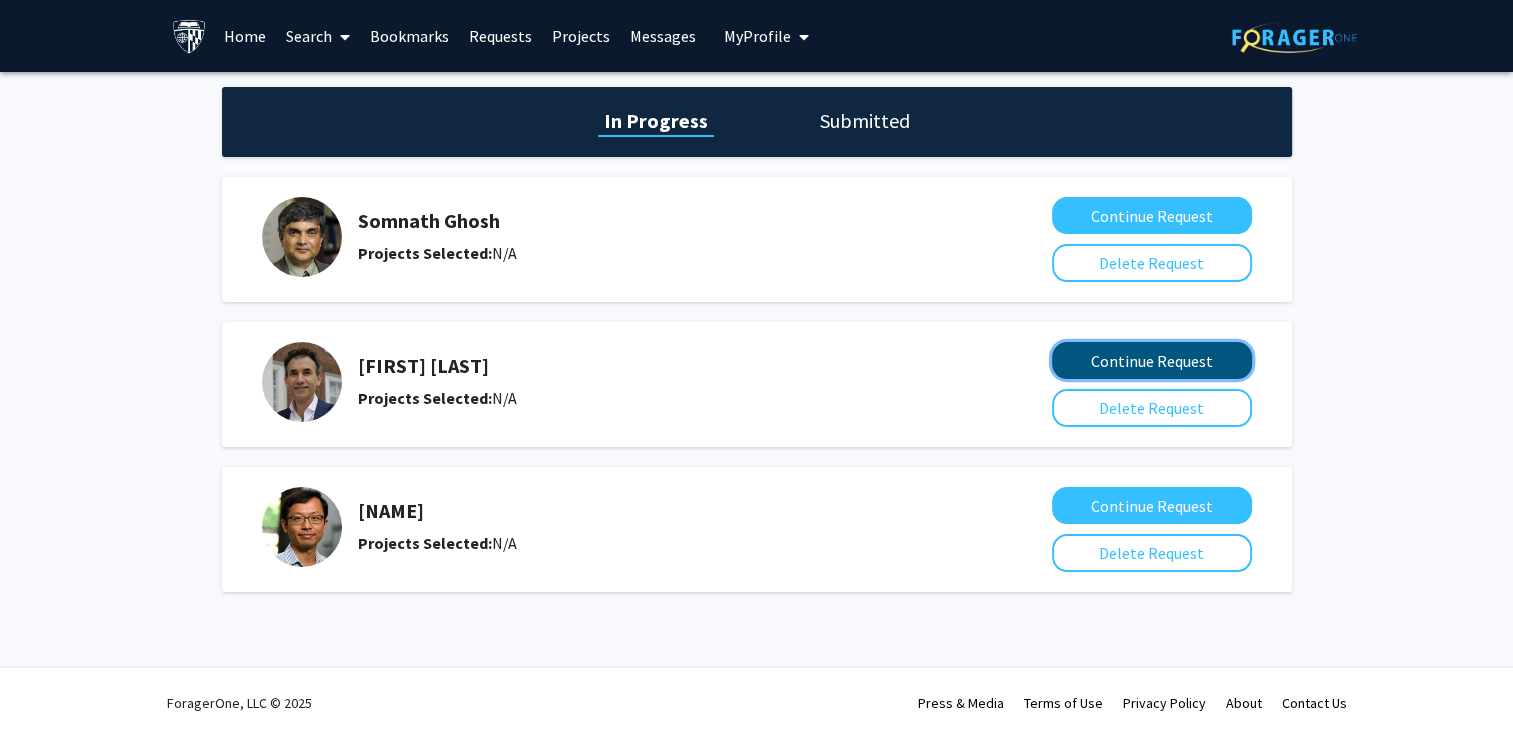 click on "Continue Request" 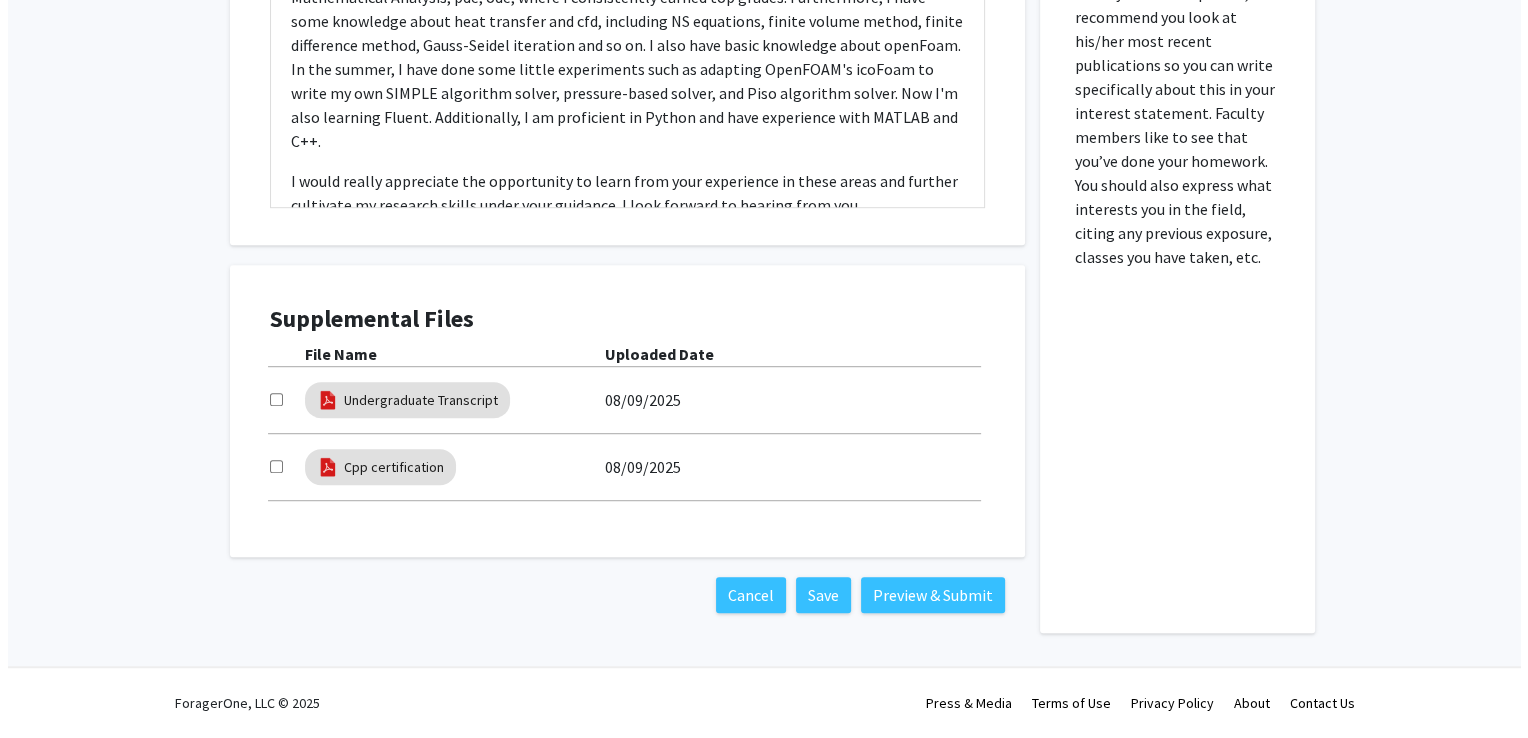 scroll, scrollTop: 1445, scrollLeft: 0, axis: vertical 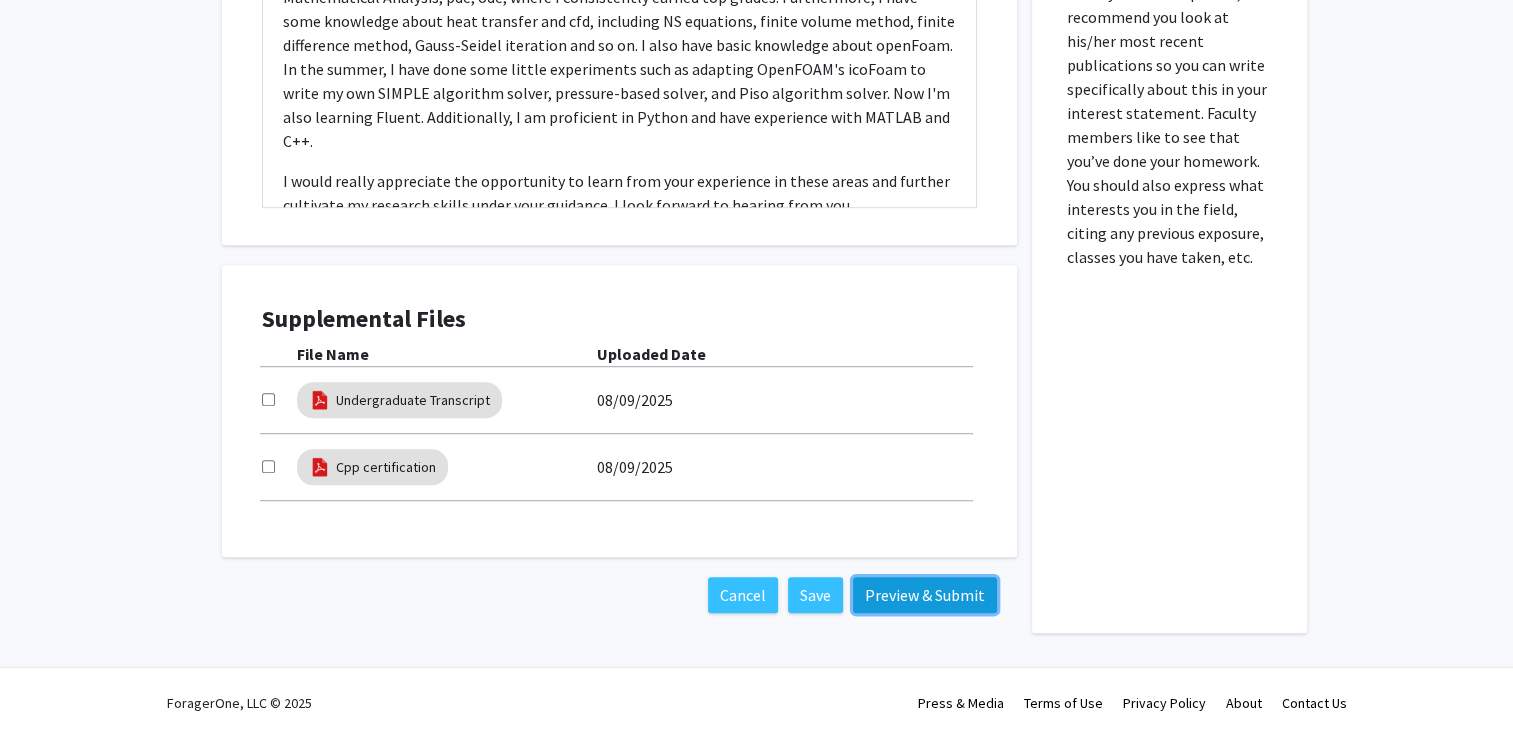click on "Preview & Submit" at bounding box center [925, 595] 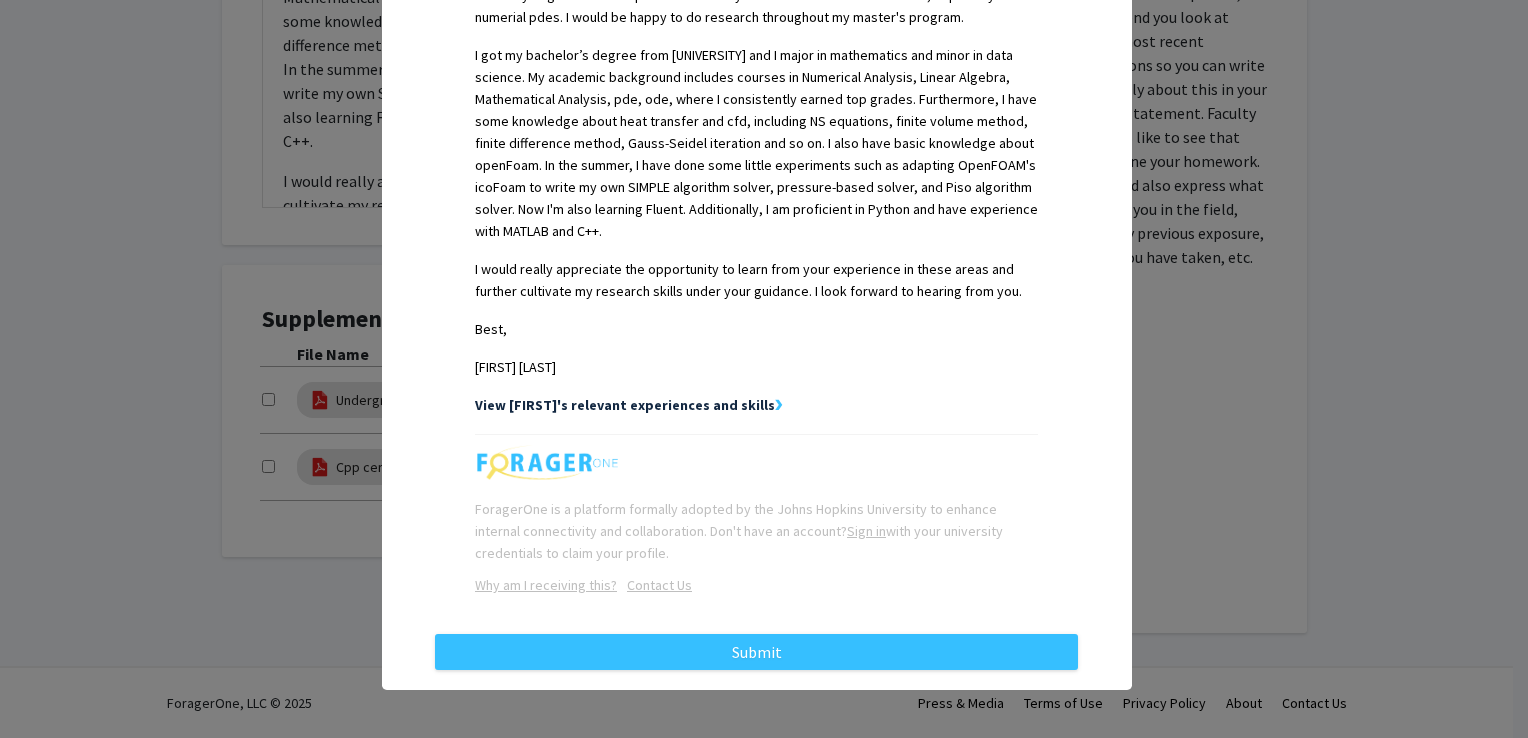 scroll, scrollTop: 708, scrollLeft: 0, axis: vertical 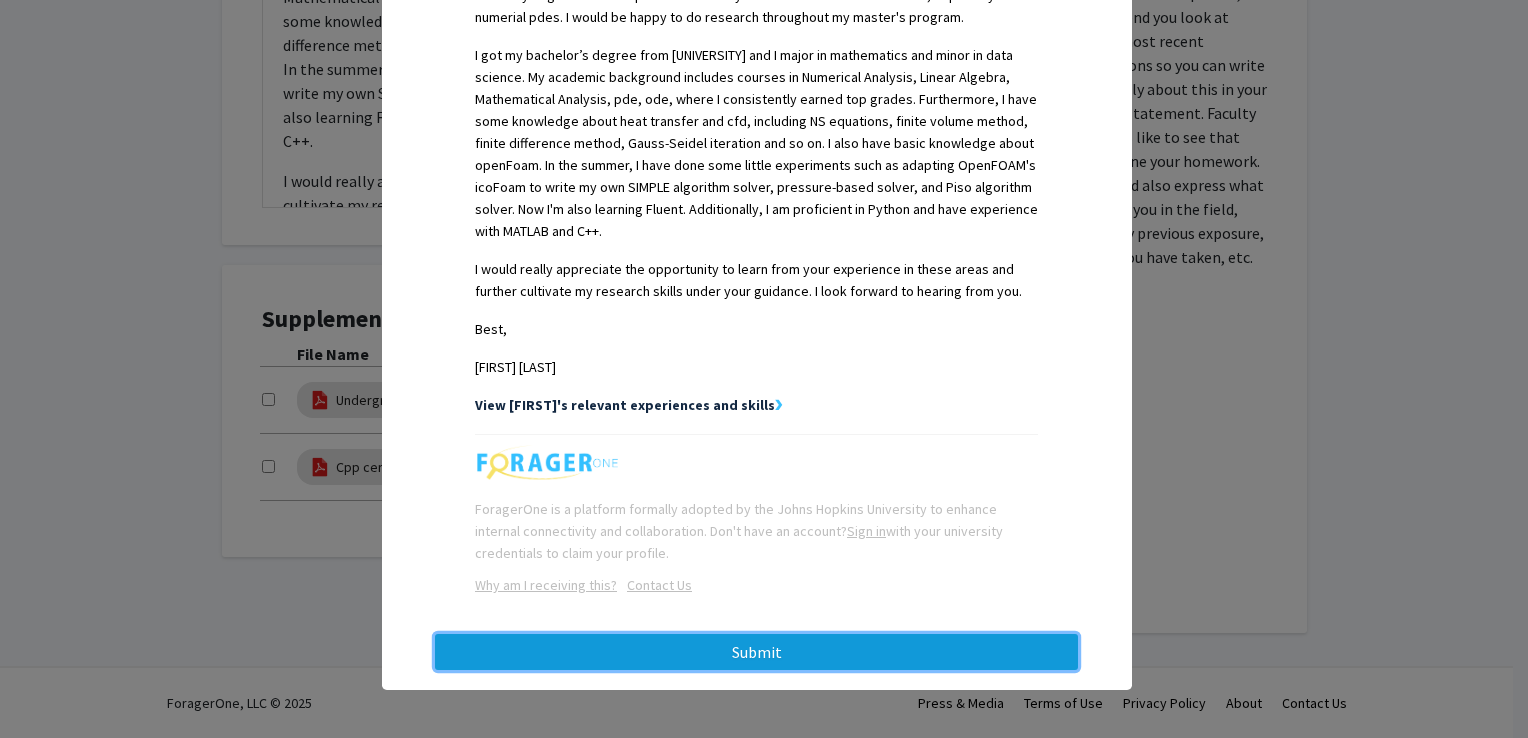 click on "Submit" at bounding box center (756, 652) 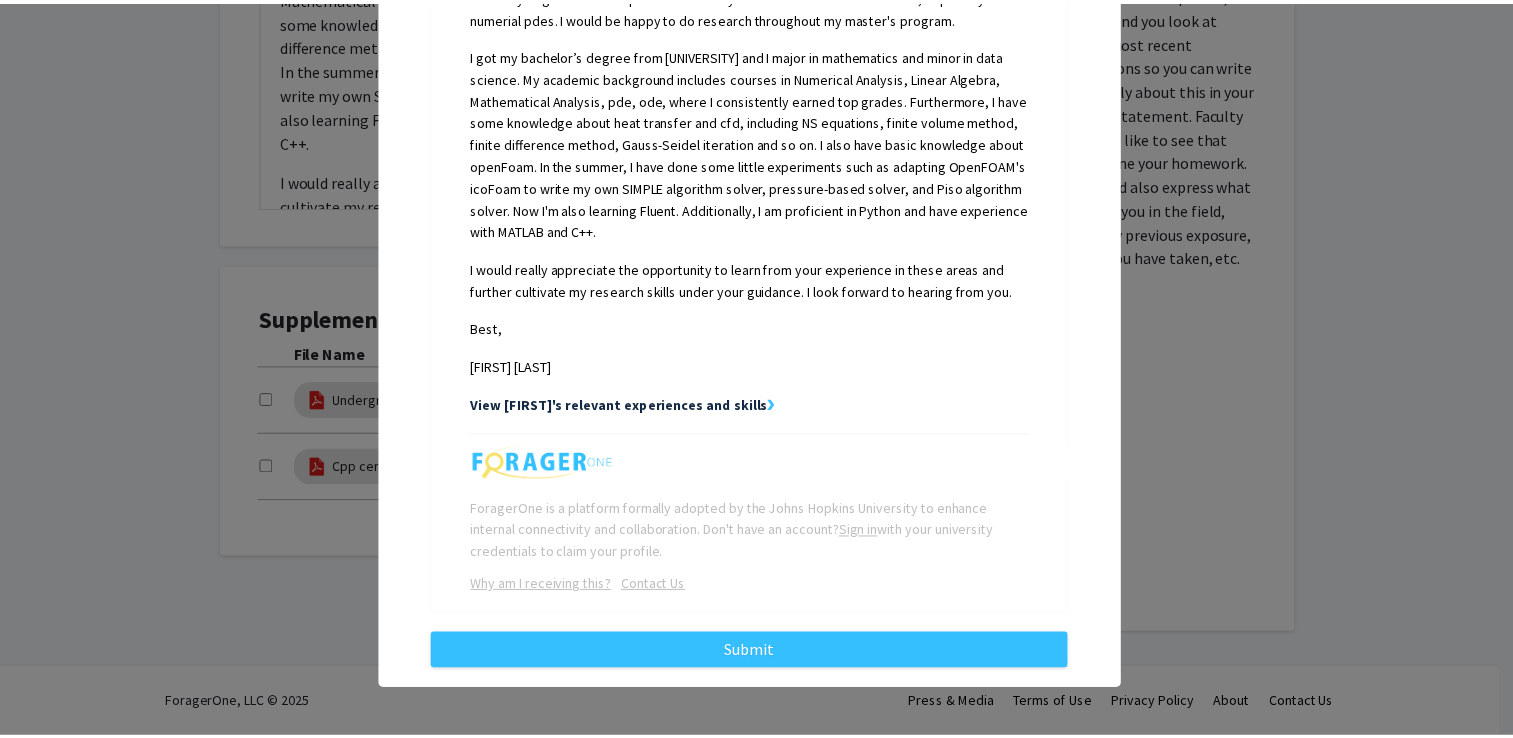 scroll, scrollTop: 0, scrollLeft: 0, axis: both 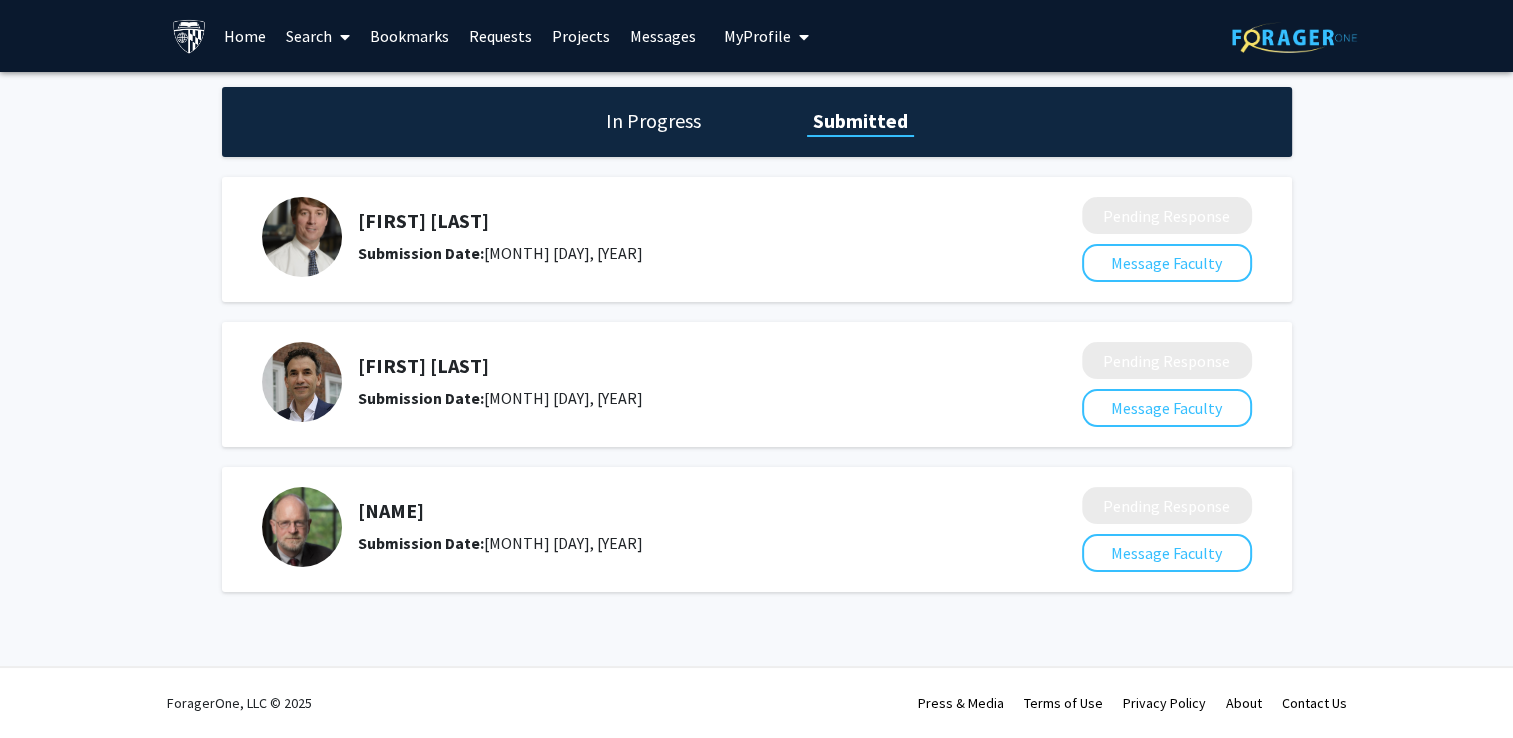 click on "In Progress" 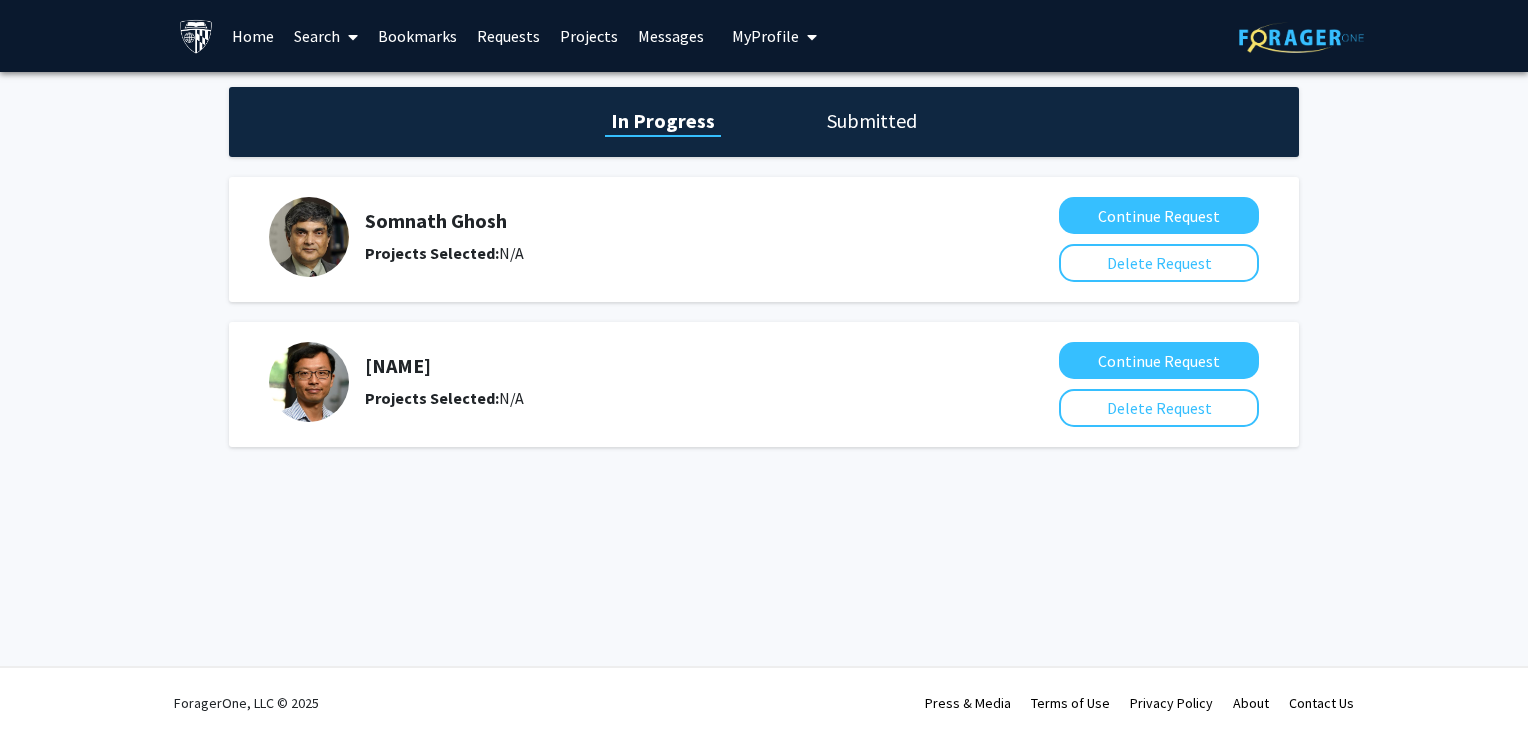 click on "Submitted" 